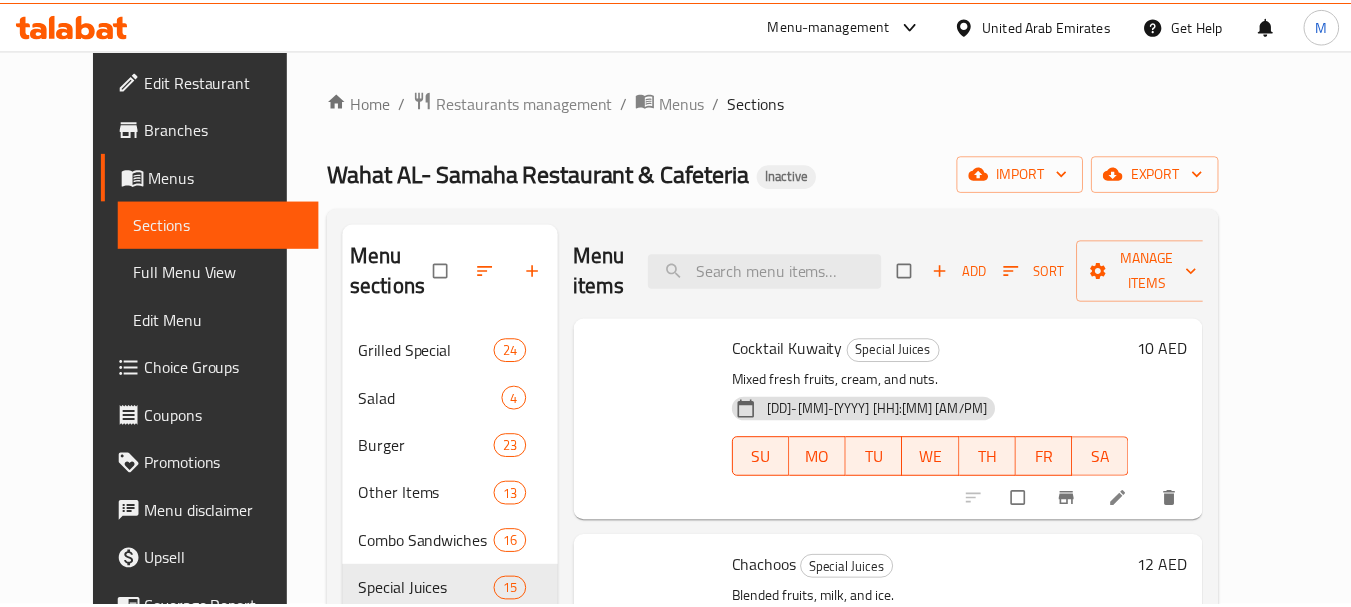 scroll, scrollTop: 0, scrollLeft: 0, axis: both 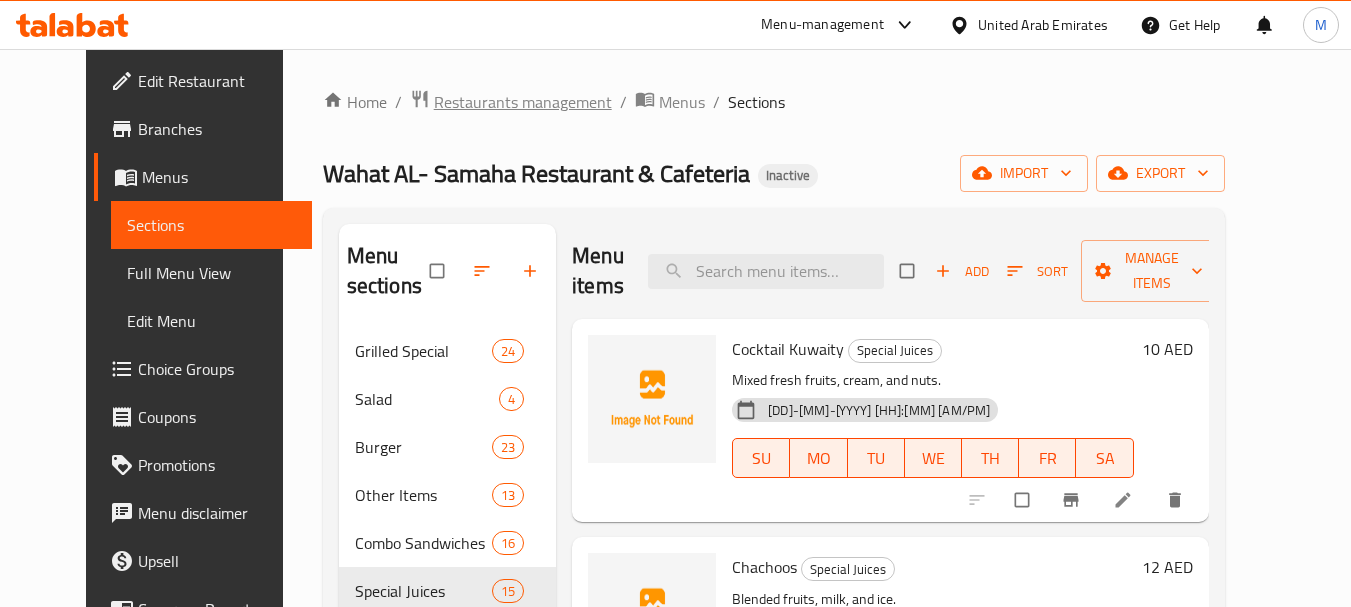 click on "Restaurants management" at bounding box center (523, 102) 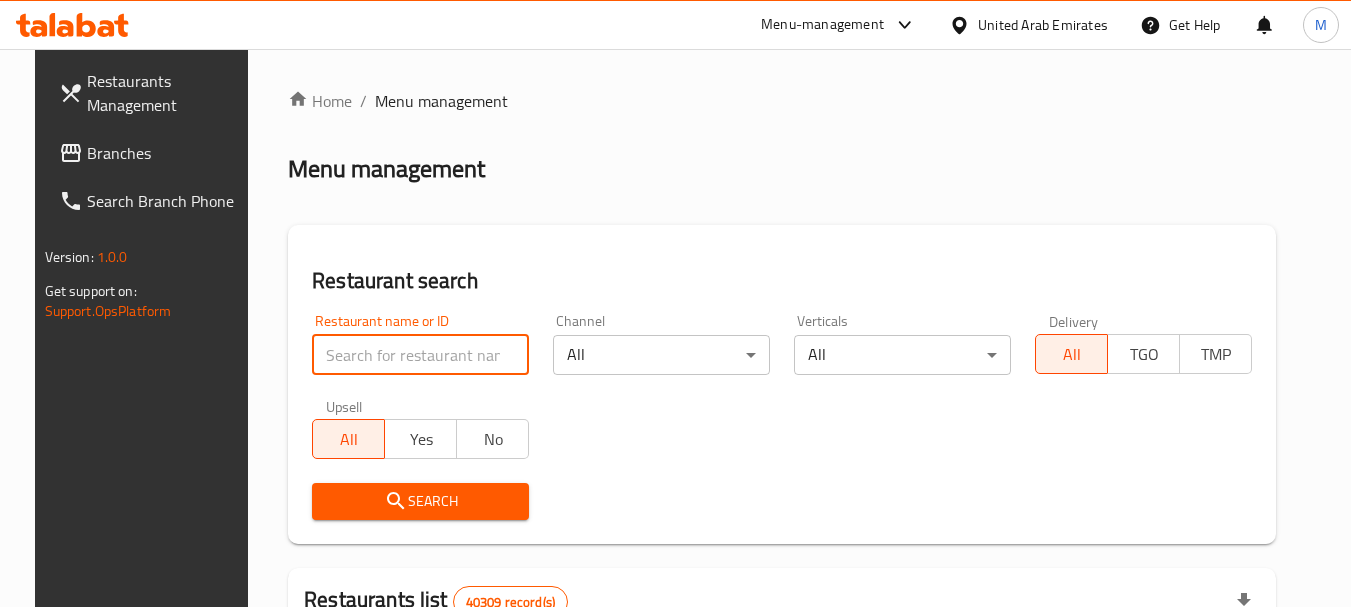 click at bounding box center [420, 355] 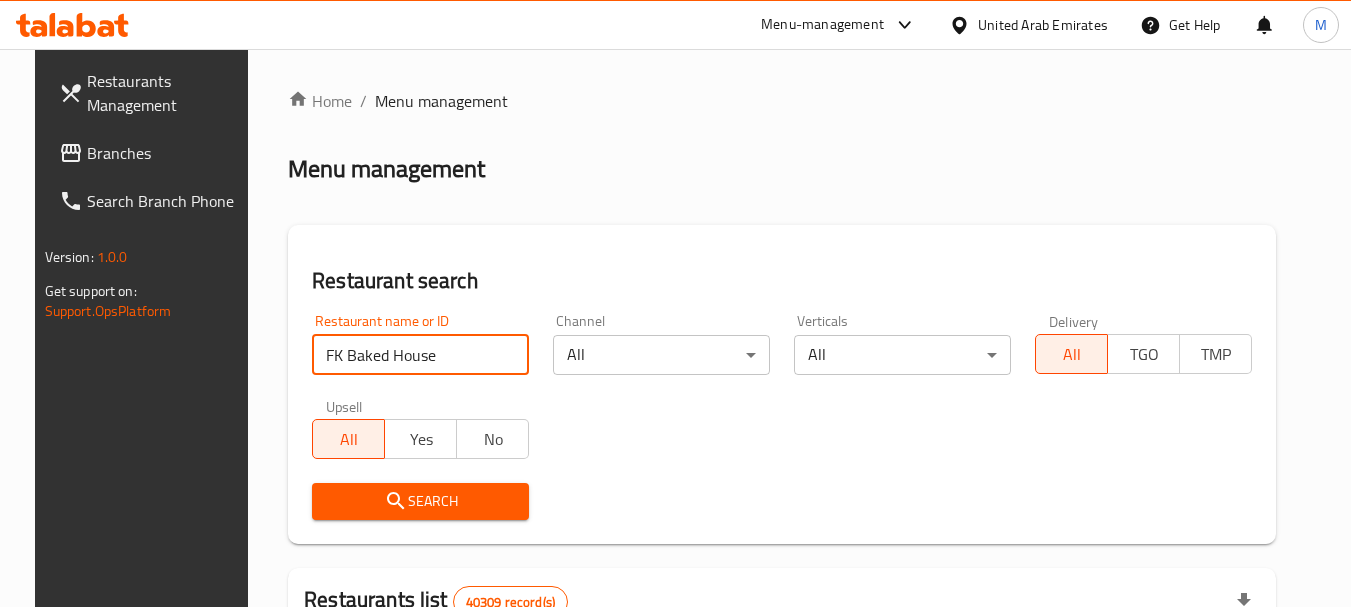 type on "FK Baked House" 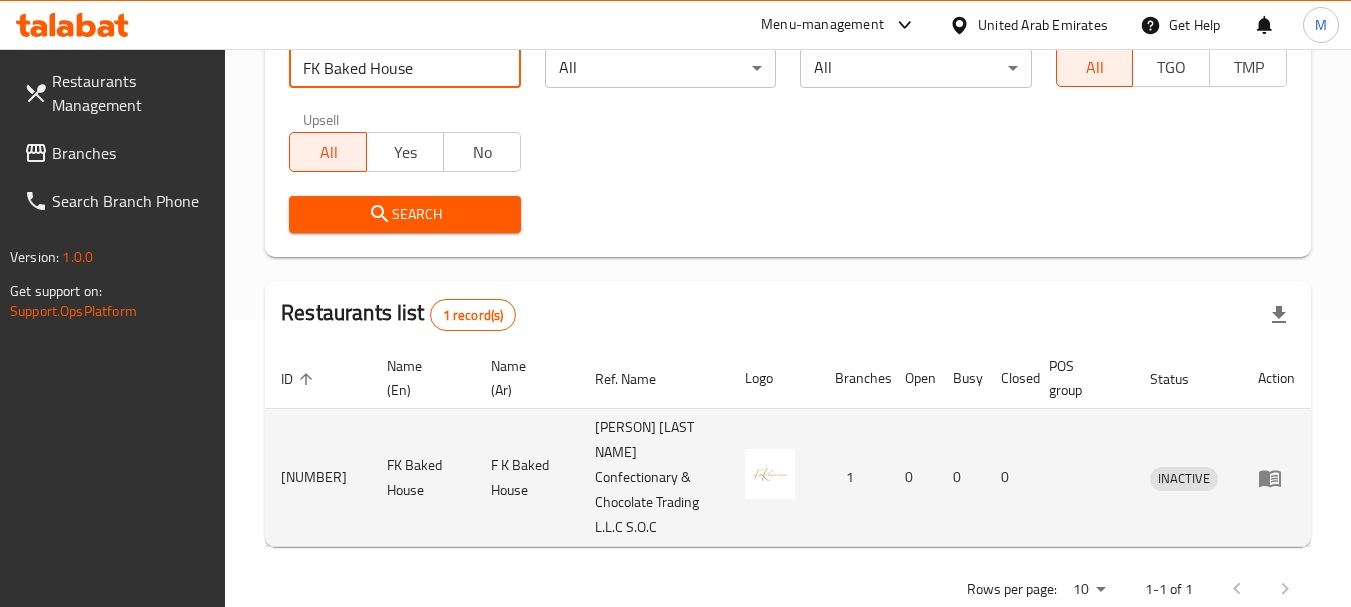 scroll, scrollTop: 310, scrollLeft: 0, axis: vertical 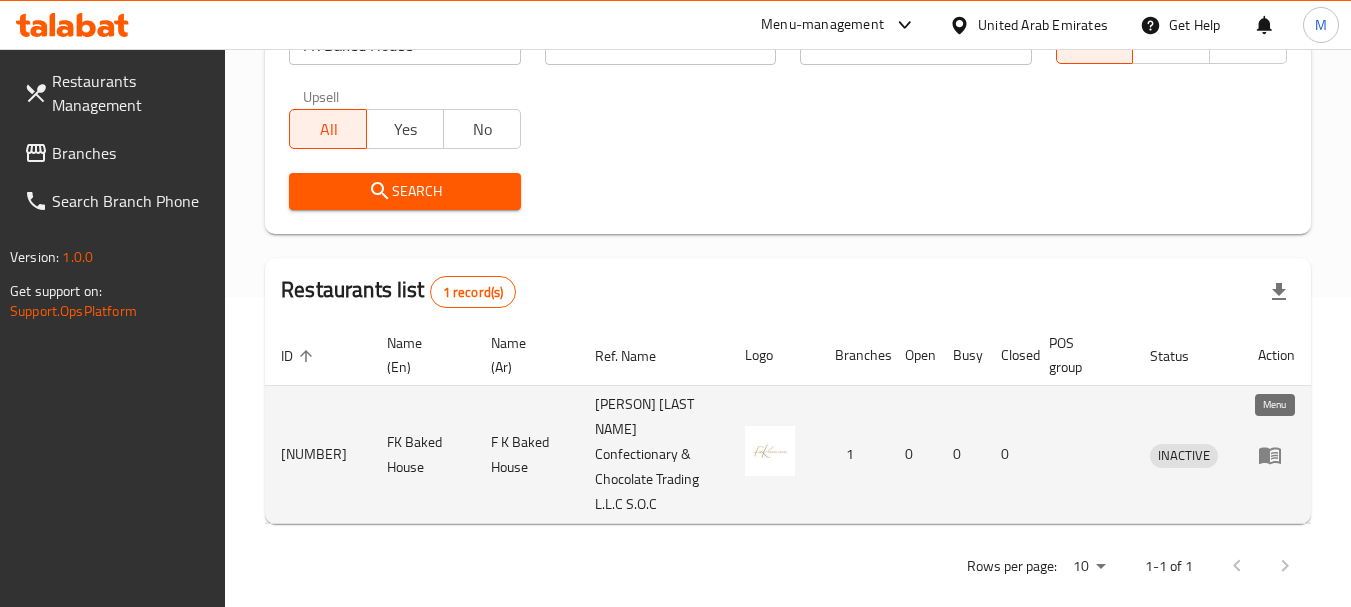 click 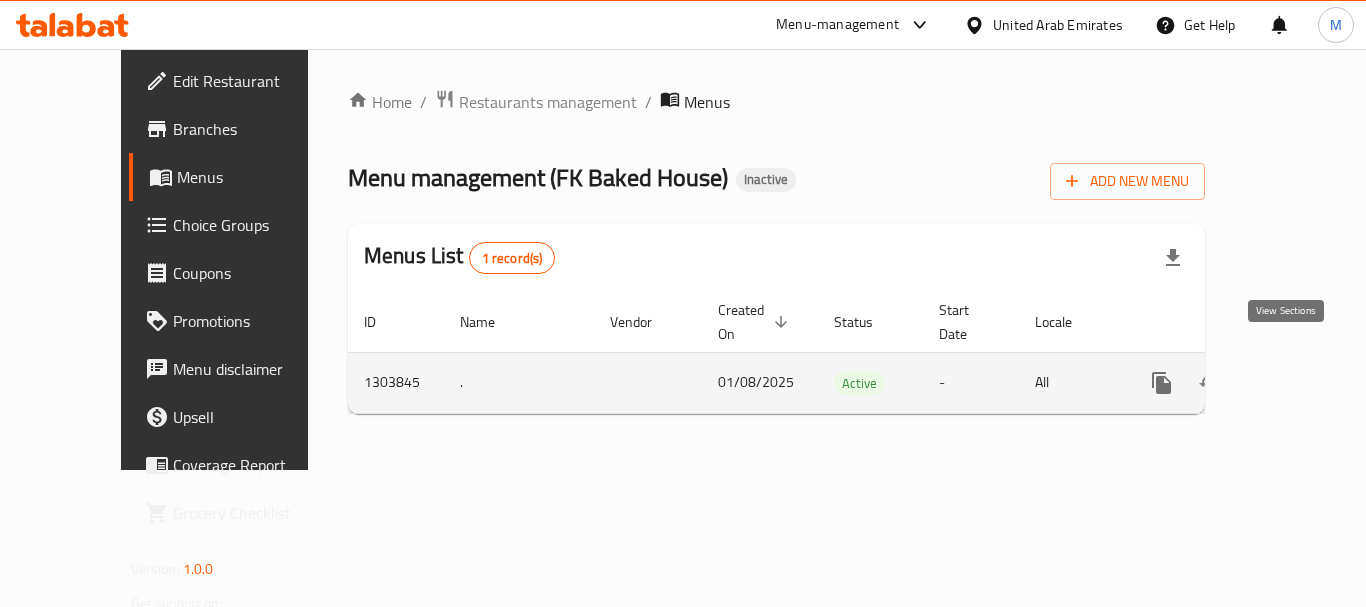 click 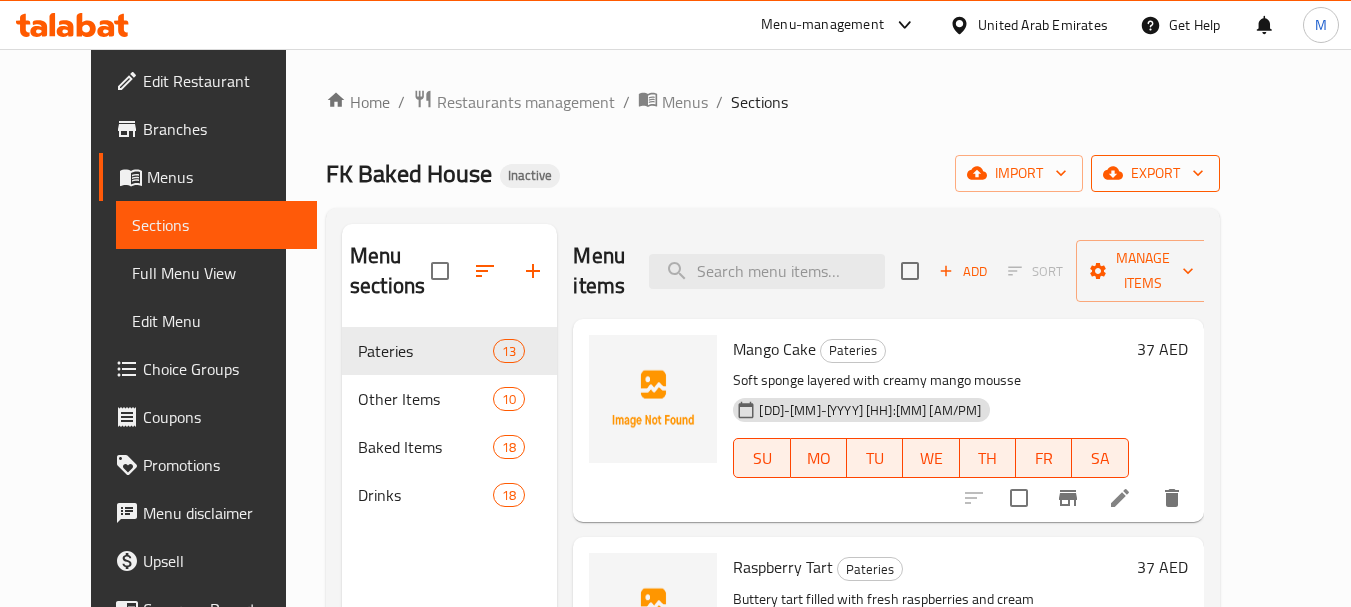 click on "export" at bounding box center [1155, 173] 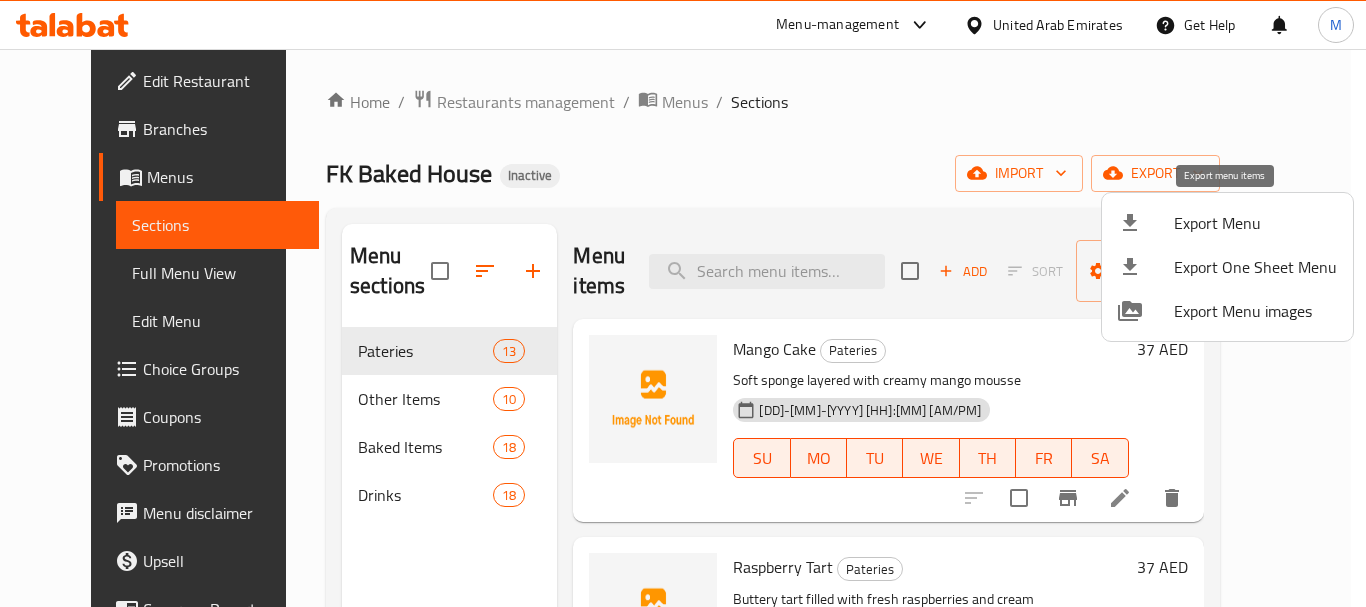 click on "Export Menu" at bounding box center [1255, 223] 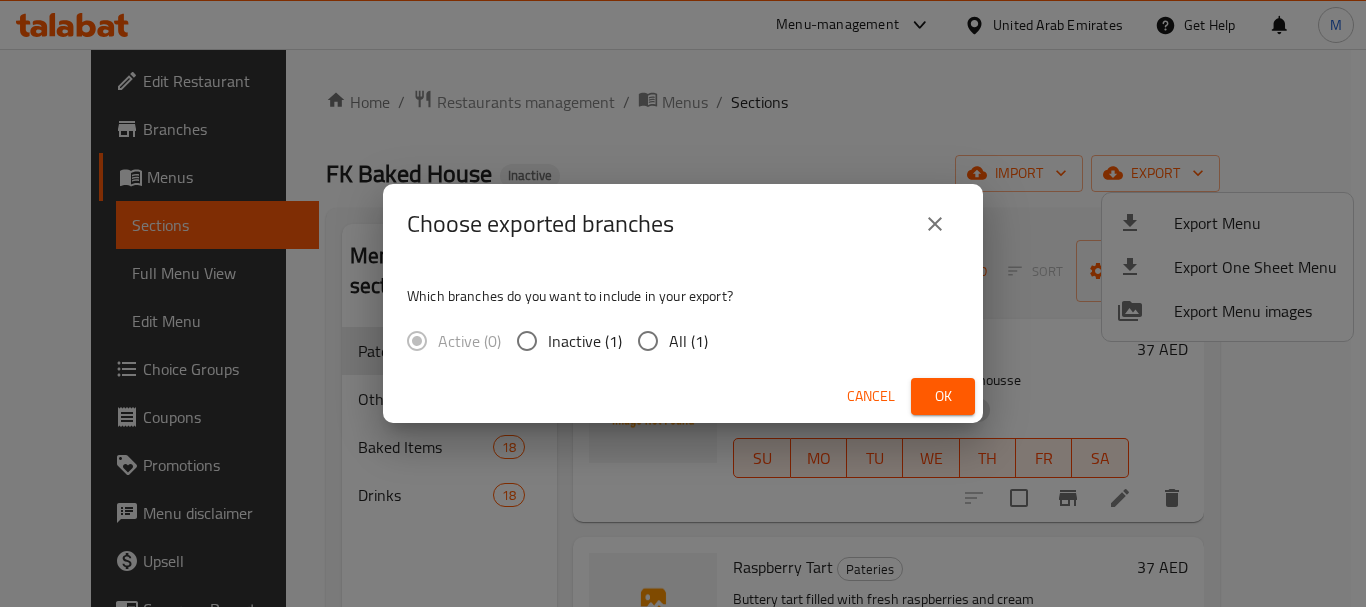 click on "All (1)" at bounding box center [648, 341] 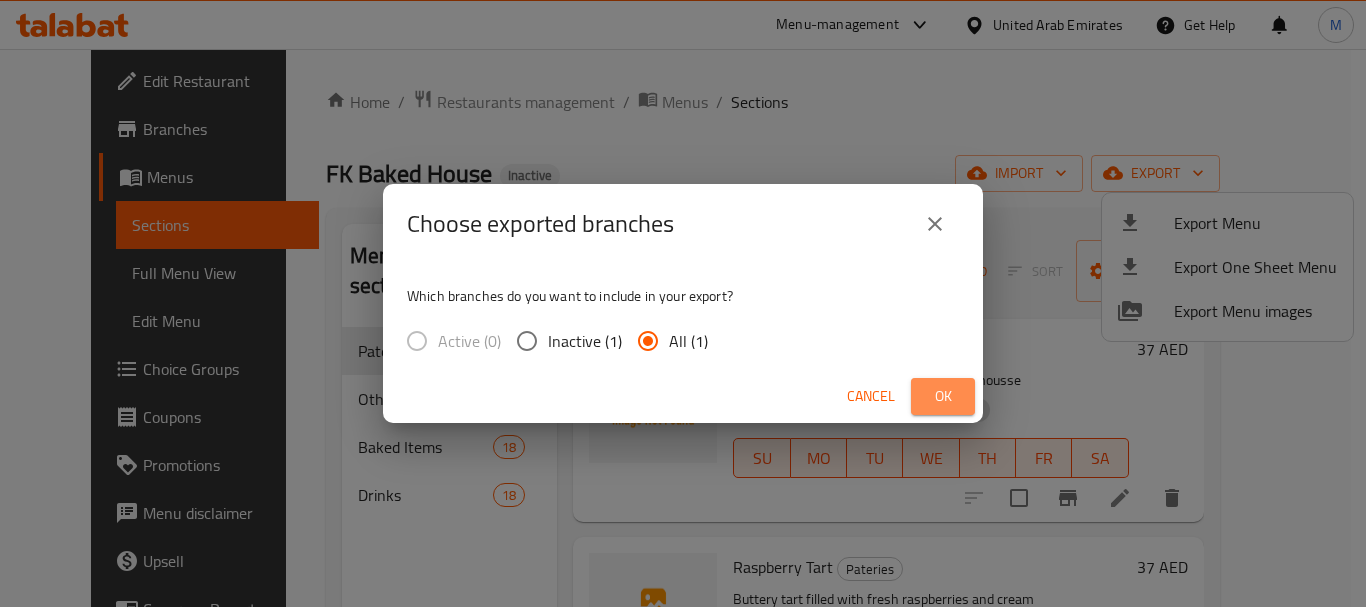 click on "Ok" at bounding box center [943, 396] 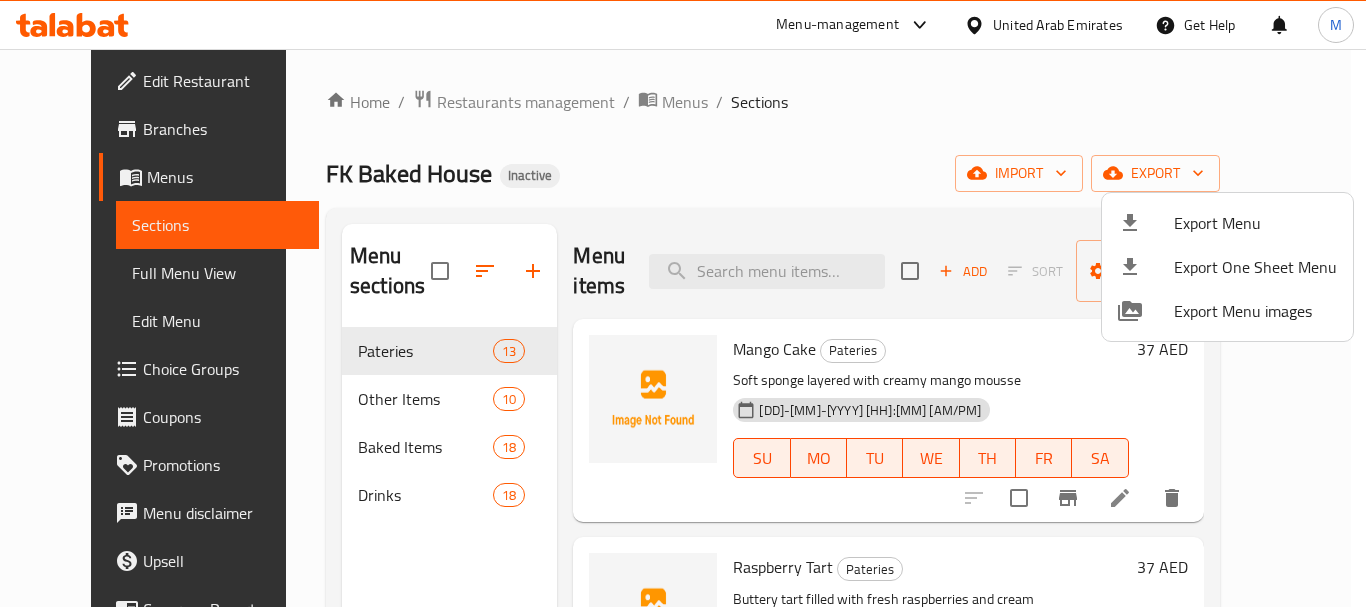 drag, startPoint x: 61, startPoint y: 272, endPoint x: 32, endPoint y: 268, distance: 29.274563 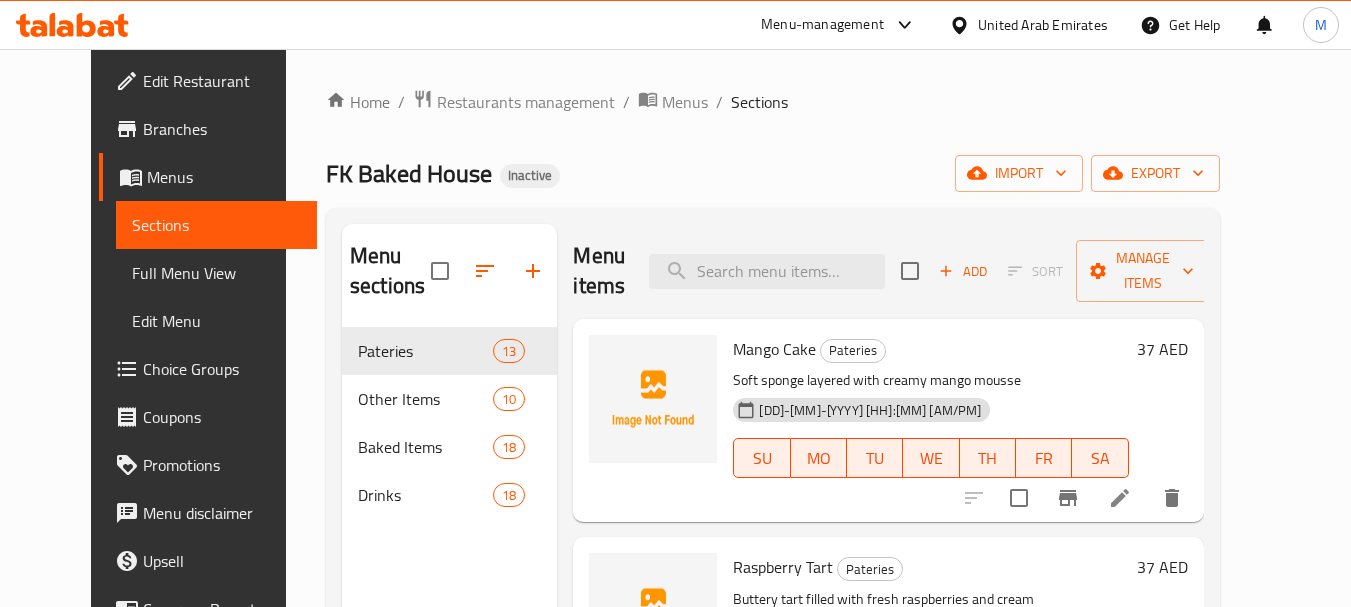 click on "Full Menu View" at bounding box center [216, 273] 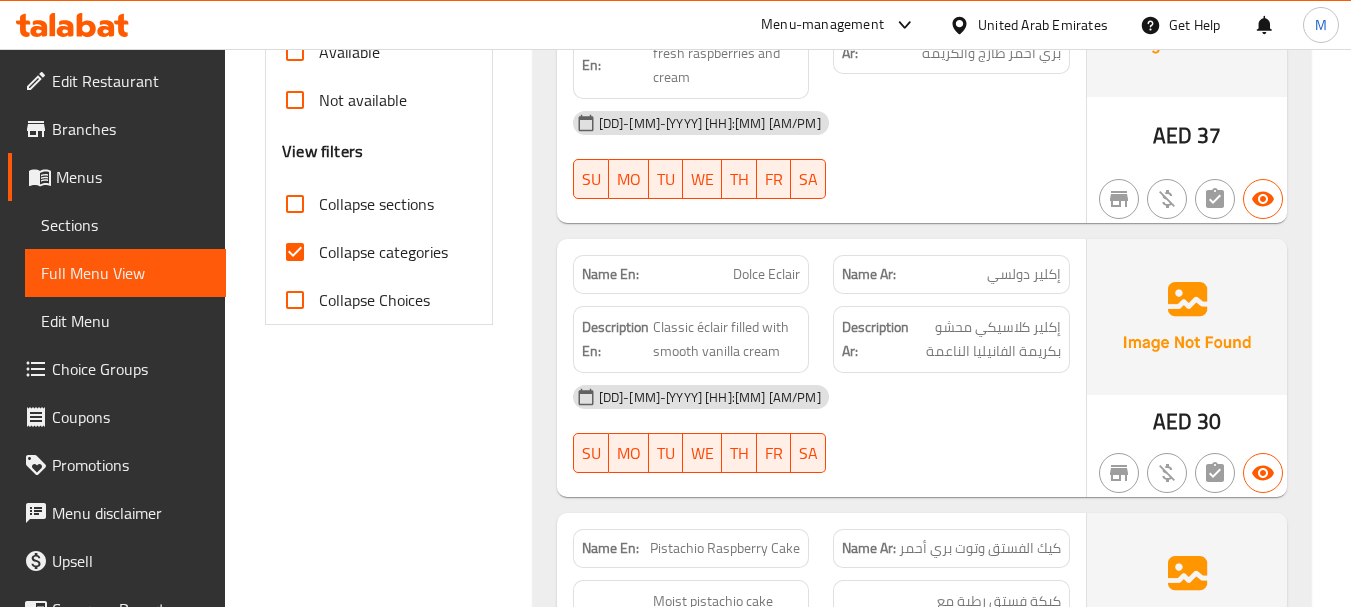 scroll, scrollTop: 700, scrollLeft: 0, axis: vertical 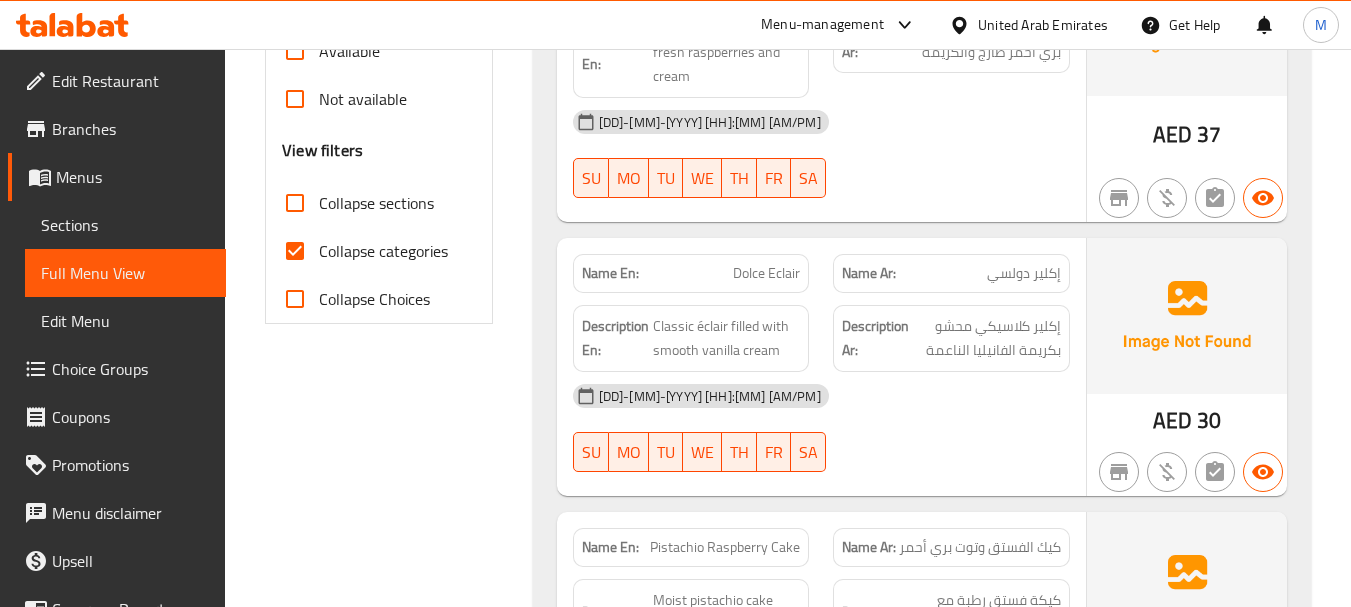 click on "Collapse categories" at bounding box center [295, 251] 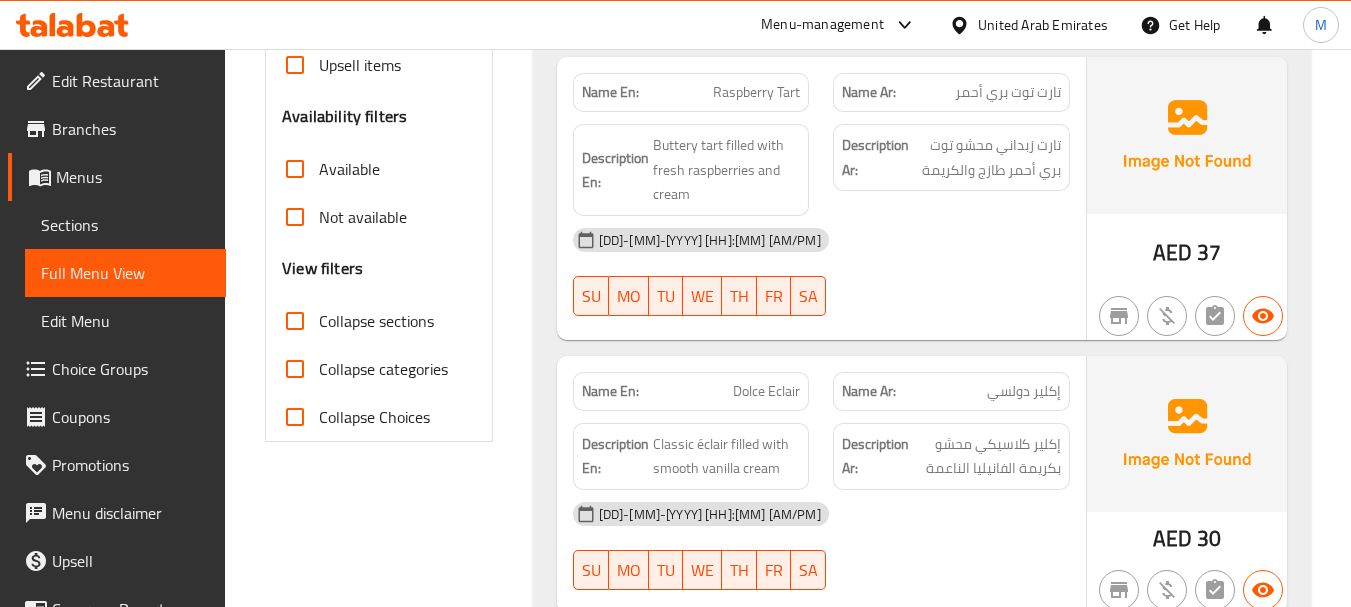 scroll, scrollTop: 400, scrollLeft: 0, axis: vertical 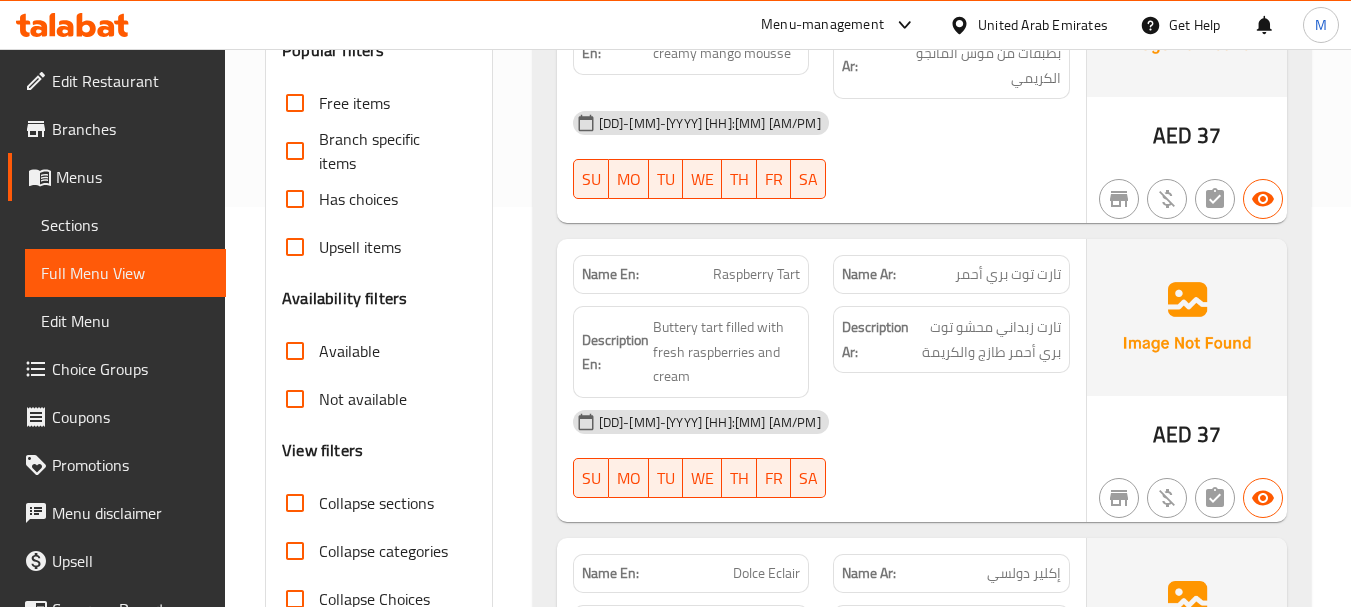 click on "Has choices" at bounding box center (358, 199) 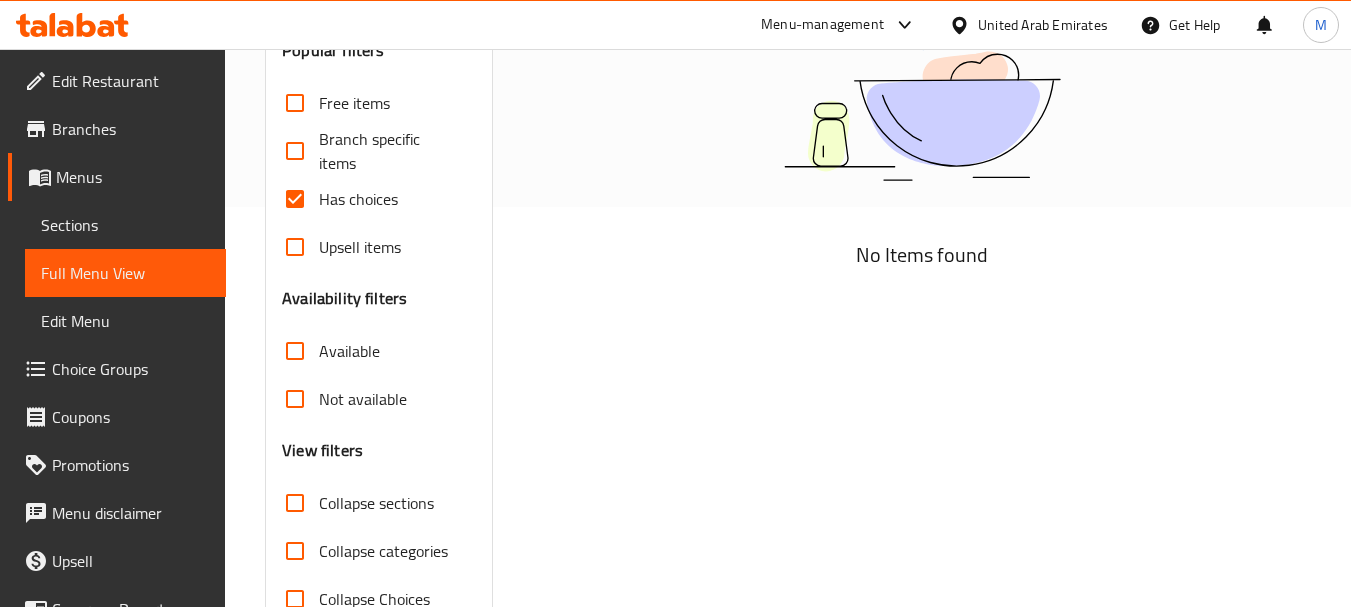 click on "Has choices" at bounding box center (295, 199) 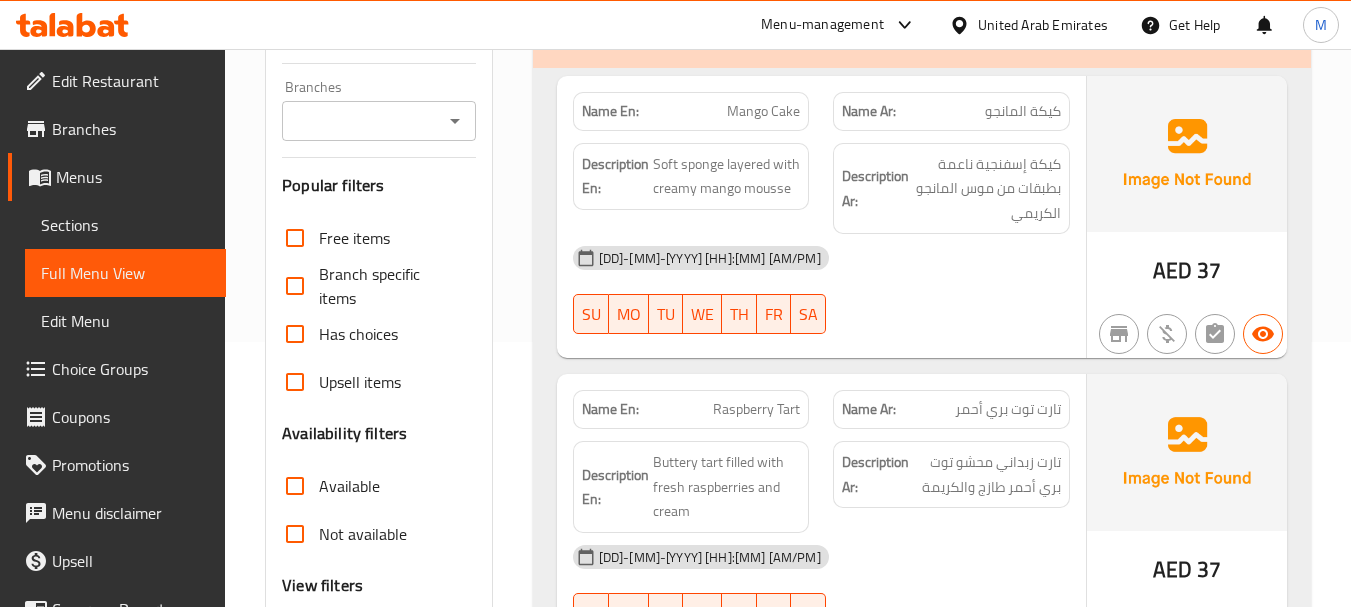 scroll, scrollTop: 0, scrollLeft: 0, axis: both 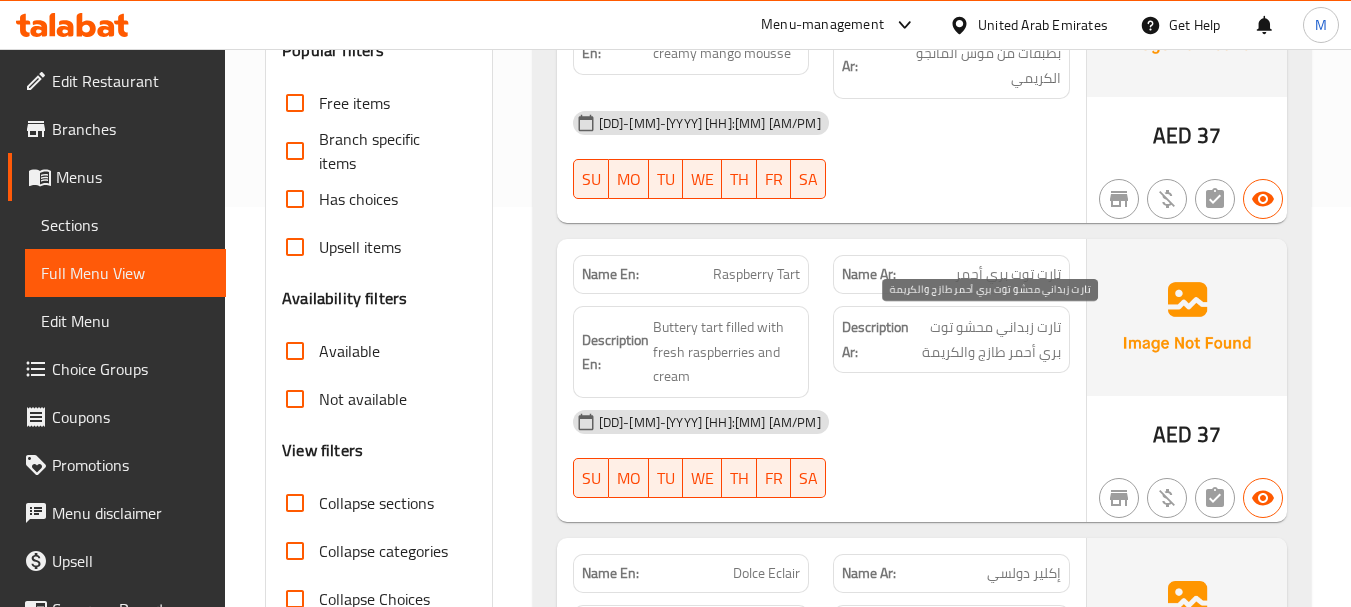 click on "تارت زبداني محشو توت بري أحمر طازج والكريمة" at bounding box center (987, 339) 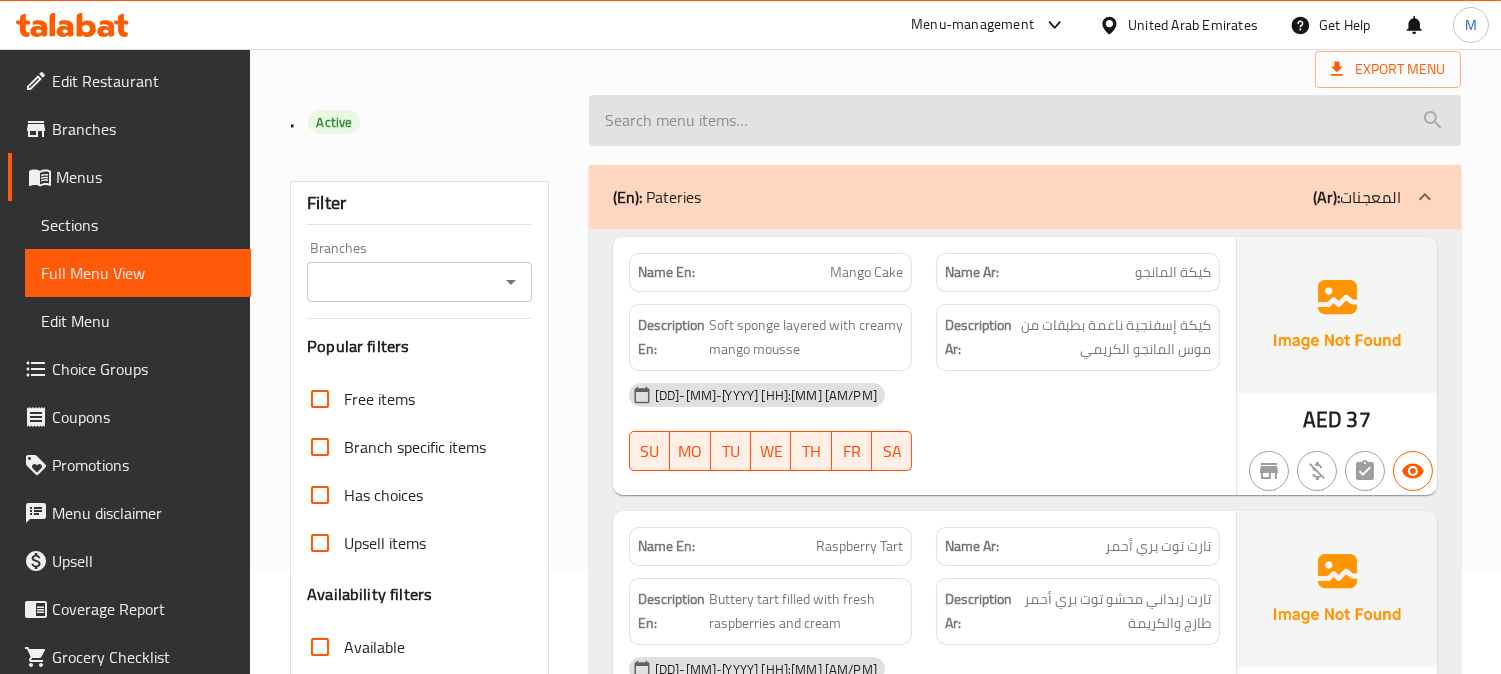 scroll, scrollTop: 222, scrollLeft: 0, axis: vertical 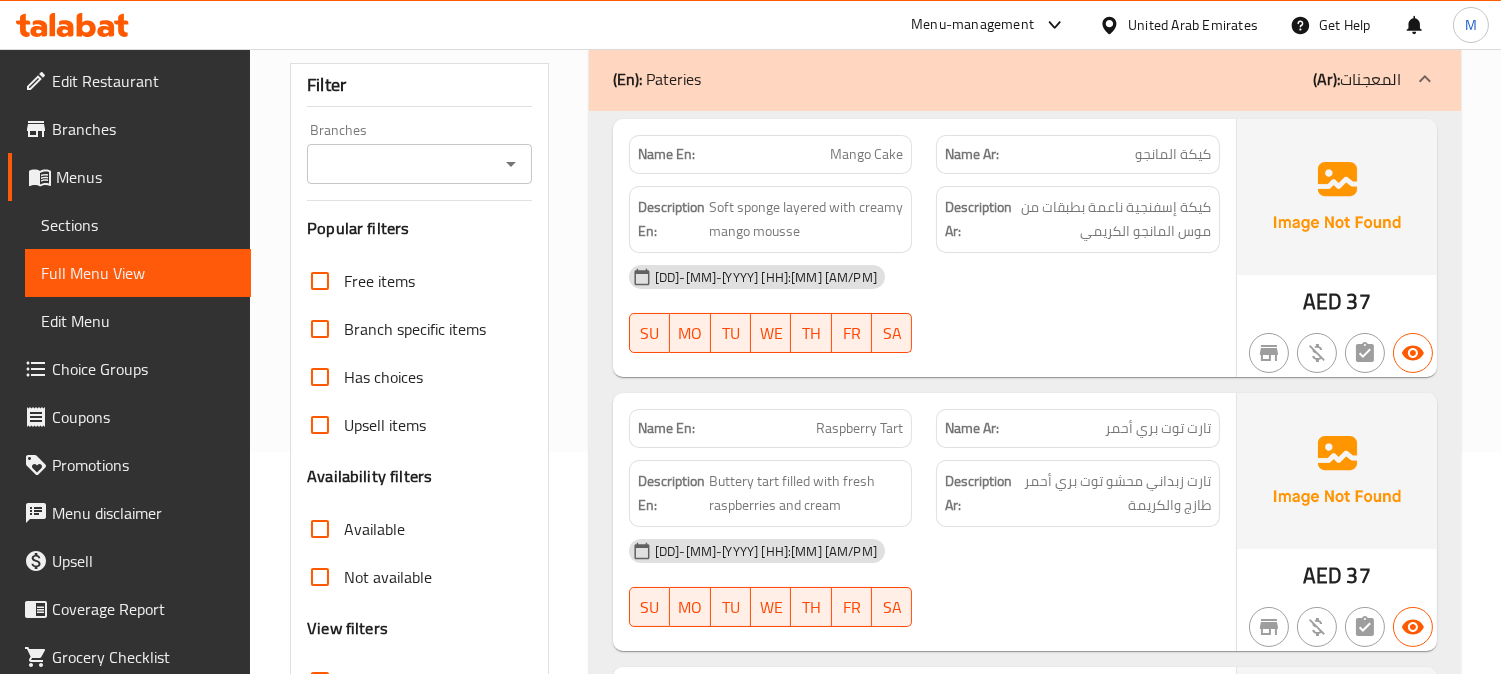click on "كيكة المانجو" at bounding box center (1173, 154) 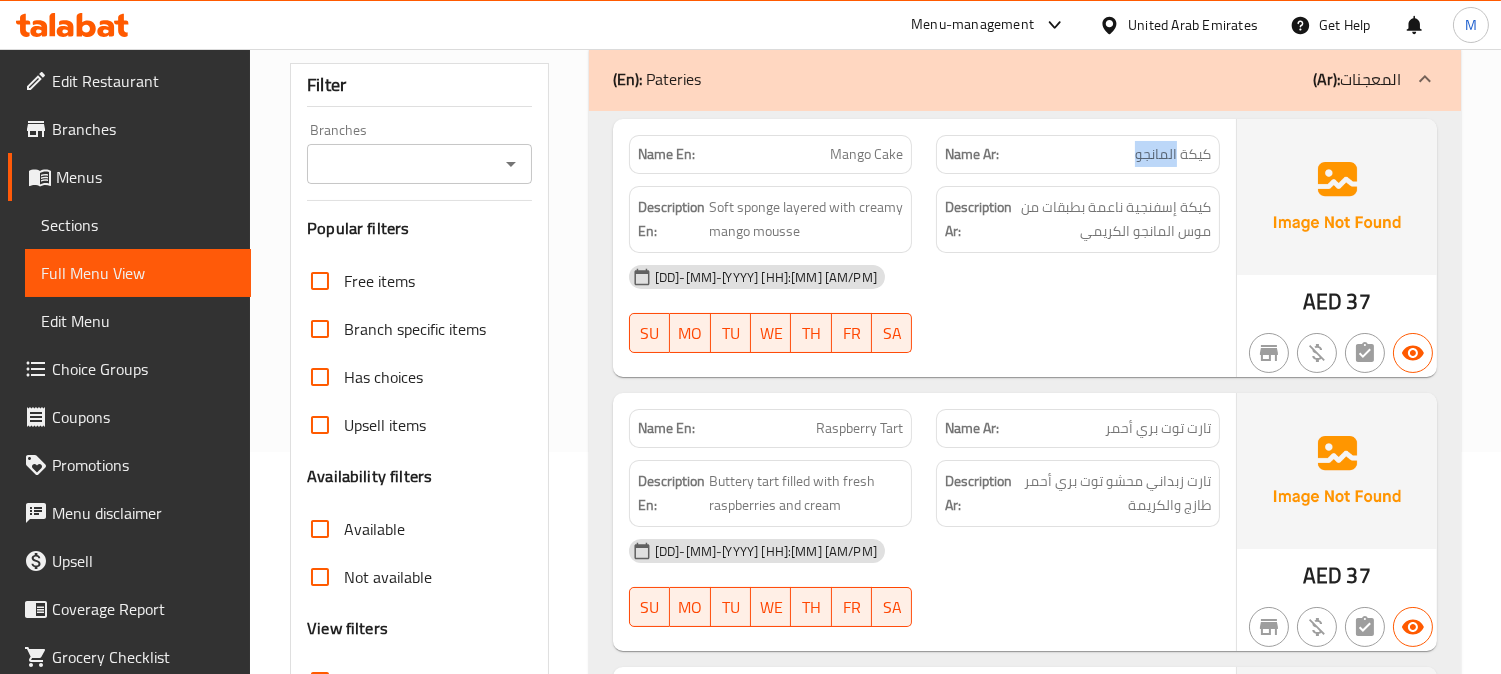 click on "كيكة المانجو" at bounding box center [1173, 154] 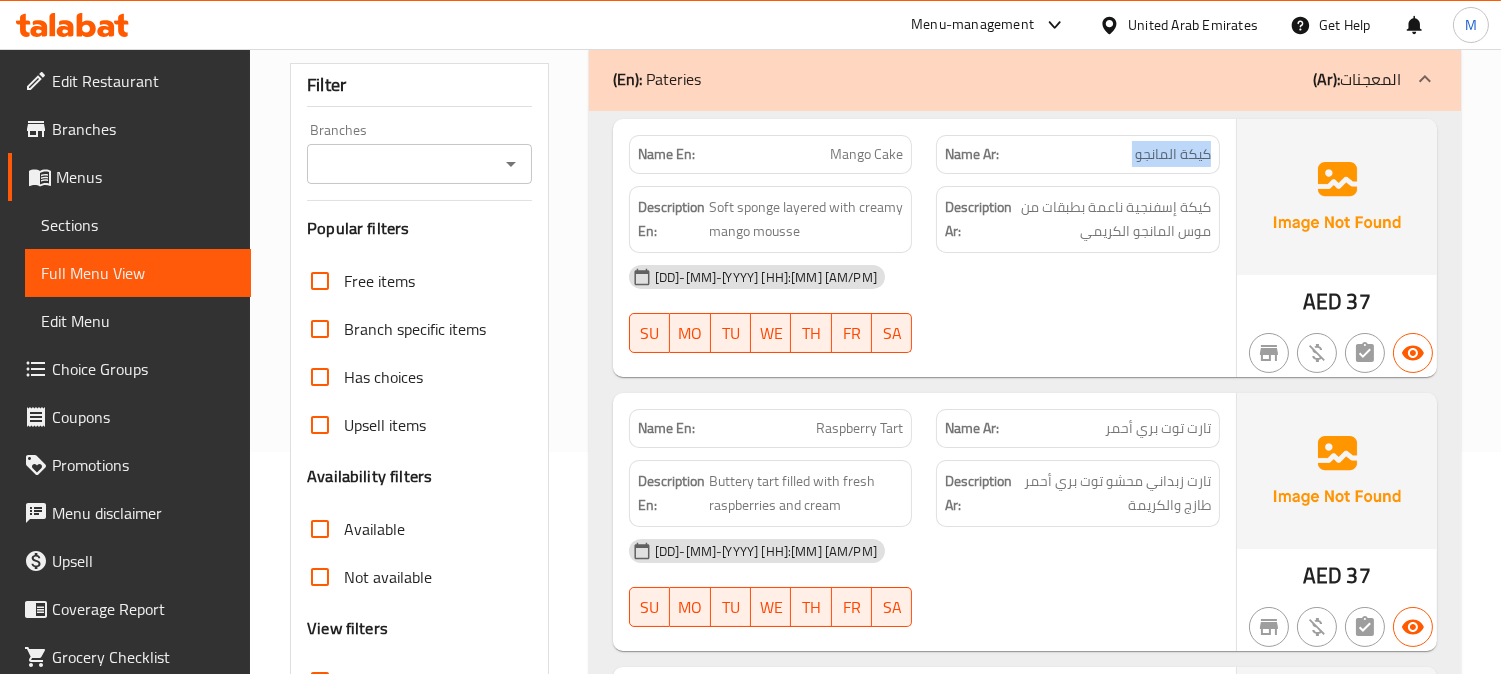 click on "كيكة المانجو" at bounding box center [1173, 154] 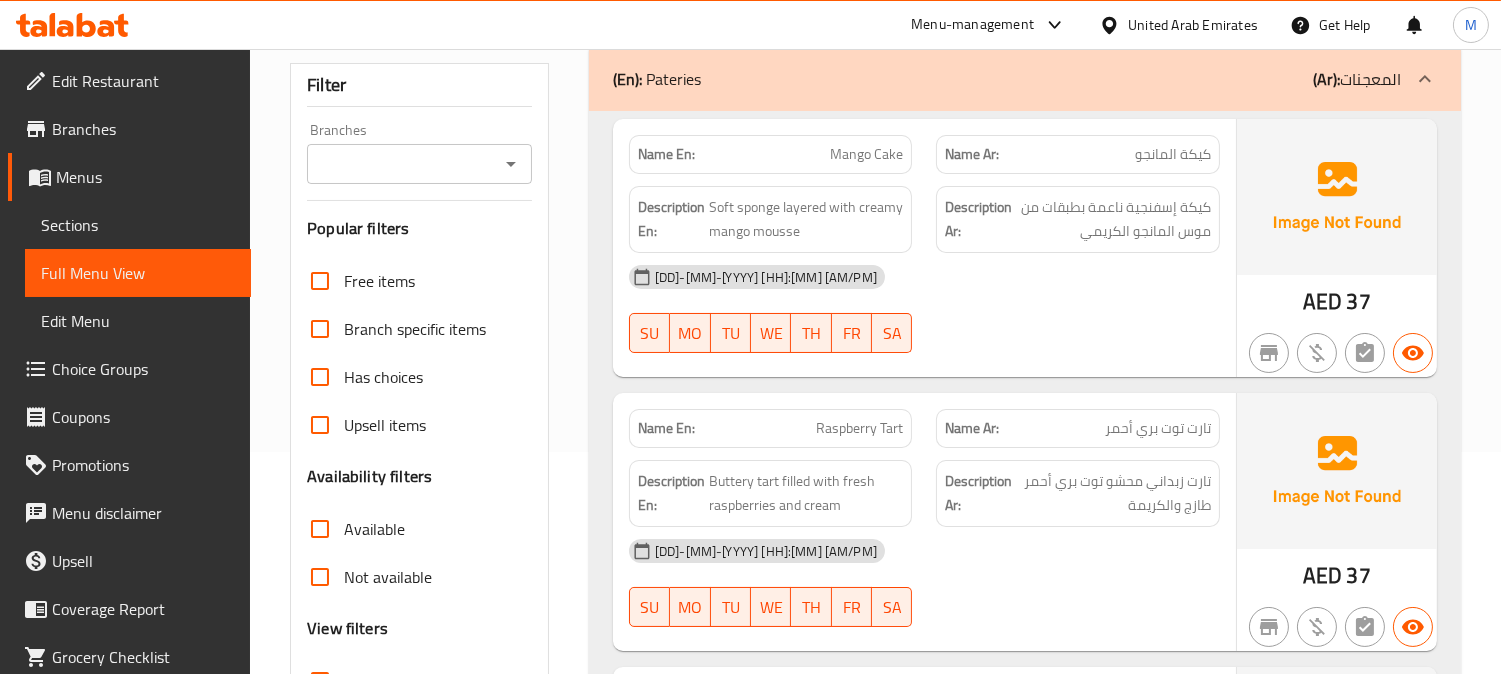 click on "Mango Cake" at bounding box center [866, 154] 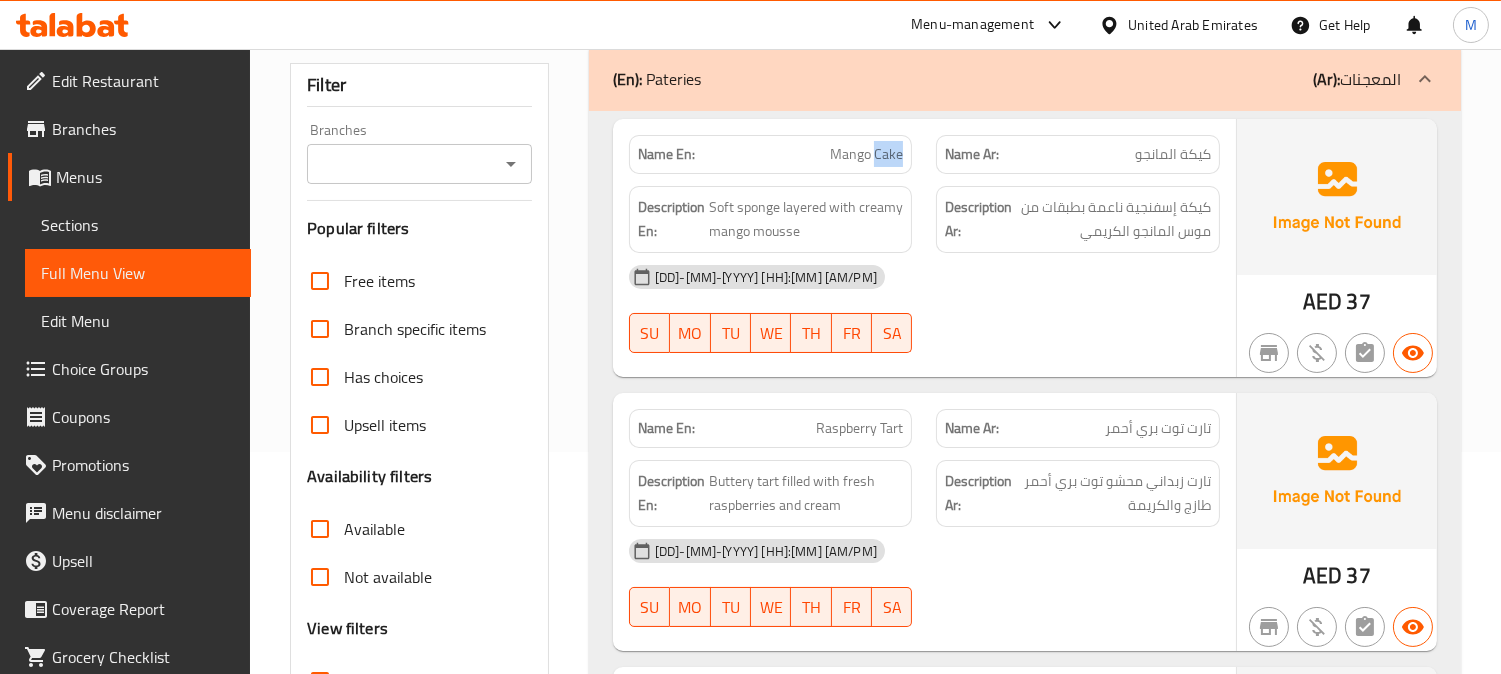 click on "Mango Cake" at bounding box center [866, 154] 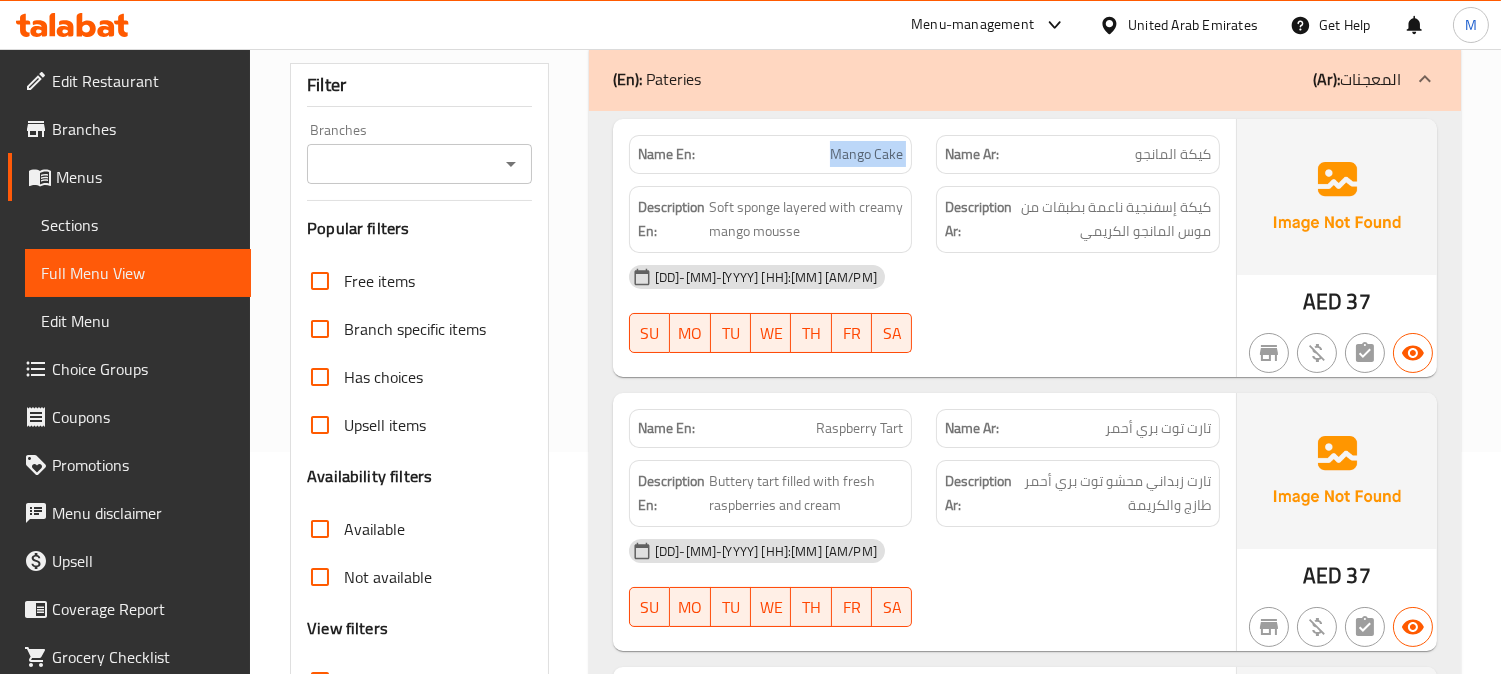 click on "Mango Cake" at bounding box center (866, 154) 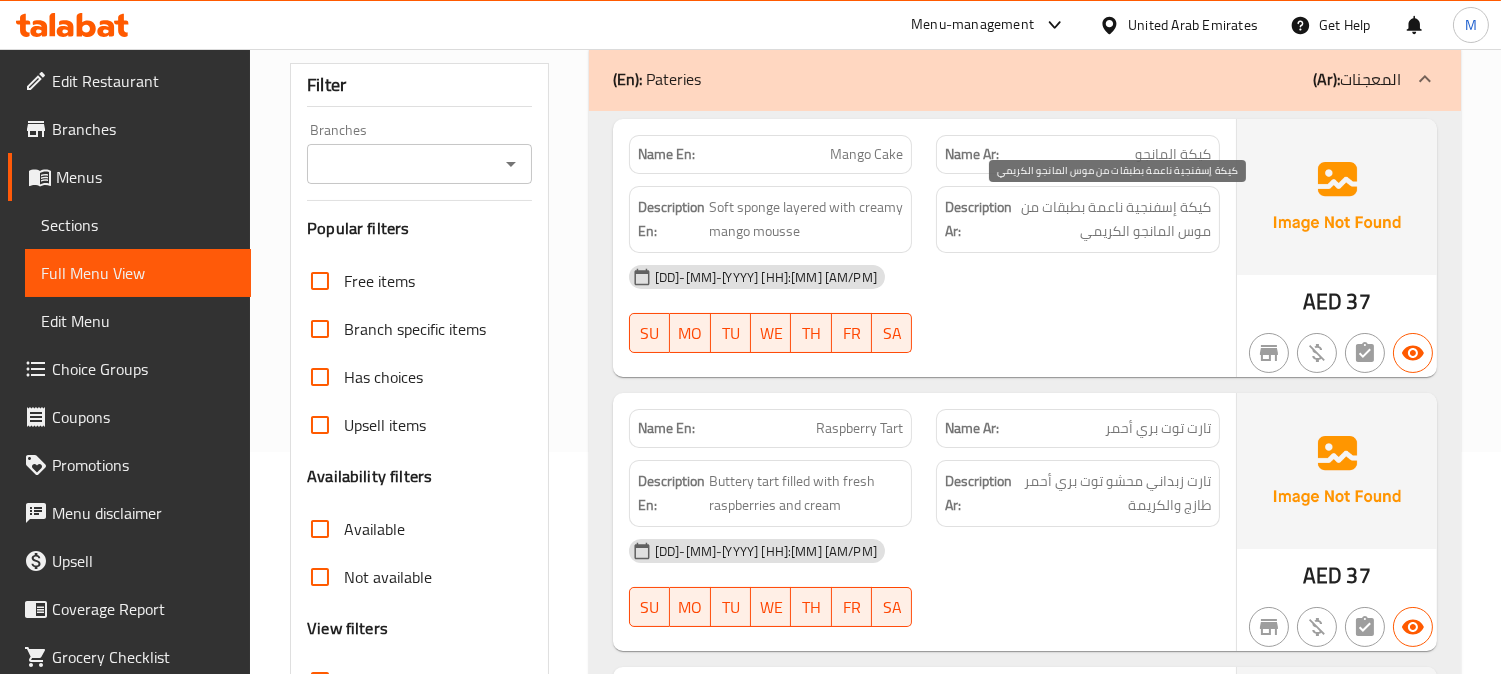 click on "كيكة إسفنجية ناعمة بطبقات من موس المانجو الكريمي" at bounding box center [1113, 219] 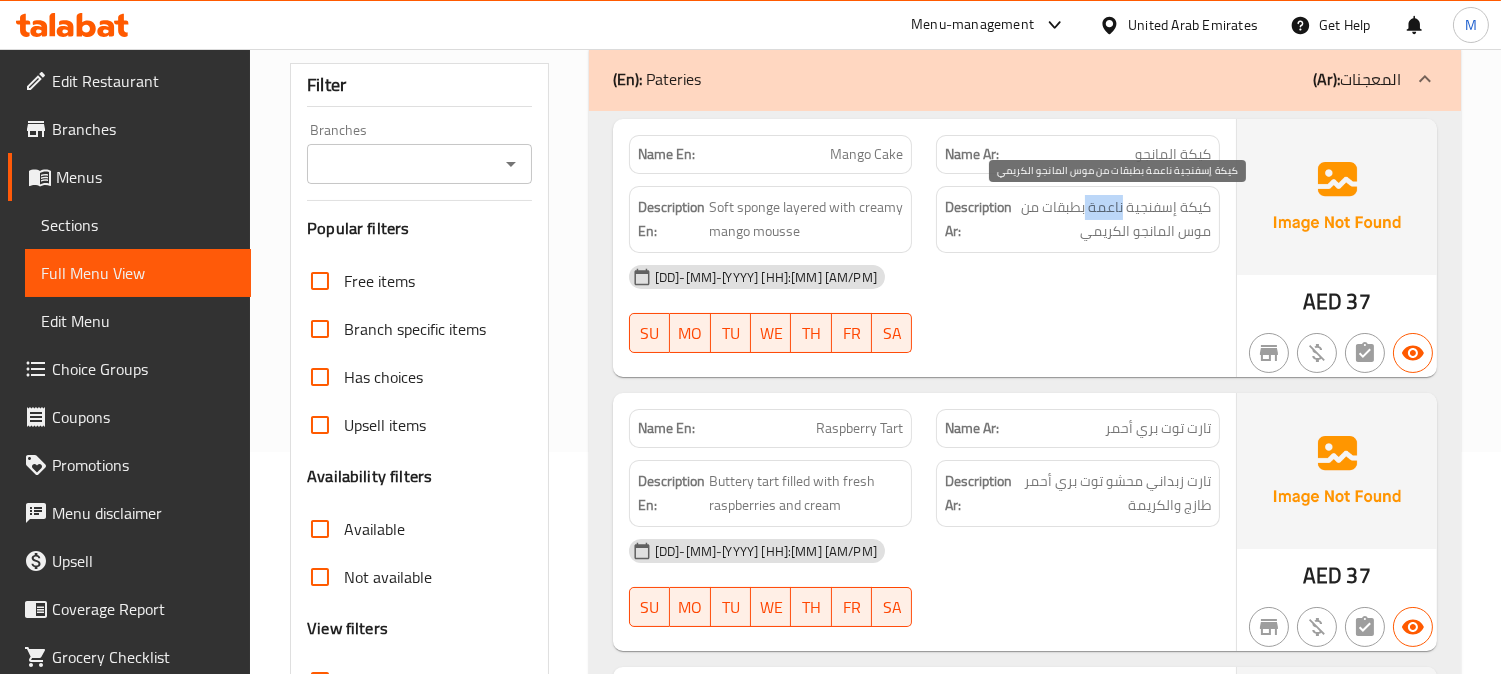 click on "كيكة إسفنجية ناعمة بطبقات من موس المانجو الكريمي" at bounding box center [1113, 219] 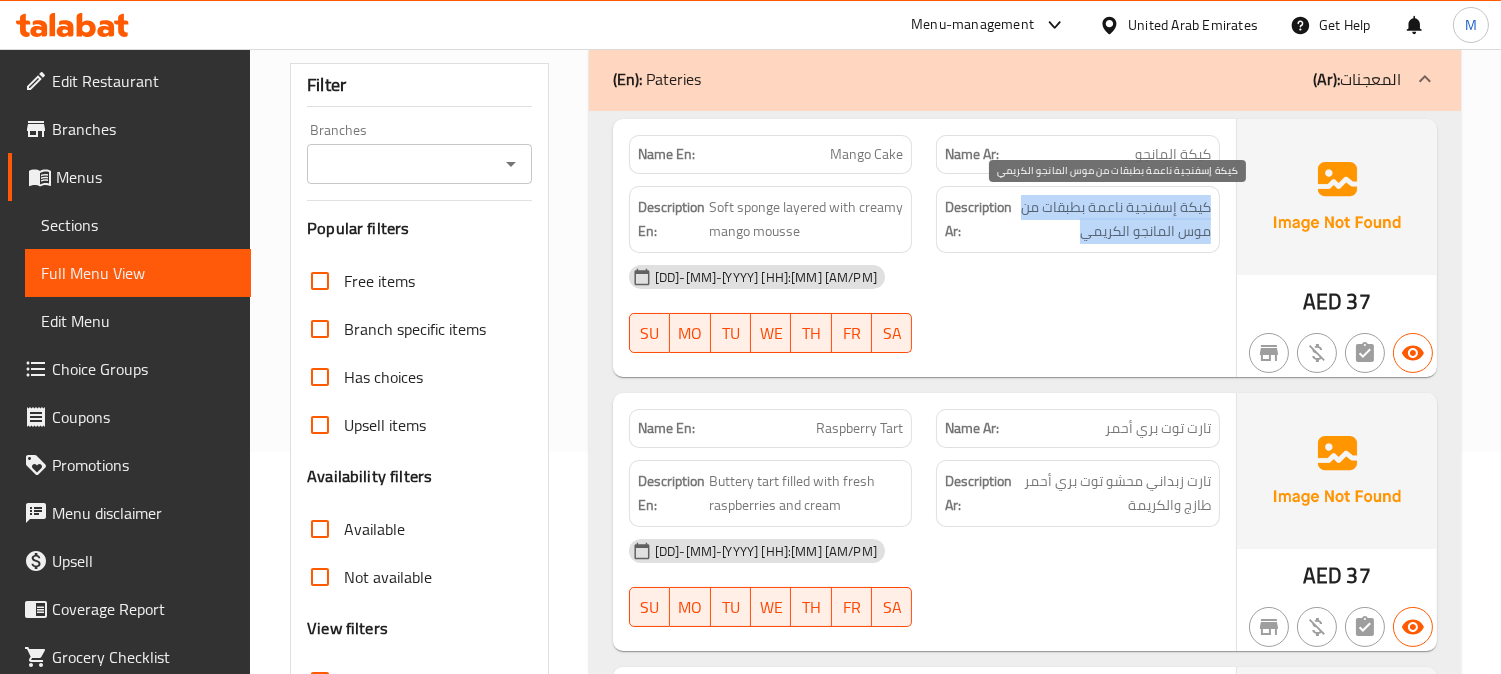 click on "كيكة إسفنجية ناعمة بطبقات من موس المانجو الكريمي" at bounding box center [1113, 219] 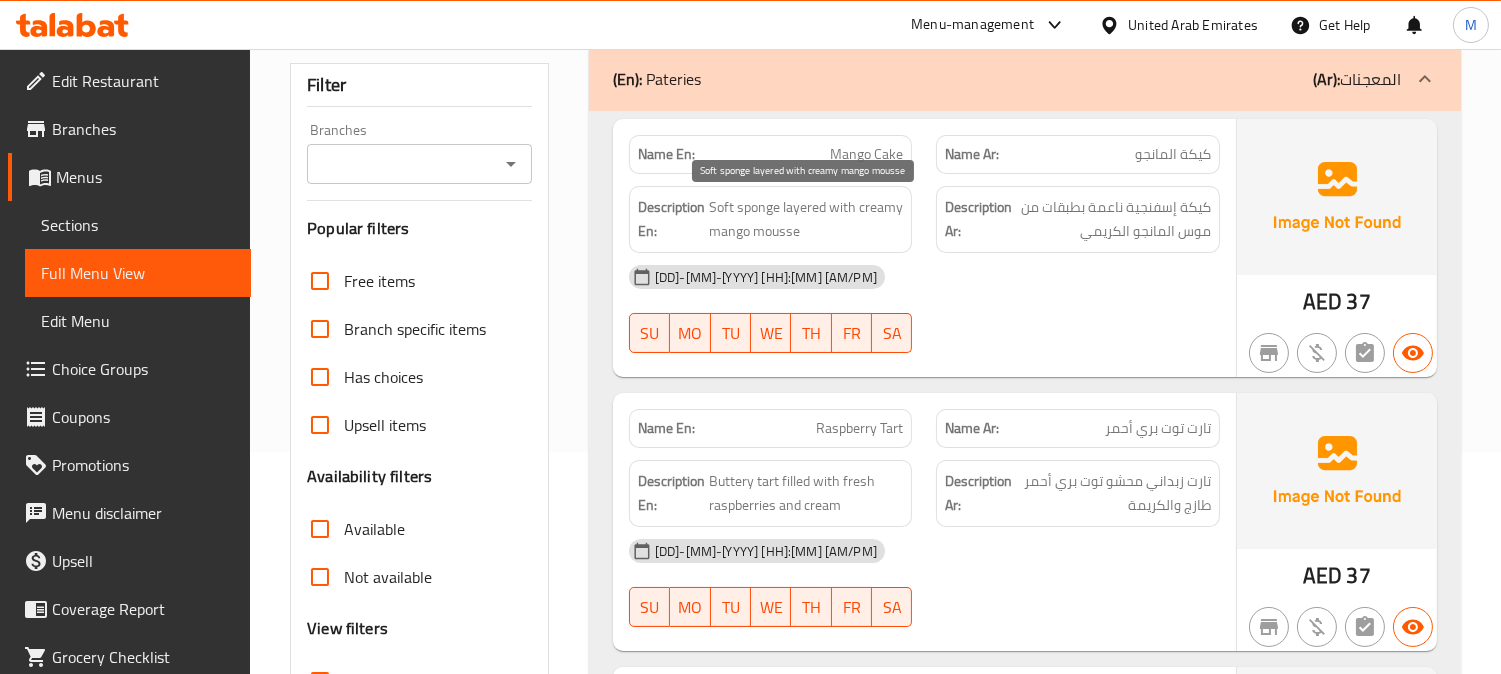 click on "Soft sponge layered with creamy mango mousse" at bounding box center (806, 219) 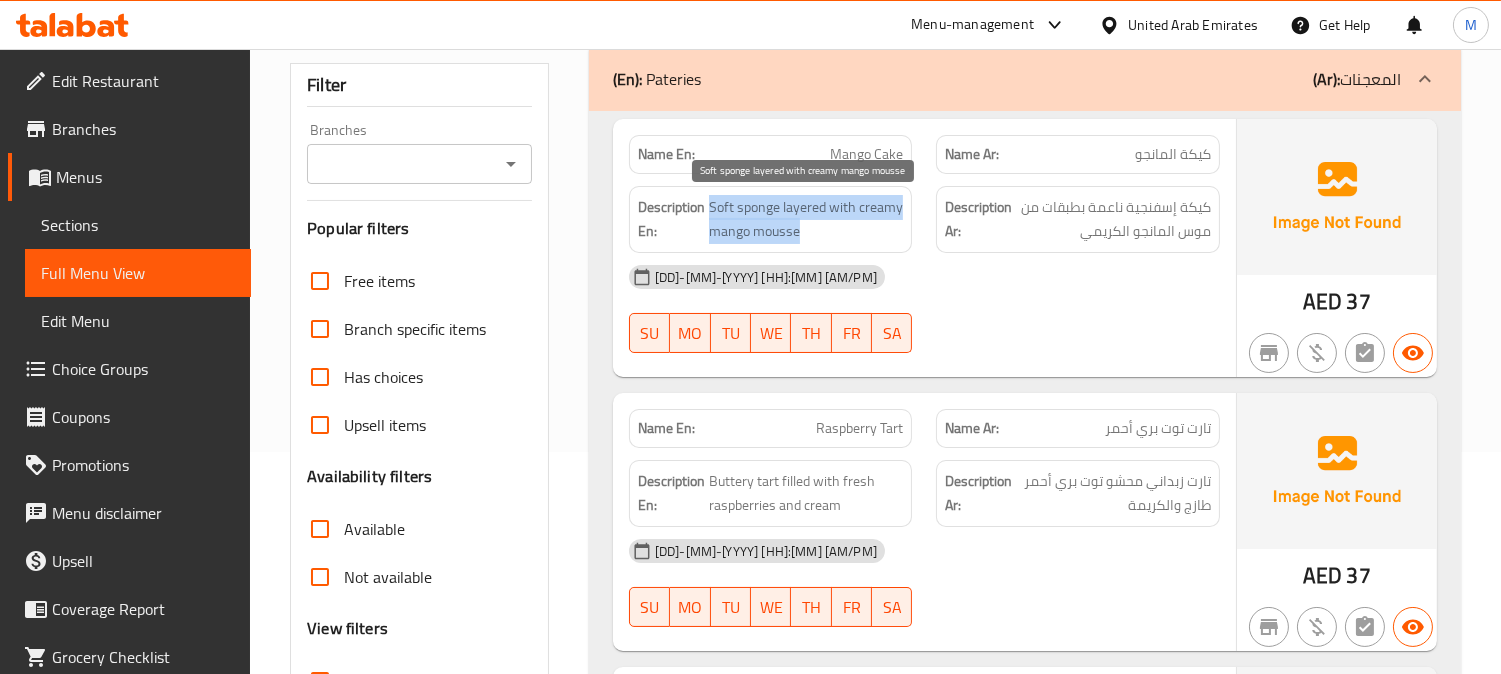 click on "Soft sponge layered with creamy mango mousse" at bounding box center (806, 219) 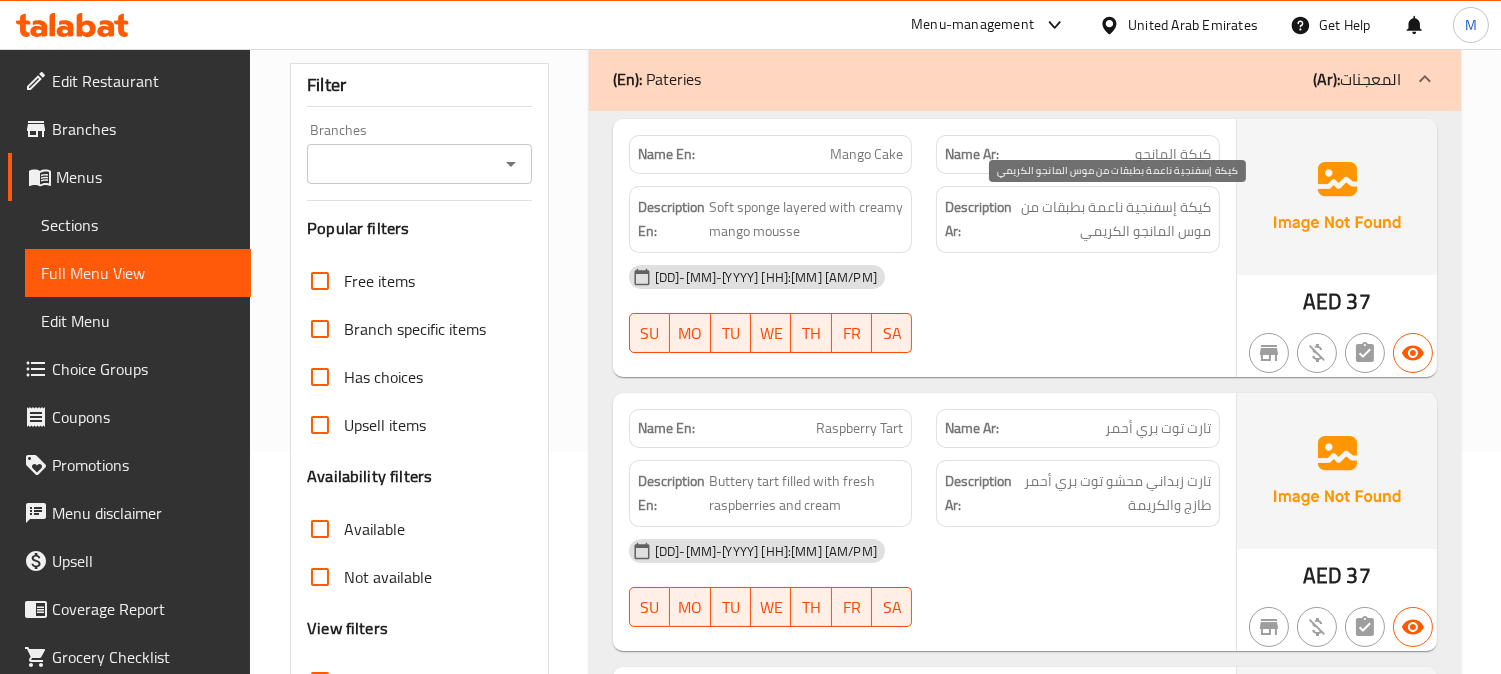 click on "كيكة إسفنجية ناعمة بطبقات من موس المانجو الكريمي" at bounding box center (1113, 219) 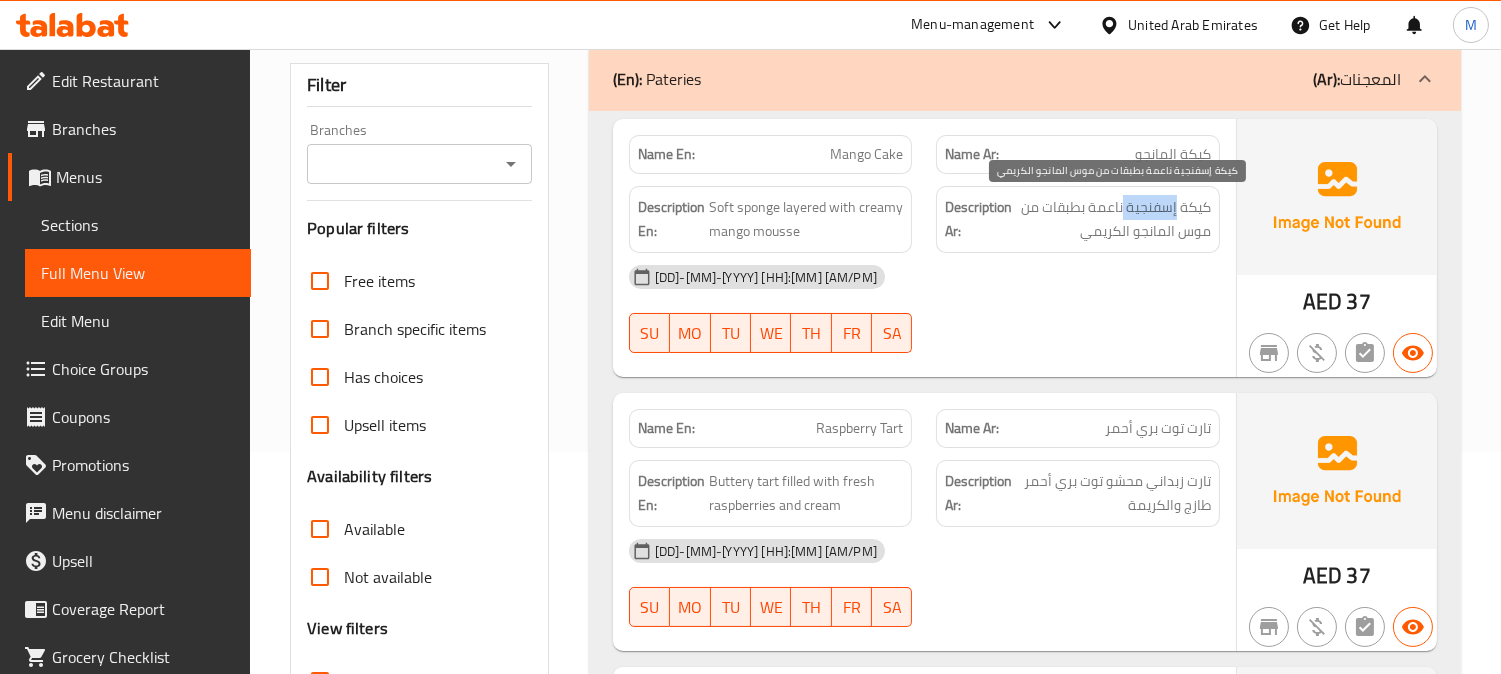 click on "كيكة إسفنجية ناعمة بطبقات من موس المانجو الكريمي" at bounding box center (1113, 219) 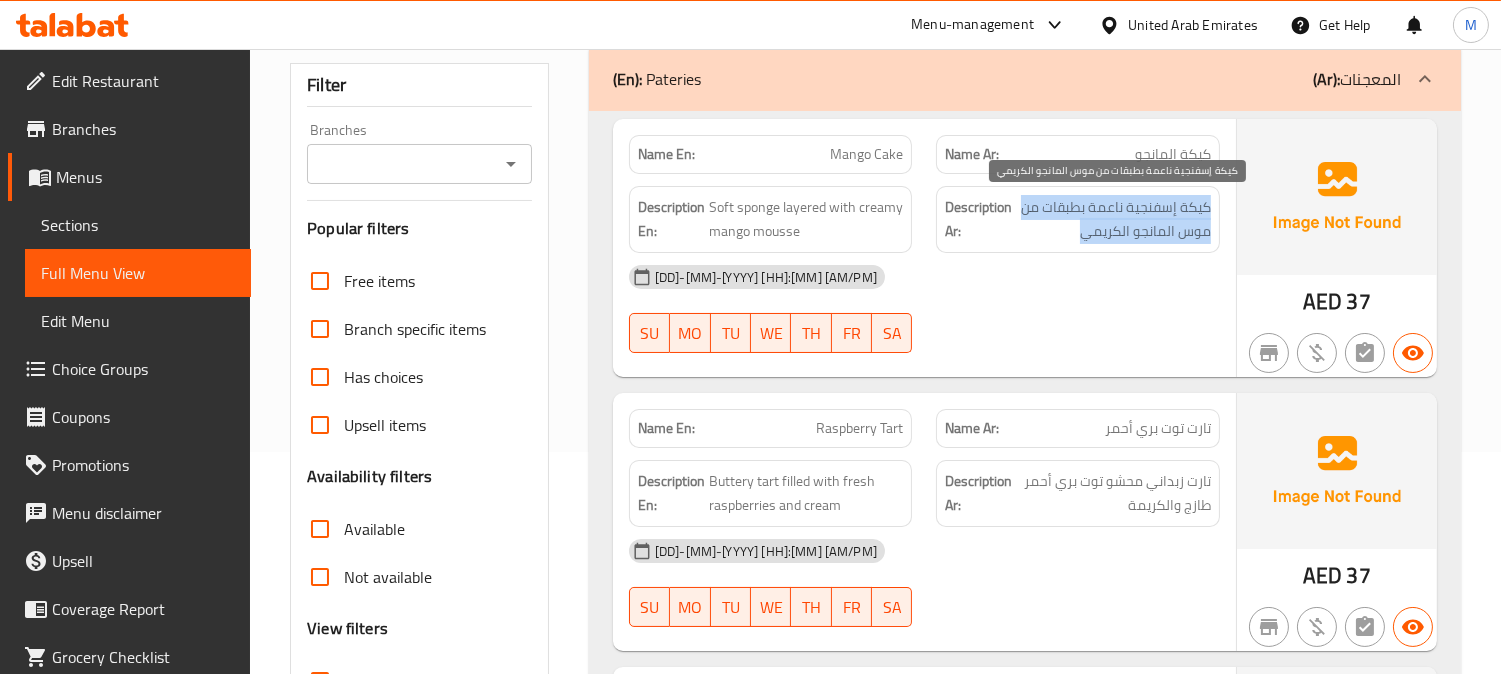 click on "كيكة إسفنجية ناعمة بطبقات من موس المانجو الكريمي" at bounding box center [1113, 219] 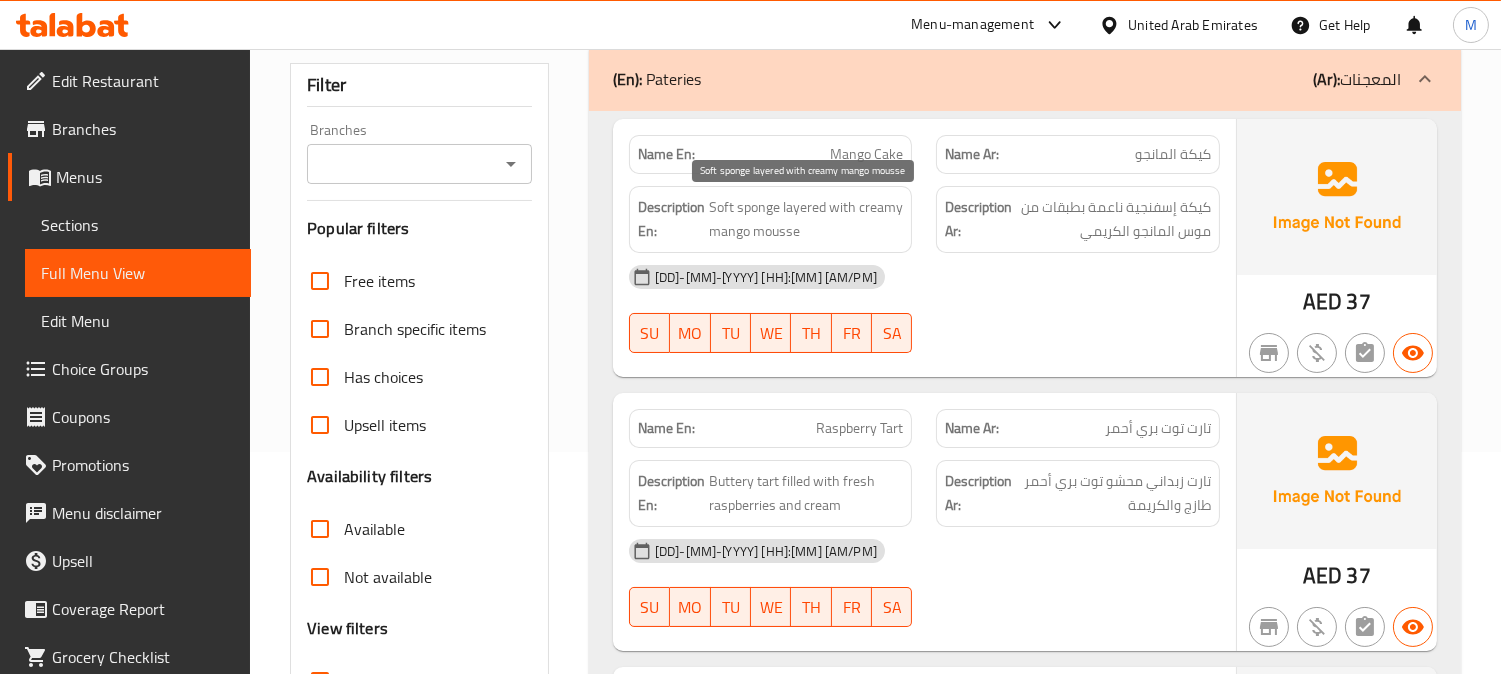 click on "Soft sponge layered with creamy mango mousse" at bounding box center [806, 219] 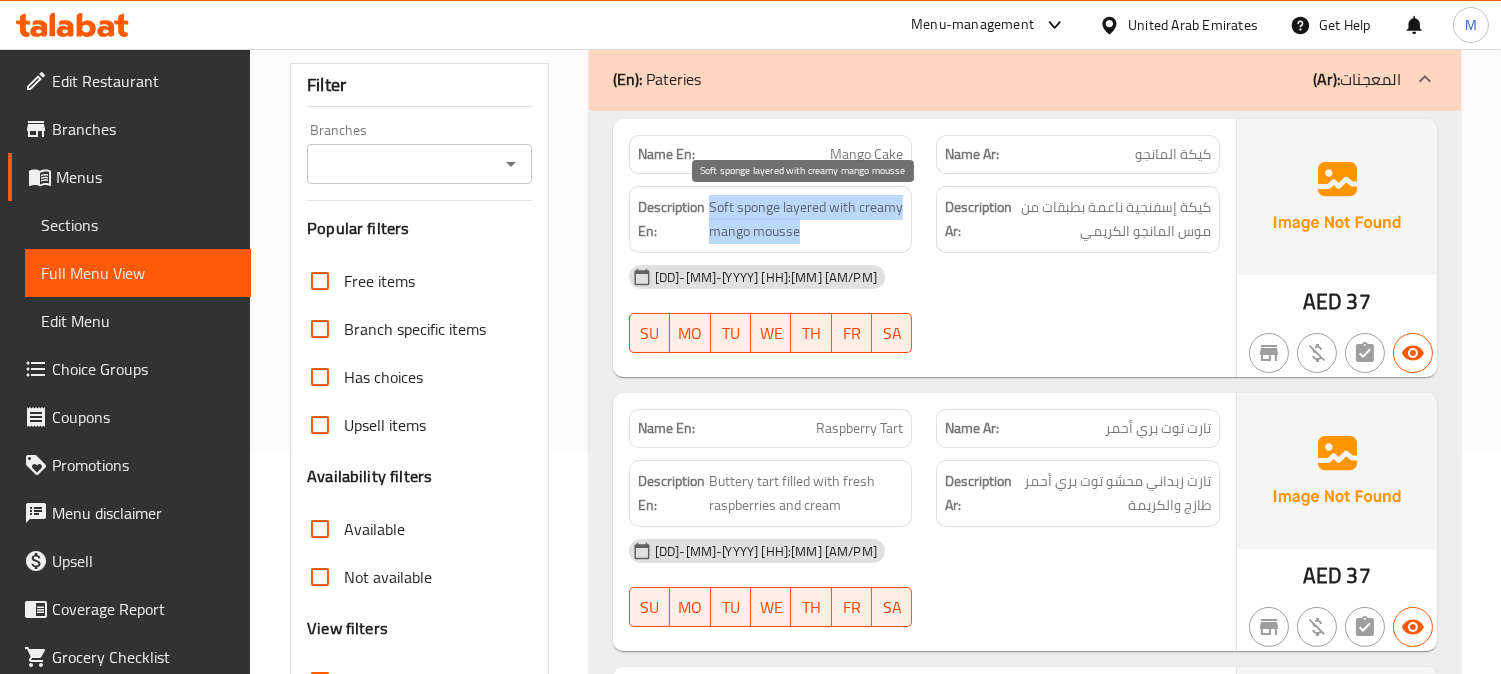 click on "Soft sponge layered with creamy mango mousse" at bounding box center (806, 219) 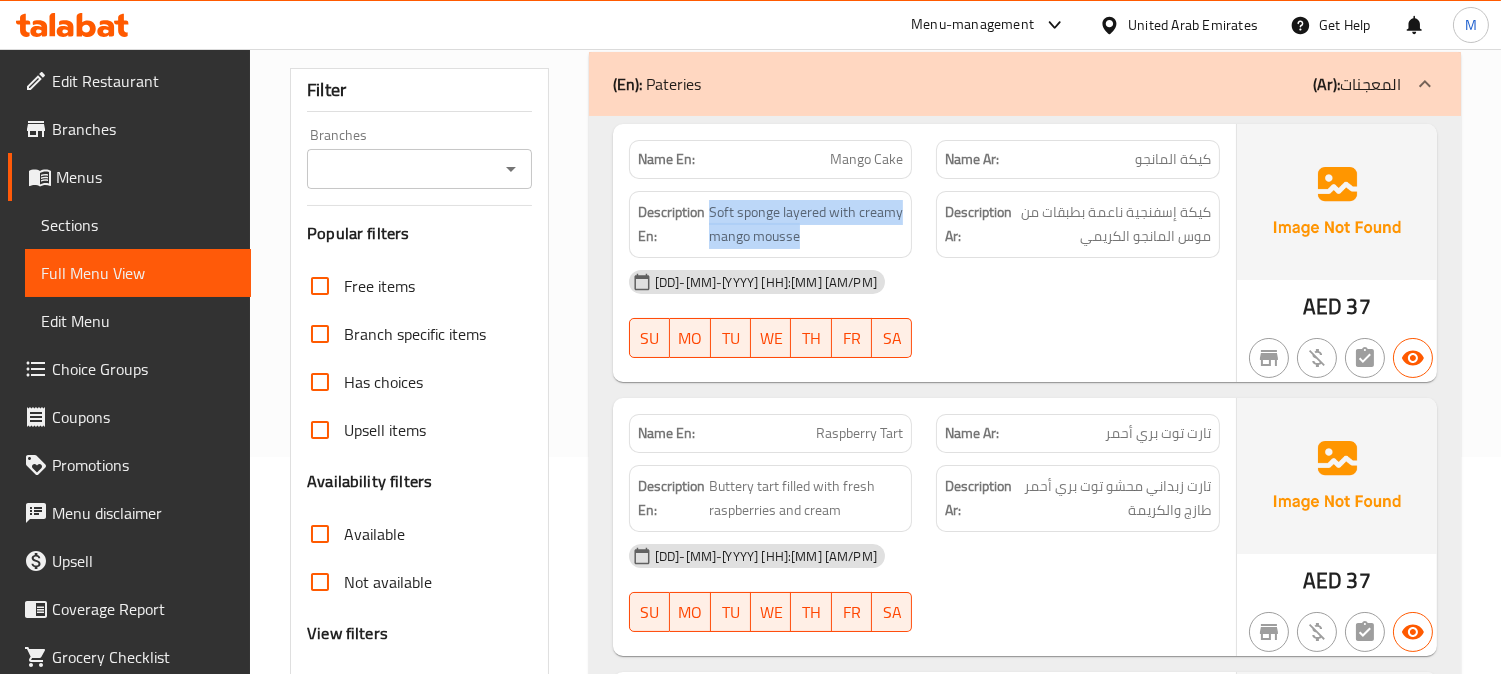 scroll, scrollTop: 222, scrollLeft: 0, axis: vertical 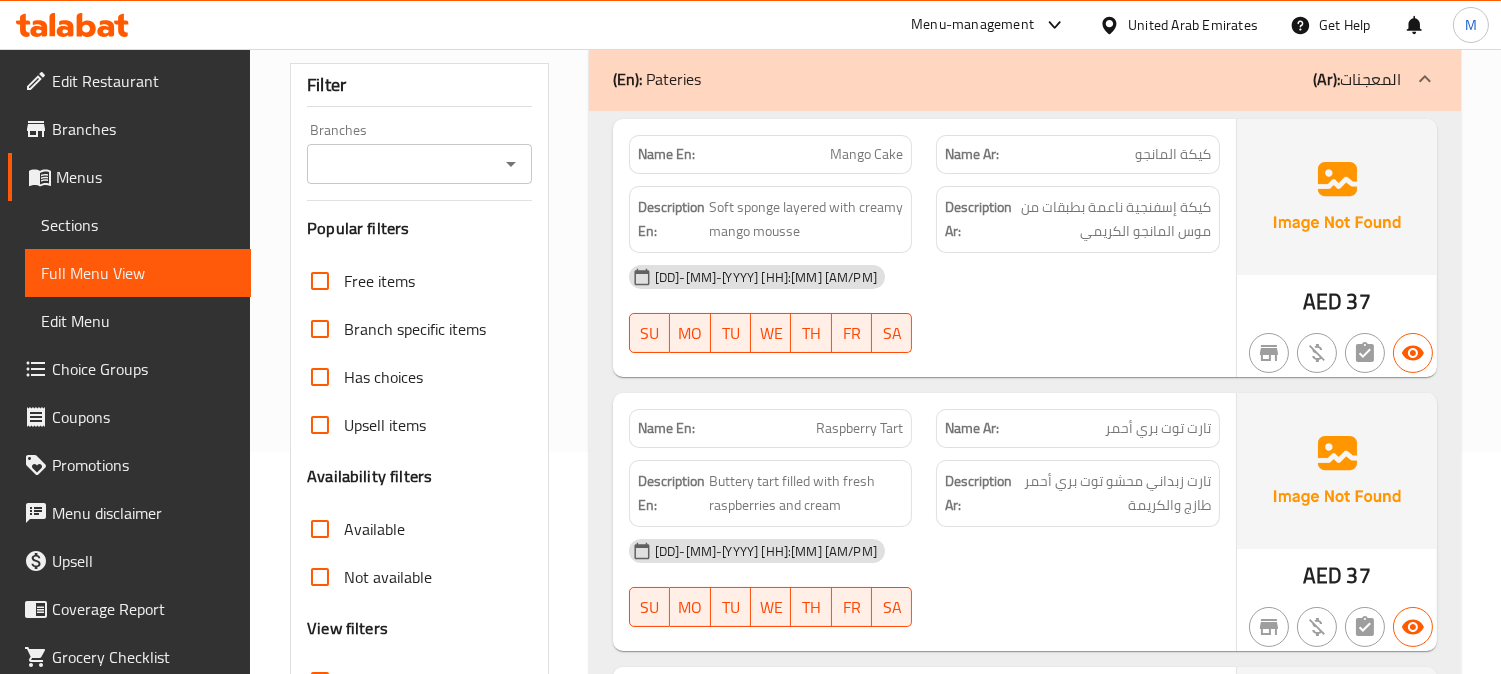 click on "كيكة المانجو" at bounding box center [1173, 154] 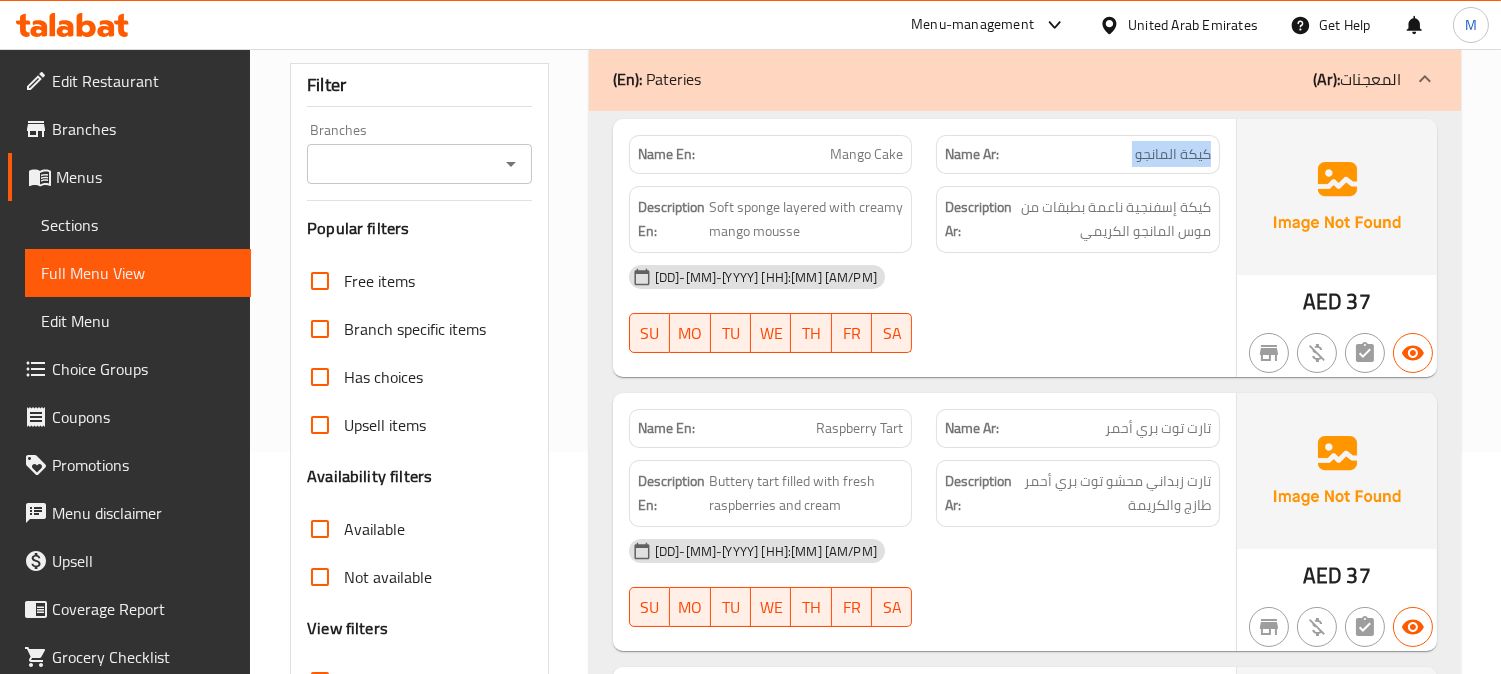 click on "كيكة المانجو" at bounding box center [1173, 154] 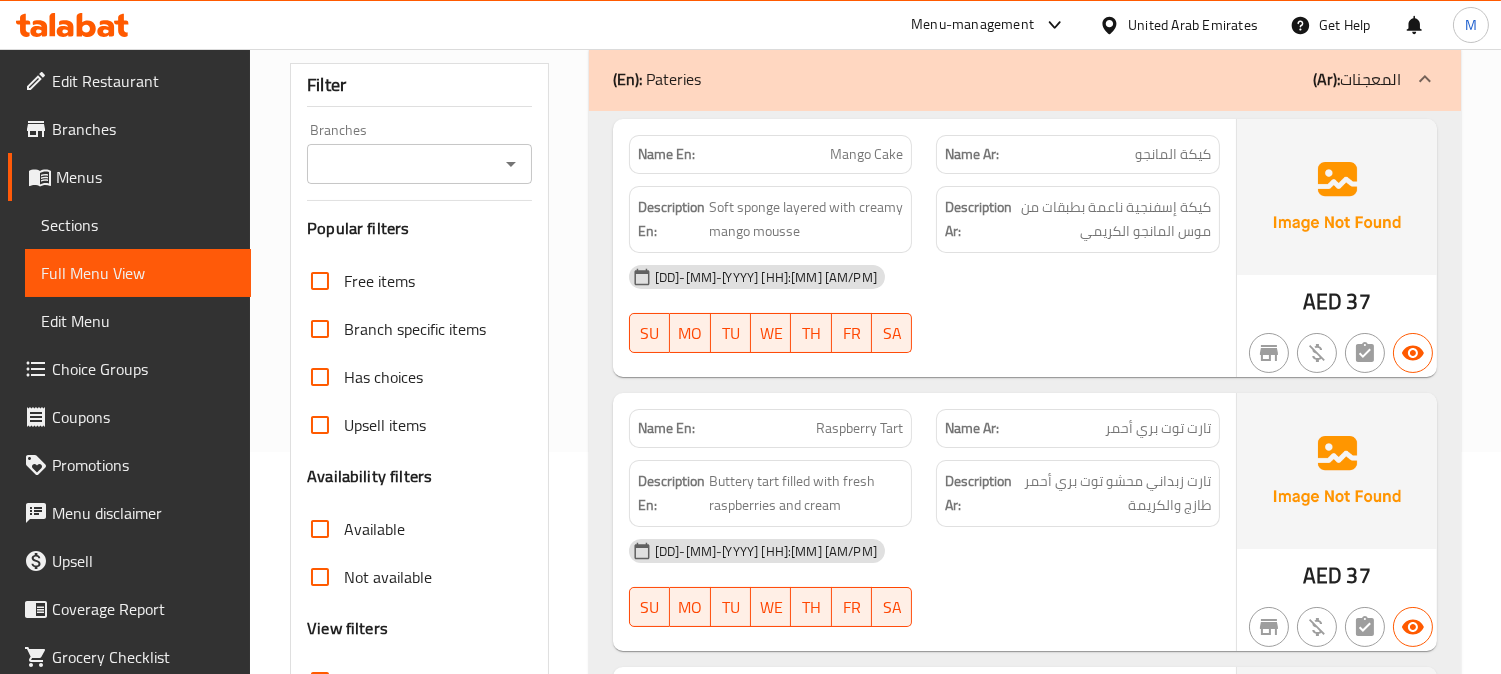 click on "Name En: Mango Cake" at bounding box center (771, 154) 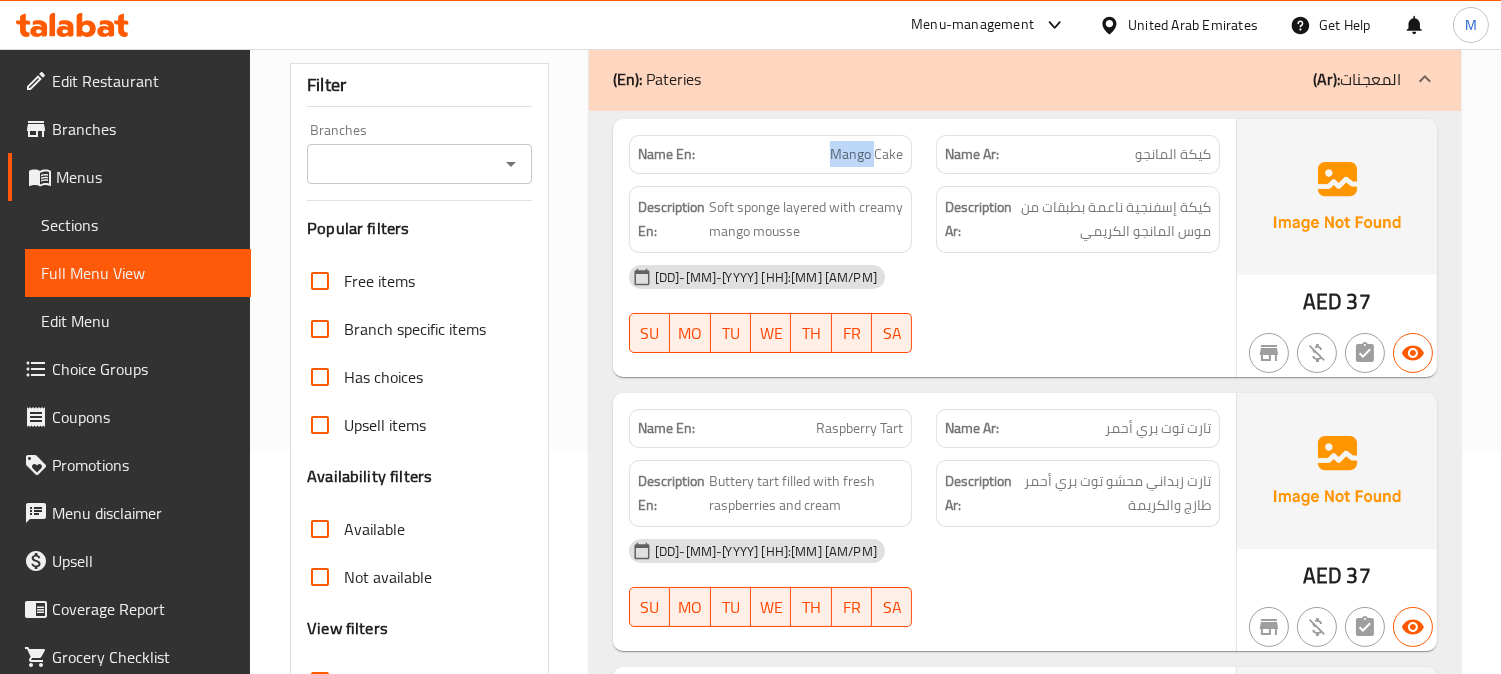 click on "Name En: Mango Cake" at bounding box center [771, 154] 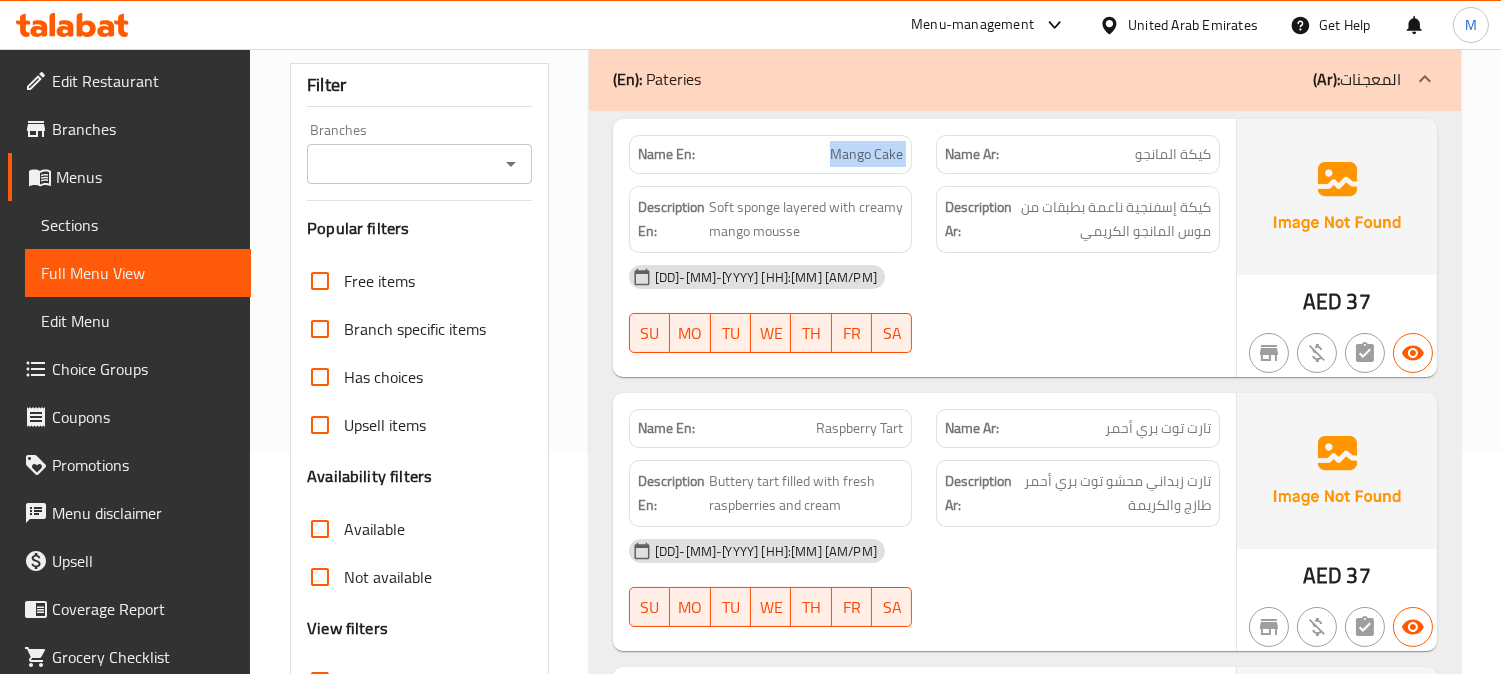 click on "Name En: Mango Cake" at bounding box center (771, 154) 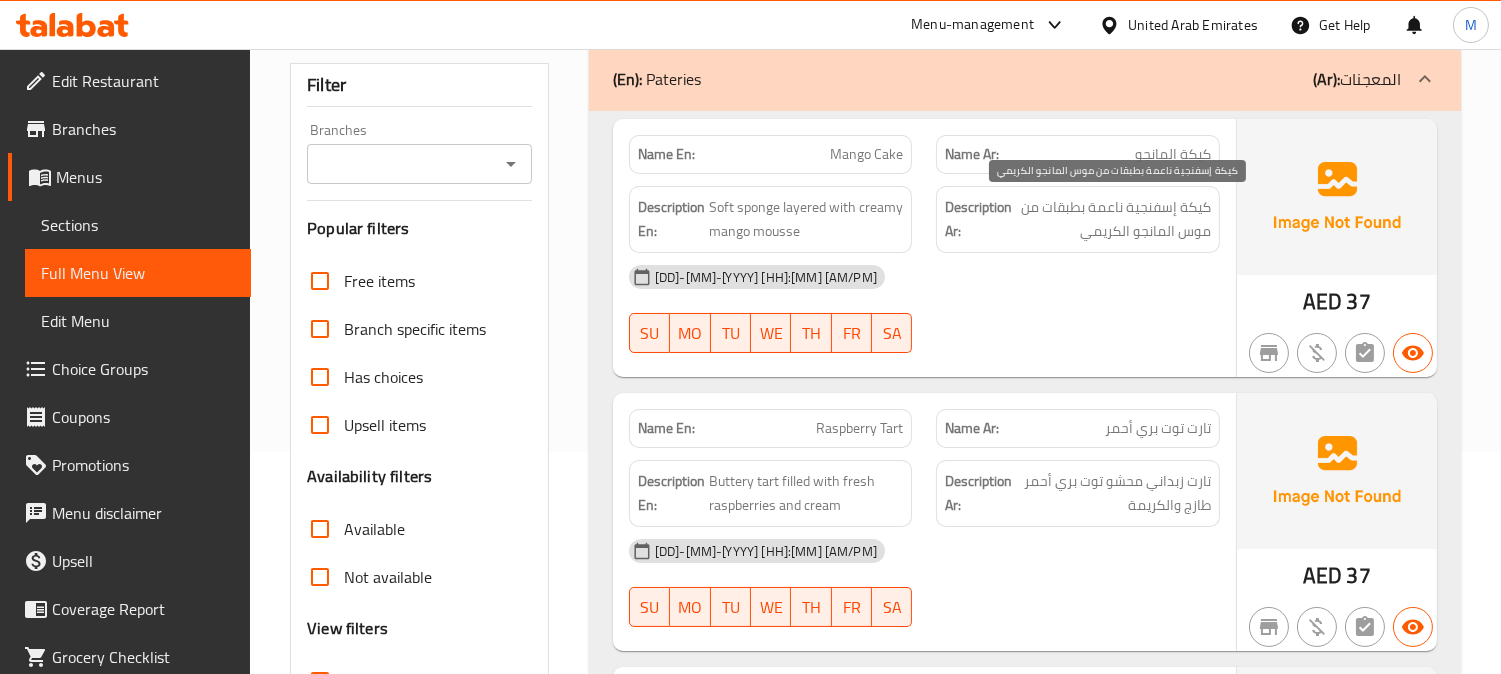 click on "كيكة إسفنجية ناعمة بطبقات من موس المانجو الكريمي" at bounding box center [1113, 219] 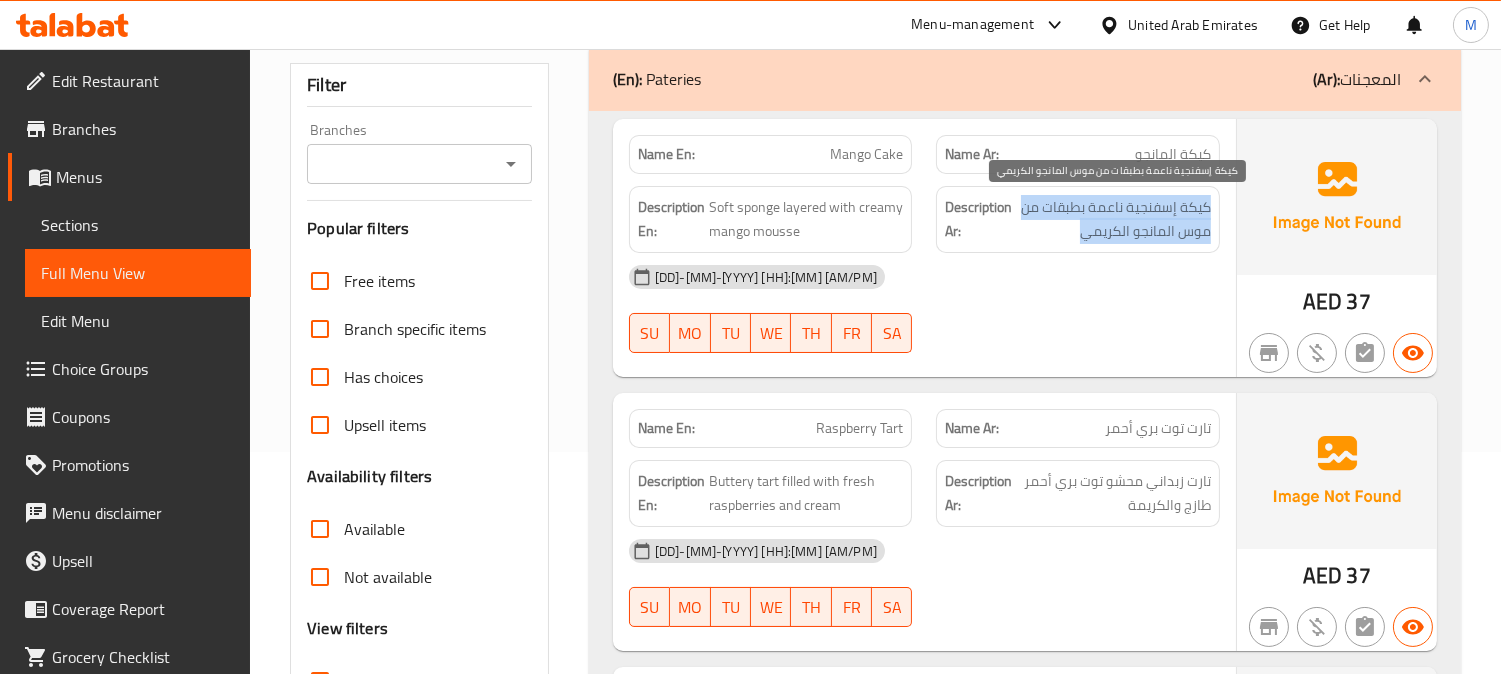 click on "كيكة إسفنجية ناعمة بطبقات من موس المانجو الكريمي" at bounding box center [1113, 219] 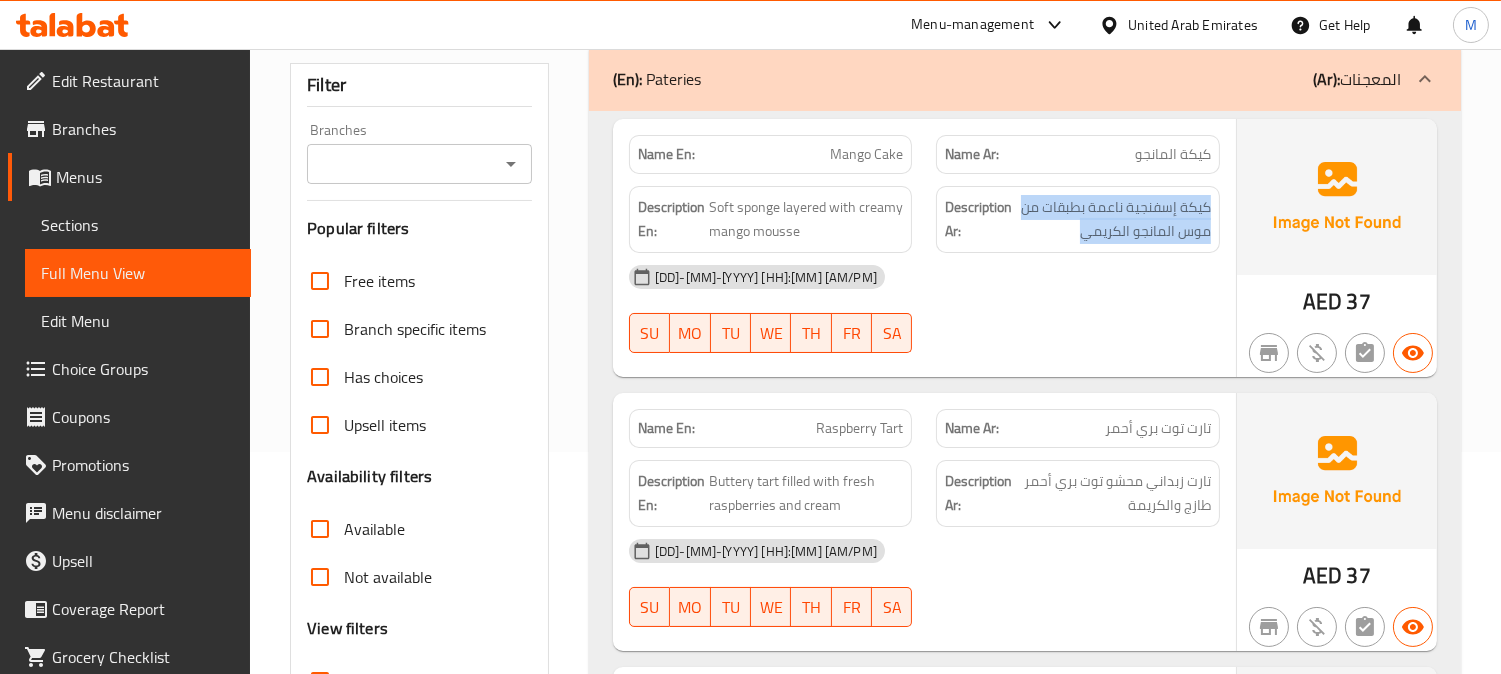 click on "Mango Cake" at bounding box center [866, 154] 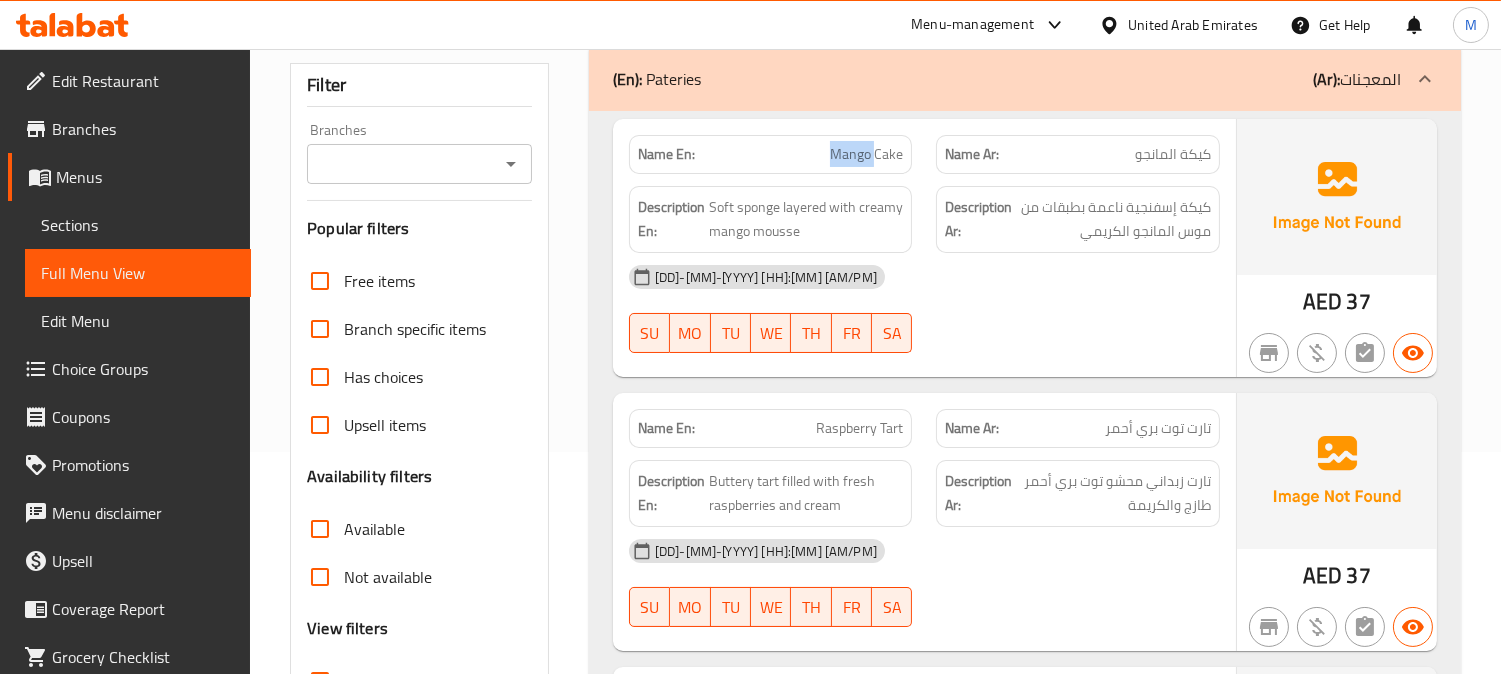 click on "Mango Cake" at bounding box center (866, 154) 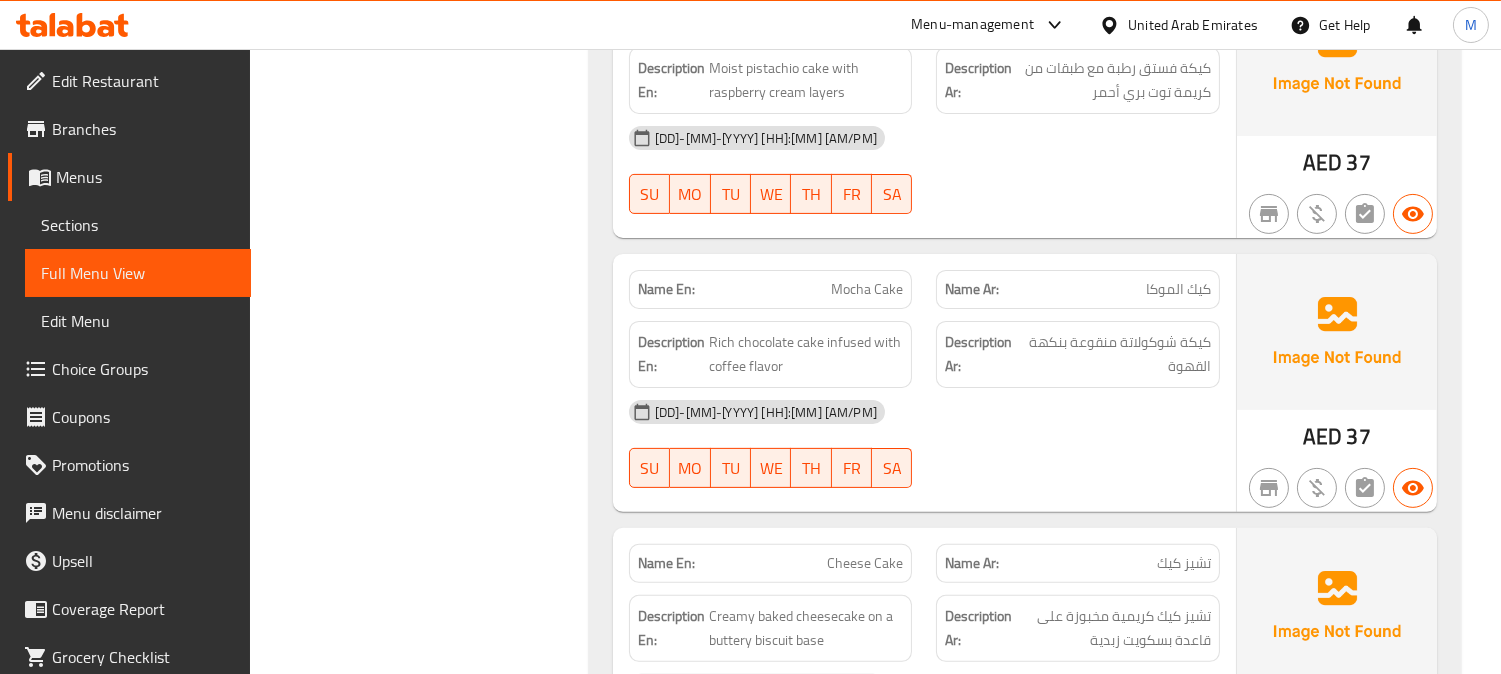 scroll, scrollTop: 1222, scrollLeft: 0, axis: vertical 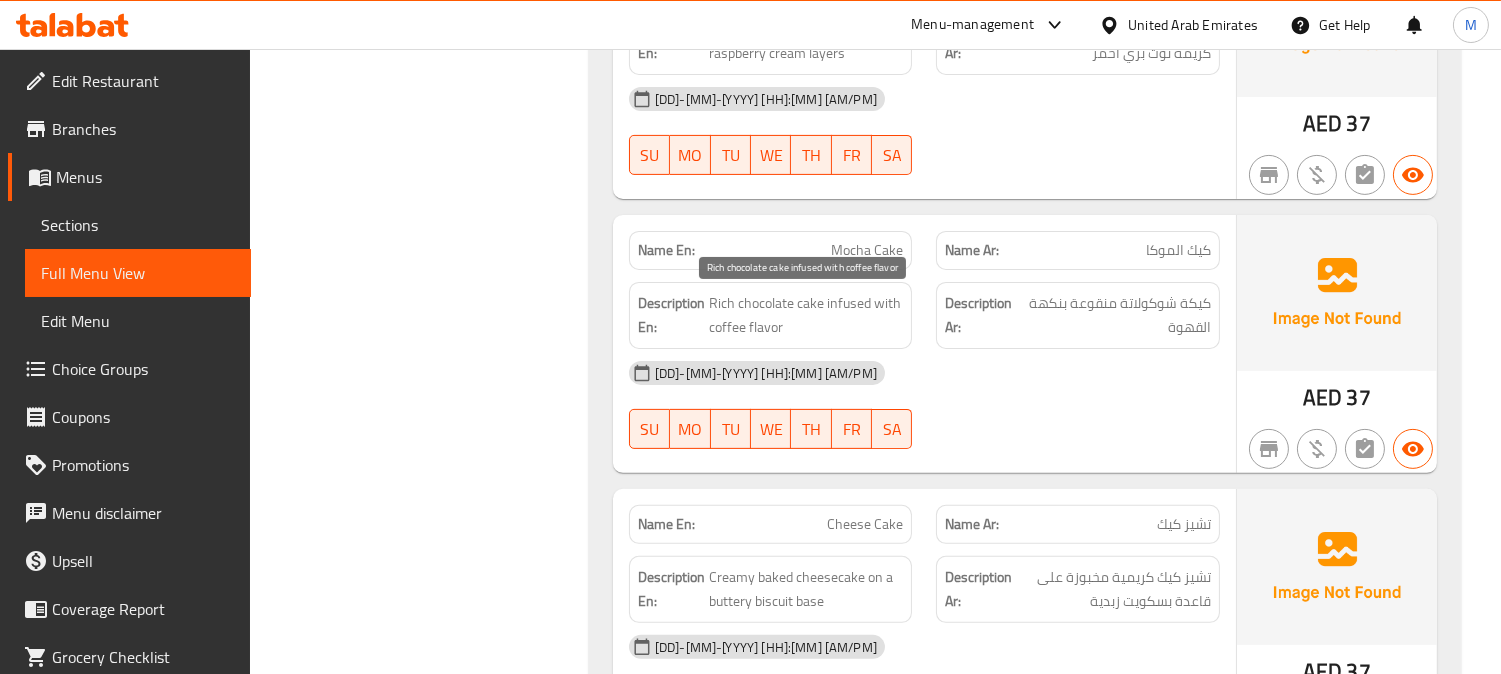 click on "Rich chocolate cake infused with coffee flavor" at bounding box center (806, 315) 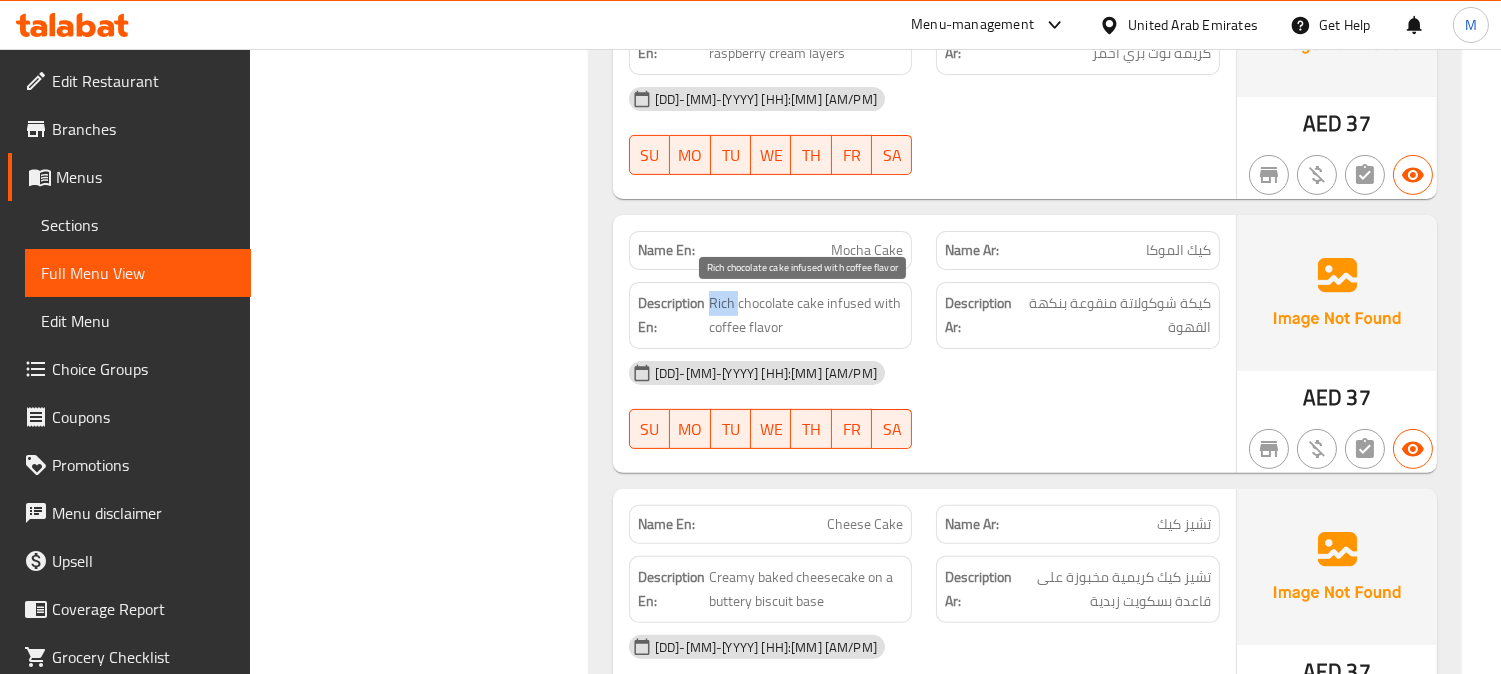 click on "Rich chocolate cake infused with coffee flavor" at bounding box center [806, 315] 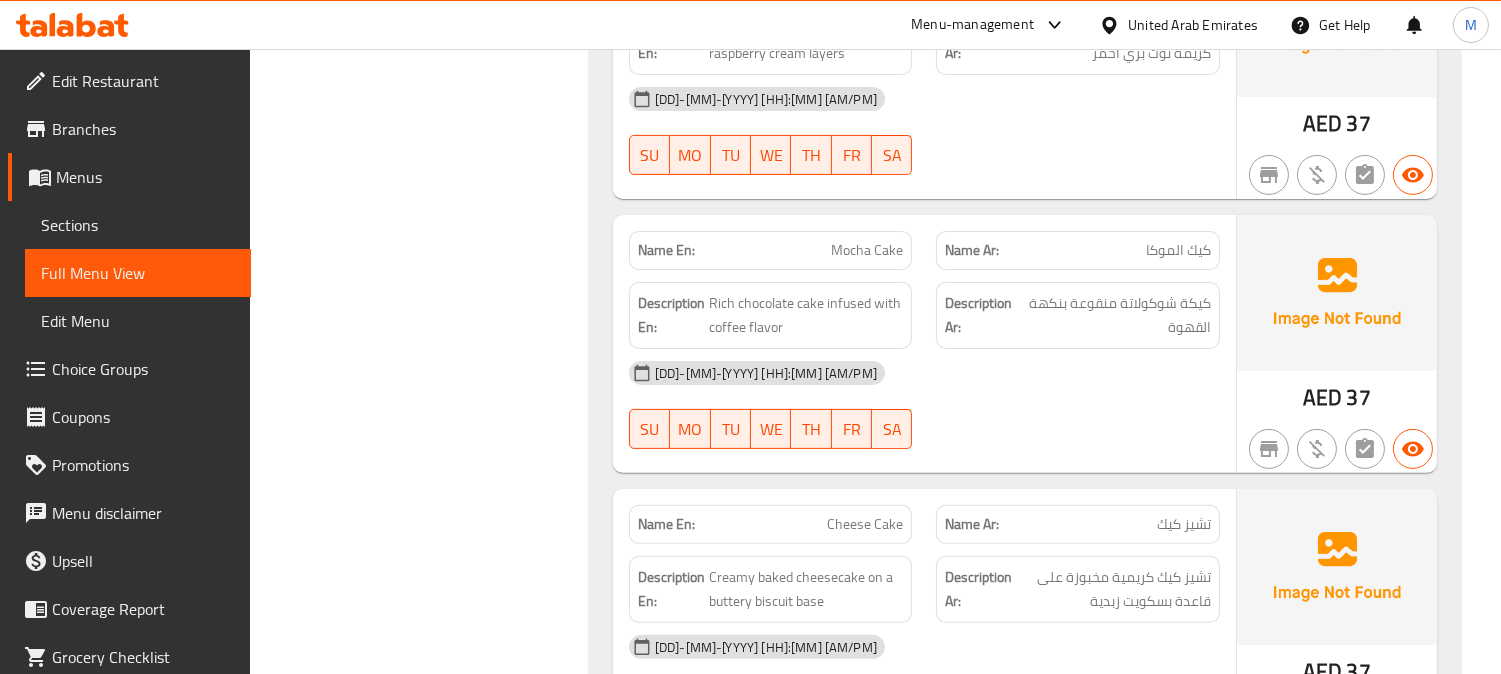 click on "Mocha Cake" at bounding box center [867, 250] 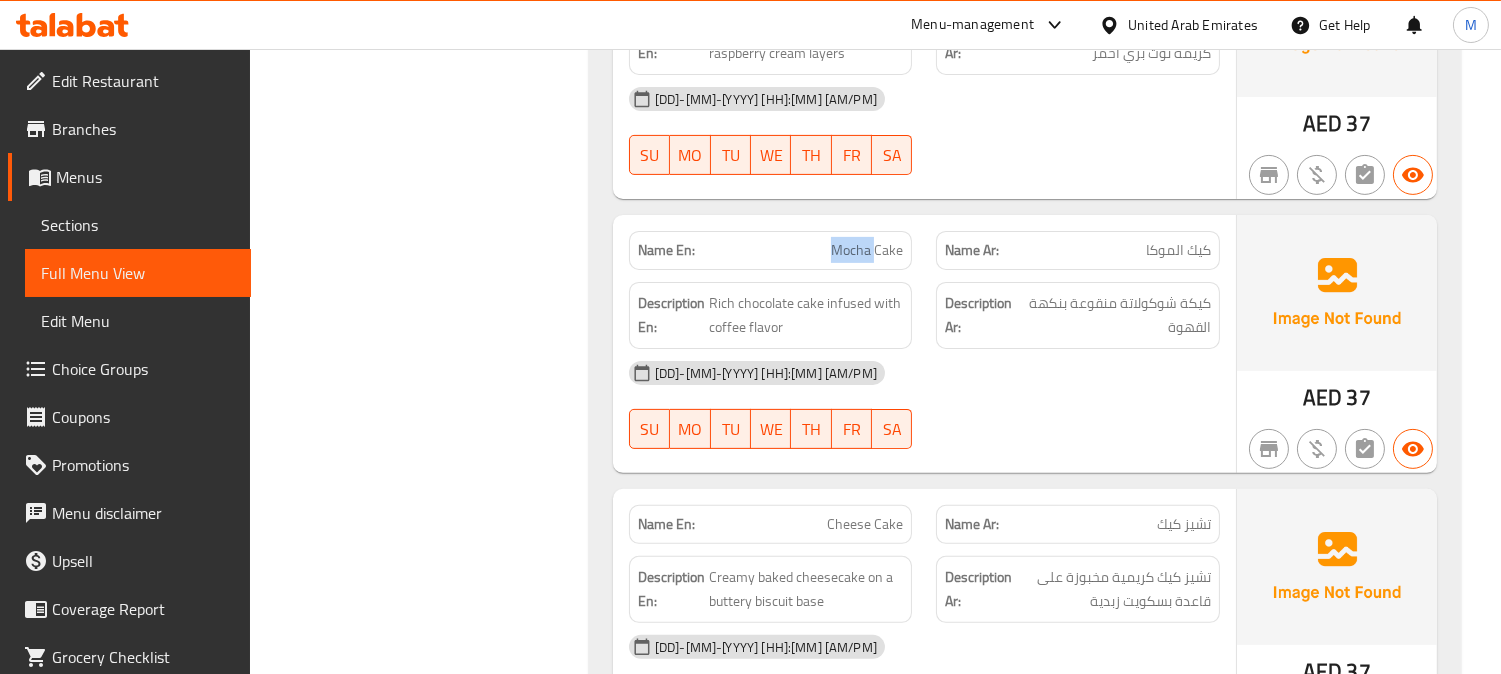 click on "Mocha Cake" at bounding box center (867, 250) 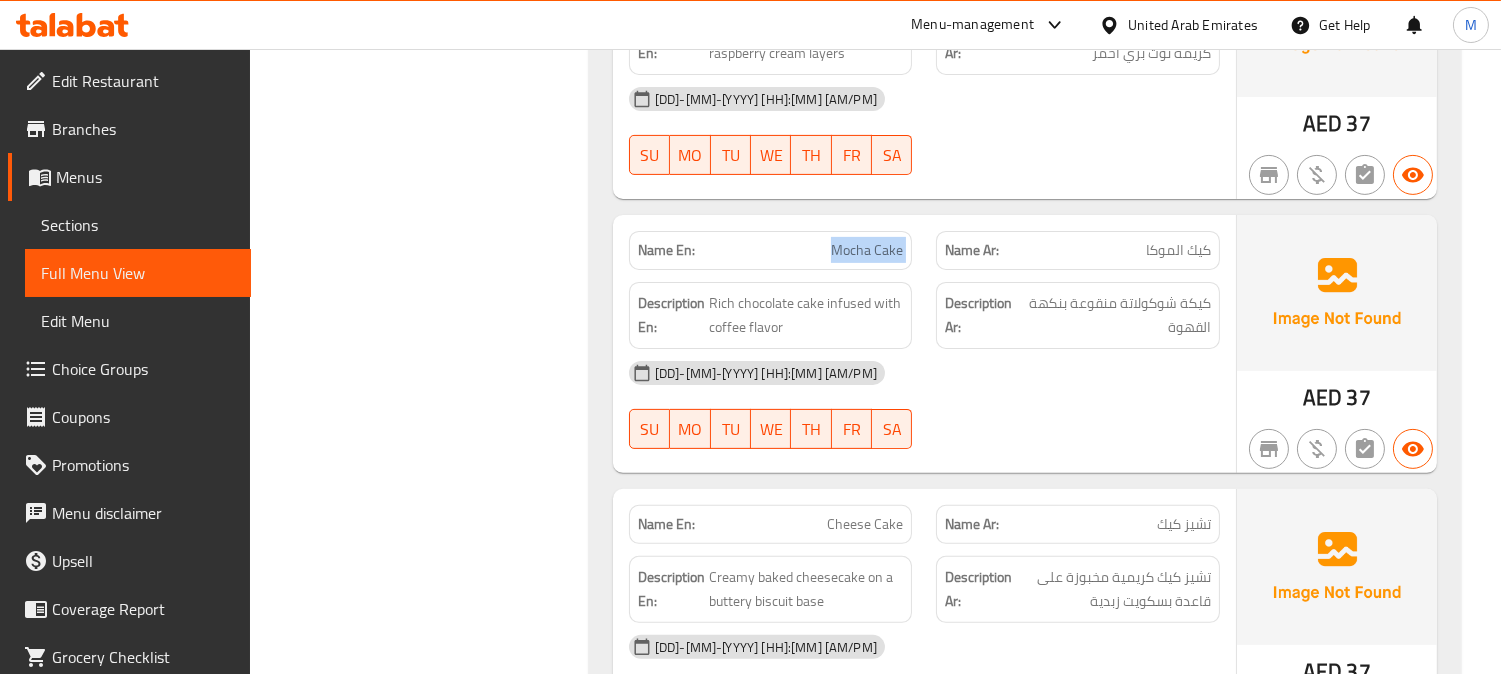 click on "Mocha Cake" at bounding box center (867, 250) 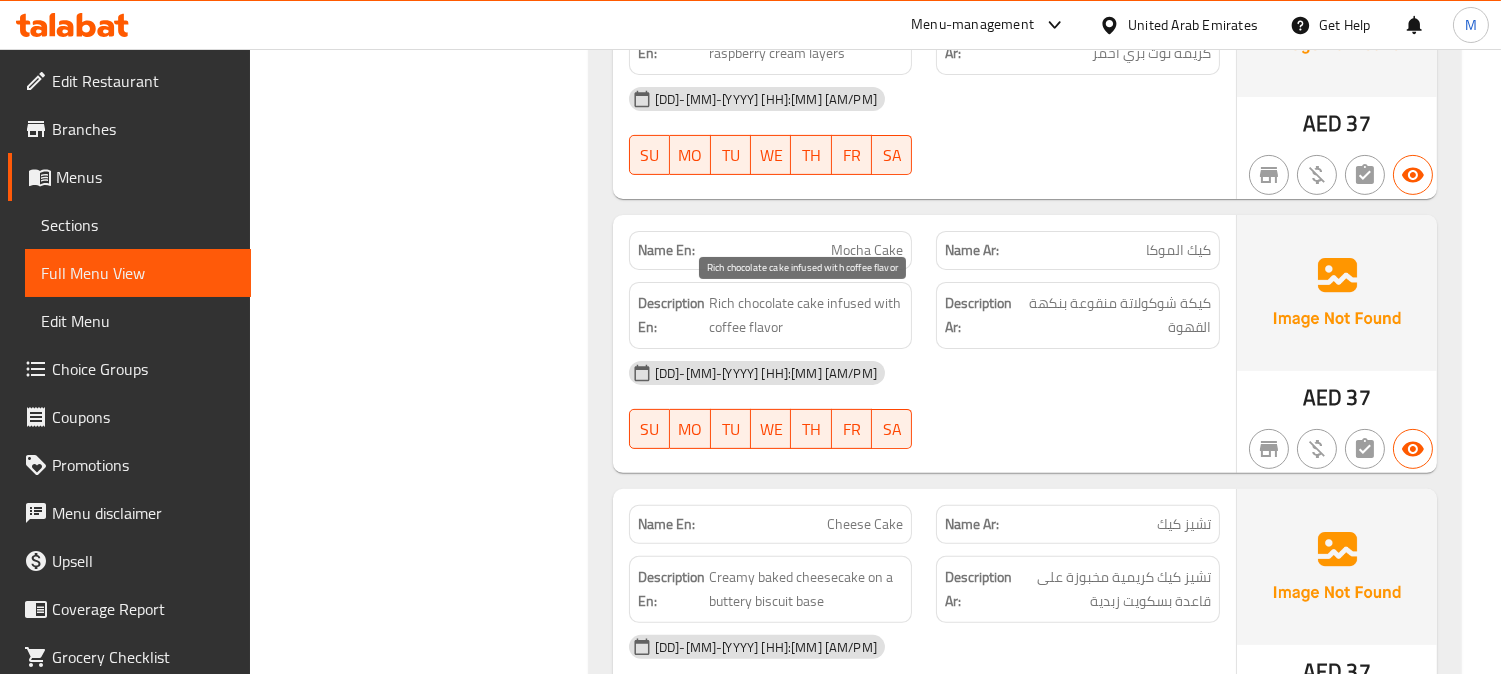 click on "Rich chocolate cake infused with coffee flavor" at bounding box center [806, 315] 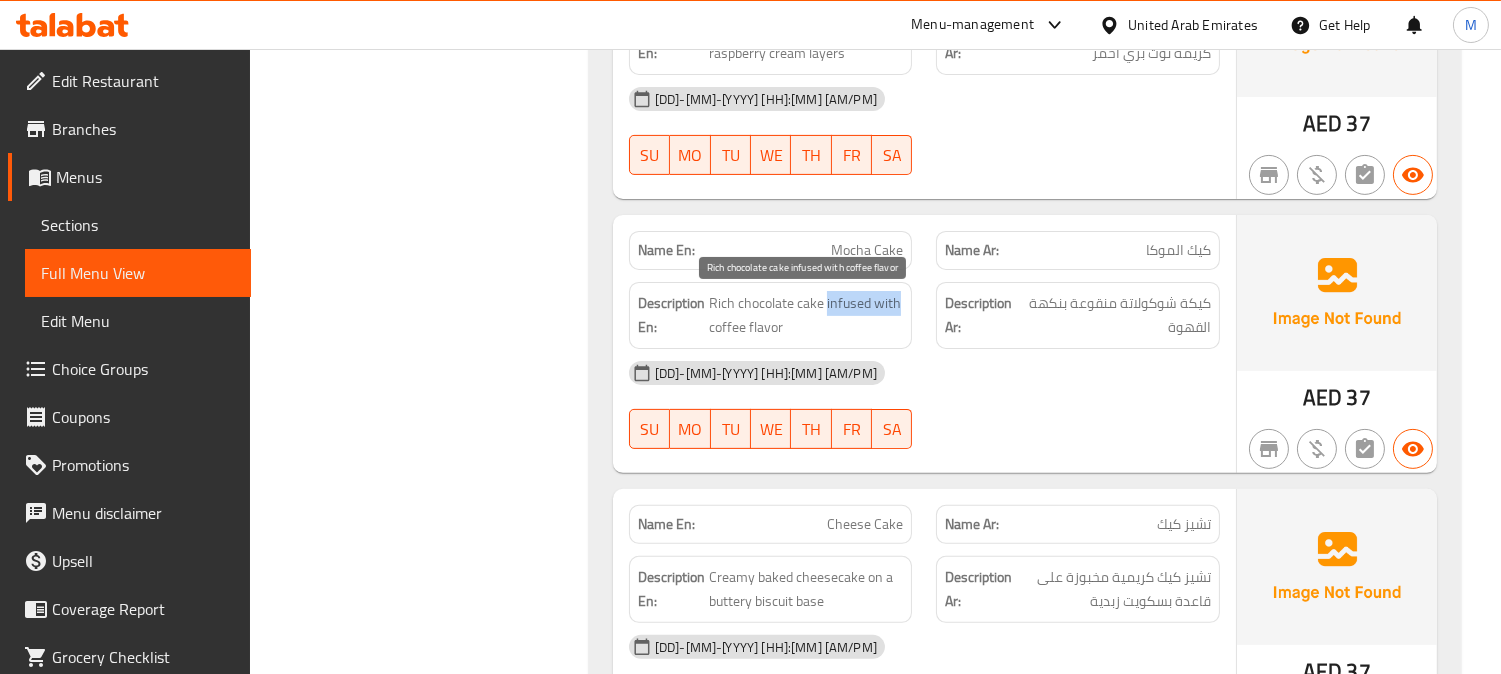 drag, startPoint x: 826, startPoint y: 298, endPoint x: 895, endPoint y: 308, distance: 69.72087 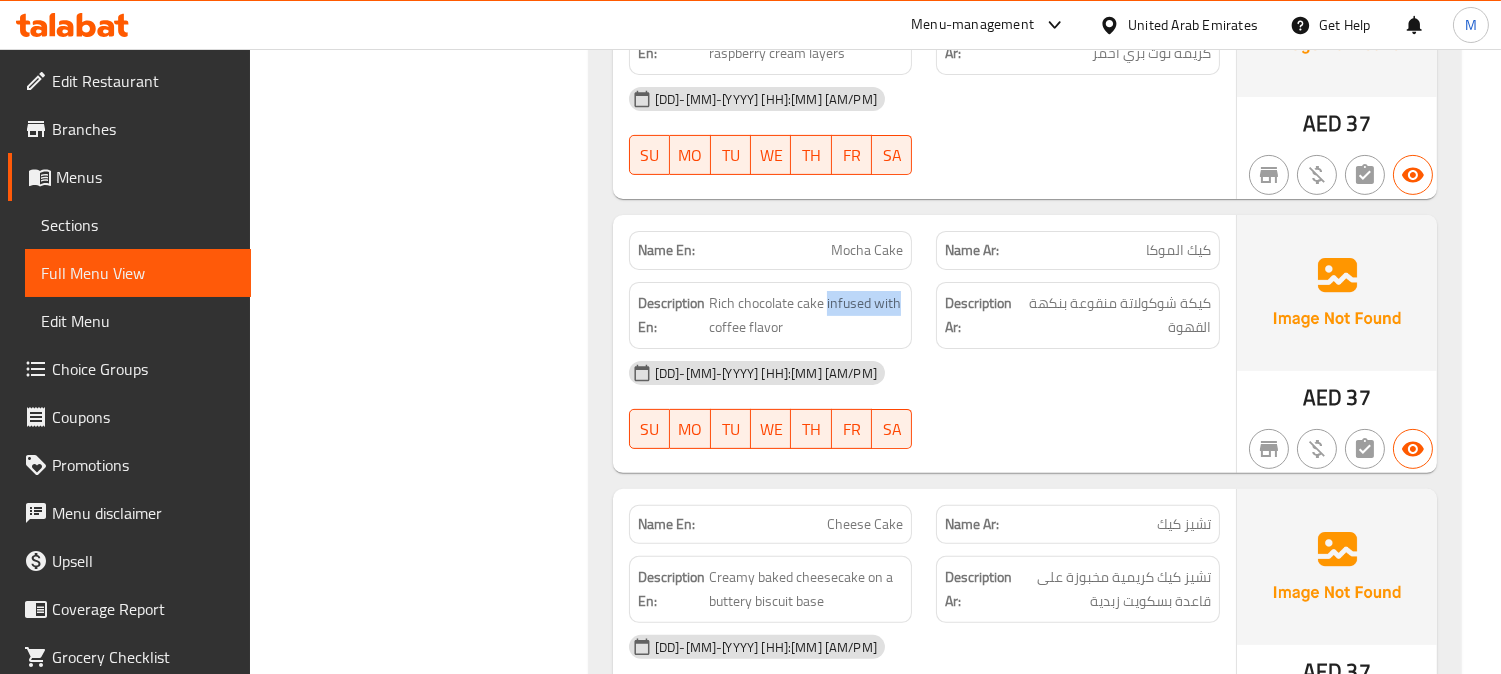 copy on "infused with" 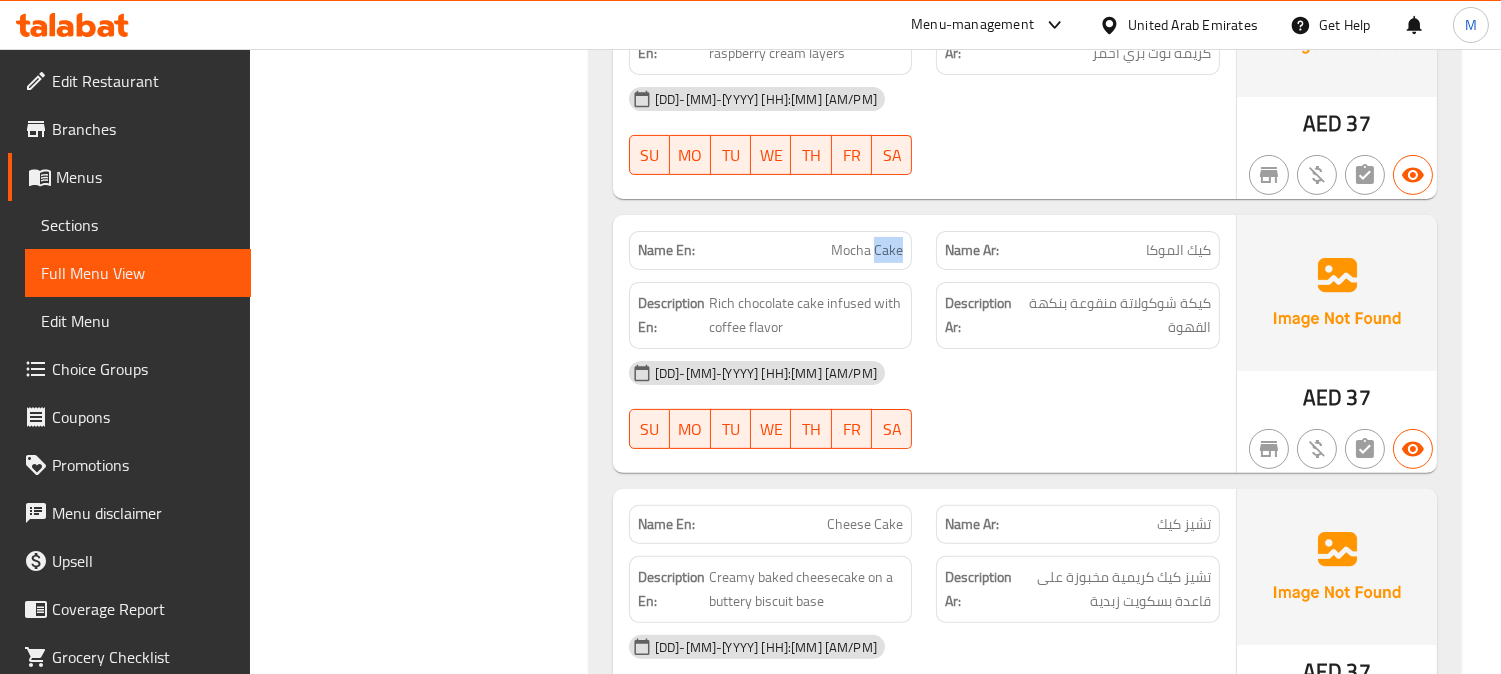 click on "Mocha Cake" at bounding box center (867, 250) 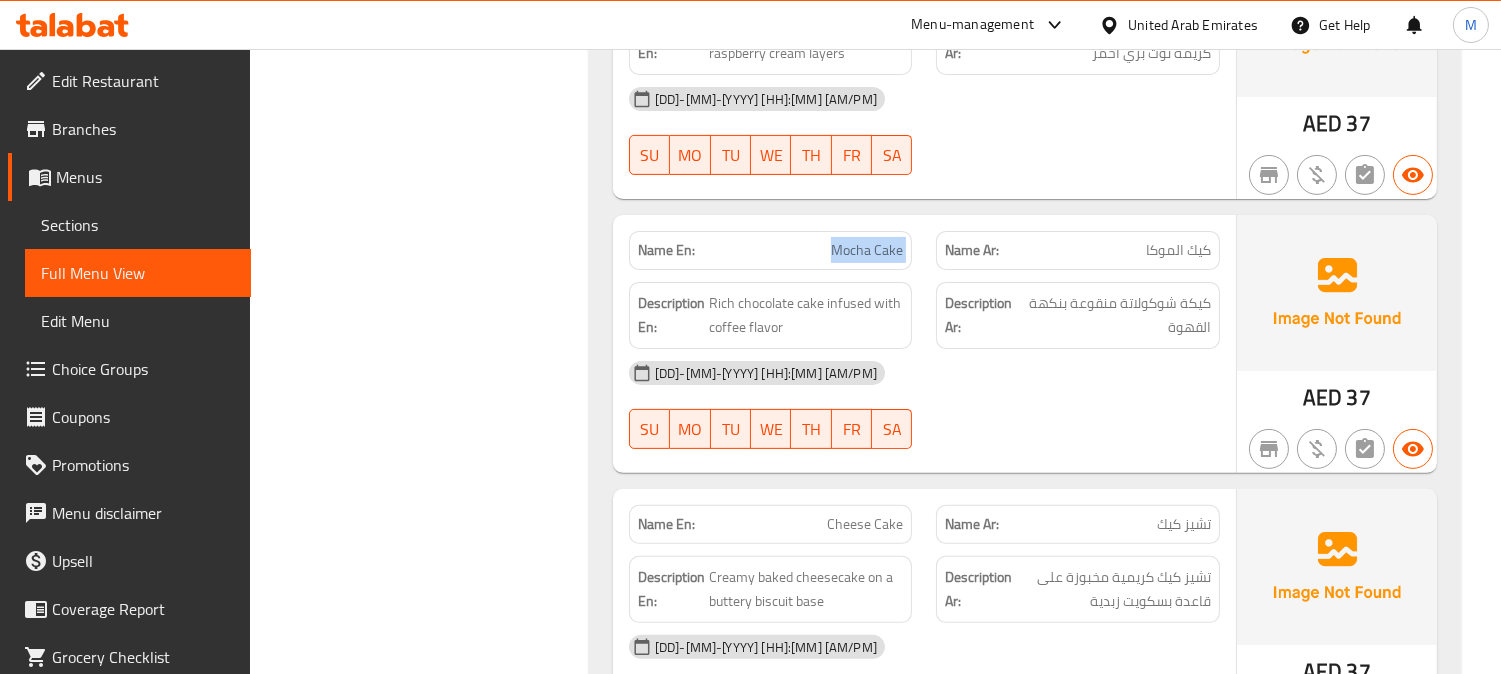 copy on "Mocha Cake" 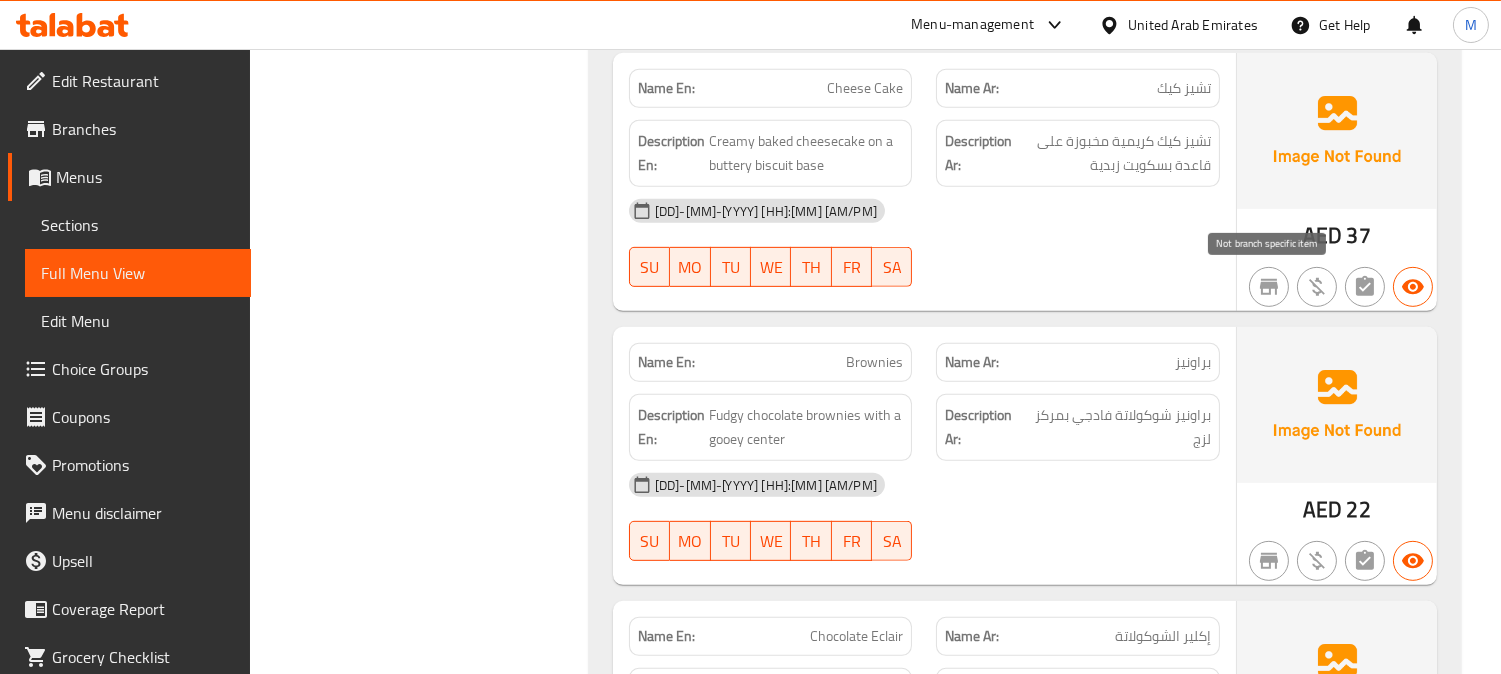 scroll, scrollTop: 1666, scrollLeft: 0, axis: vertical 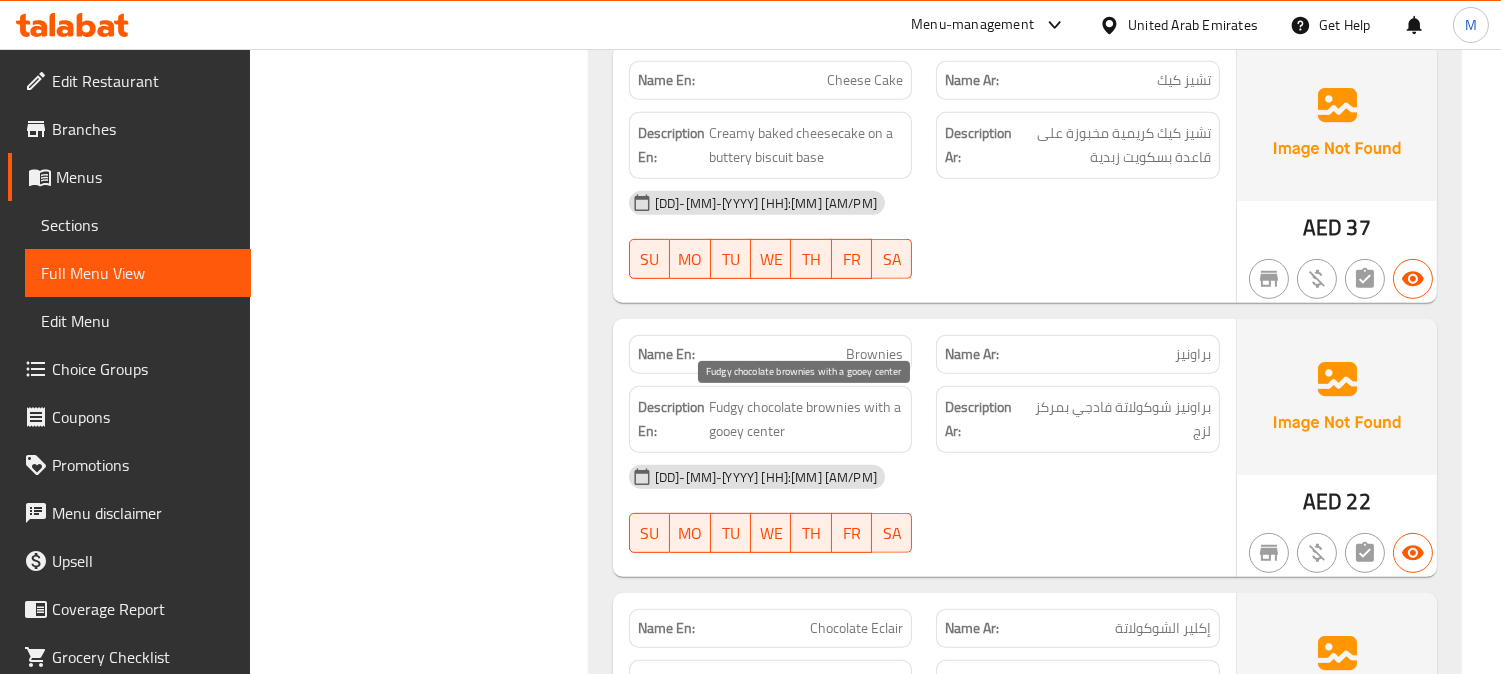click on "Fudgy chocolate brownies with a gooey center" at bounding box center (806, 419) 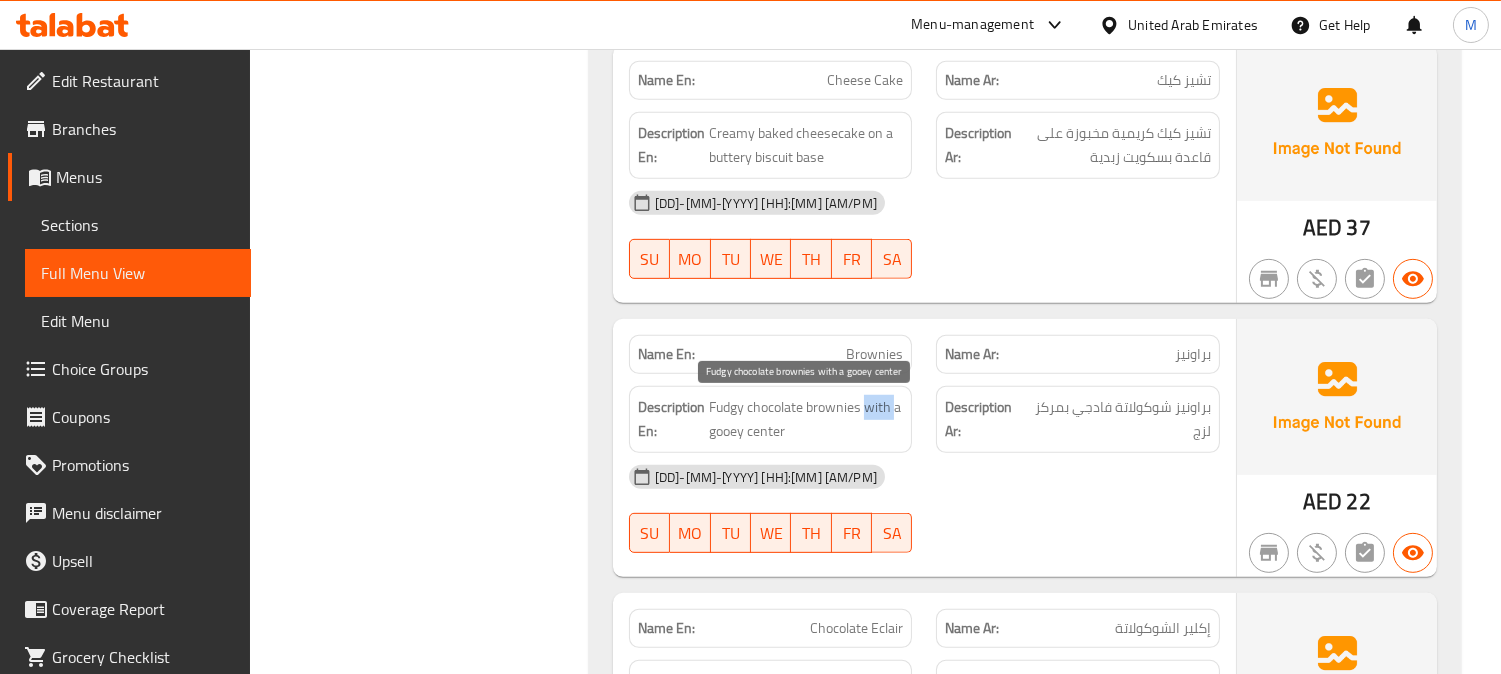 click on "Fudgy chocolate brownies with a gooey center" at bounding box center [806, 419] 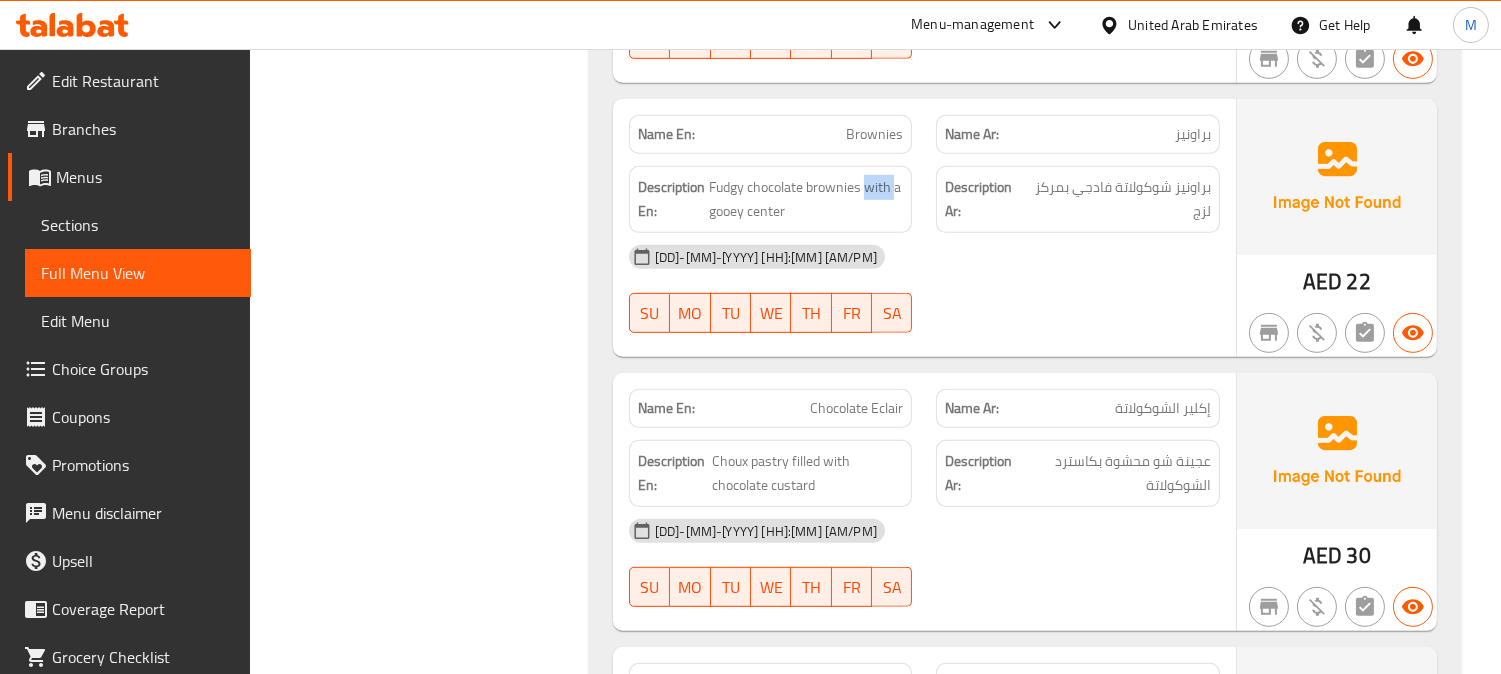 scroll, scrollTop: 1888, scrollLeft: 0, axis: vertical 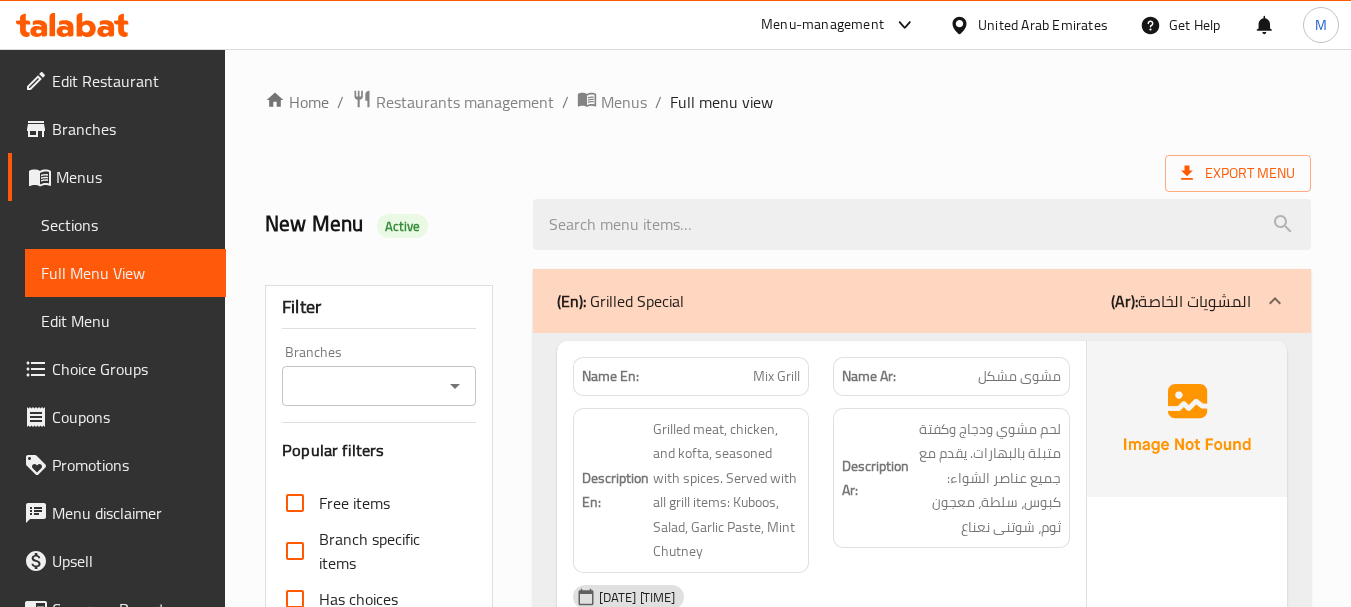click on "United Arab Emirates" at bounding box center (1028, 25) 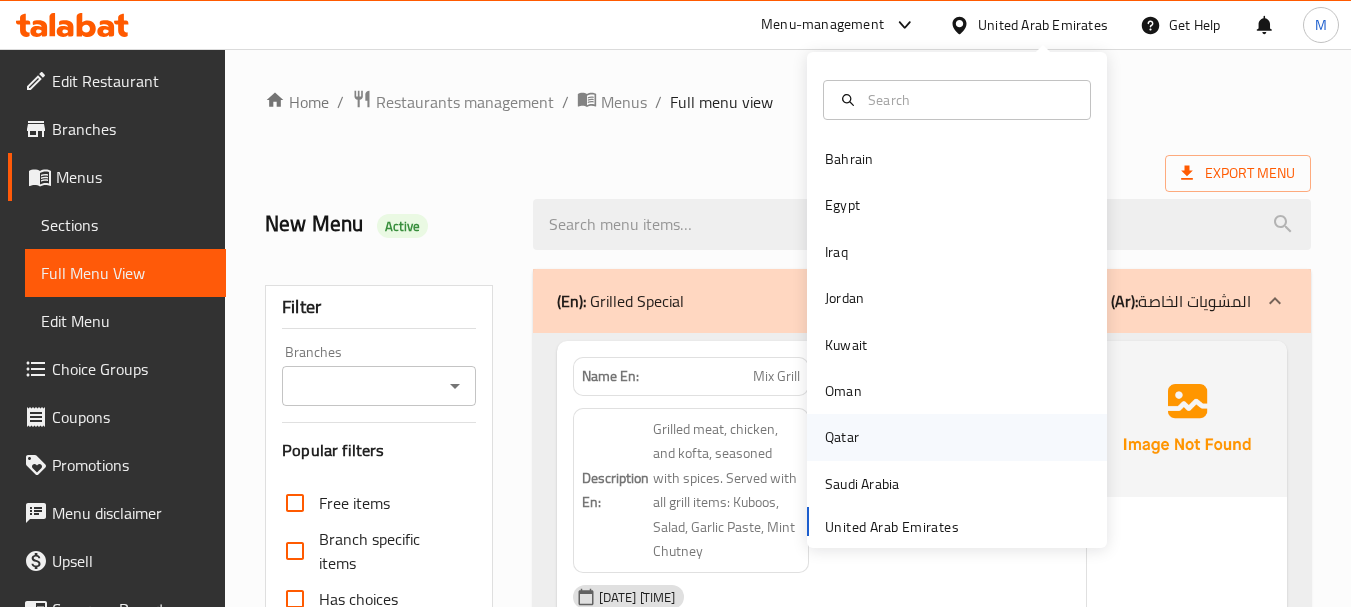 drag, startPoint x: 842, startPoint y: 430, endPoint x: 833, endPoint y: 440, distance: 13.453624 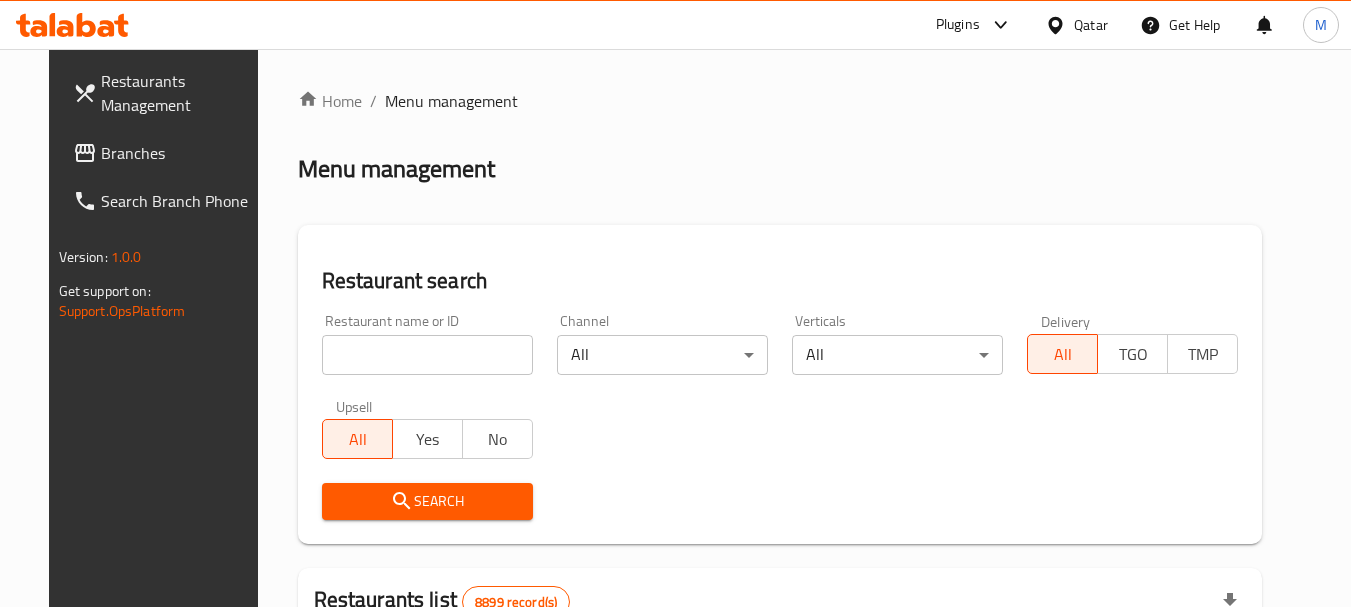drag, startPoint x: 41, startPoint y: 139, endPoint x: 89, endPoint y: 160, distance: 52.392746 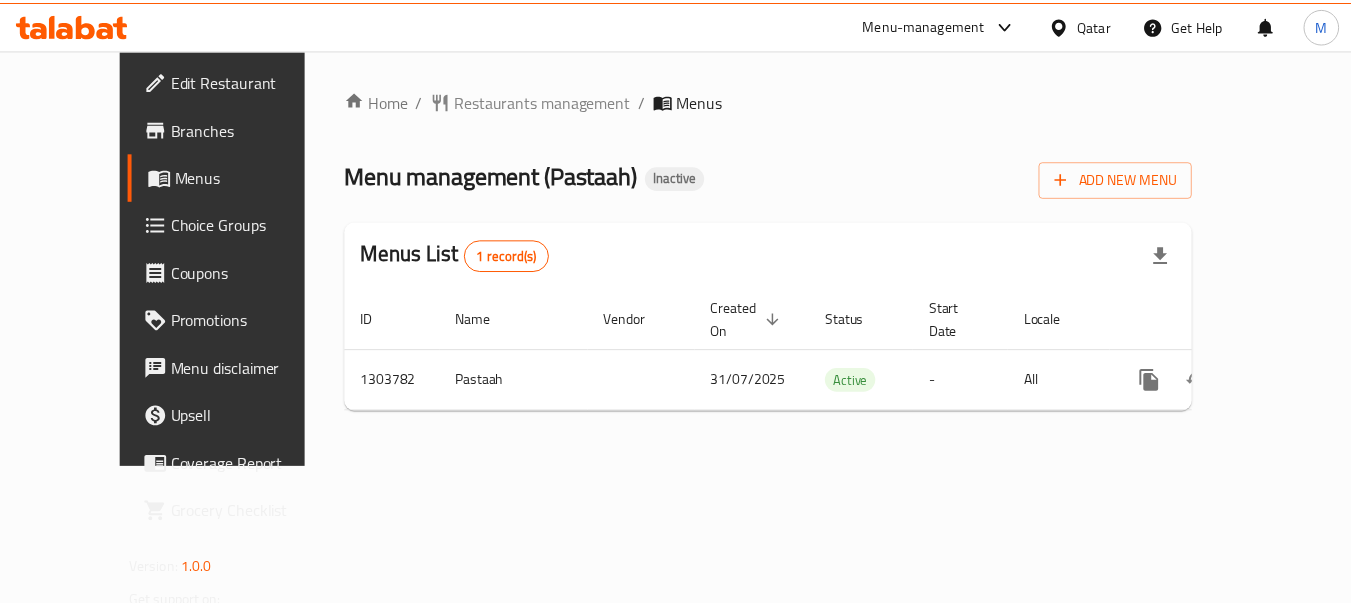 scroll, scrollTop: 0, scrollLeft: 0, axis: both 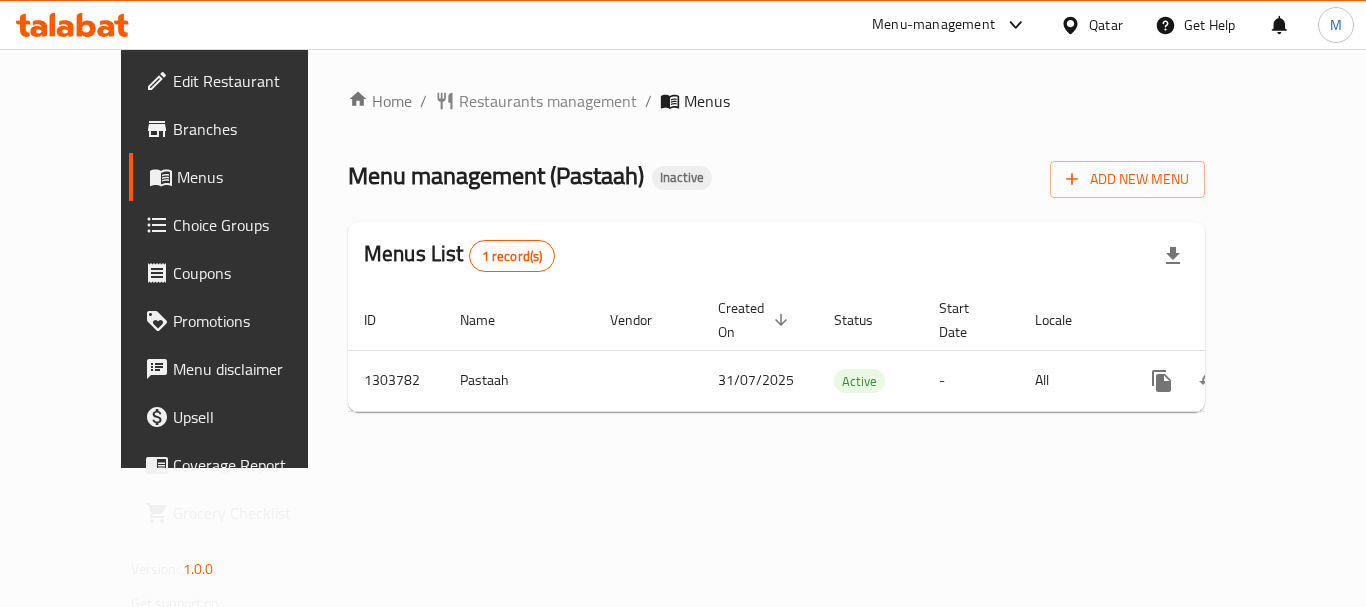 click on "Qatar" at bounding box center (1106, 25) 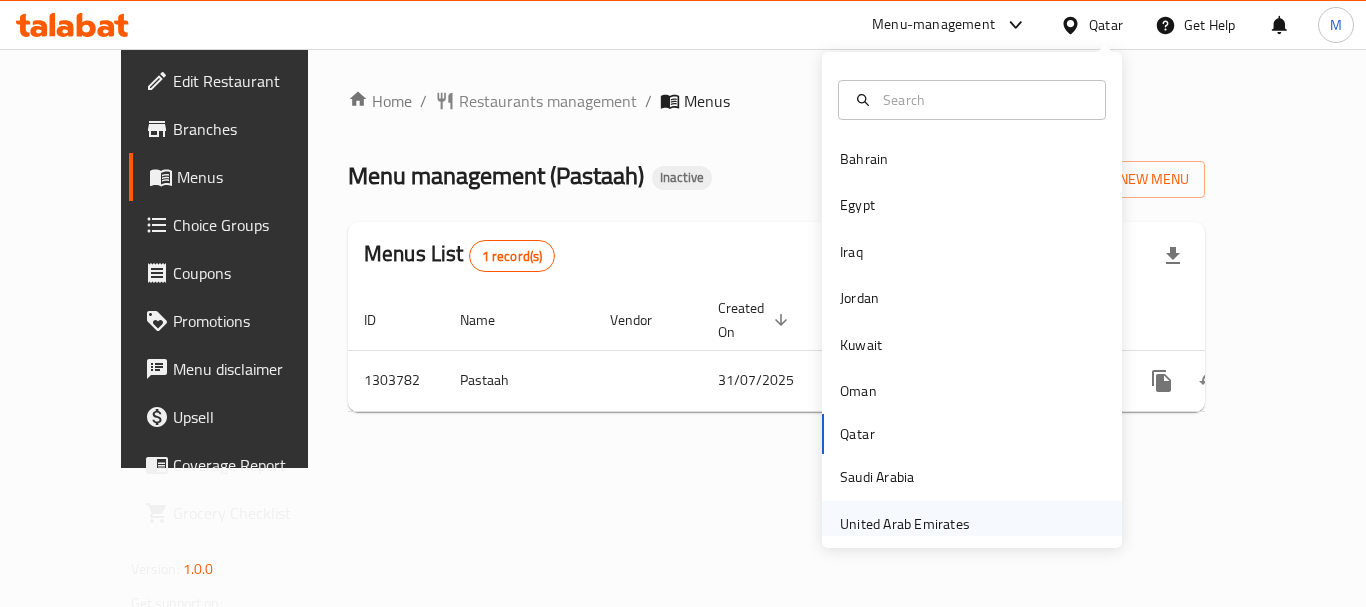 drag, startPoint x: 907, startPoint y: 528, endPoint x: 882, endPoint y: 529, distance: 25.019993 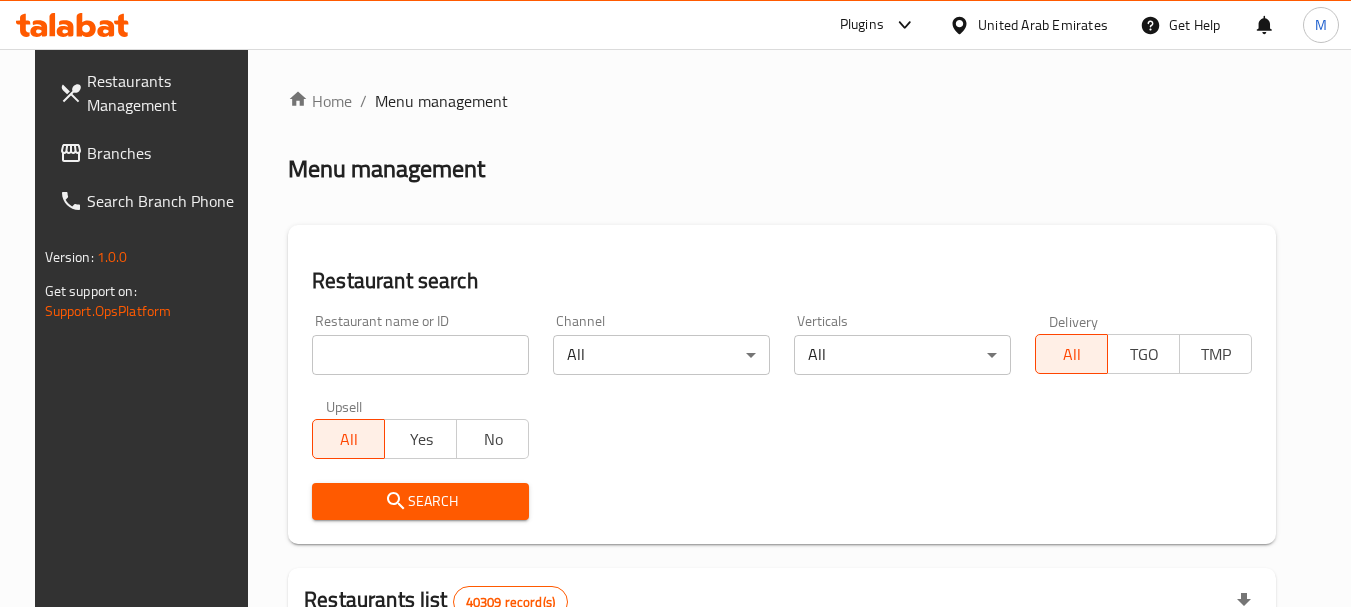click on "Branches" at bounding box center (166, 153) 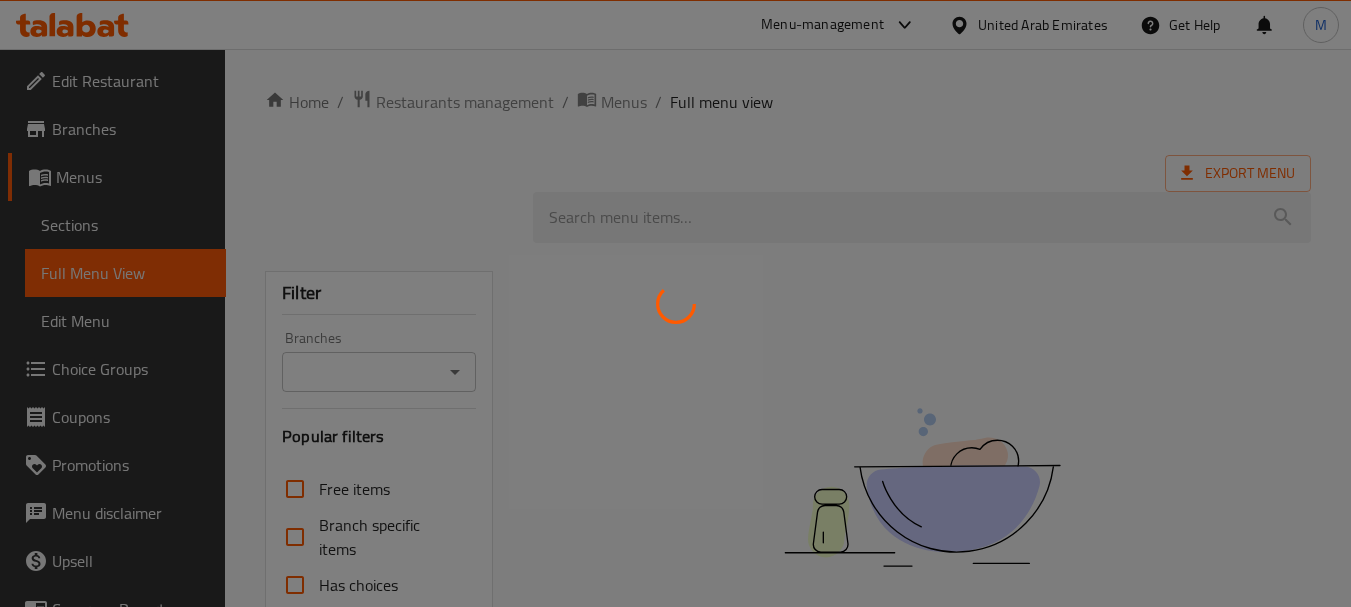 scroll, scrollTop: 0, scrollLeft: 0, axis: both 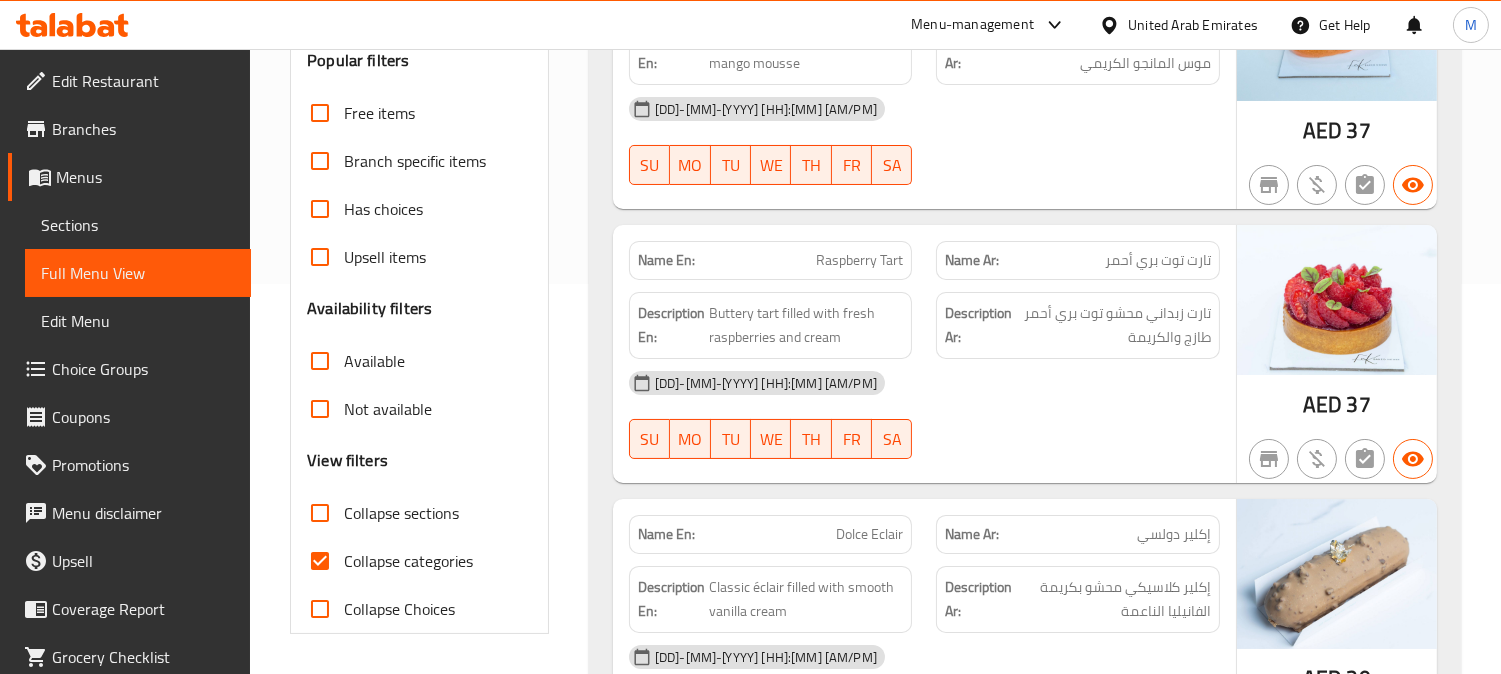 drag, startPoint x: 322, startPoint y: 555, endPoint x: 545, endPoint y: 523, distance: 225.28427 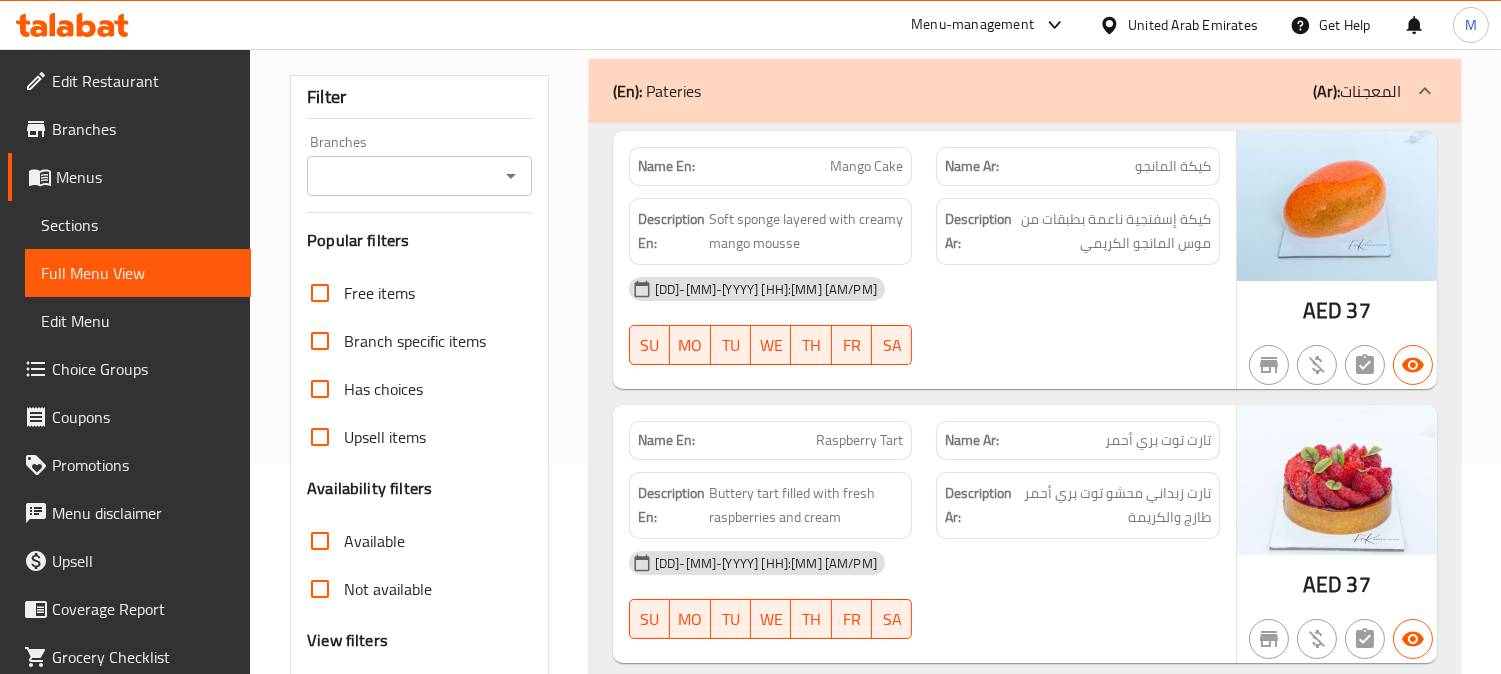 scroll, scrollTop: 0, scrollLeft: 0, axis: both 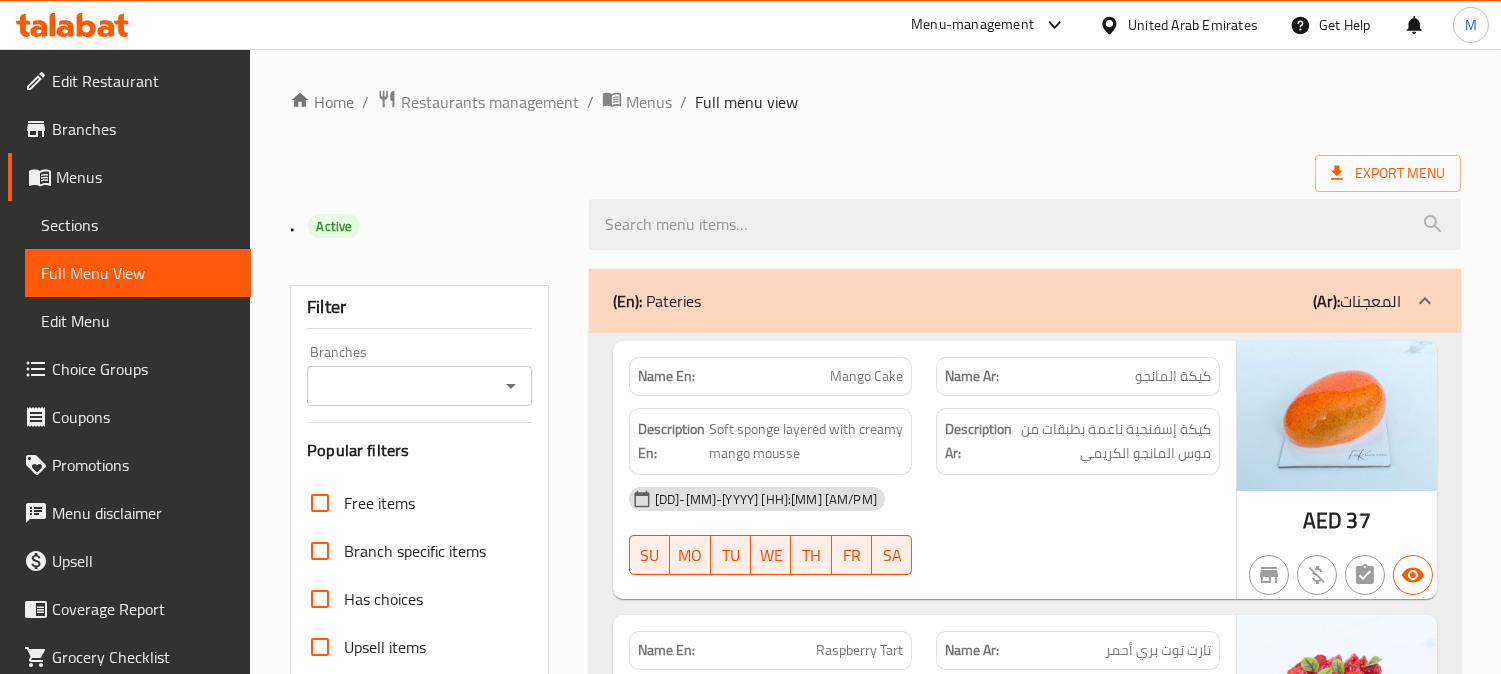click on "Sections" at bounding box center [138, 225] 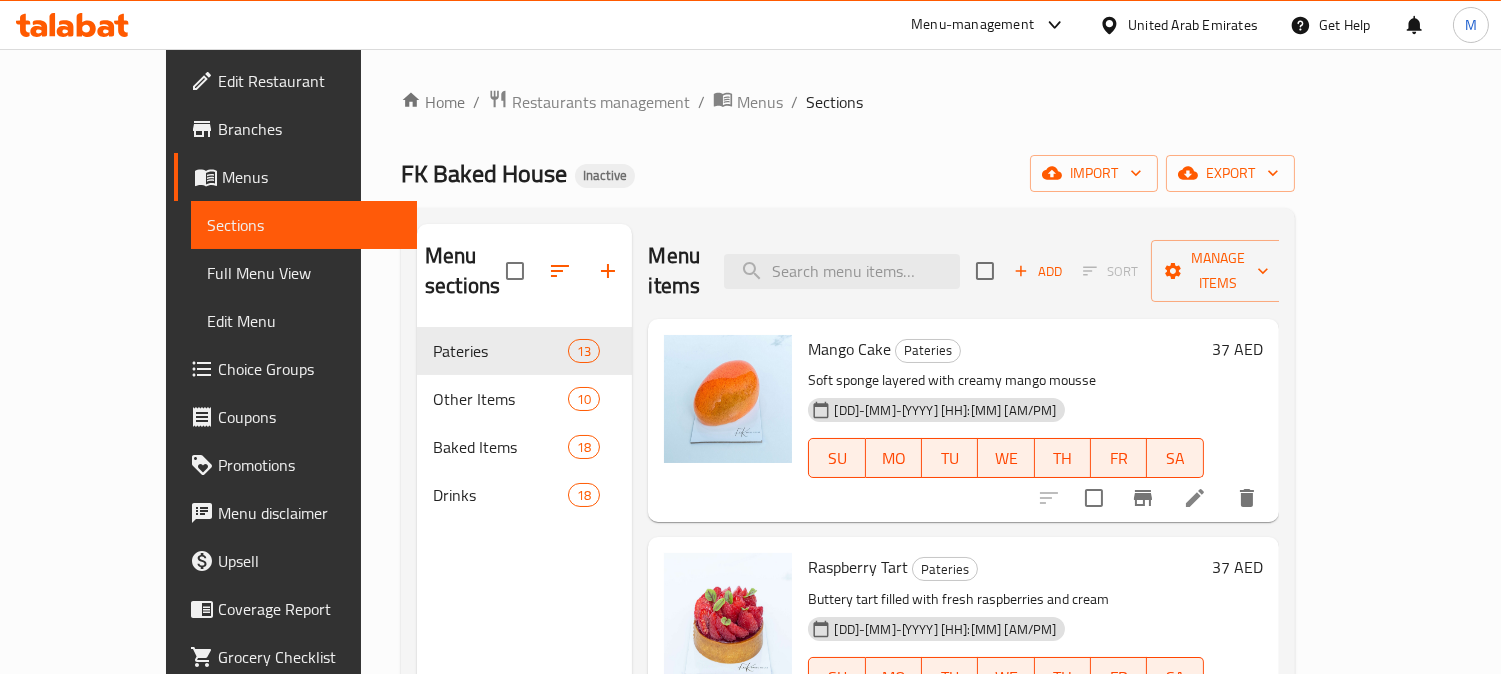 click 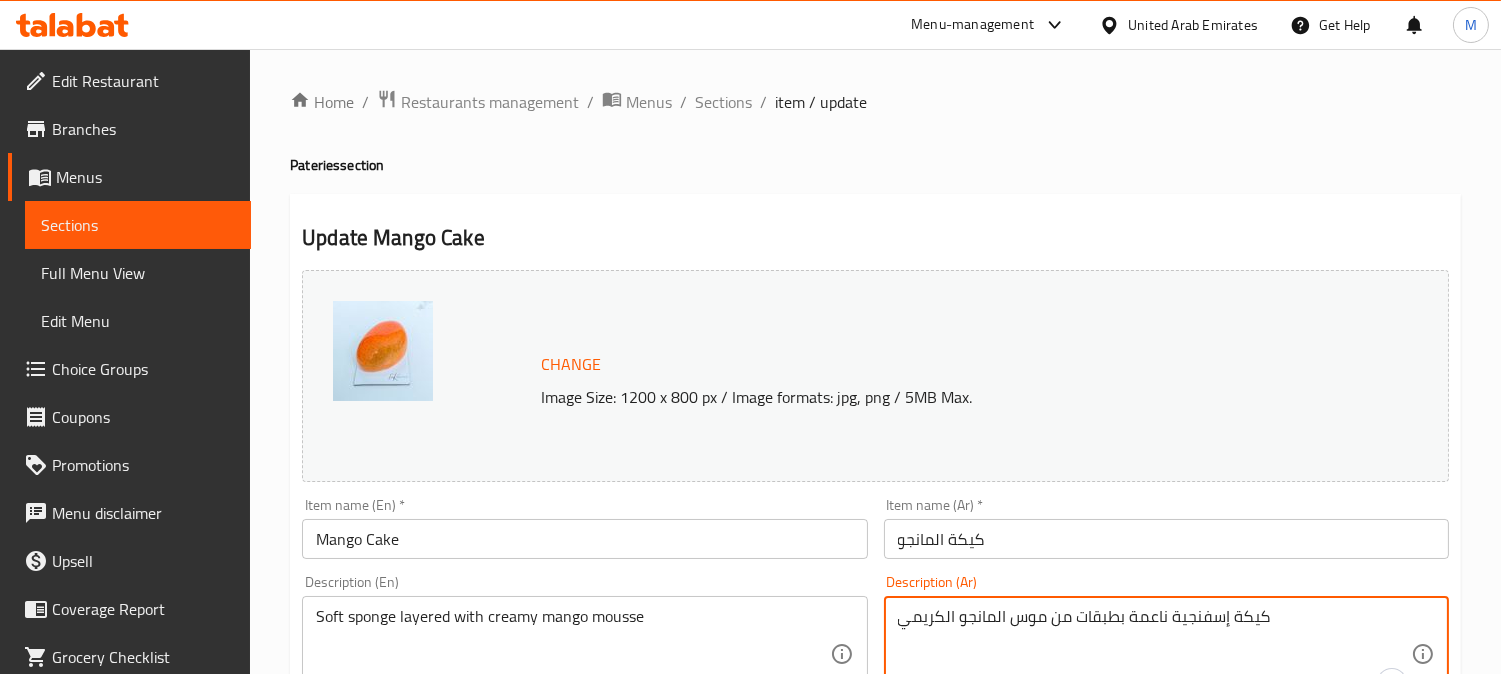 drag, startPoint x: 1172, startPoint y: 623, endPoint x: 1293, endPoint y: 622, distance: 121.004135 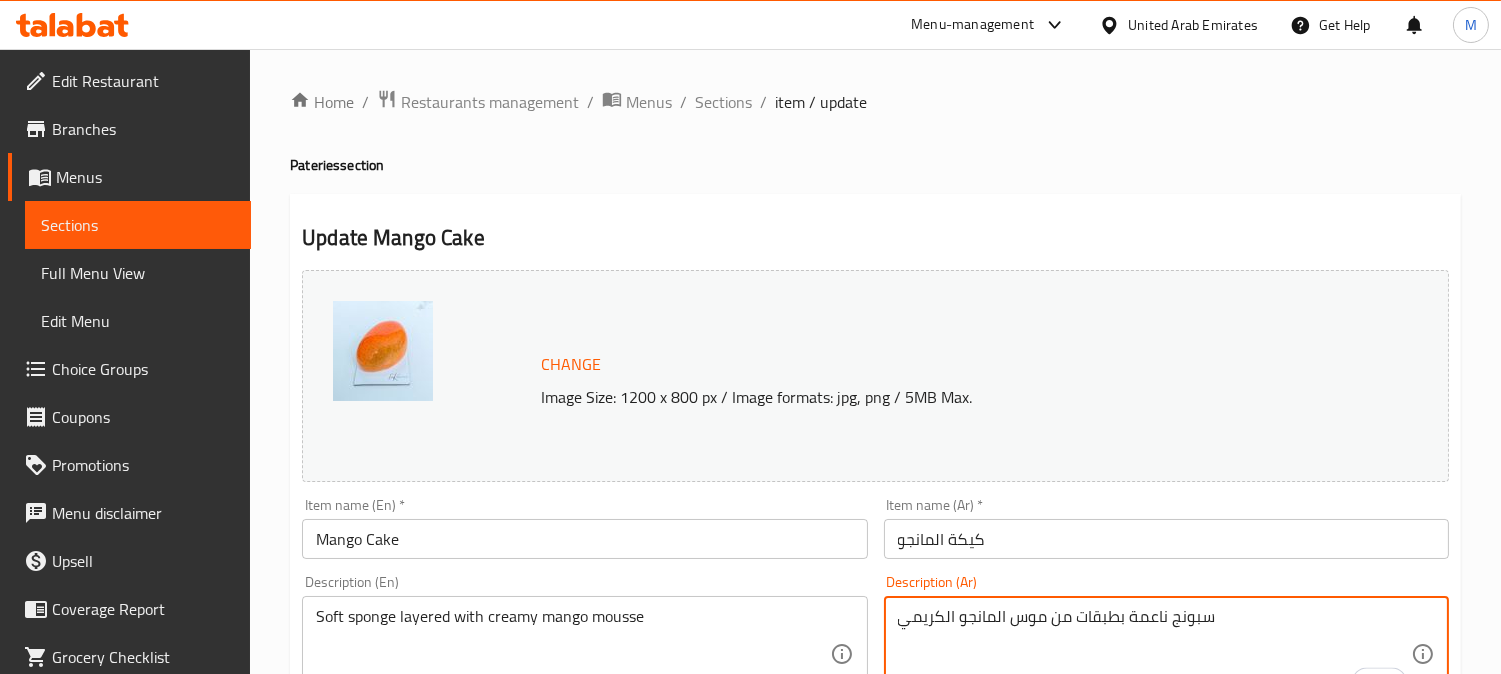 click on "Item name (Ar)   * كيكة المانجو Item name (Ar)  *" at bounding box center (1166, 528) 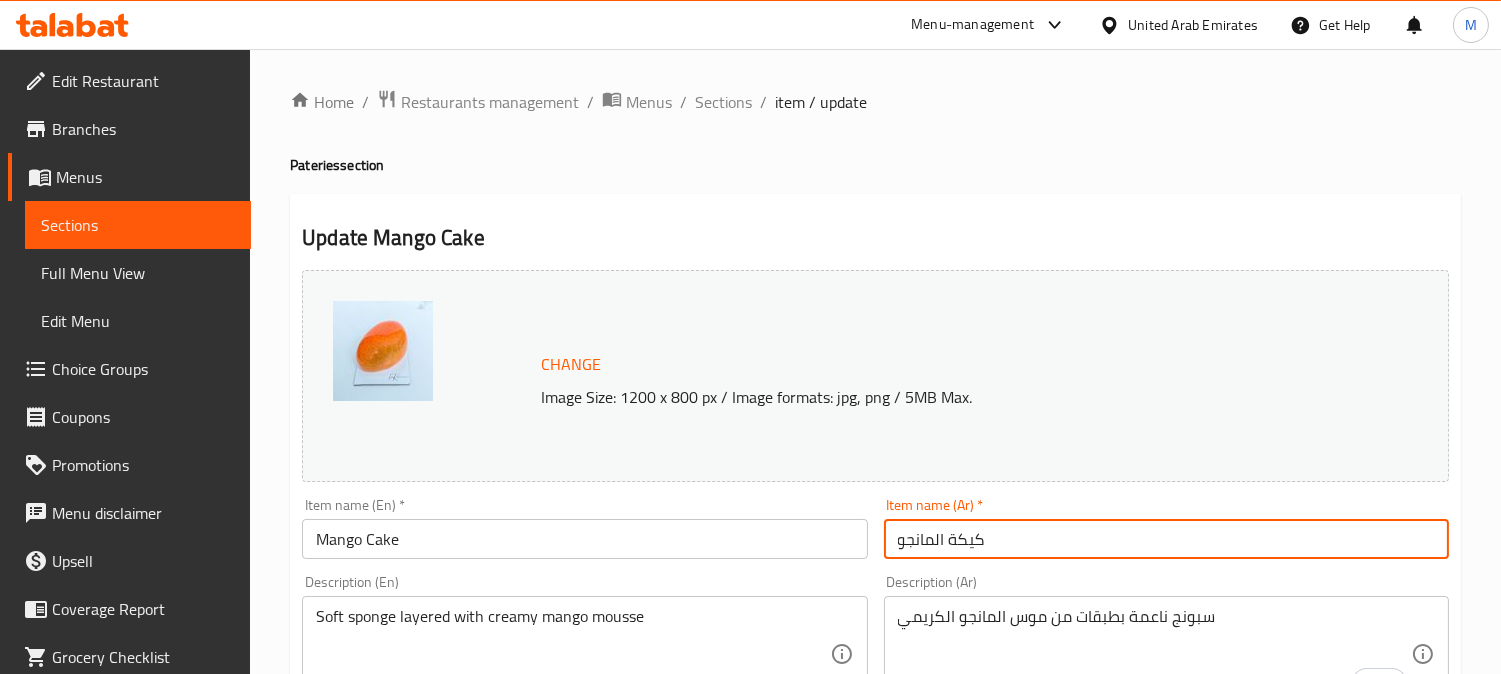 click on "كيكة المانجو" at bounding box center (1166, 539) 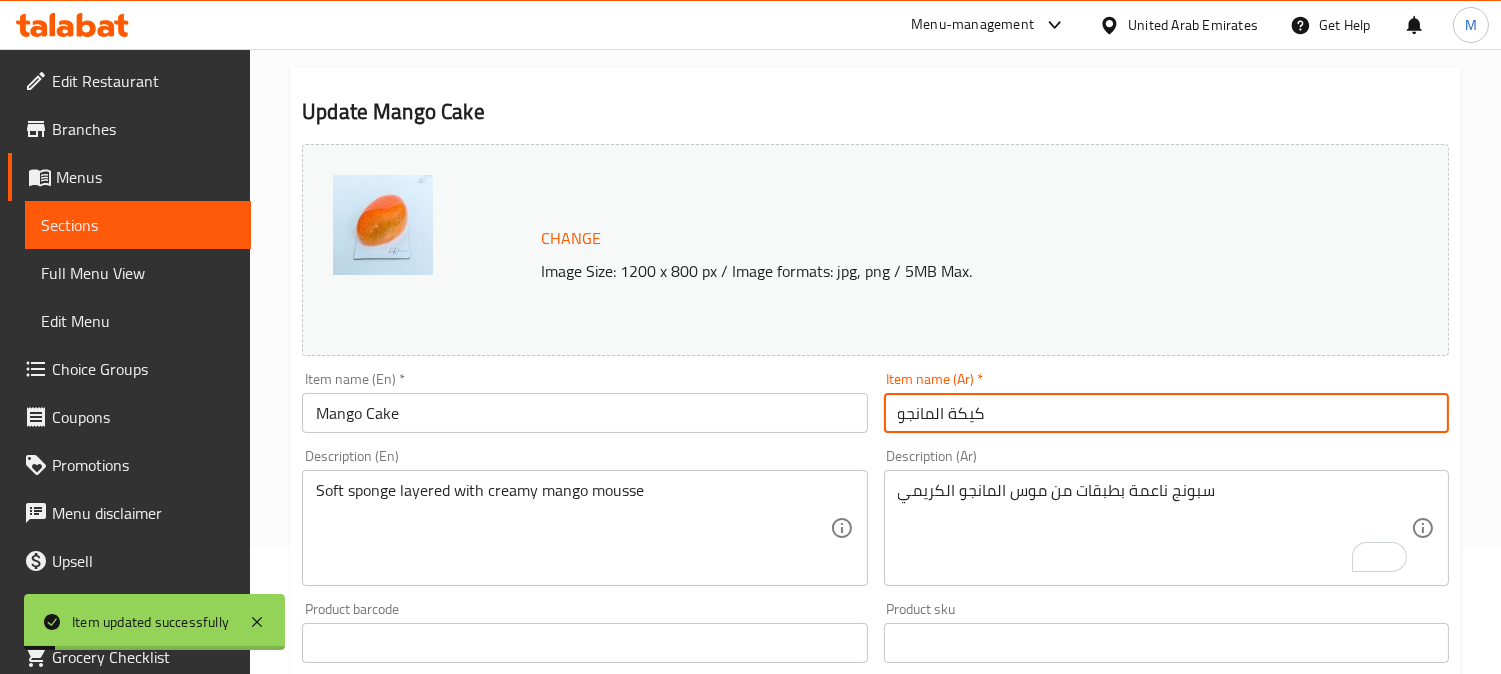 scroll, scrollTop: 222, scrollLeft: 0, axis: vertical 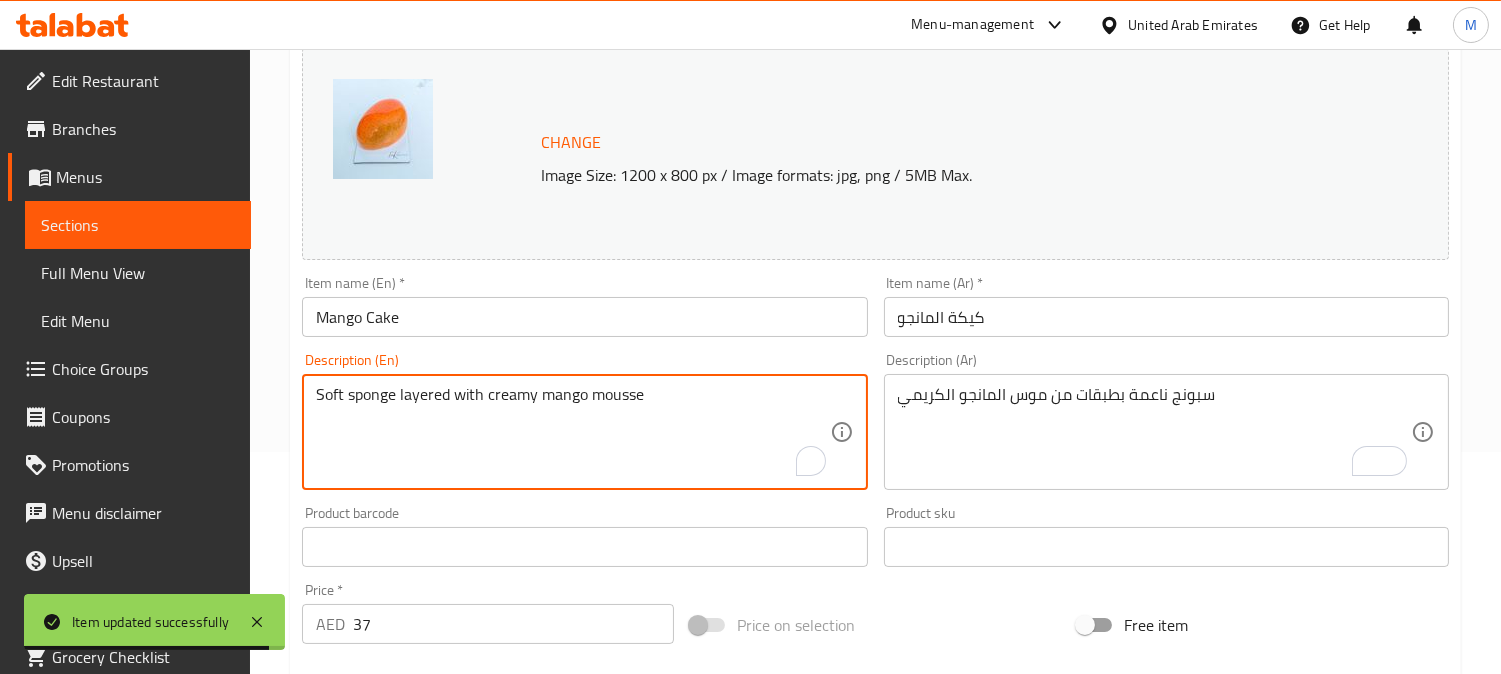 click on "Soft sponge layered with creamy mango mousse" at bounding box center (572, 432) 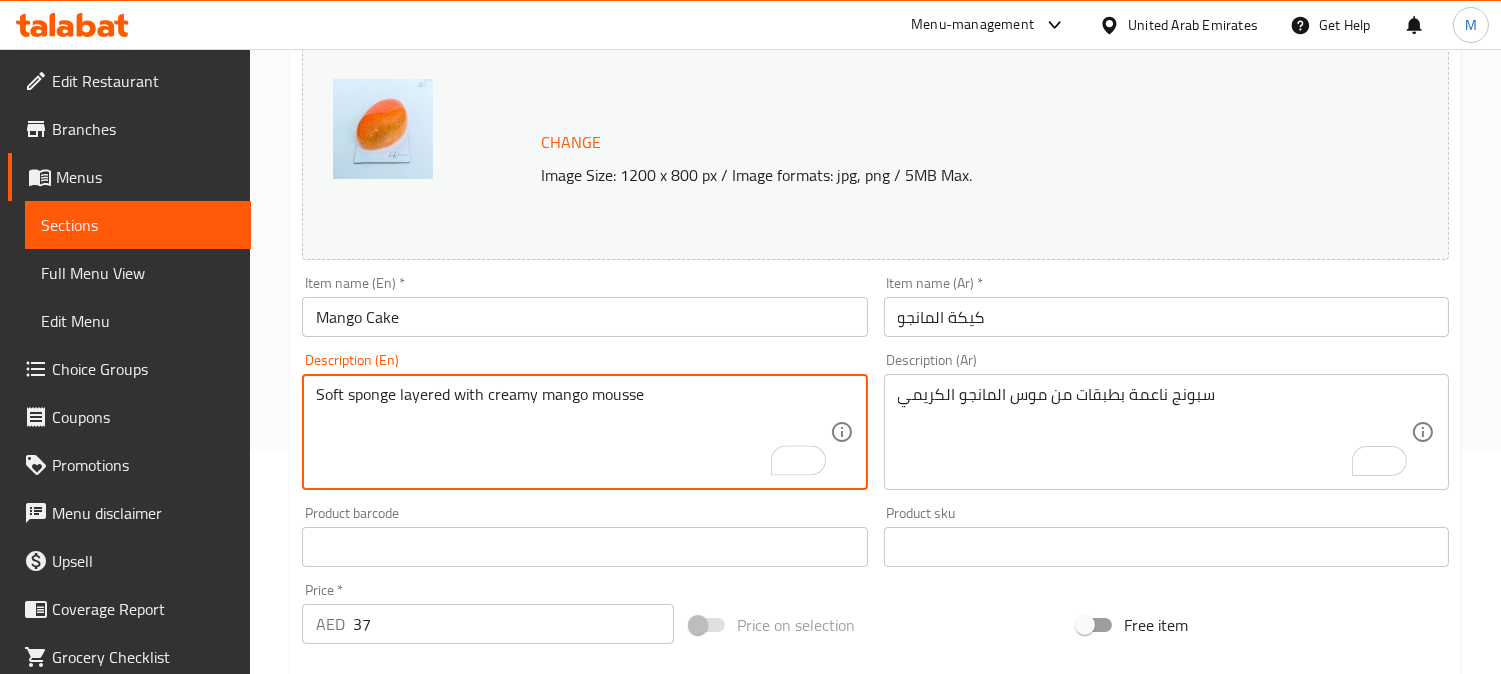 click on "Soft sponge layered with creamy mango mousse" at bounding box center [572, 432] 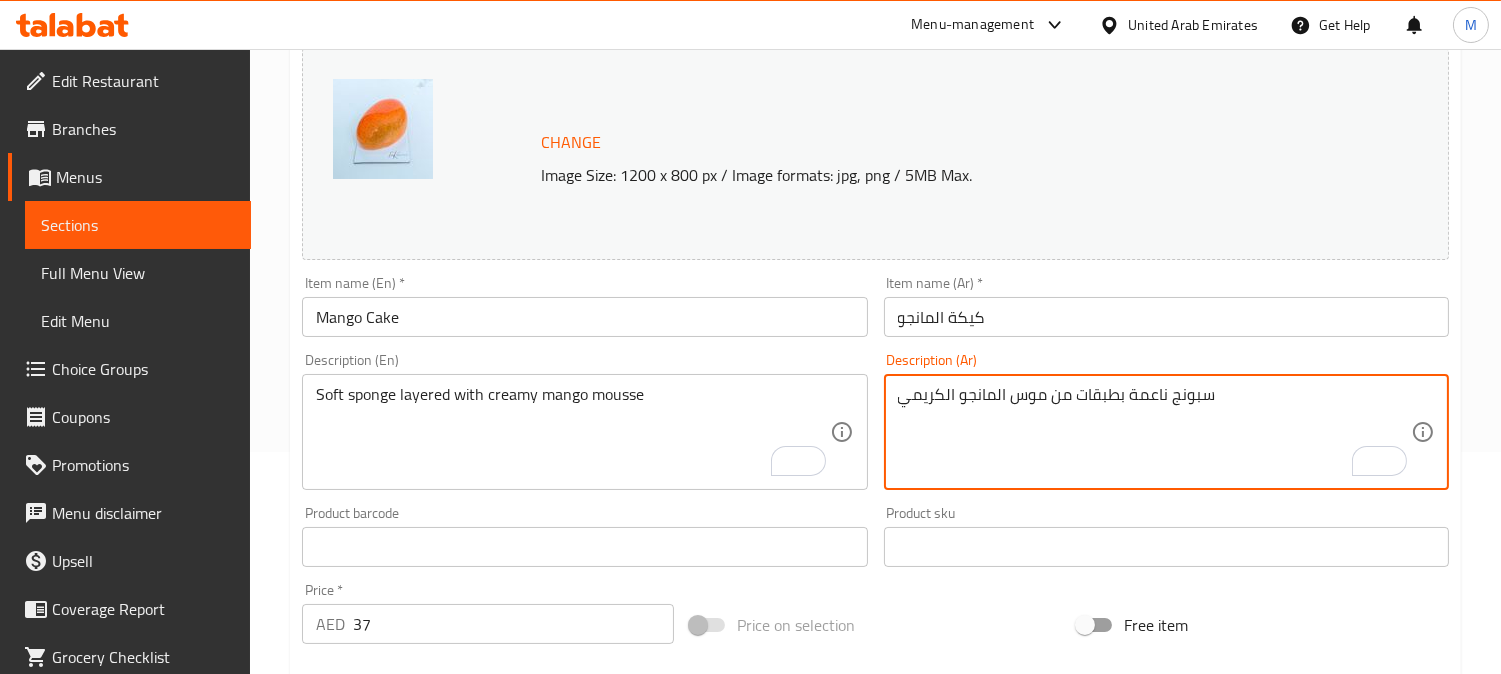 click on "سبونج ناعمة بطبقات من موس المانجو الكريمي" at bounding box center [1154, 432] 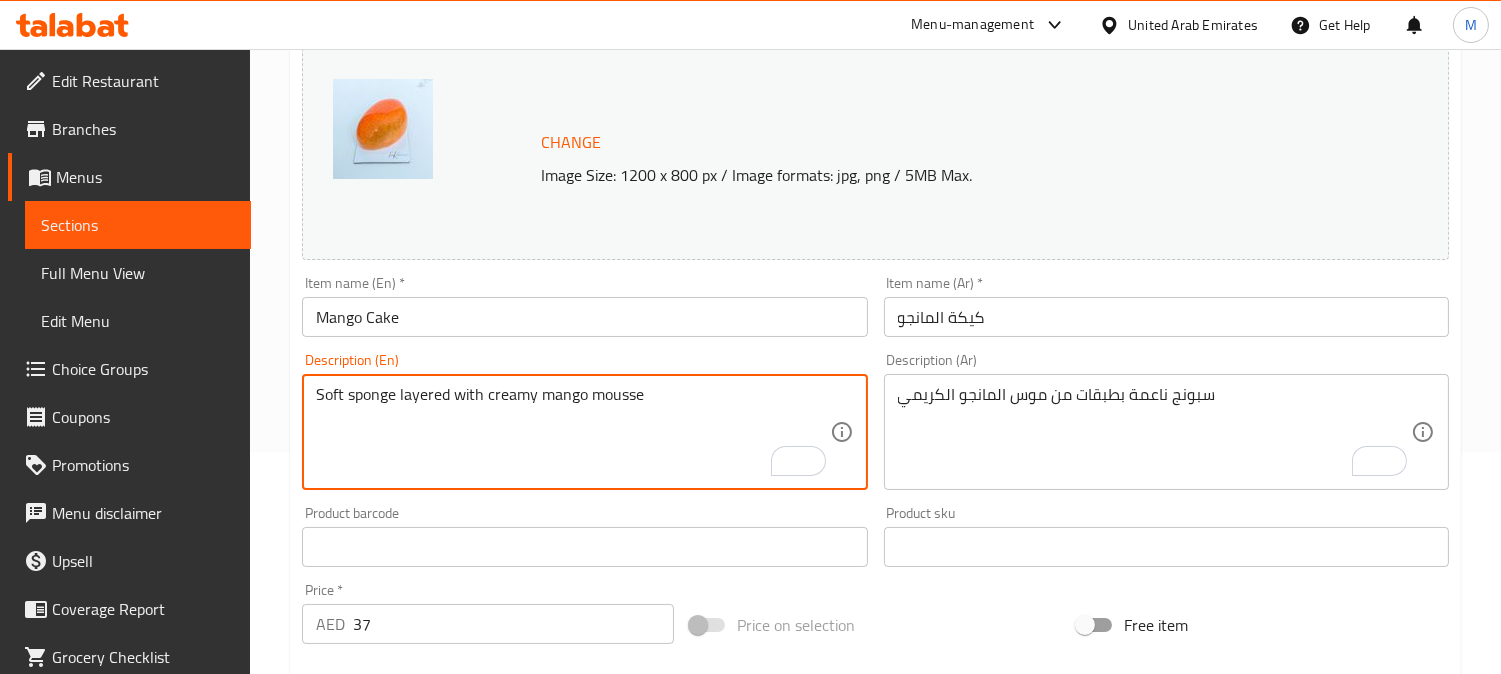 click on "Soft sponge layered with creamy mango mousse" at bounding box center [572, 432] 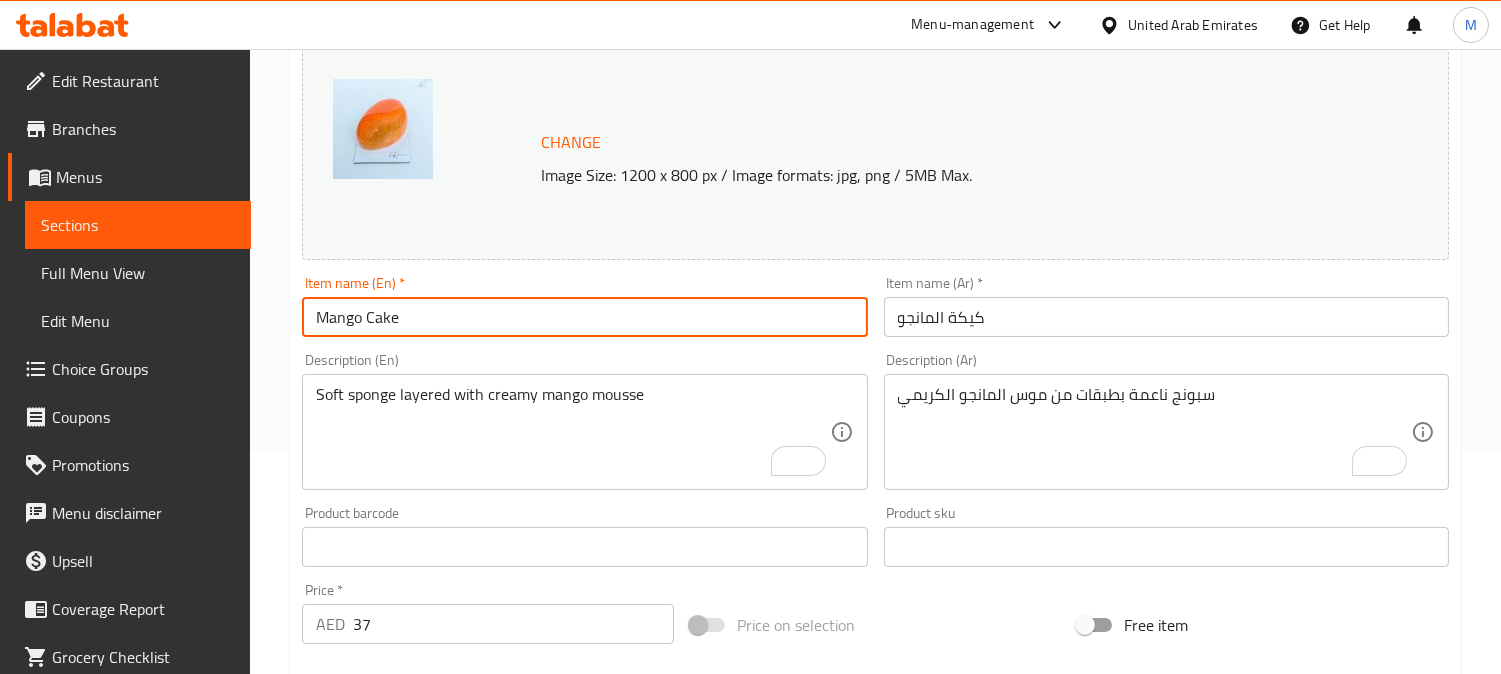 click on "Update" at bounding box center [439, 1133] 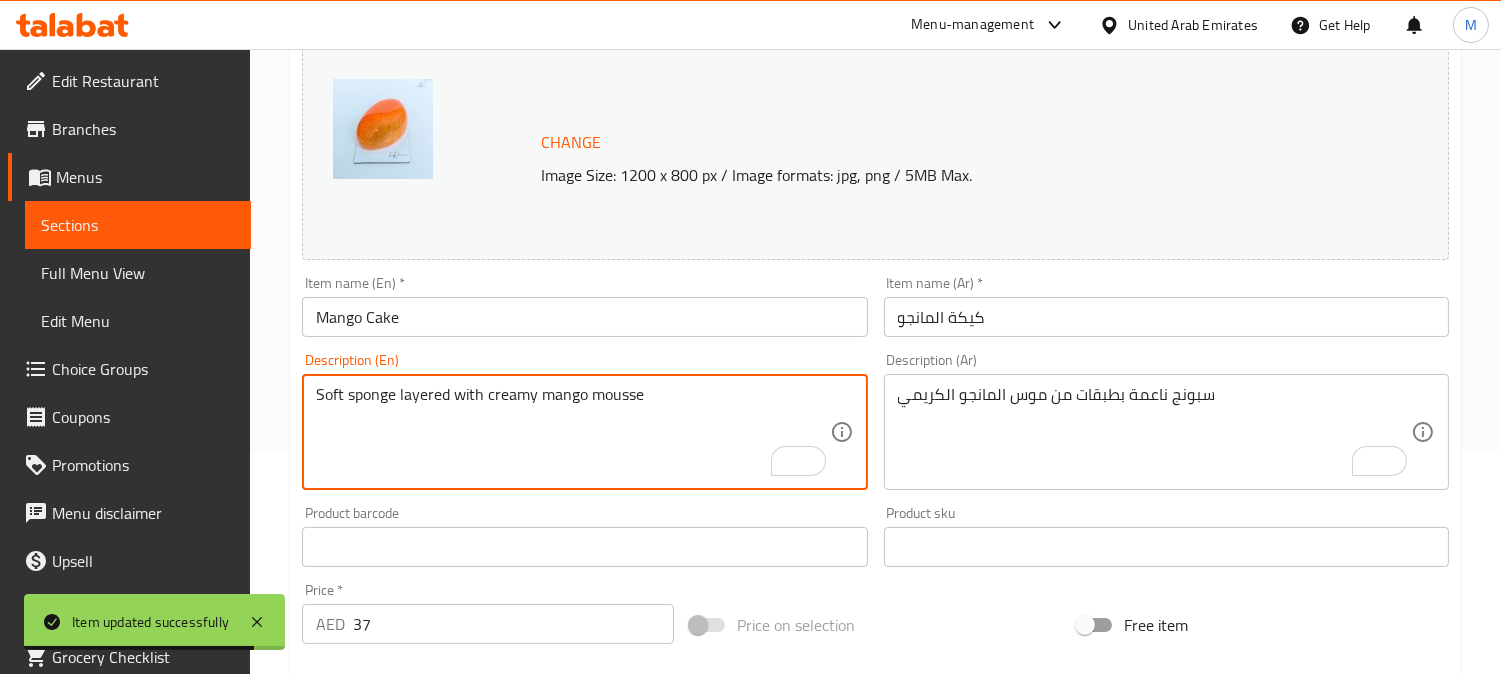 click on "Soft sponge layered with creamy mango mousse" at bounding box center [572, 432] 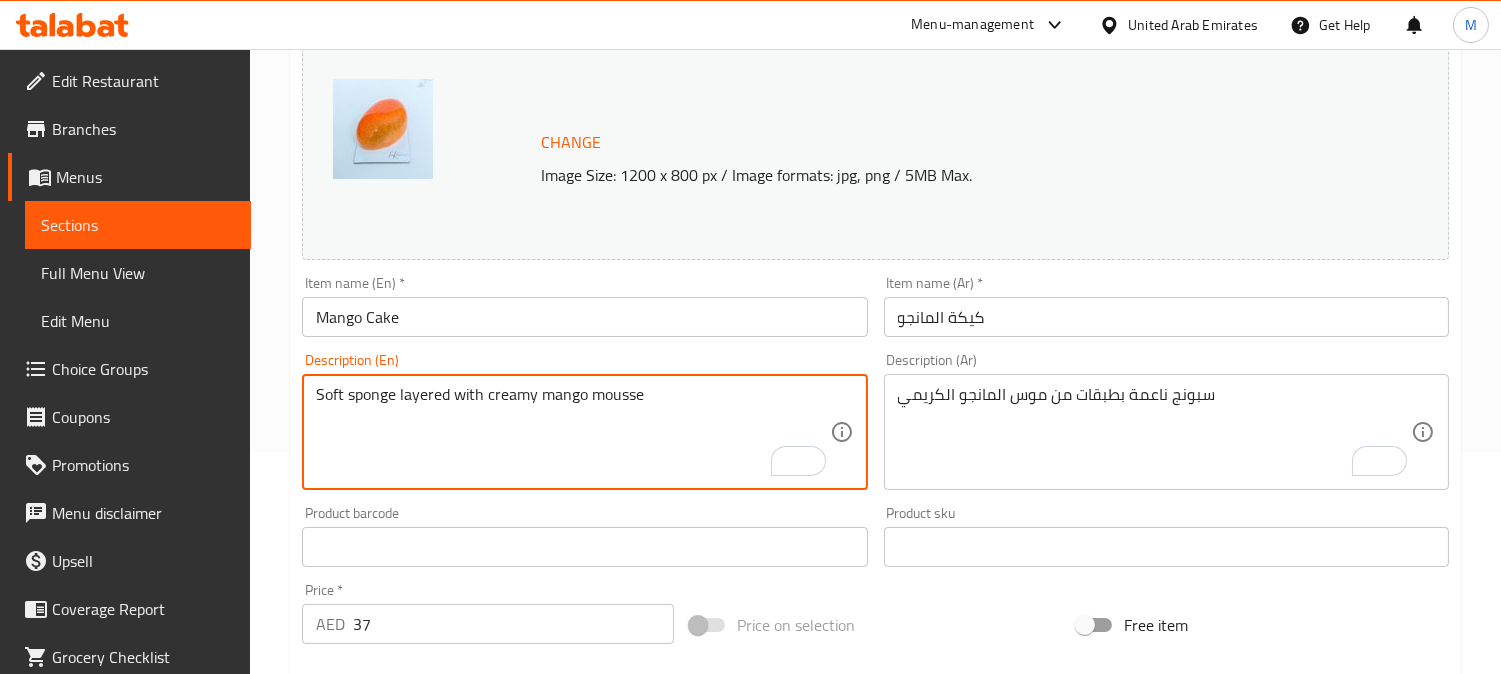 click on "Mango Cake" at bounding box center [584, 317] 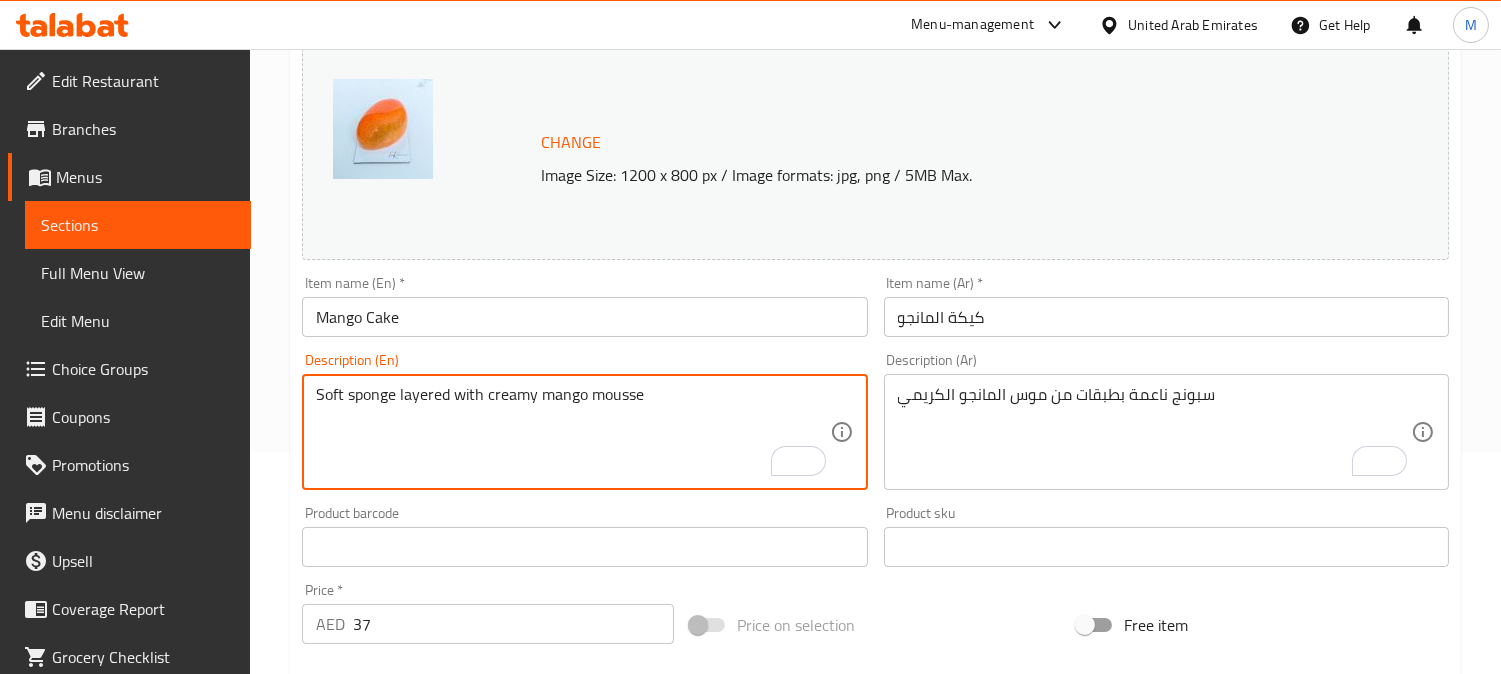 click on "Soft sponge layered with creamy mango mousse" at bounding box center [572, 432] 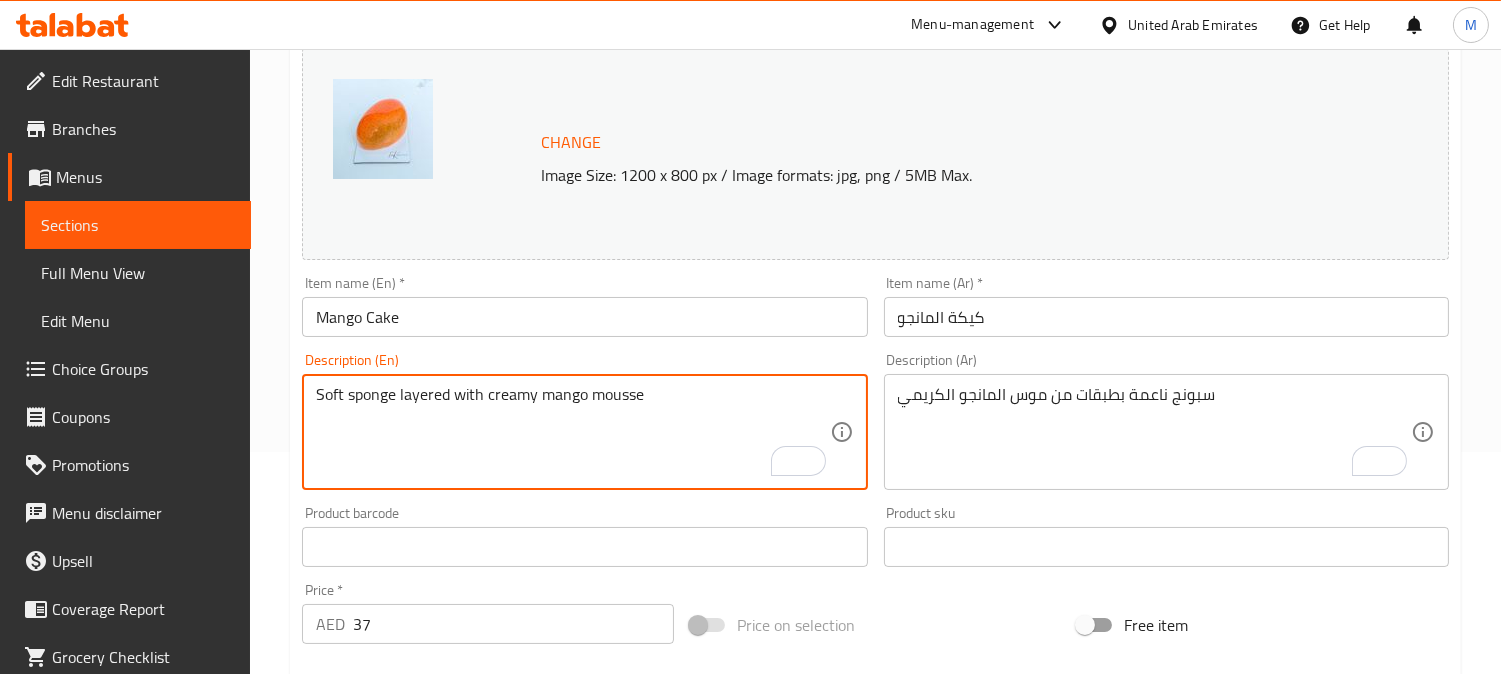 click on "Mango Cake" at bounding box center [584, 317] 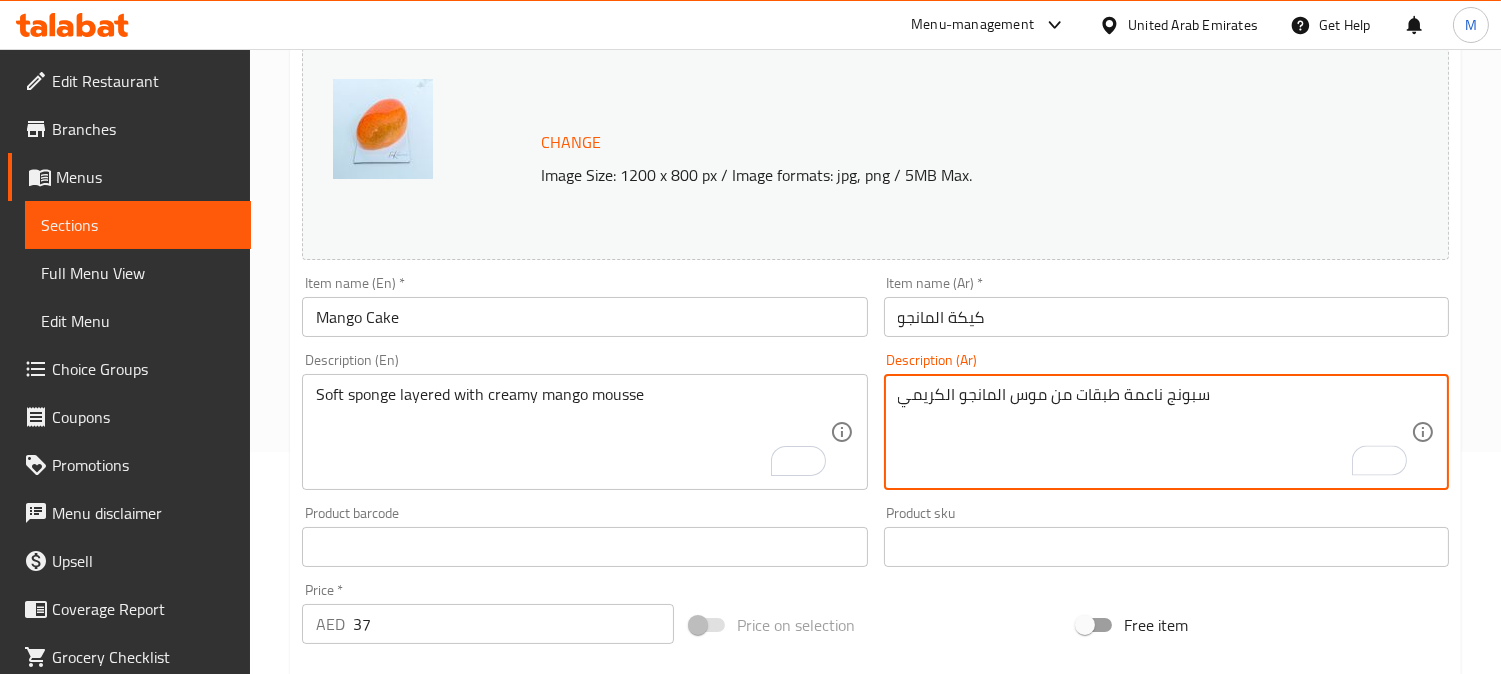 click on "سبونج ناعمة طبقات من موس المانجو الكريمي" at bounding box center (1154, 432) 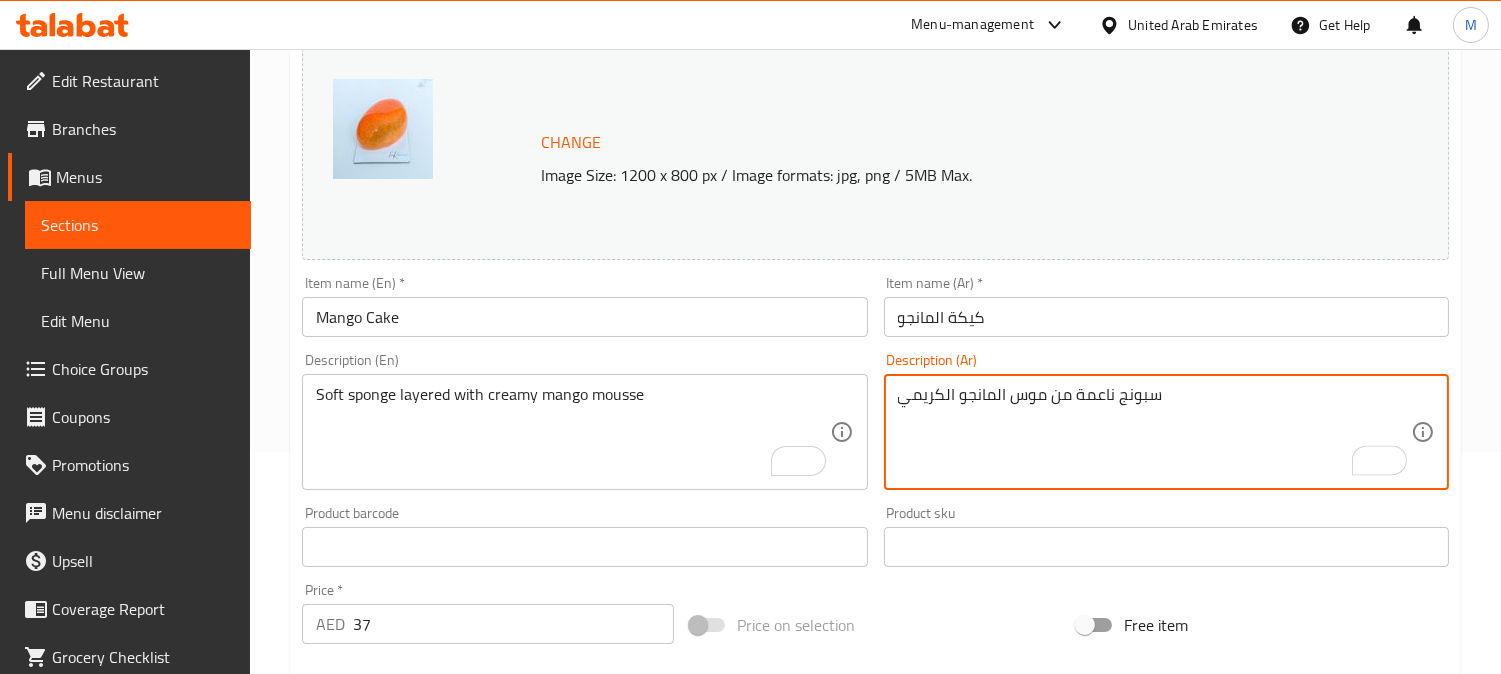 click on "سبونج ناعمة من موس المانجو الكريمي" at bounding box center [1154, 432] 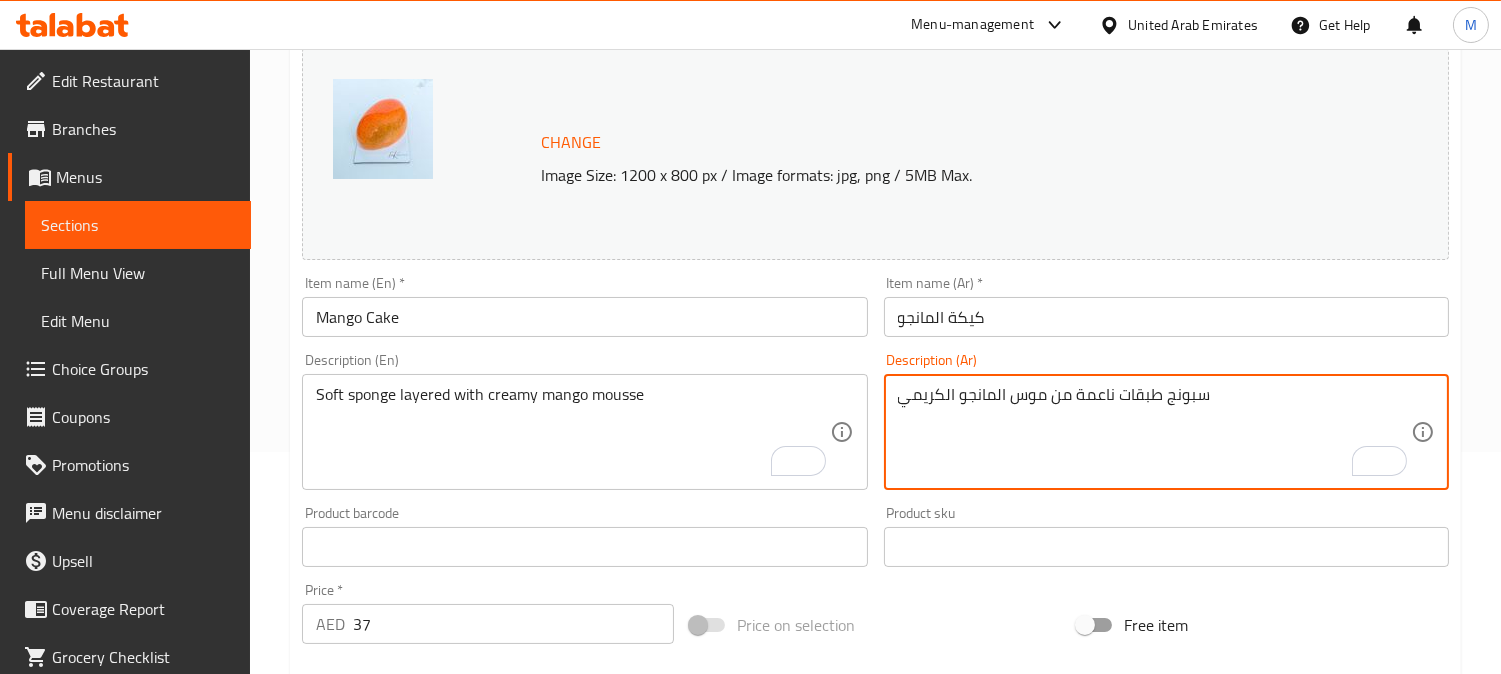click on "سبونج طبقات ناعمة من موس المانجو الكريمي" at bounding box center (1154, 432) 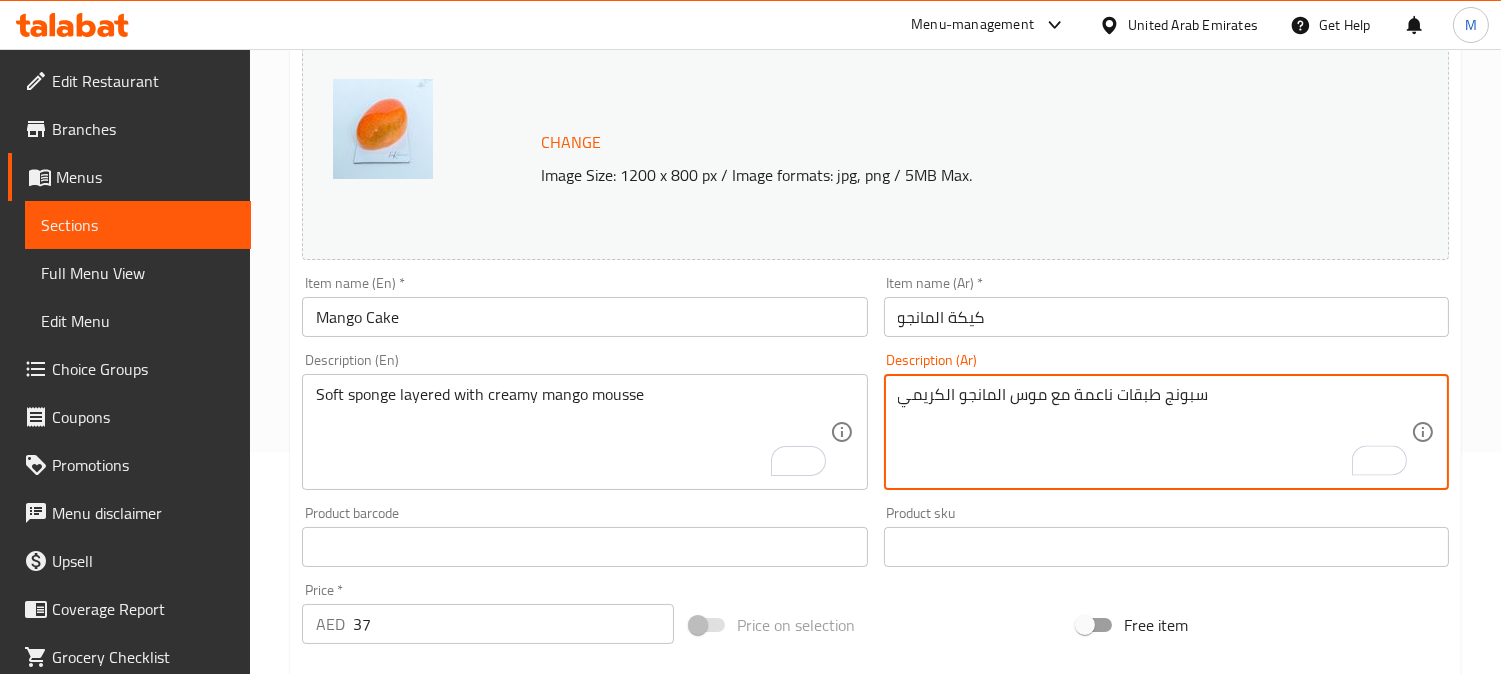 type on "سبونج طبقات ناعمة مع موس المانجو الكريمي" 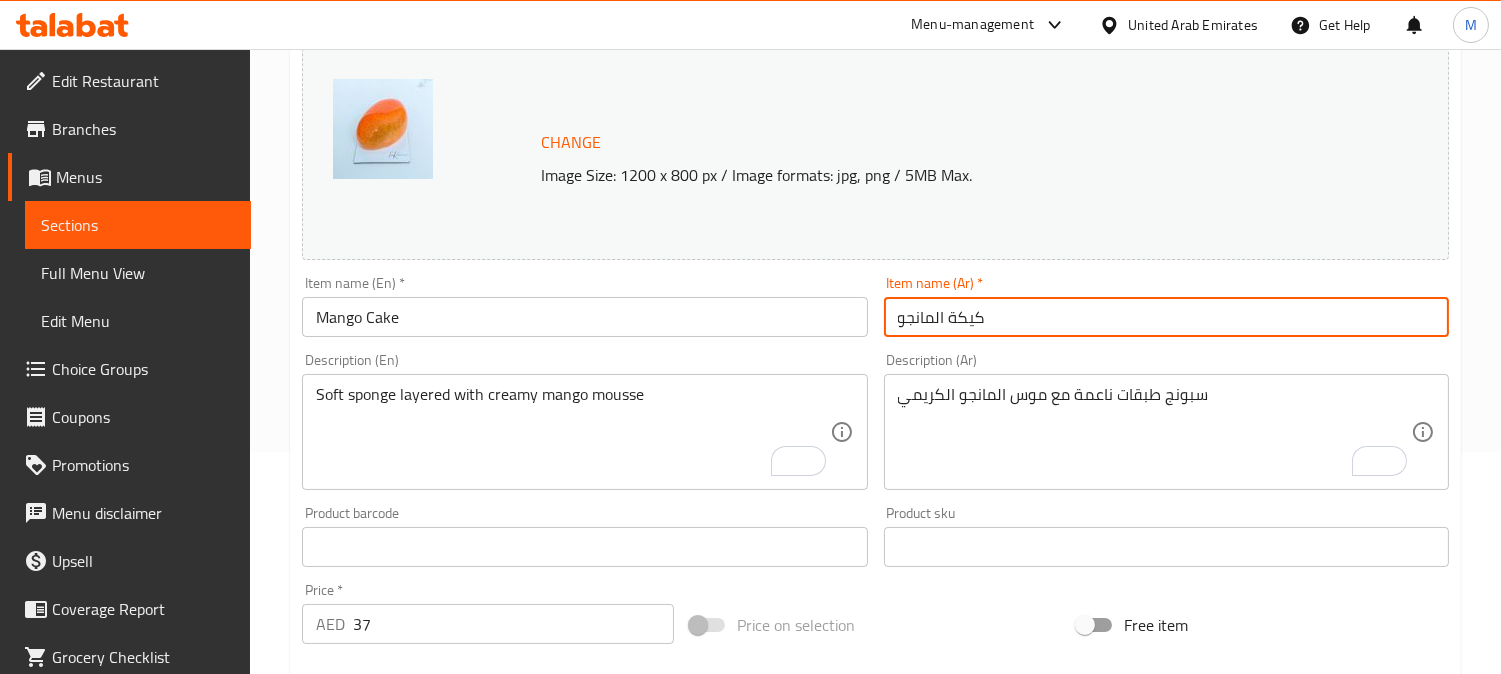 click on "Update" at bounding box center [439, 1133] 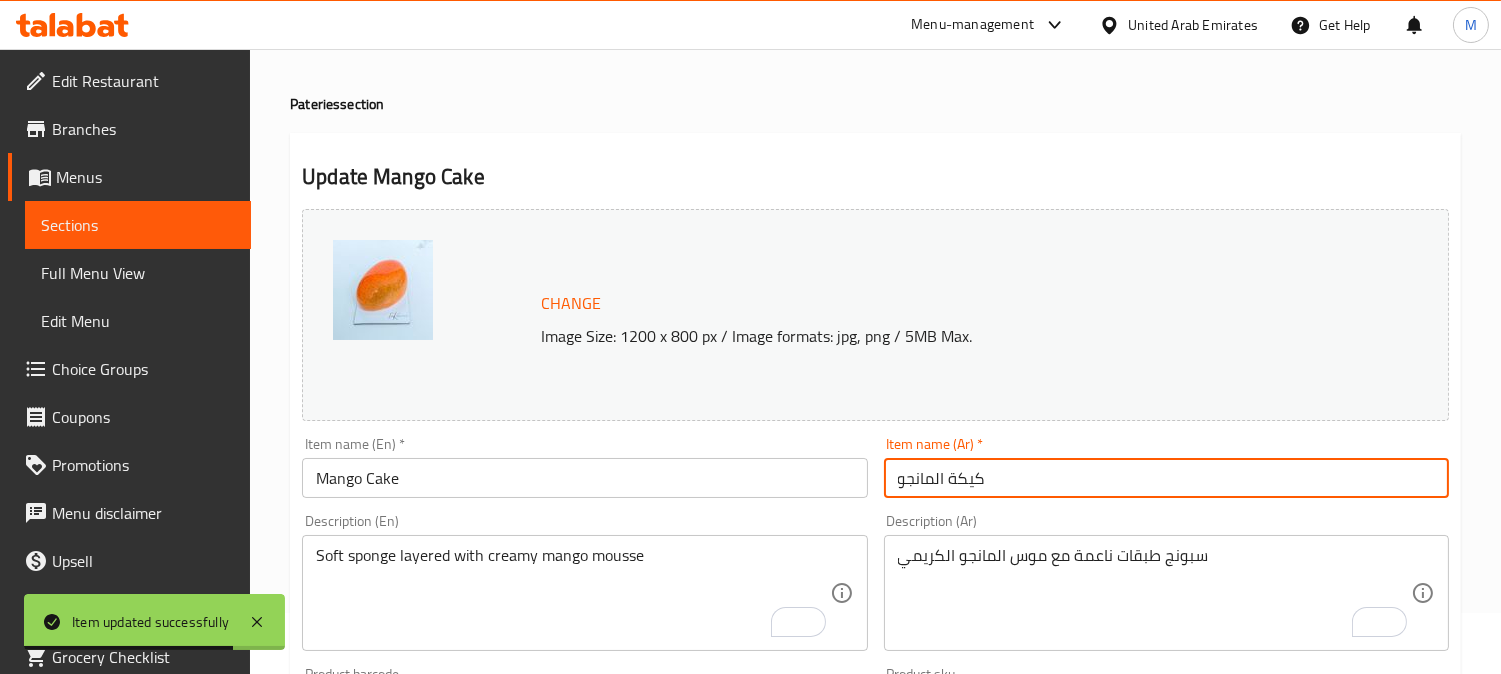 scroll, scrollTop: 0, scrollLeft: 0, axis: both 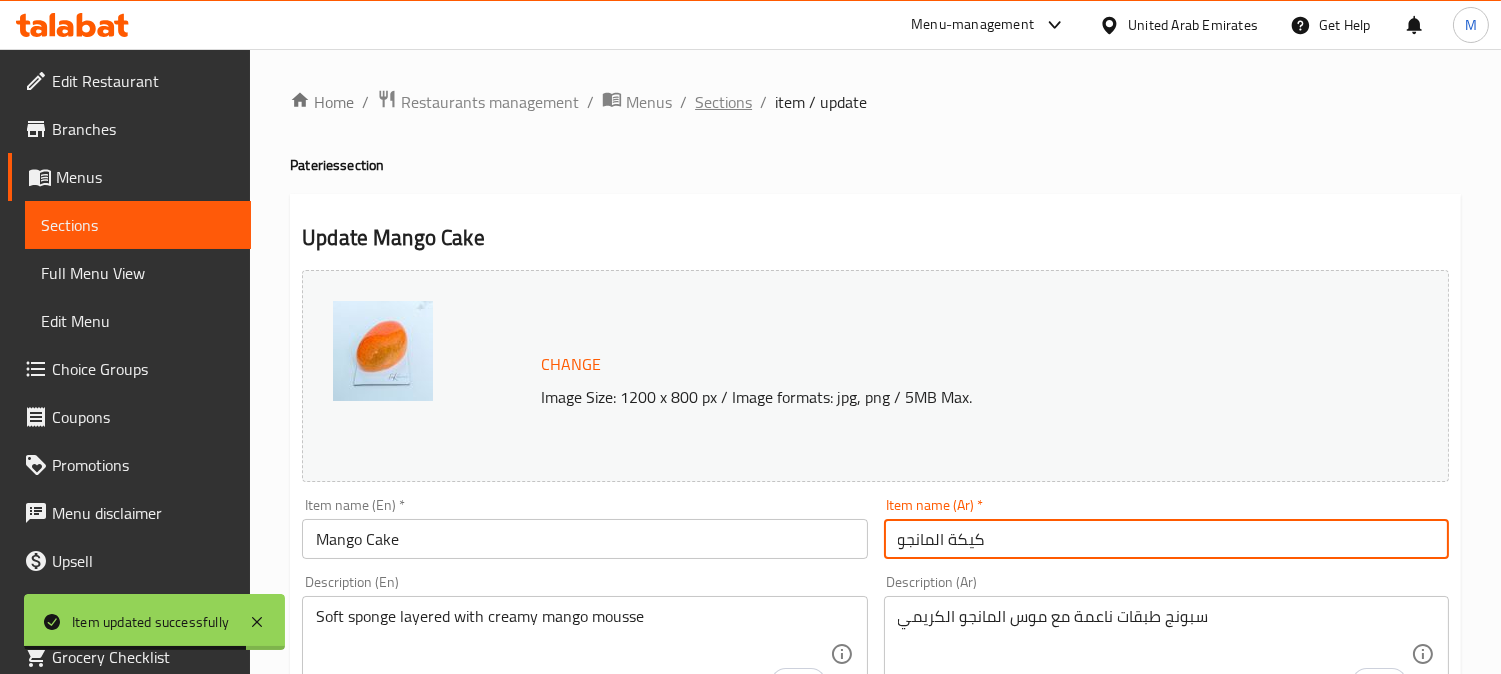 click on "Sections" at bounding box center (723, 102) 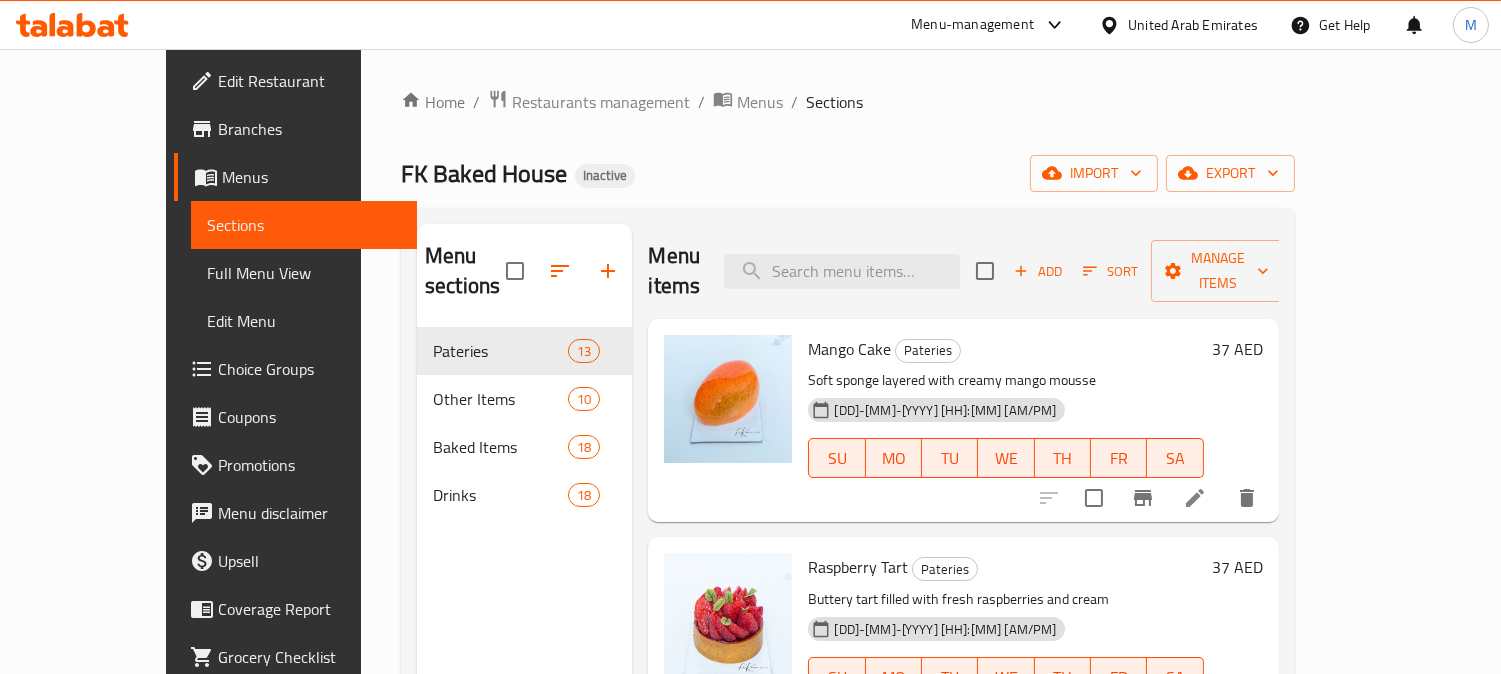 click on "Menu items Add Sort Manage items" at bounding box center [963, 271] 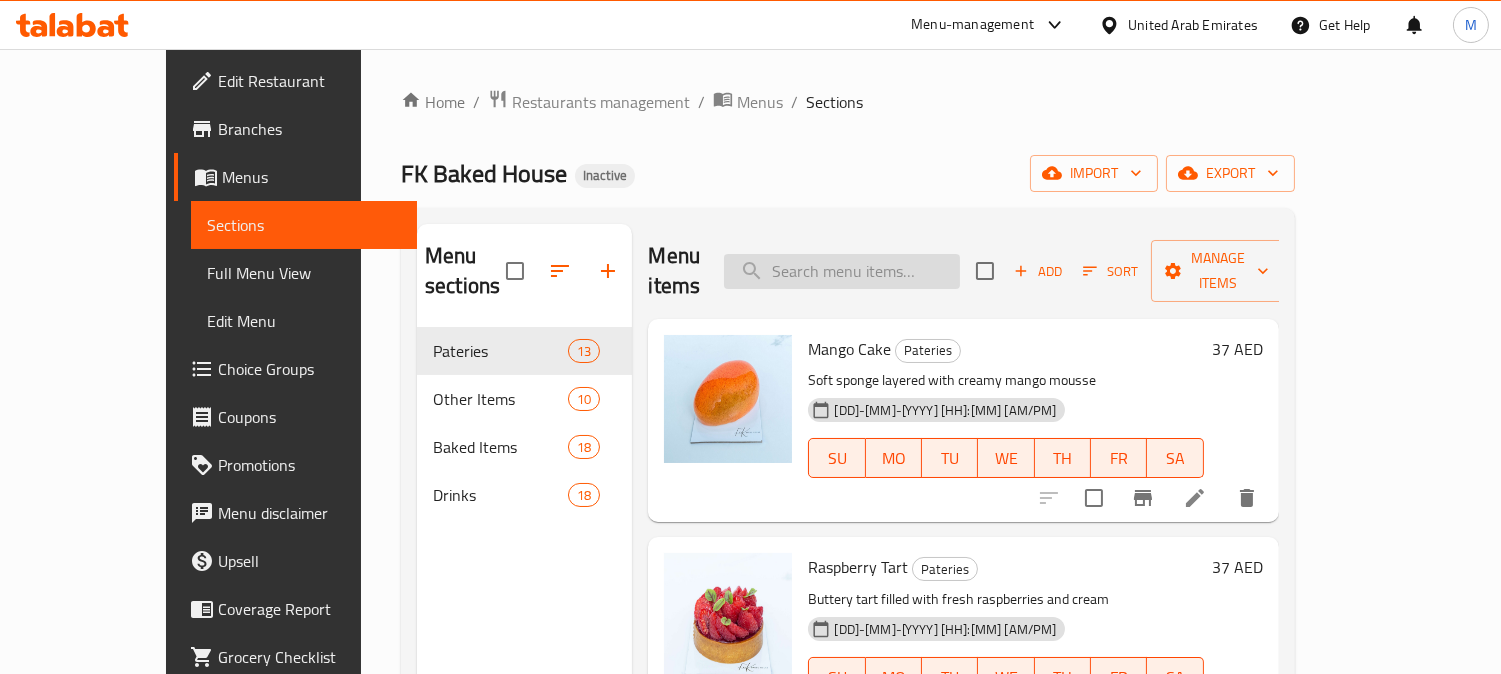 paste on "Mocha Cake" 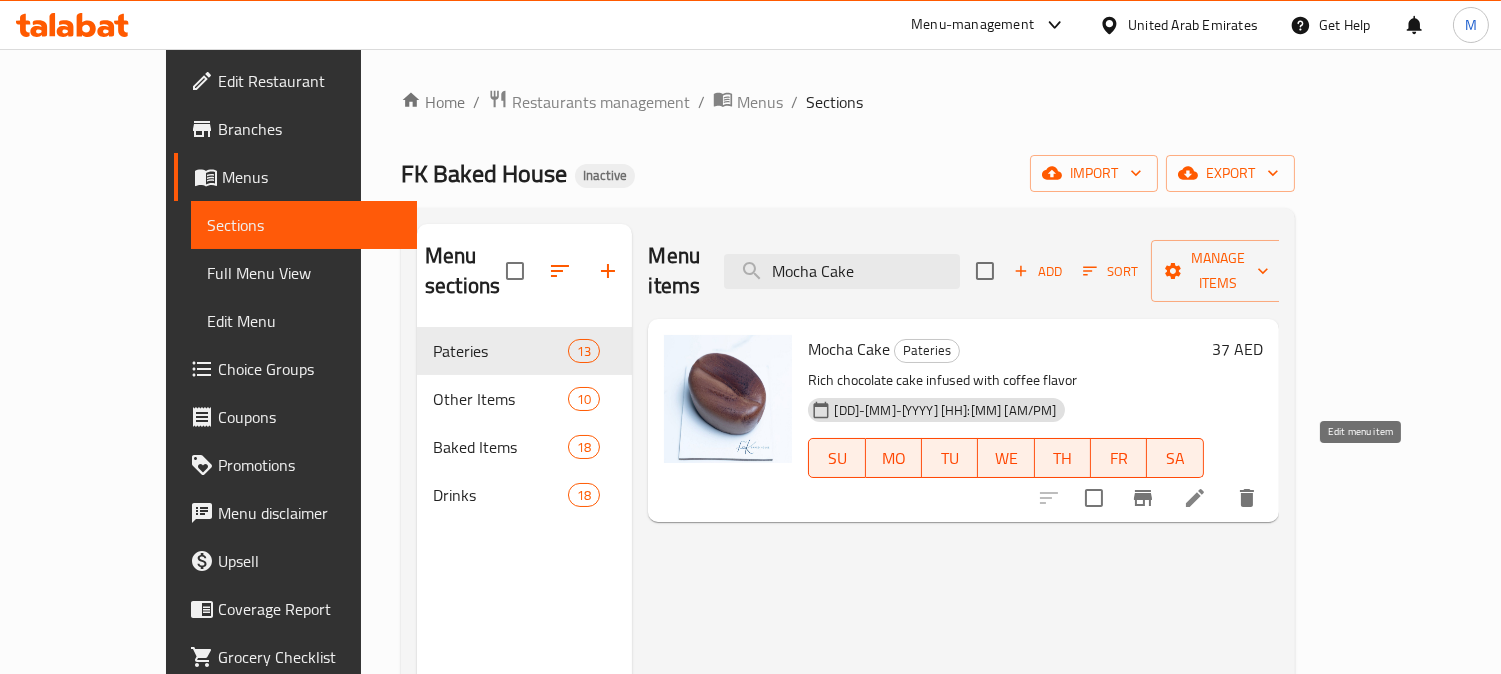 type on "Mocha Cake" 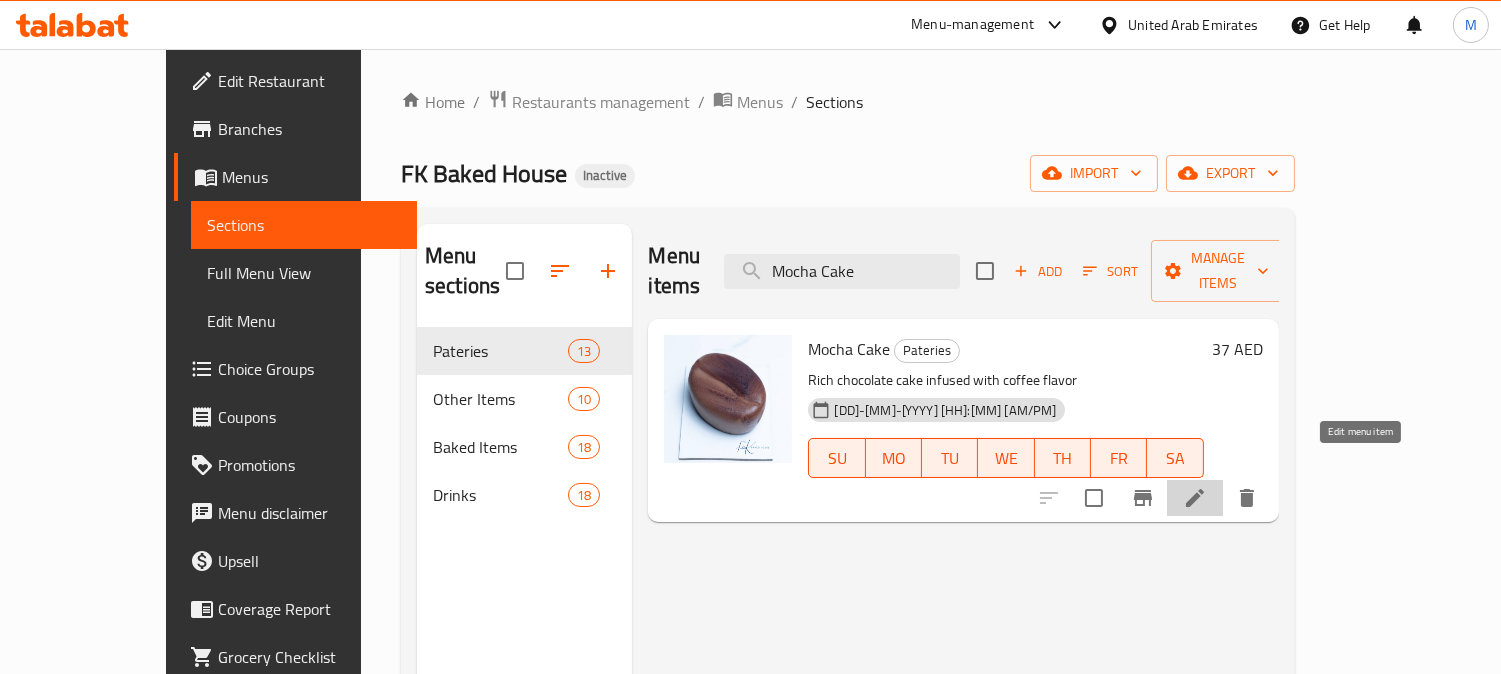 click 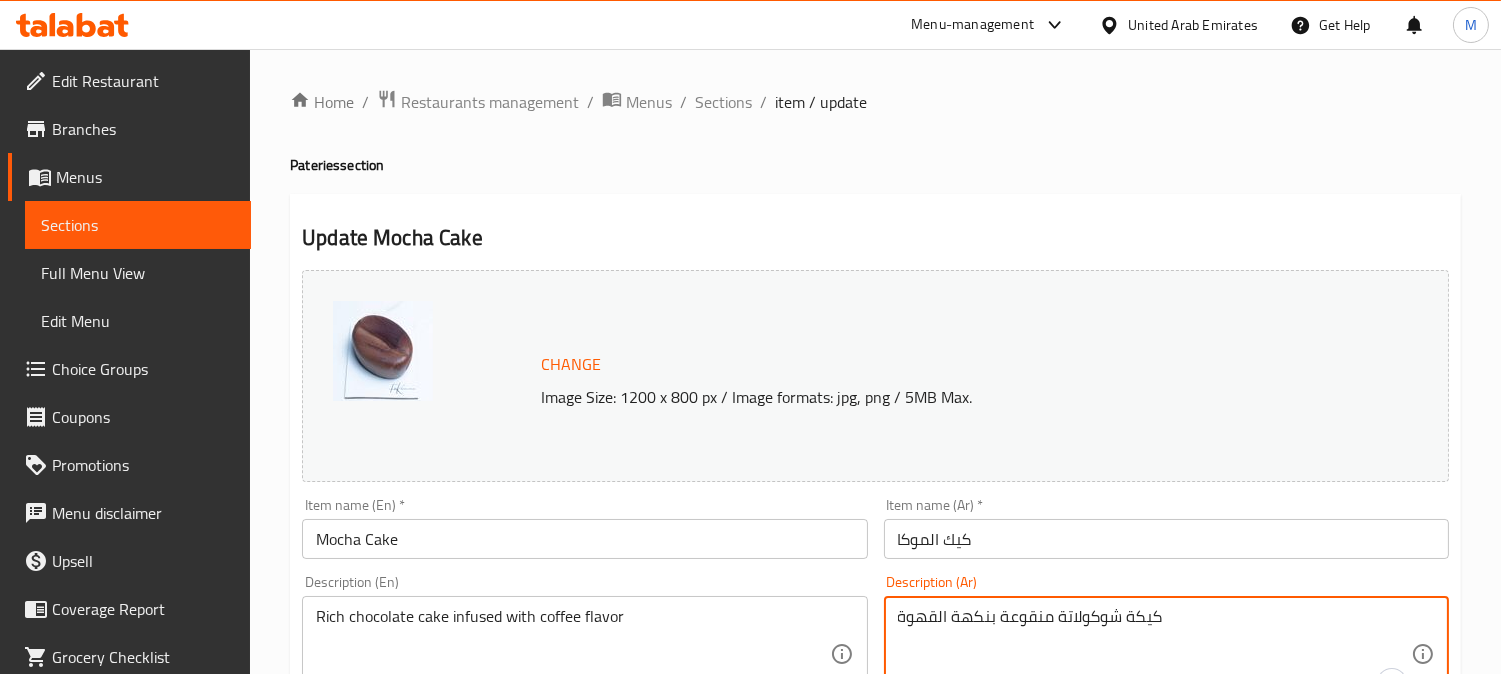 paste on "غنية" 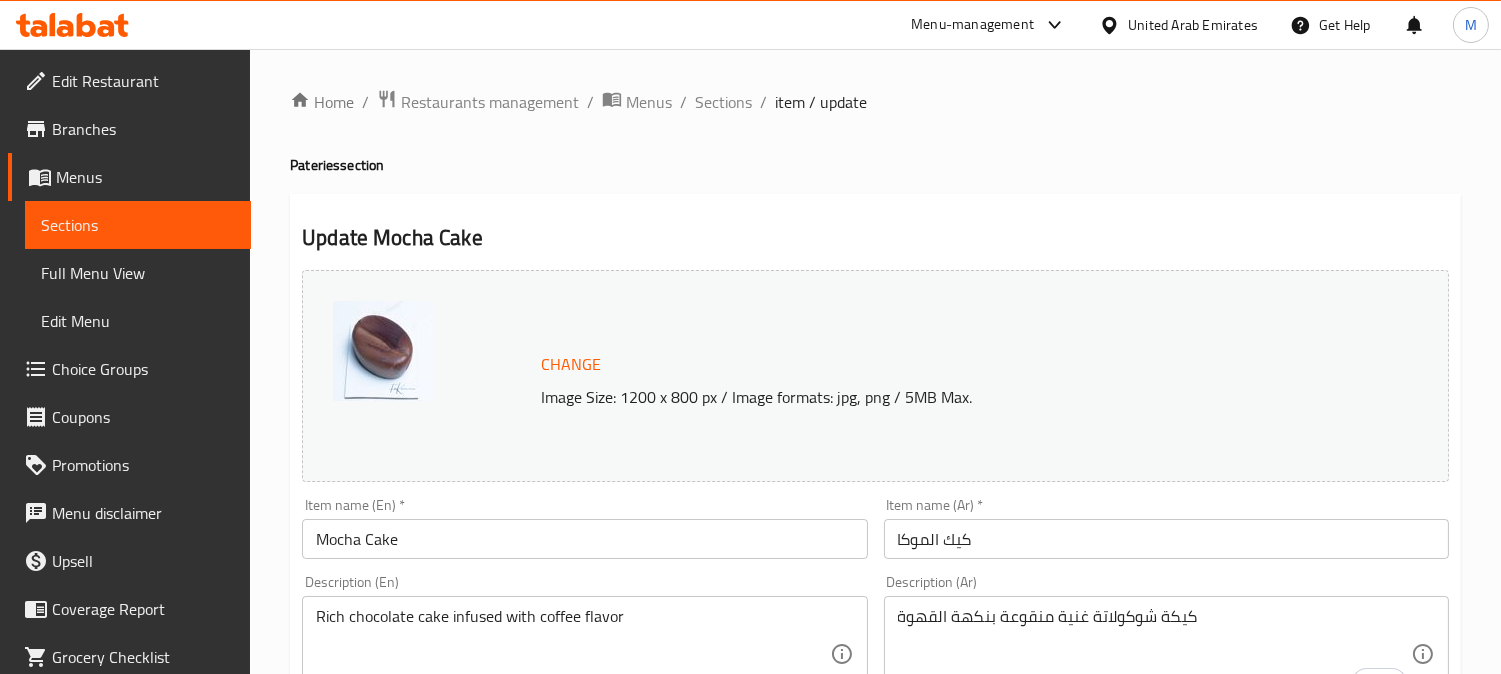 click on "كيكة شوكولاتة غنية منقوعة بنكهة القهوة" at bounding box center (1154, 654) 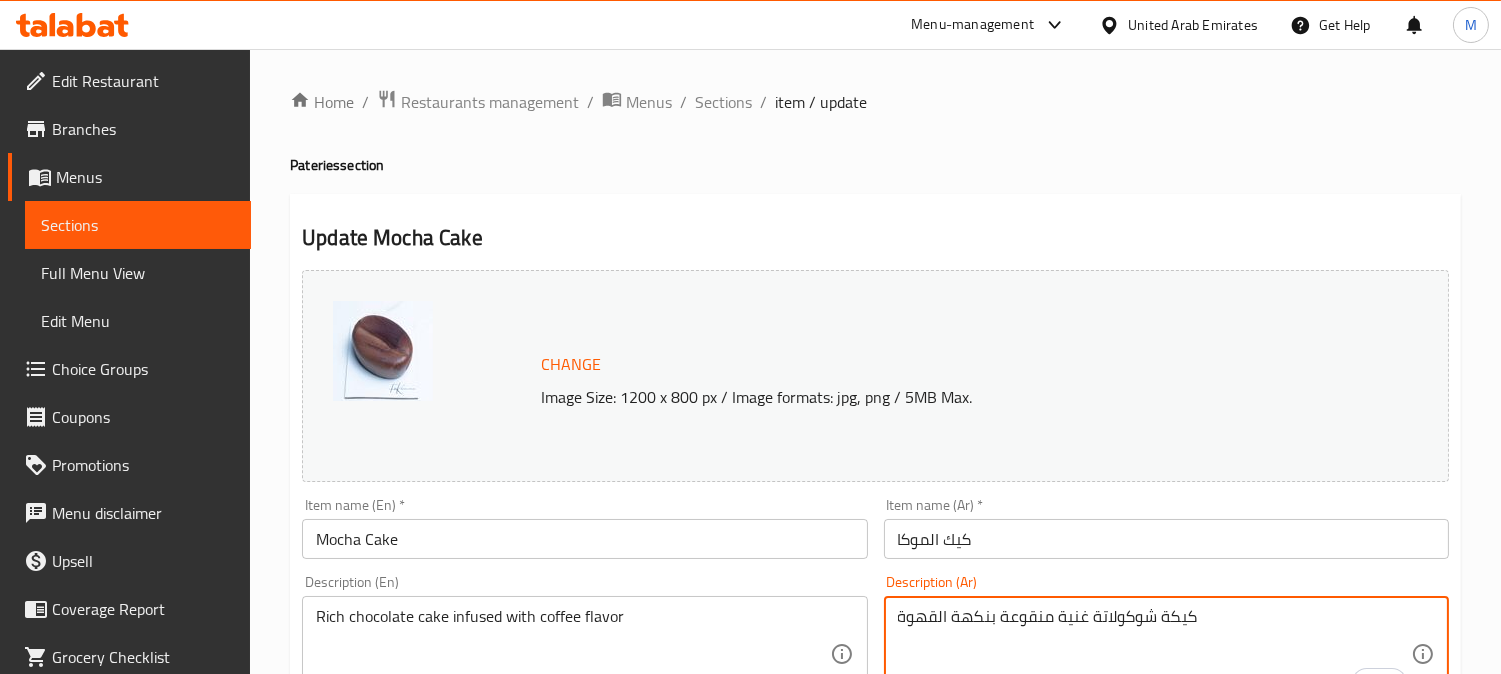 click on "كيكة شوكولاتة غنية منقوعة بنكهة القهوة" at bounding box center [1154, 654] 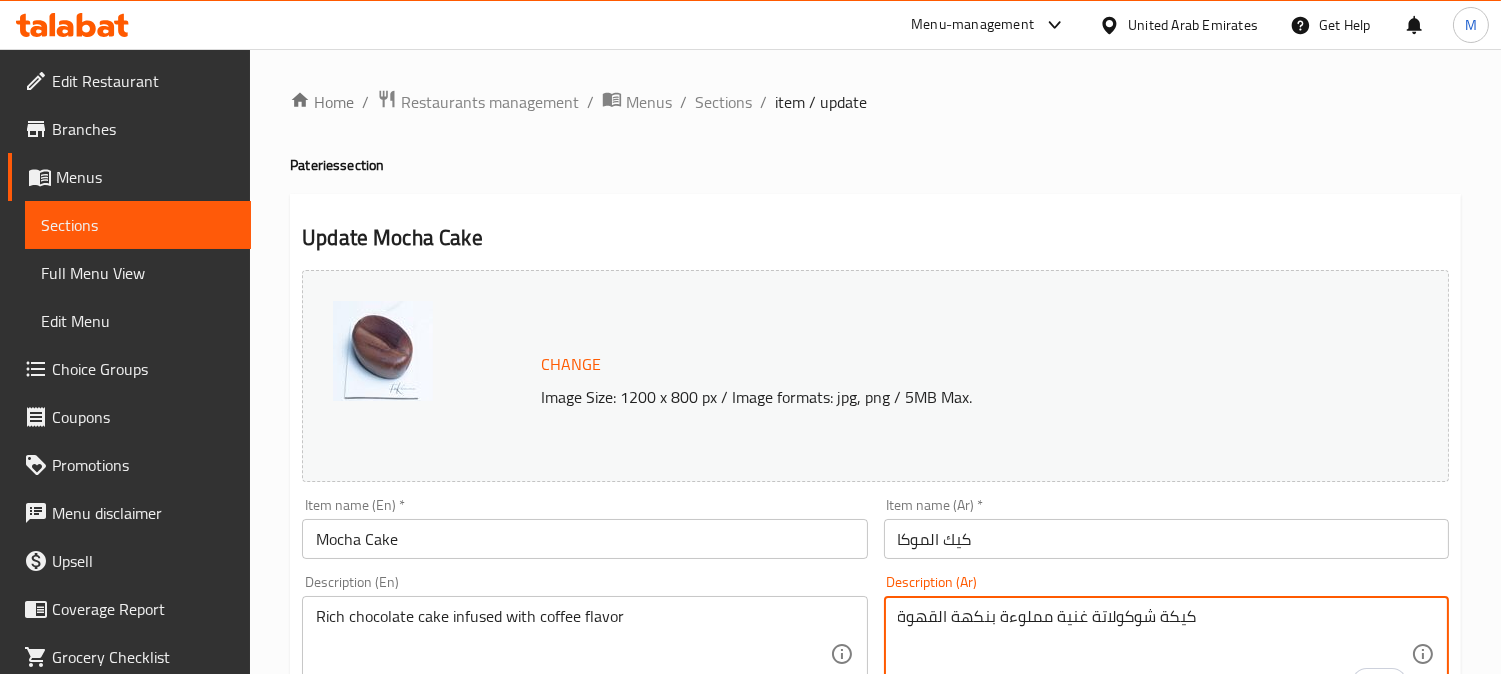 type on "كيكة شوكولاتة غنية مملوءة بنكهة القهوة" 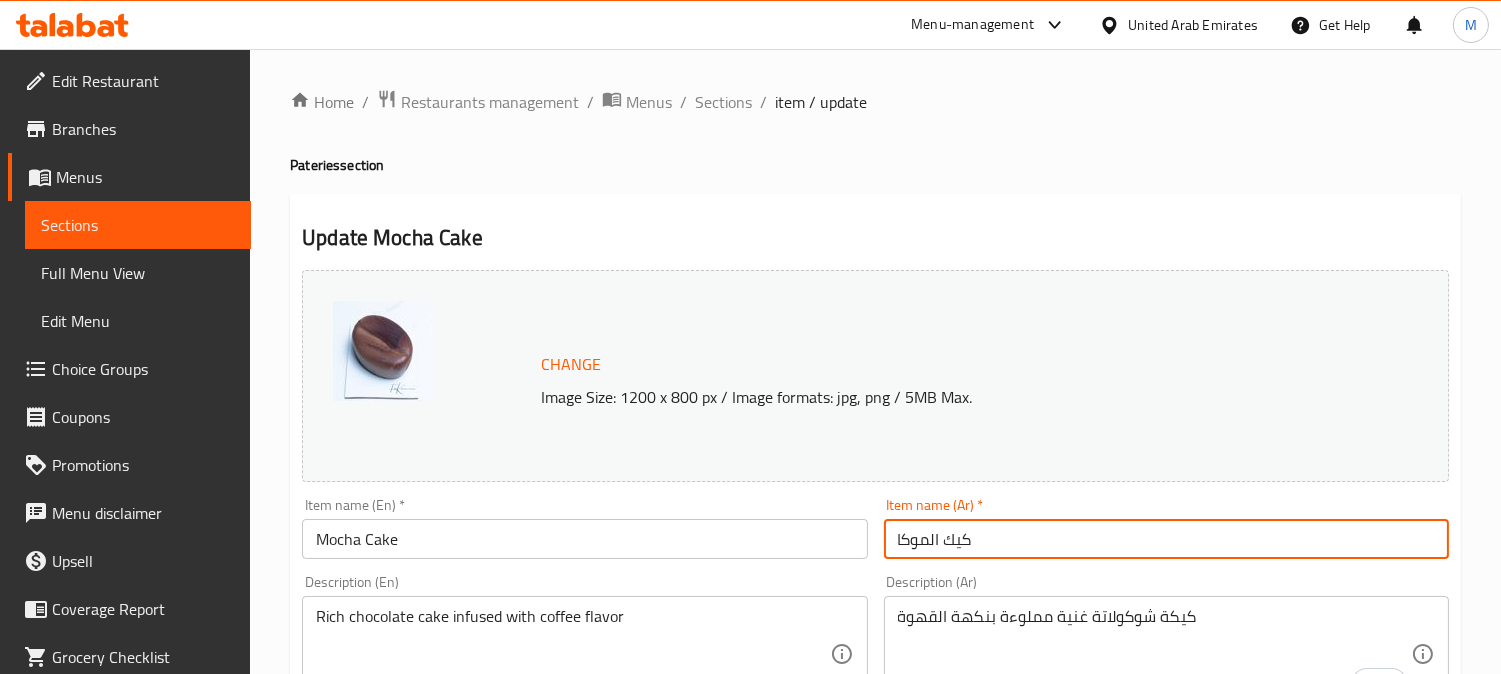 click on "كيك الموكا" at bounding box center [1166, 539] 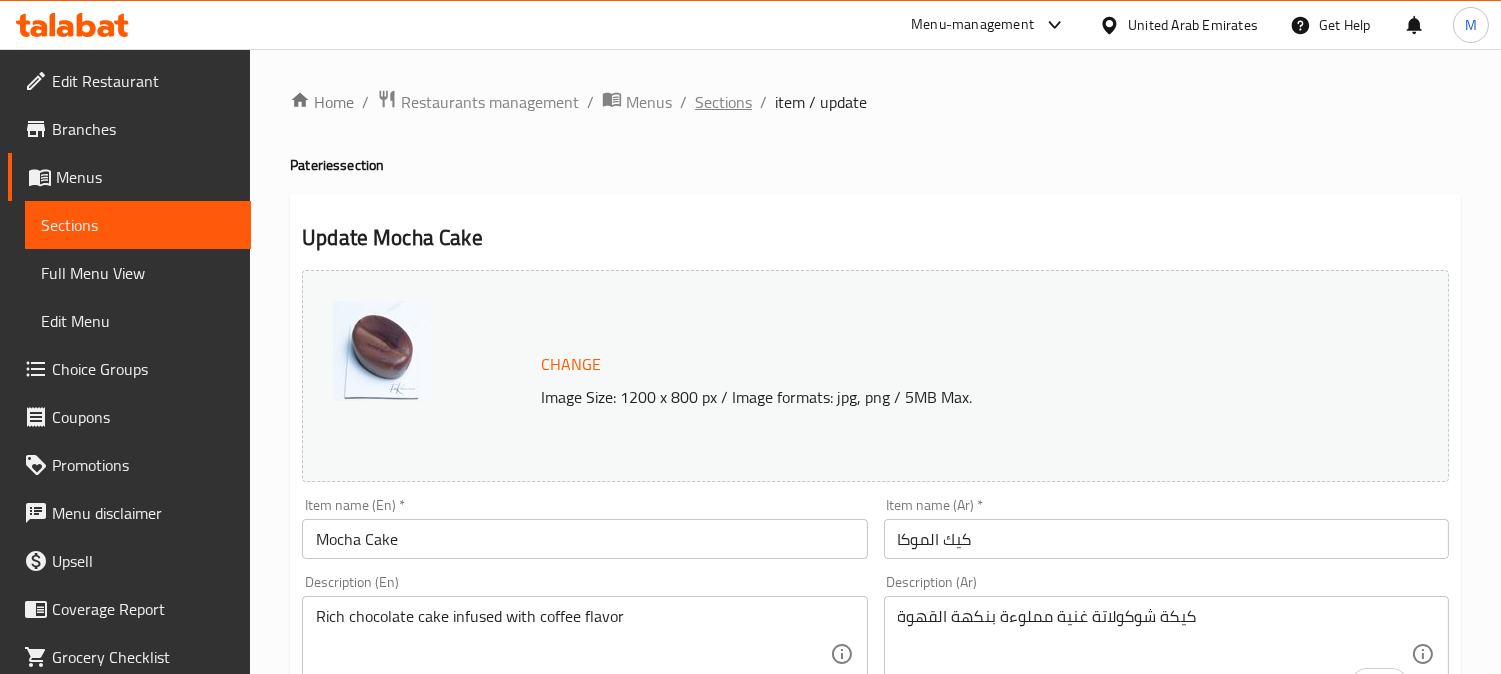 click on "Sections" at bounding box center (723, 102) 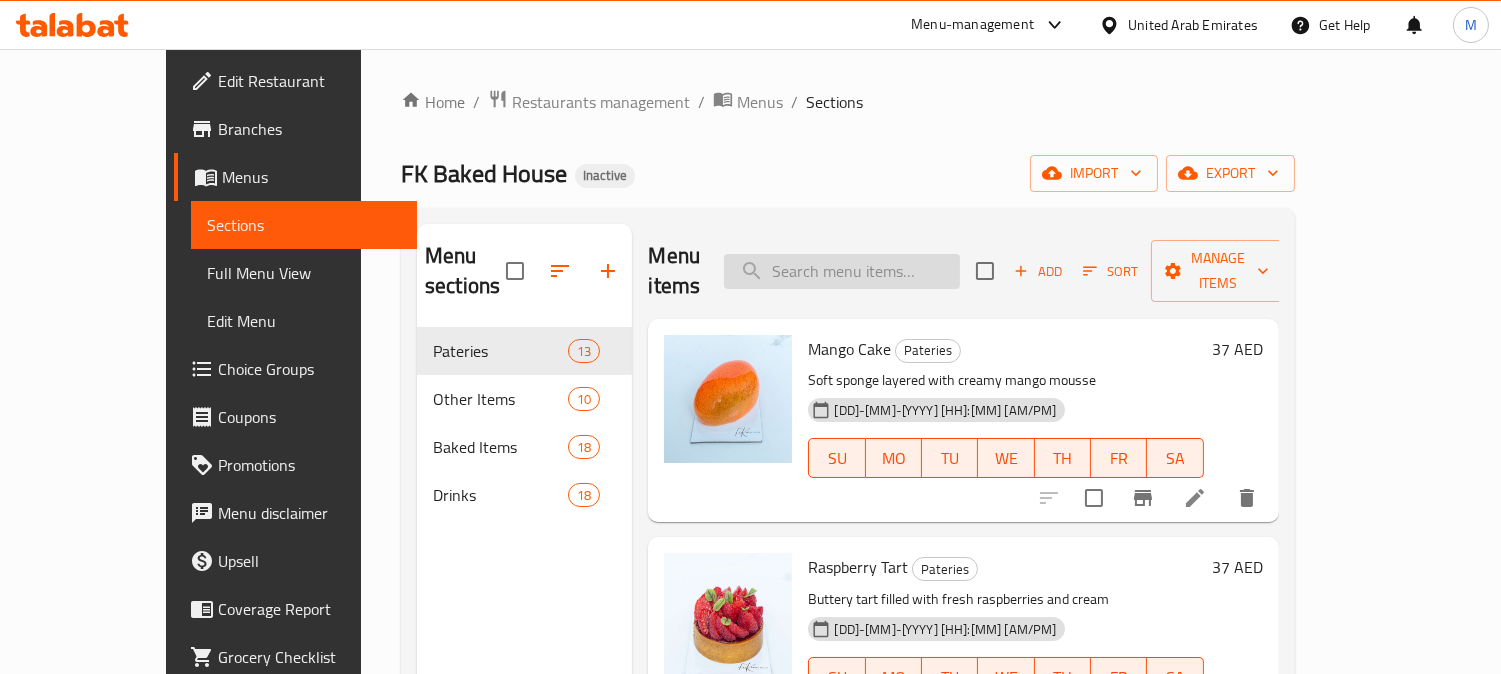 paste on "Brownies" 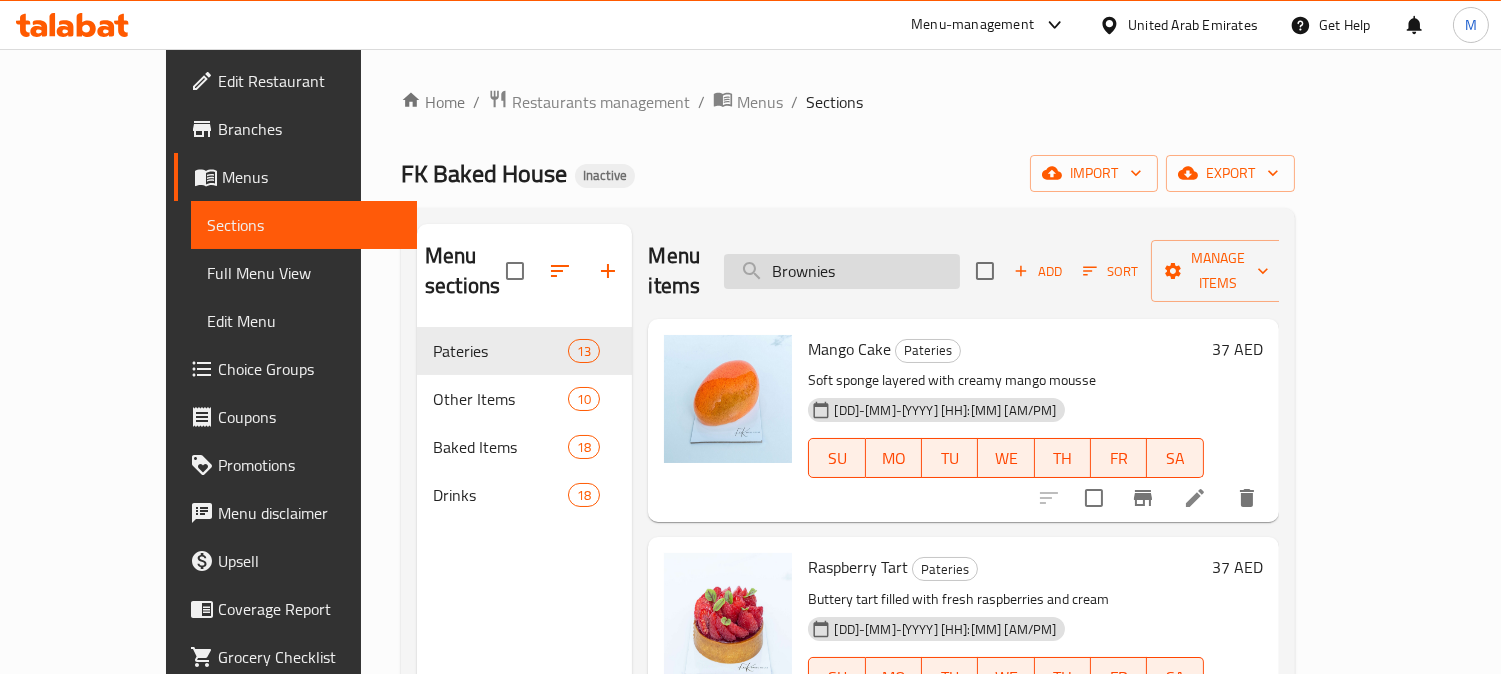 click on "Brownies" at bounding box center (842, 271) 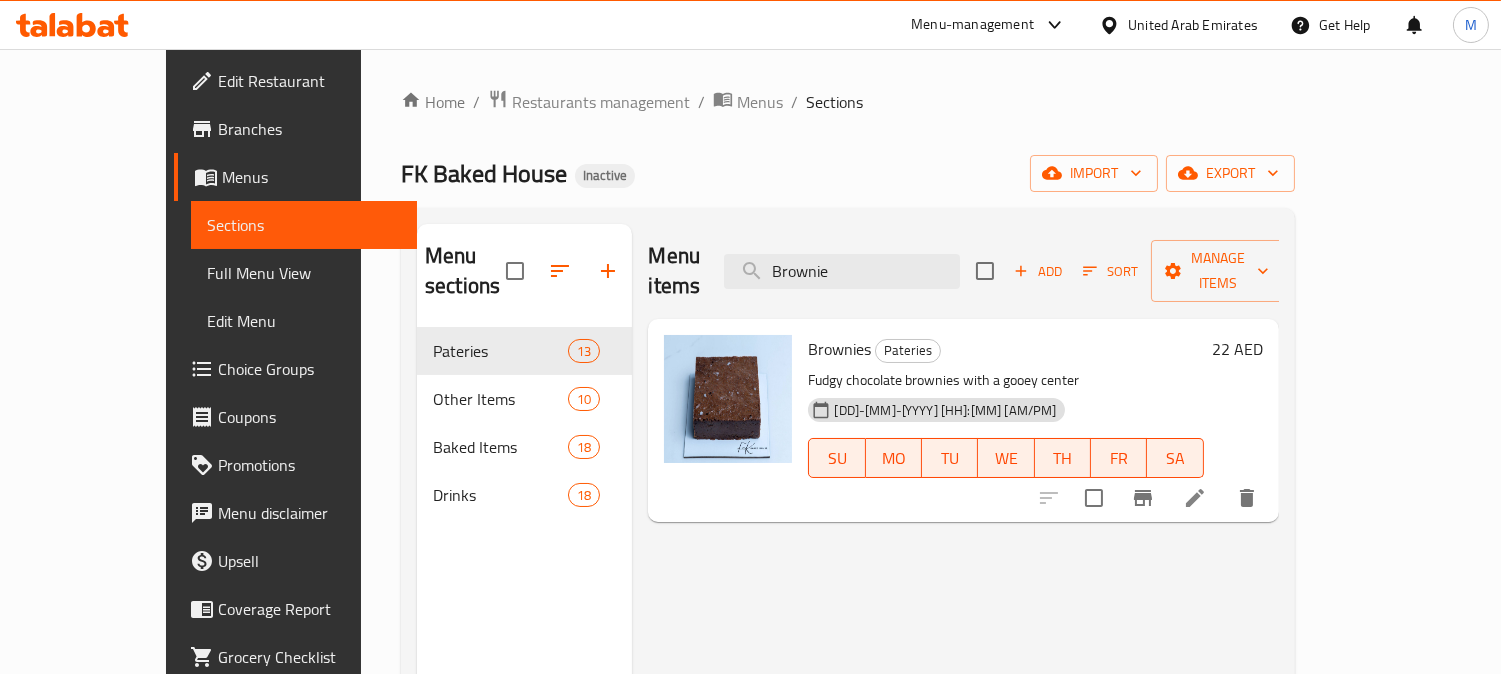 type on "Brownie" 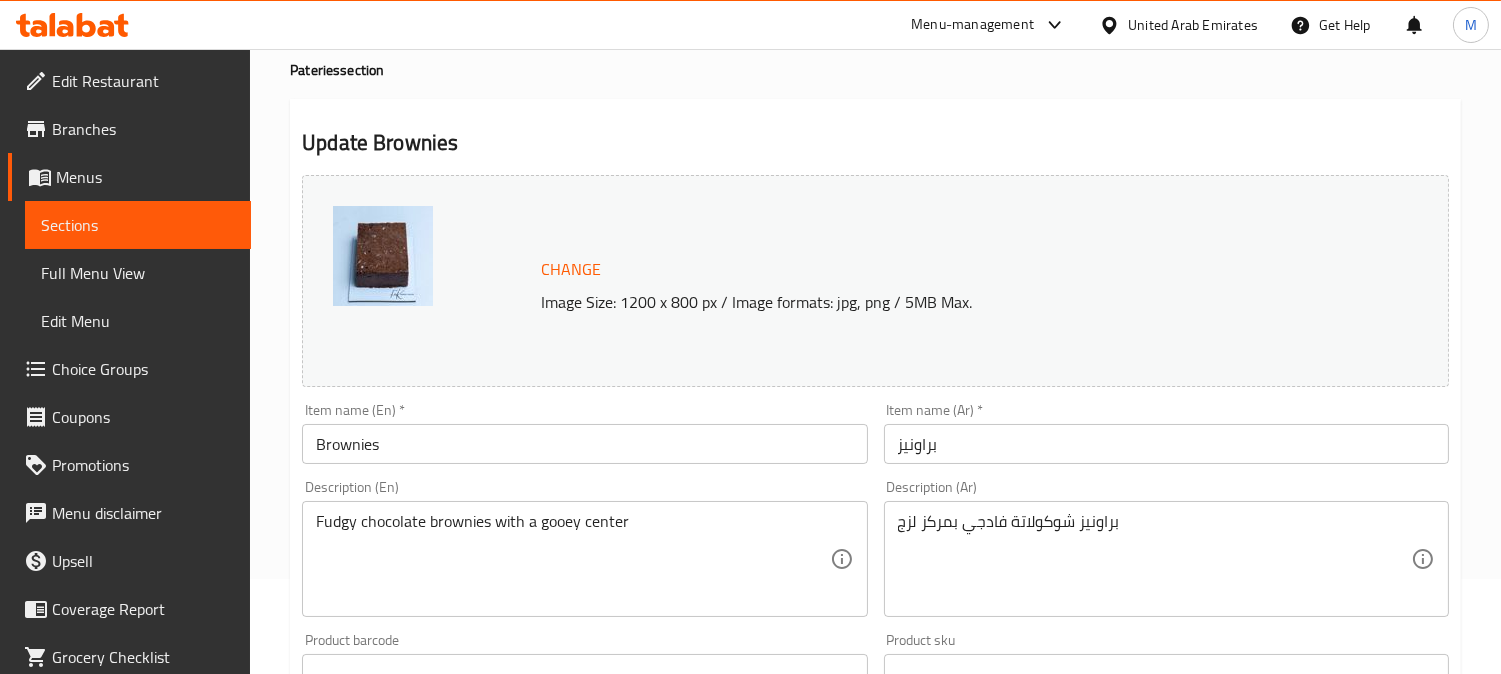 scroll, scrollTop: 222, scrollLeft: 0, axis: vertical 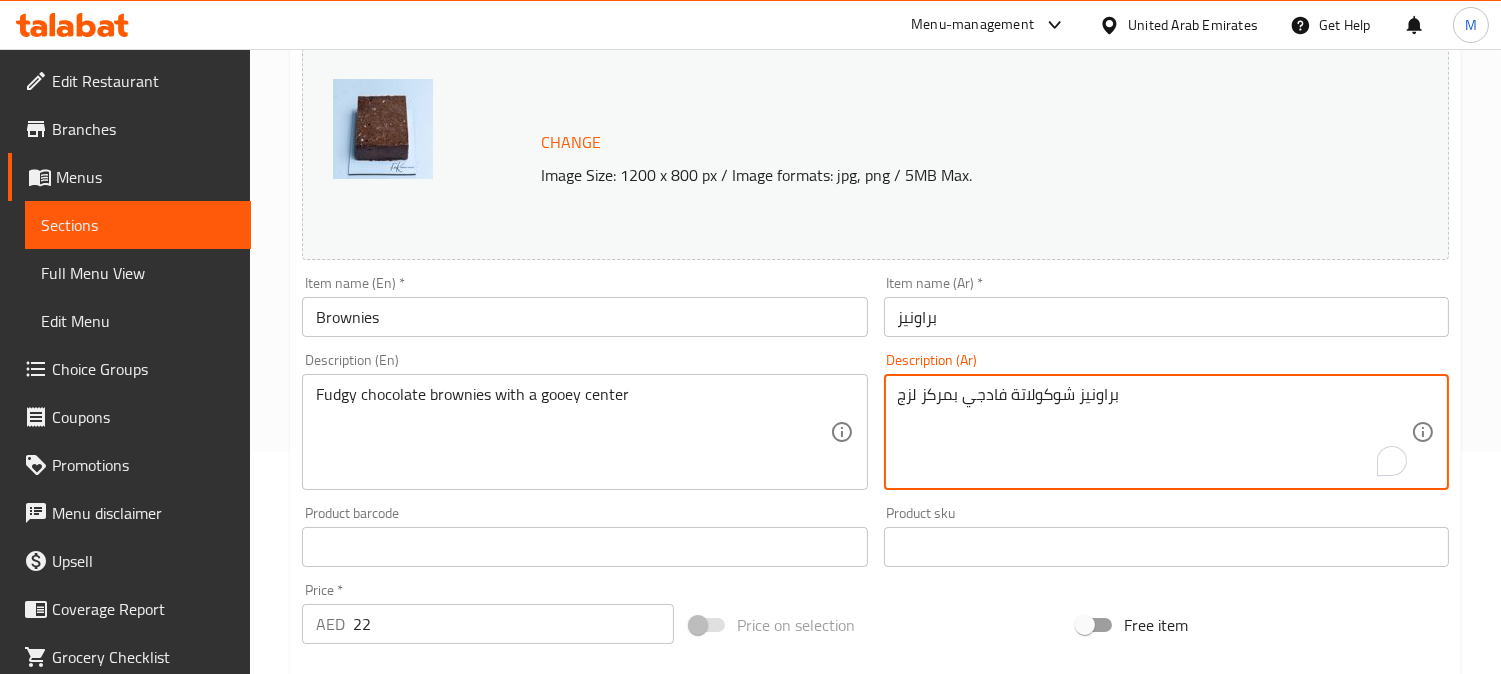 drag, startPoint x: 954, startPoint y: 404, endPoint x: 922, endPoint y: 407, distance: 32.140316 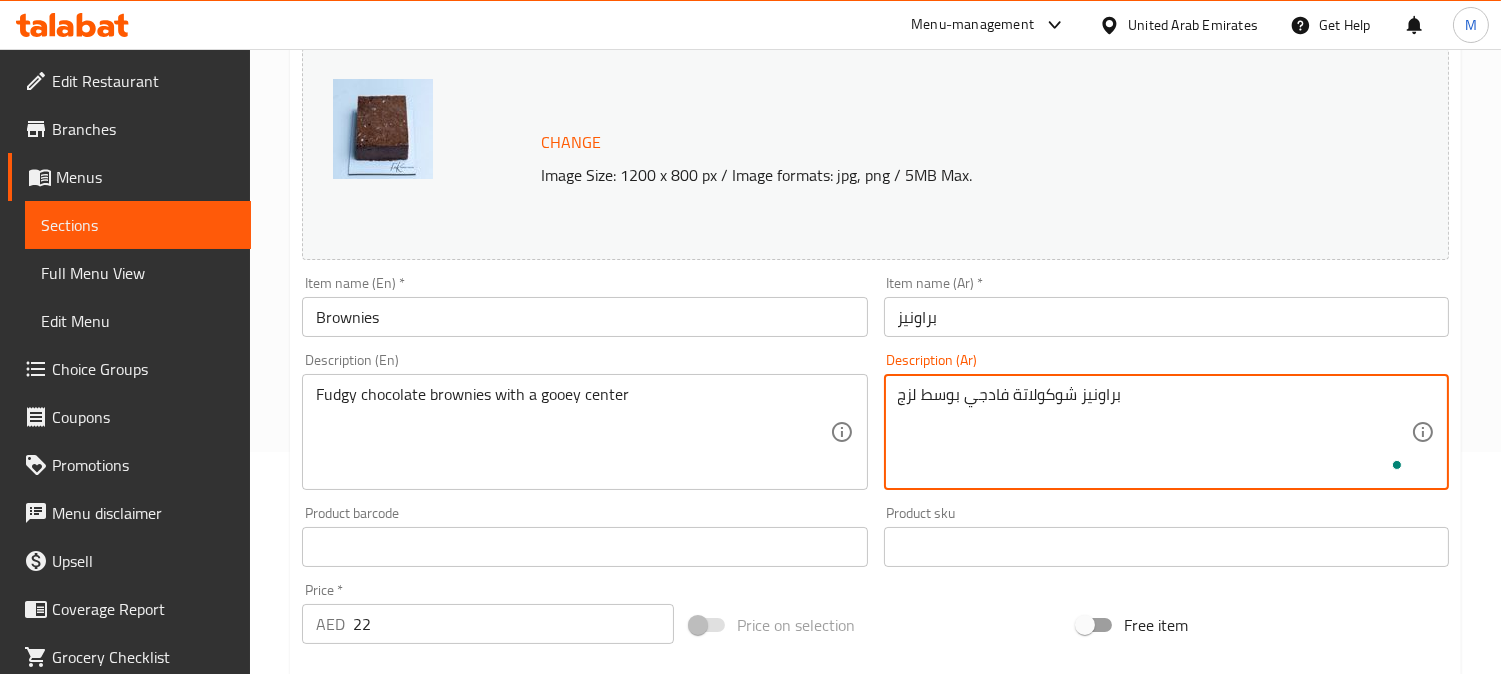 type on "براونيز شوكولاتة فادجي بوسط لزج" 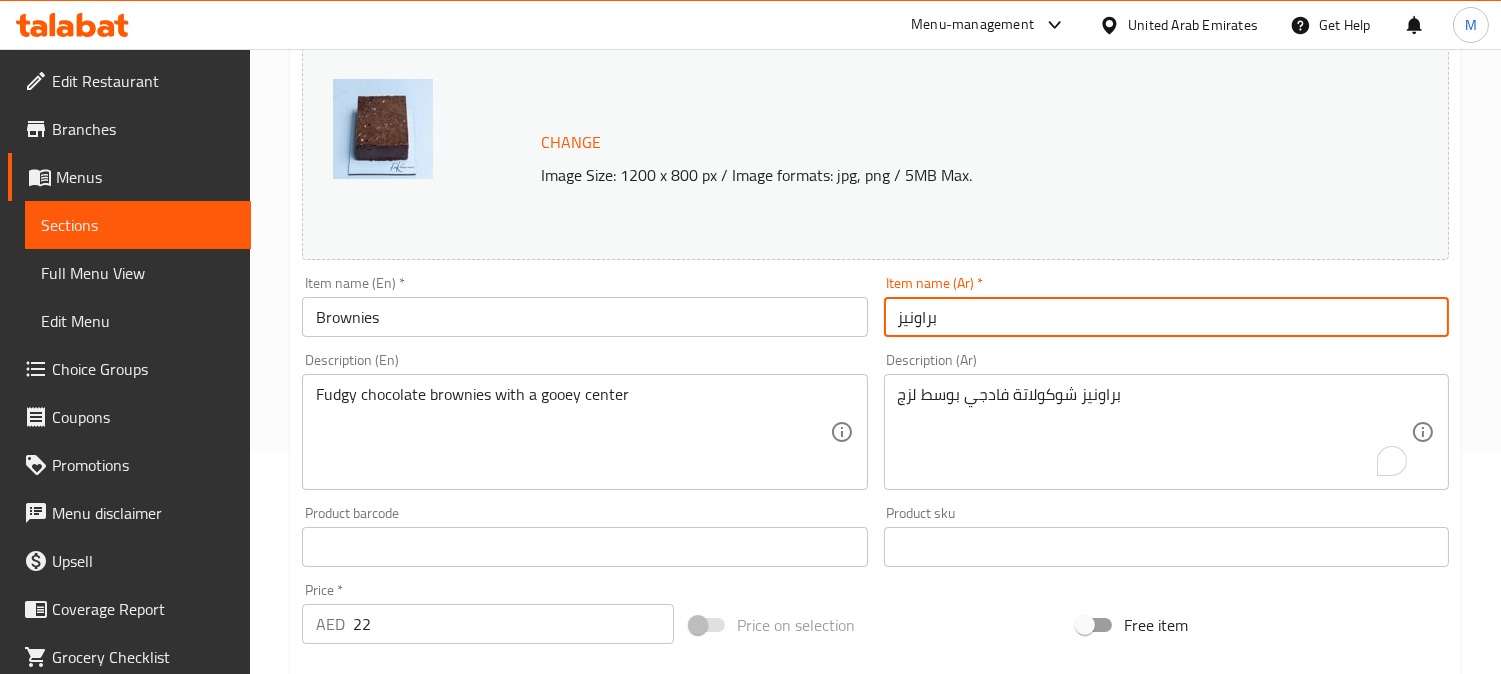 click on "براونيز" at bounding box center [1166, 317] 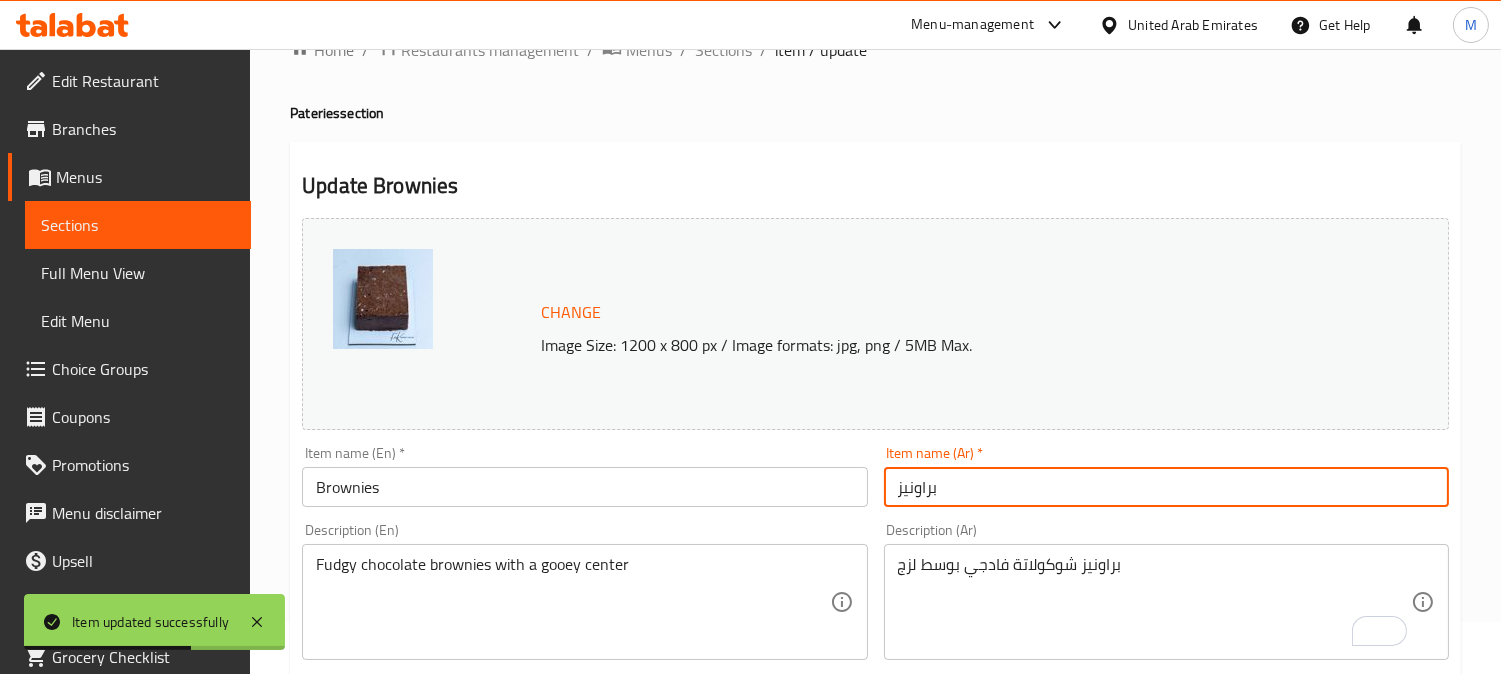 scroll, scrollTop: 0, scrollLeft: 0, axis: both 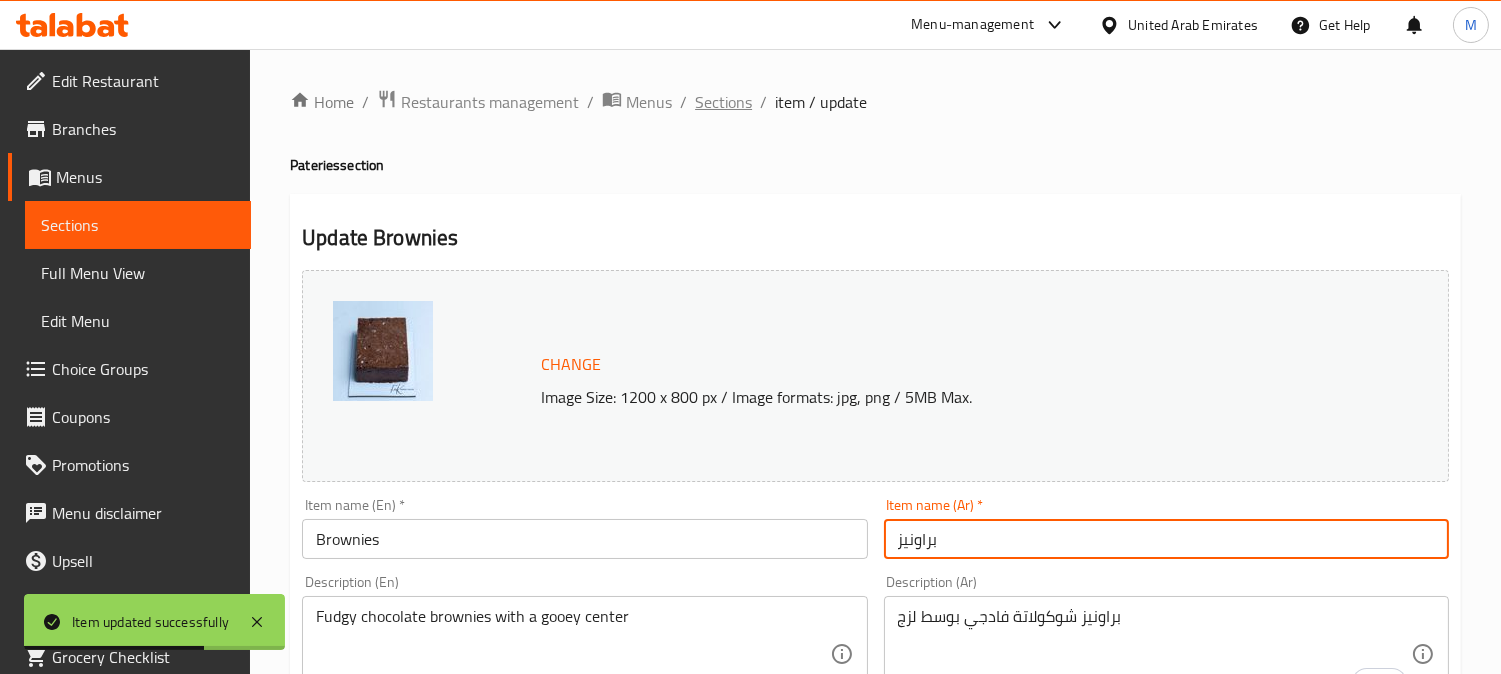 click on "Sections" at bounding box center (723, 102) 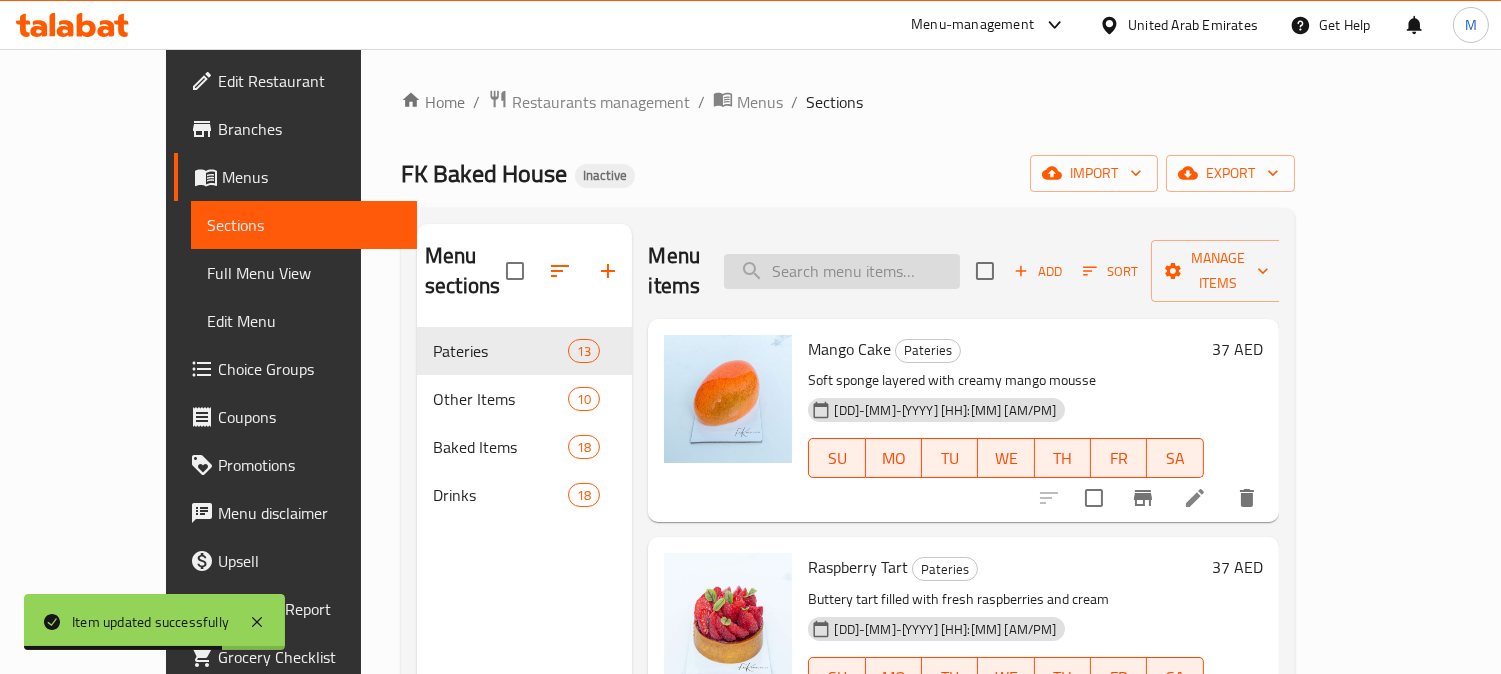 click at bounding box center [842, 271] 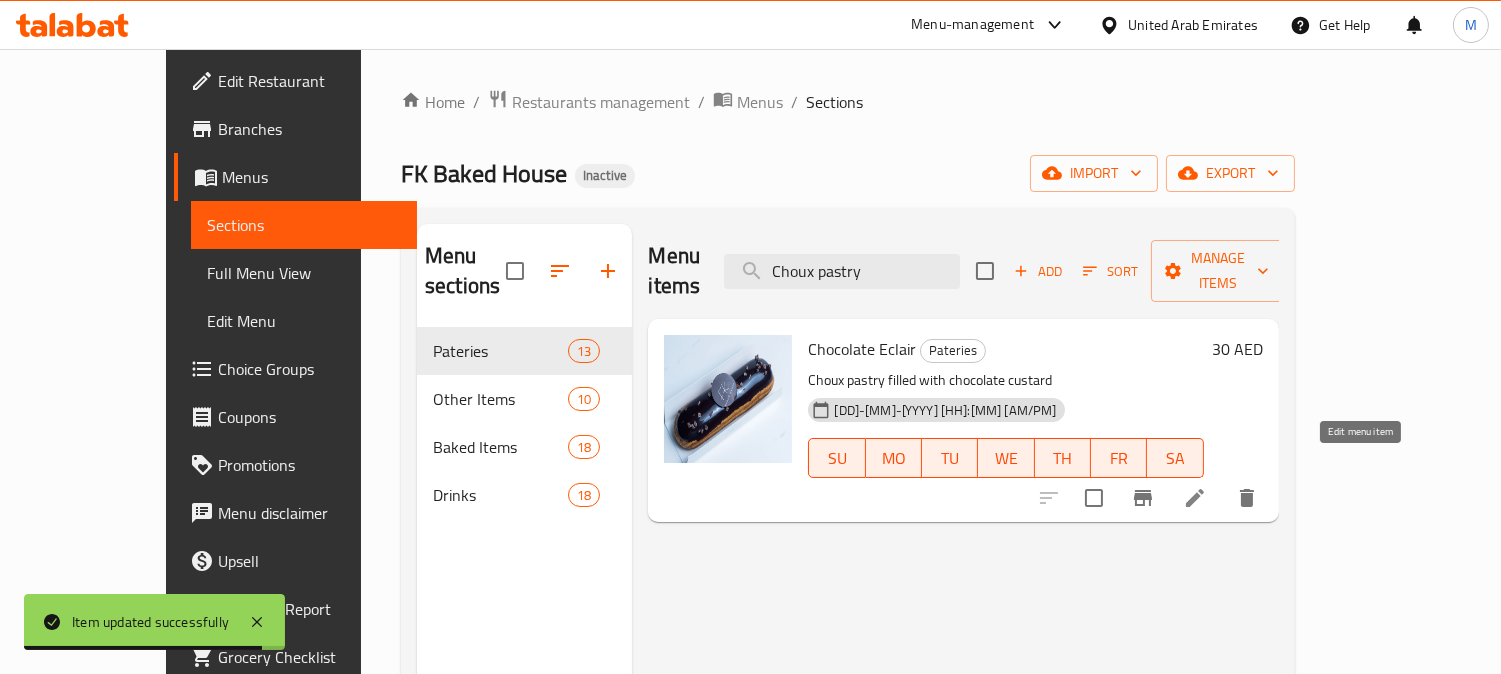 type on "Choux pastry" 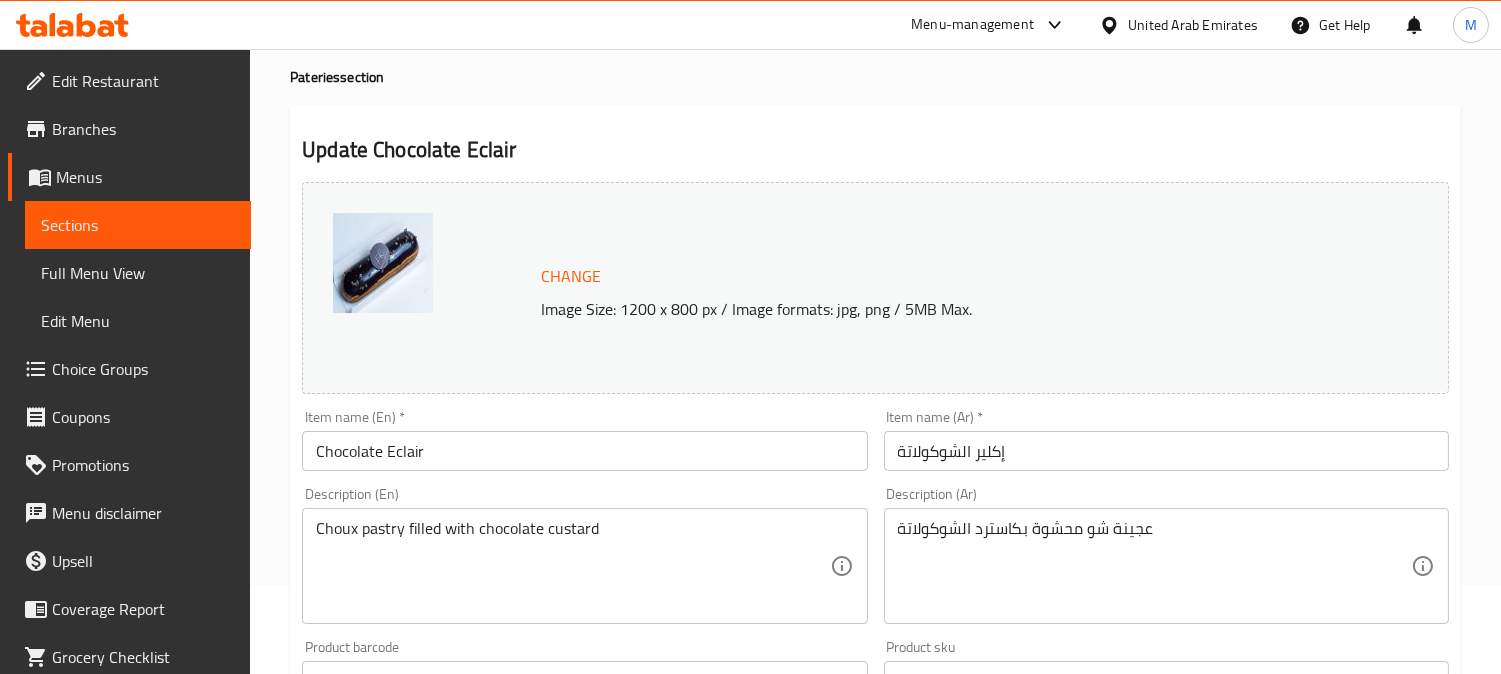 scroll, scrollTop: 222, scrollLeft: 0, axis: vertical 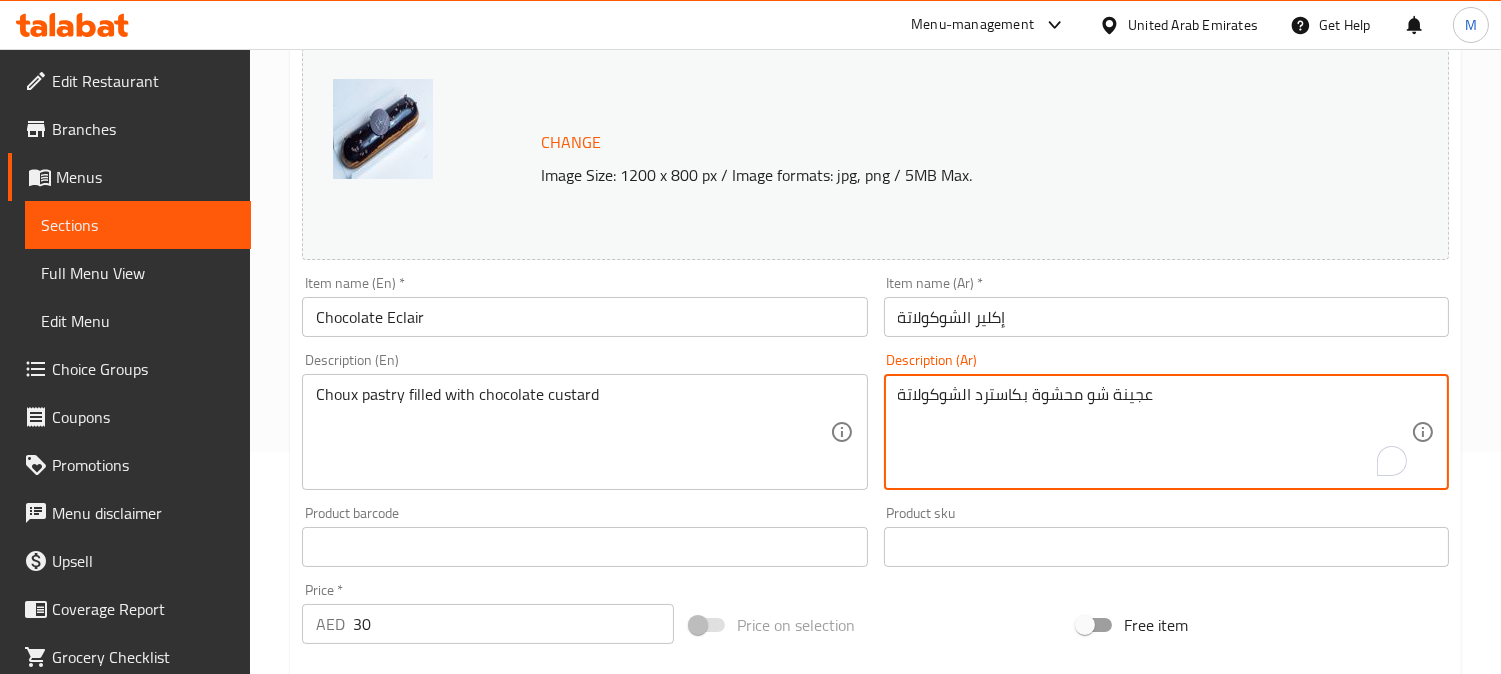 click on "عجينة شو محشوة بكاسترد الشوكولاتة" at bounding box center [1154, 432] 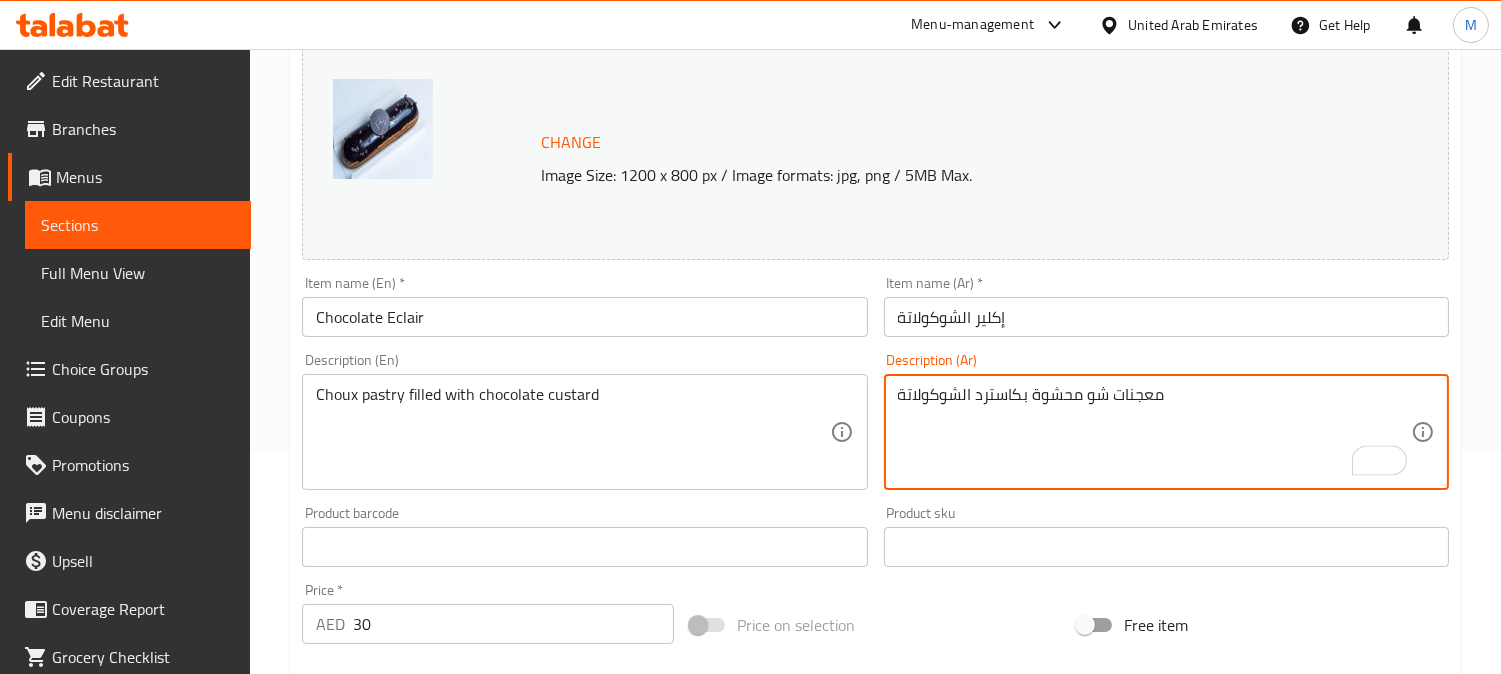 type on "معجنات شو محشوة بكاسترد الشوكولاتة" 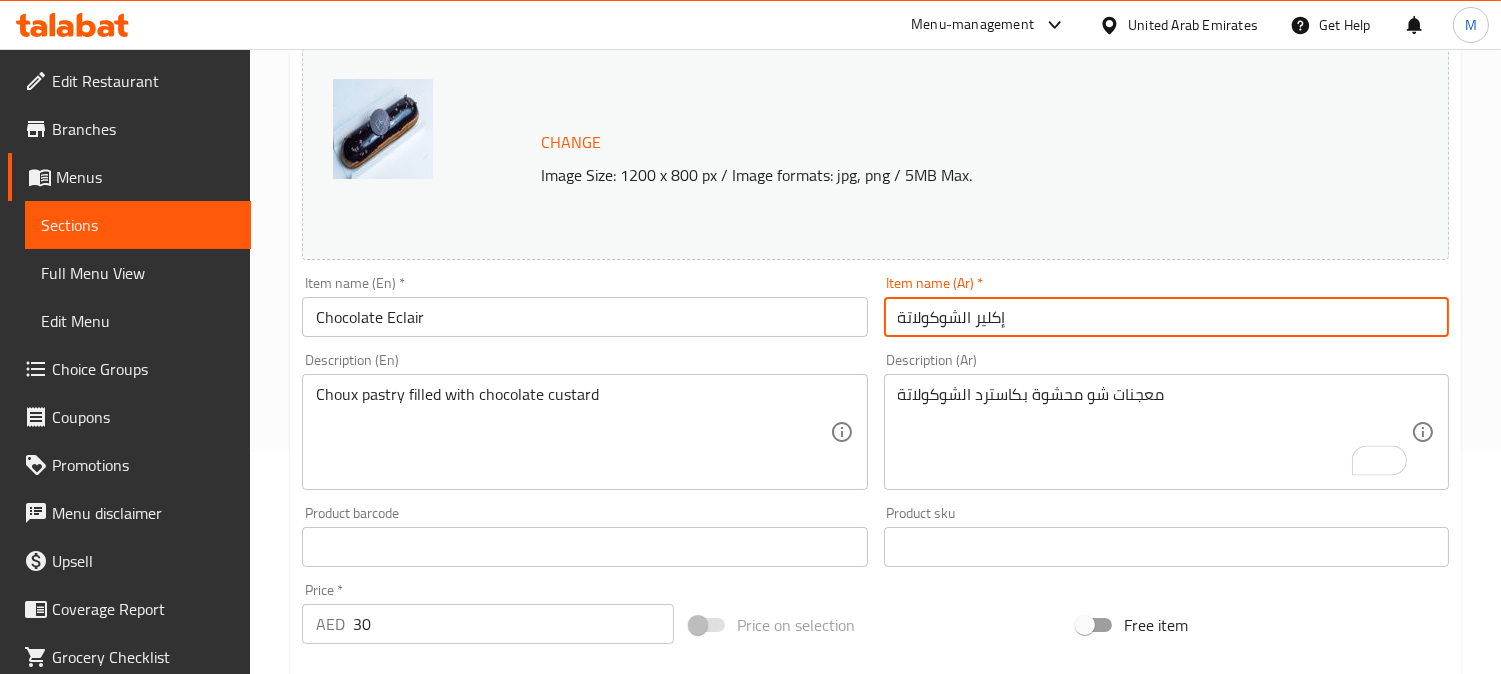click on "إكلير الشوكولاتة" at bounding box center (1166, 317) 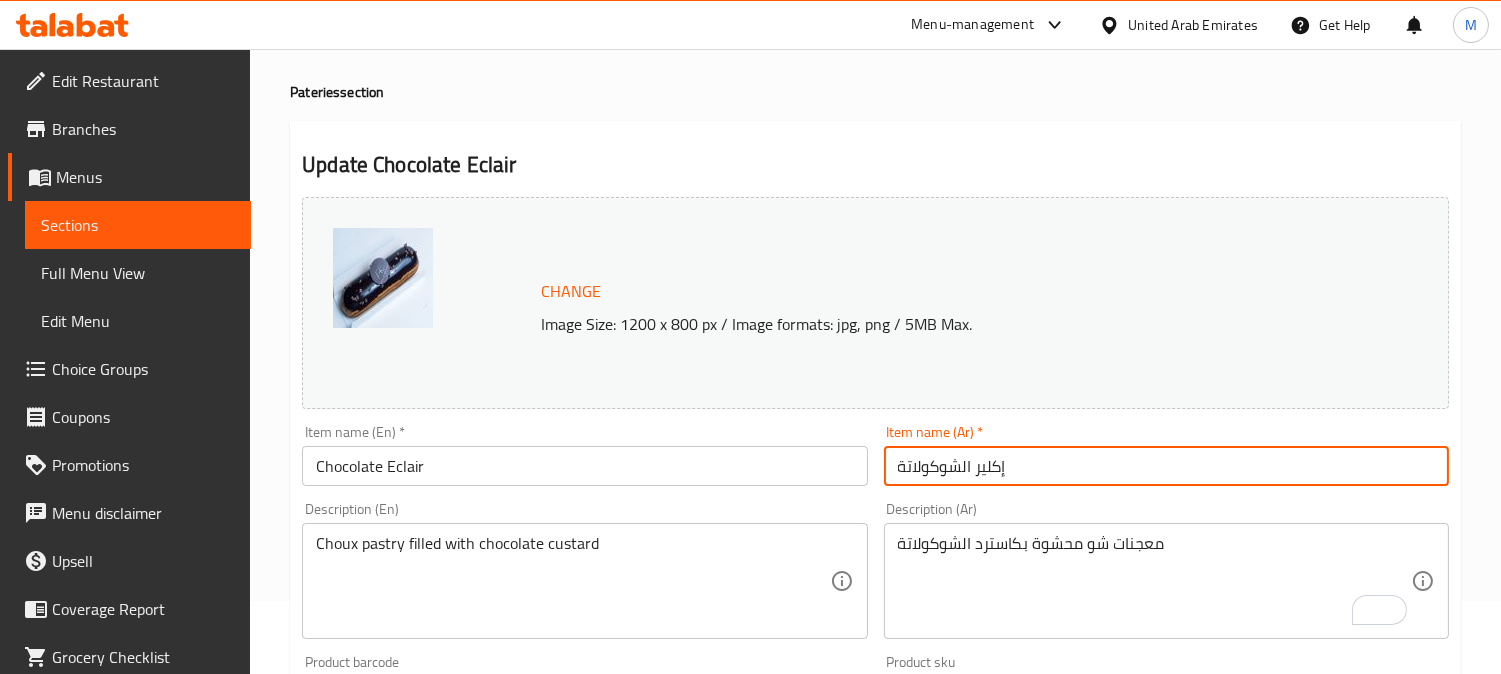 scroll, scrollTop: 0, scrollLeft: 0, axis: both 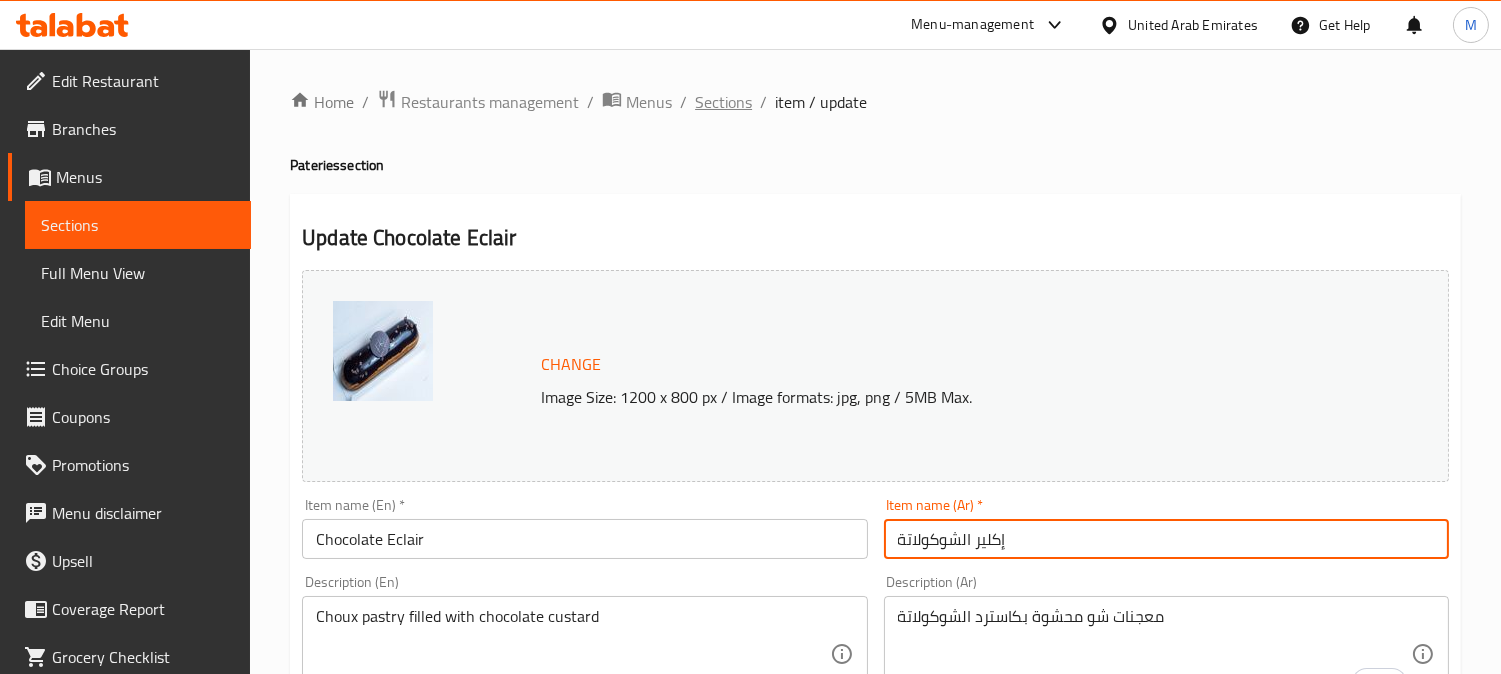 click on "Sections" at bounding box center (723, 102) 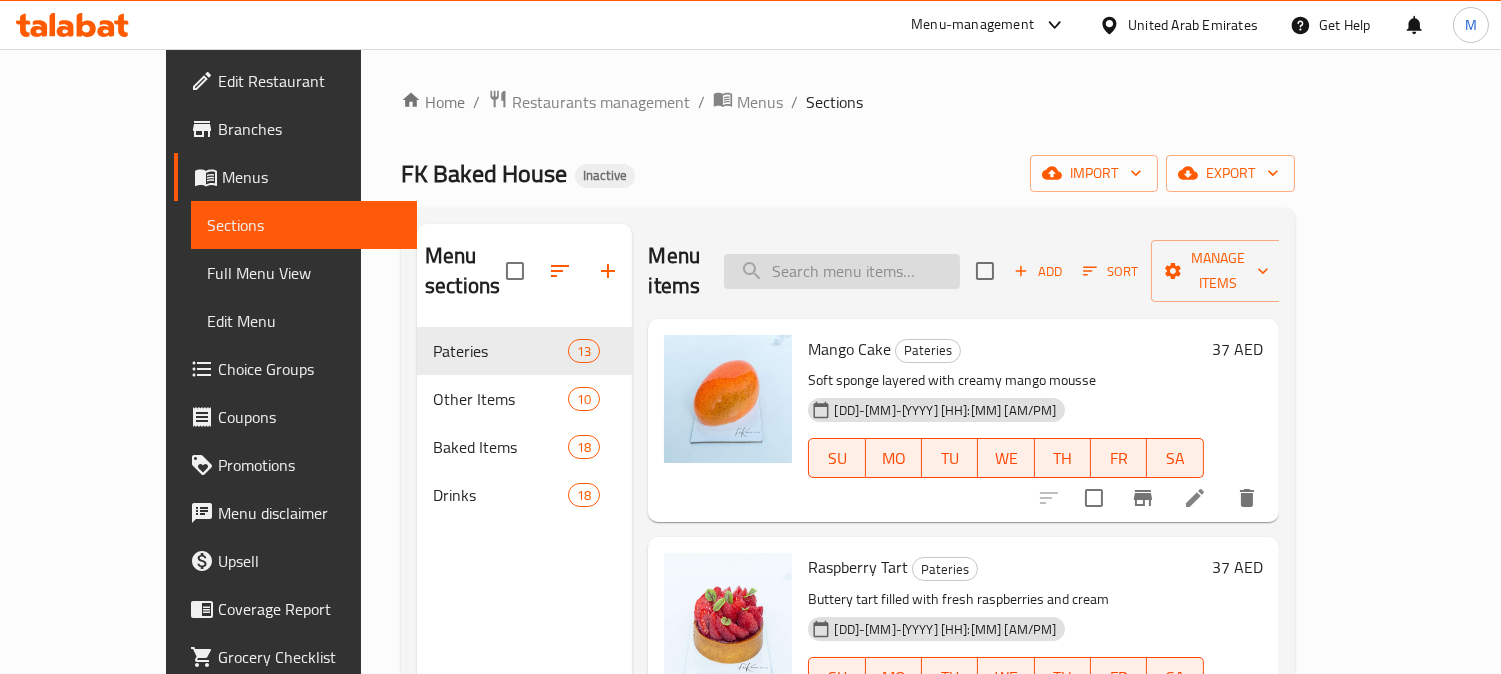 click at bounding box center [842, 271] 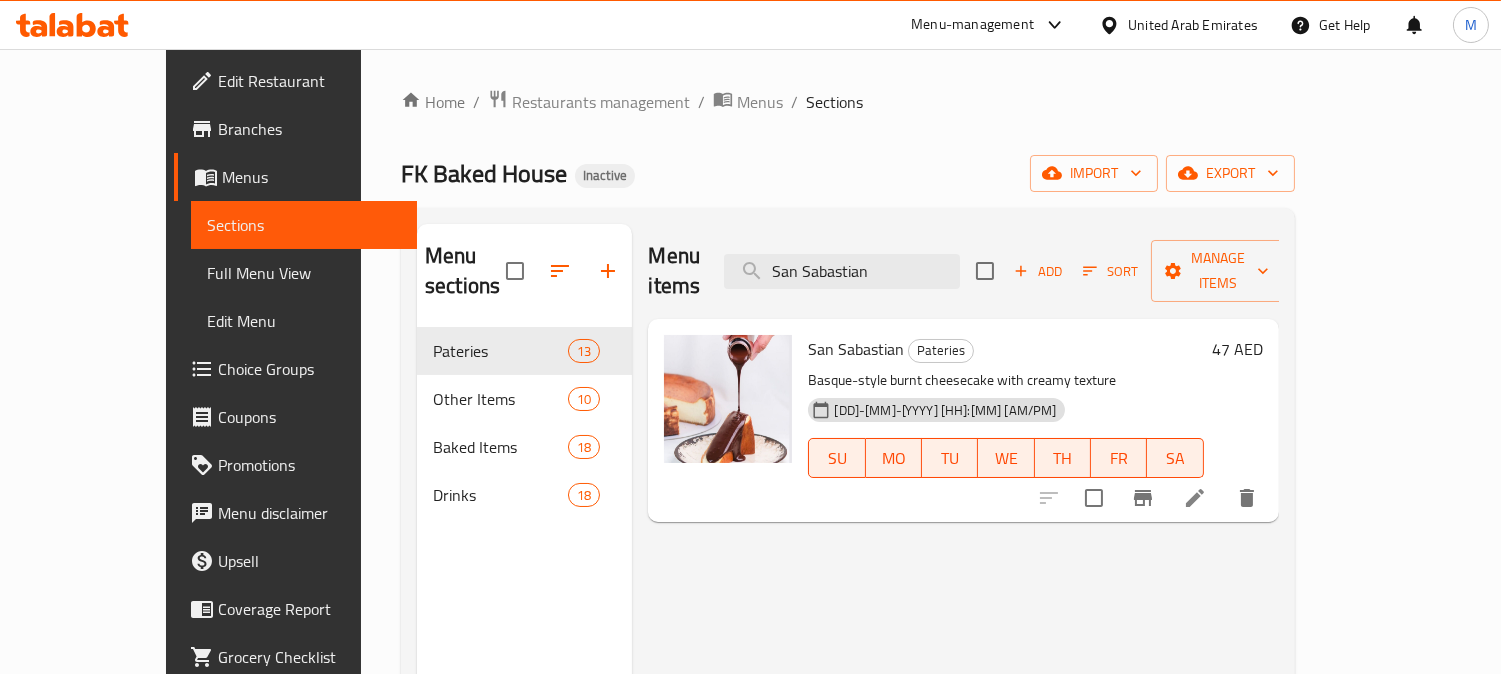 type on "San Sabastian" 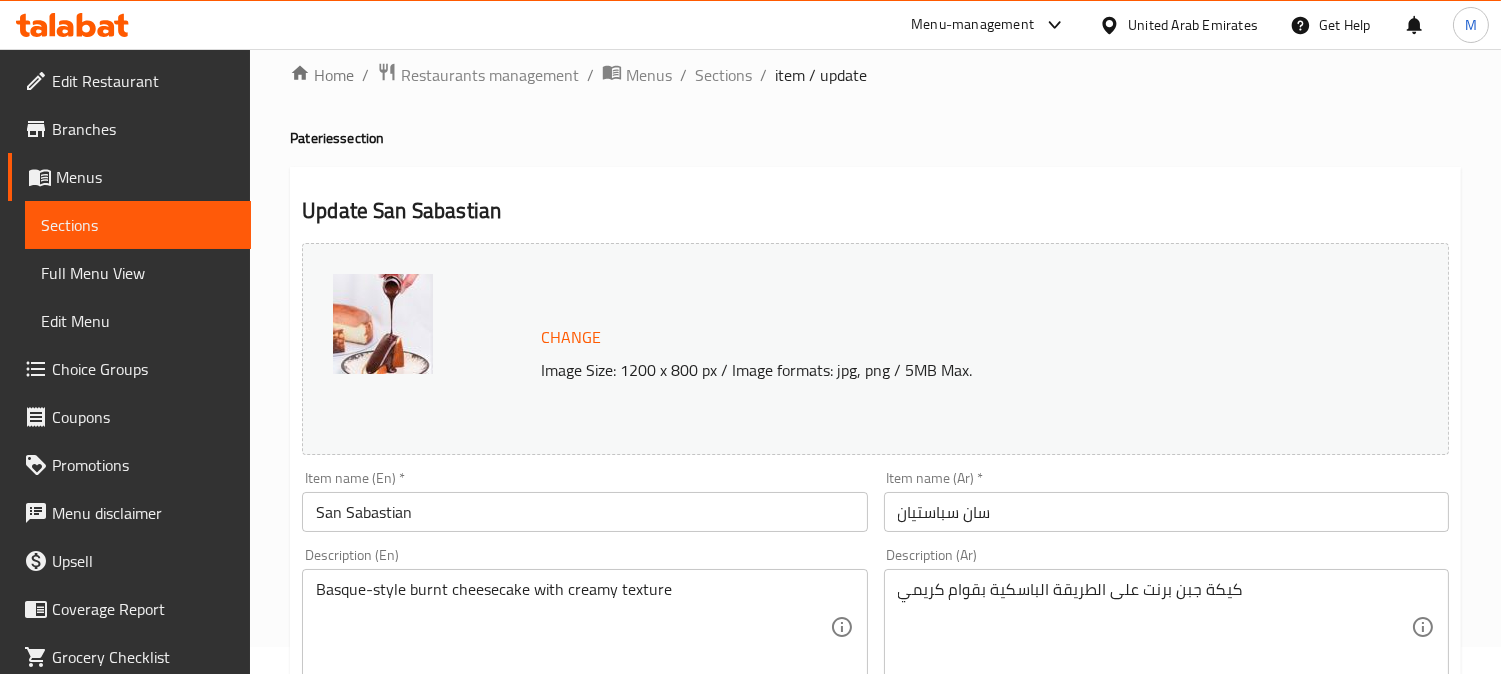 scroll, scrollTop: 222, scrollLeft: 0, axis: vertical 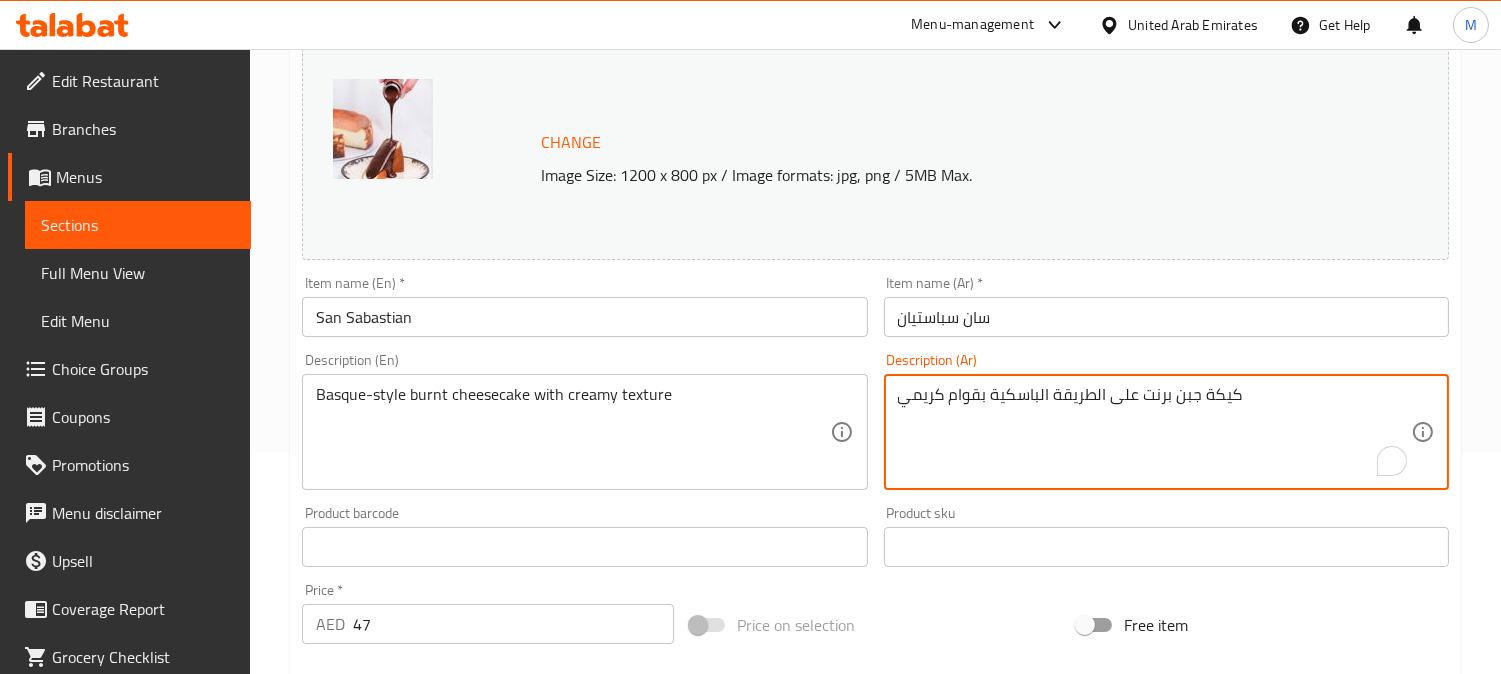drag, startPoint x: 1268, startPoint y: 392, endPoint x: 1172, endPoint y: 398, distance: 96.18732 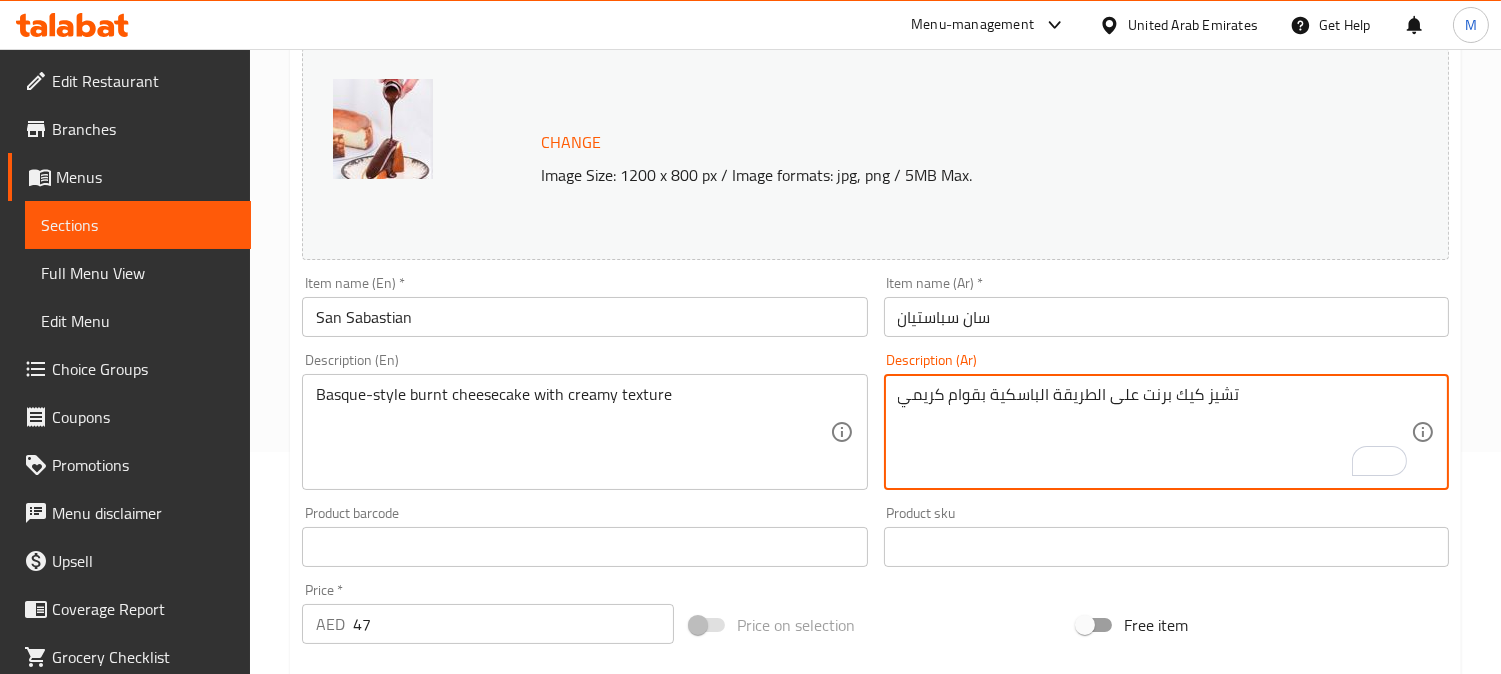 type on "تشيز كيك برنت على الطريقة الباسكية بقوام كريمي" 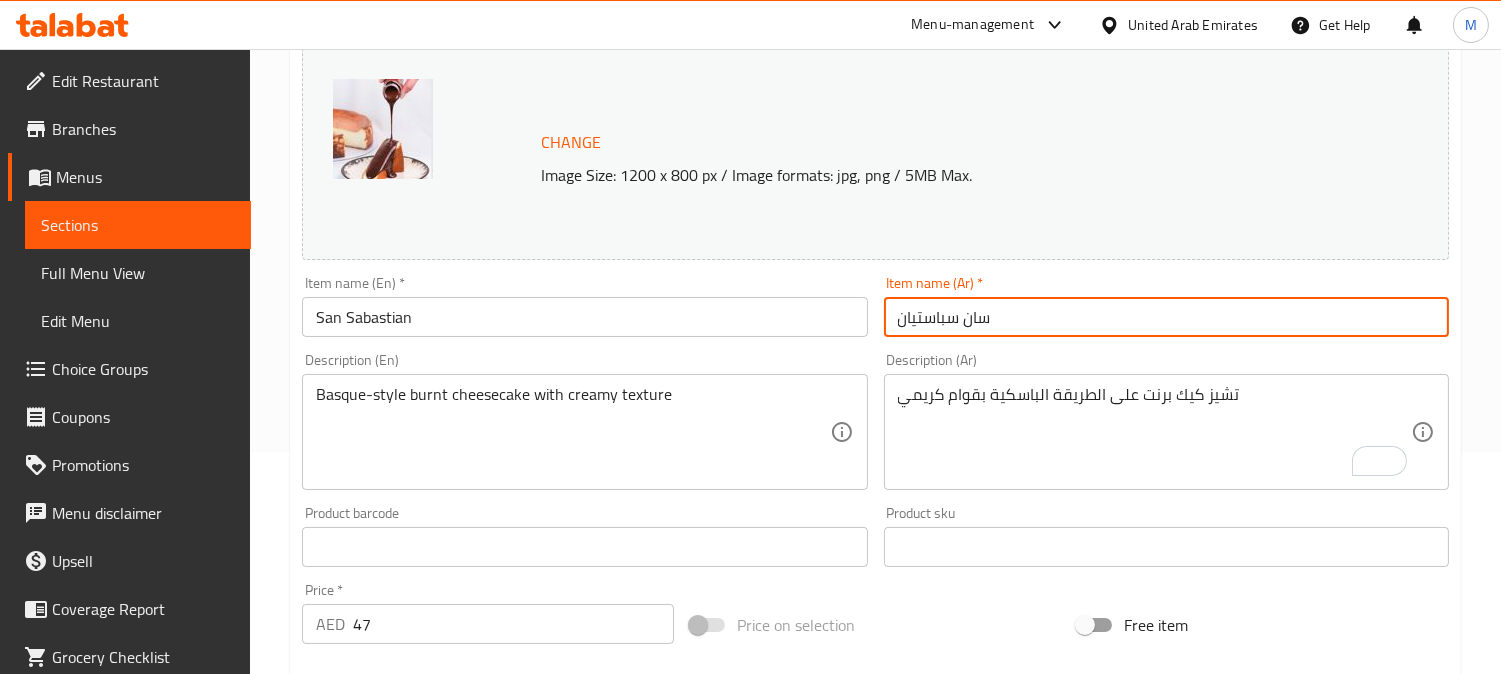 click on "Update" at bounding box center [439, 1133] 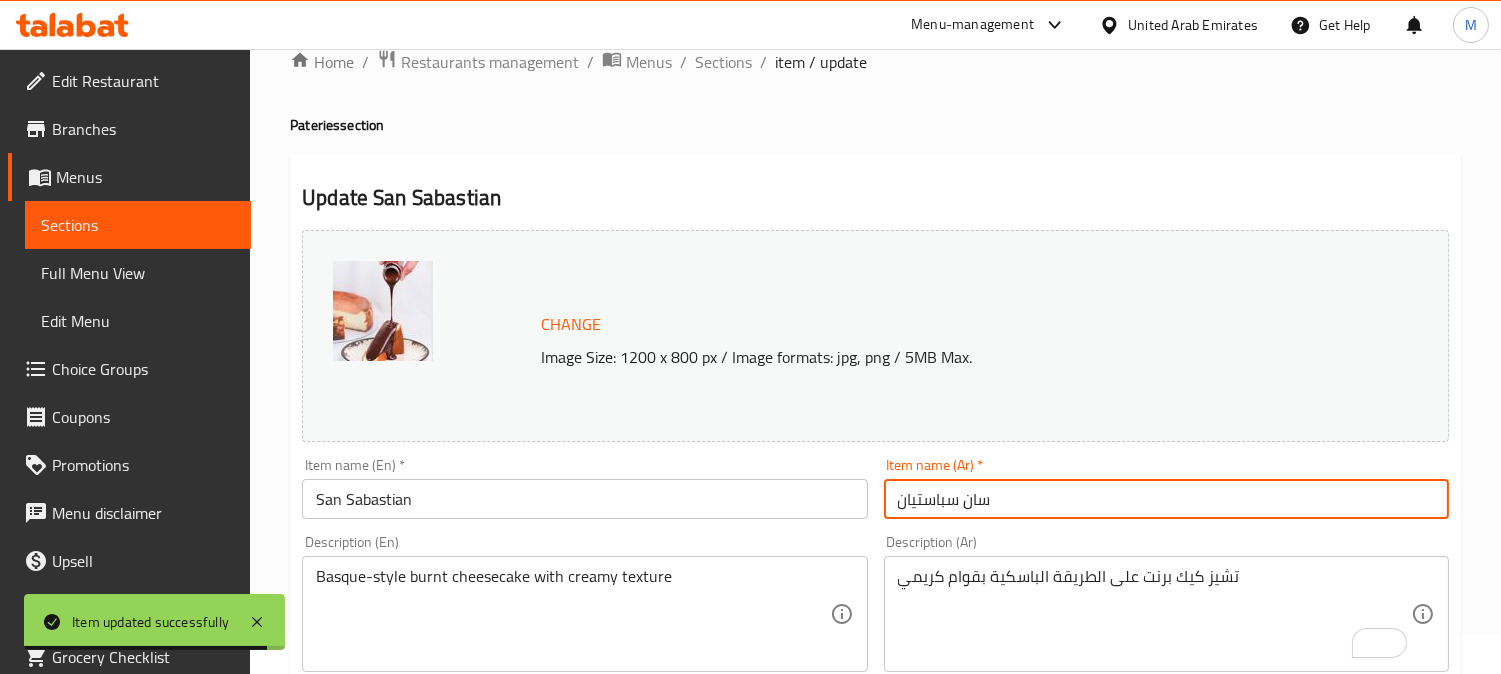 scroll, scrollTop: 0, scrollLeft: 0, axis: both 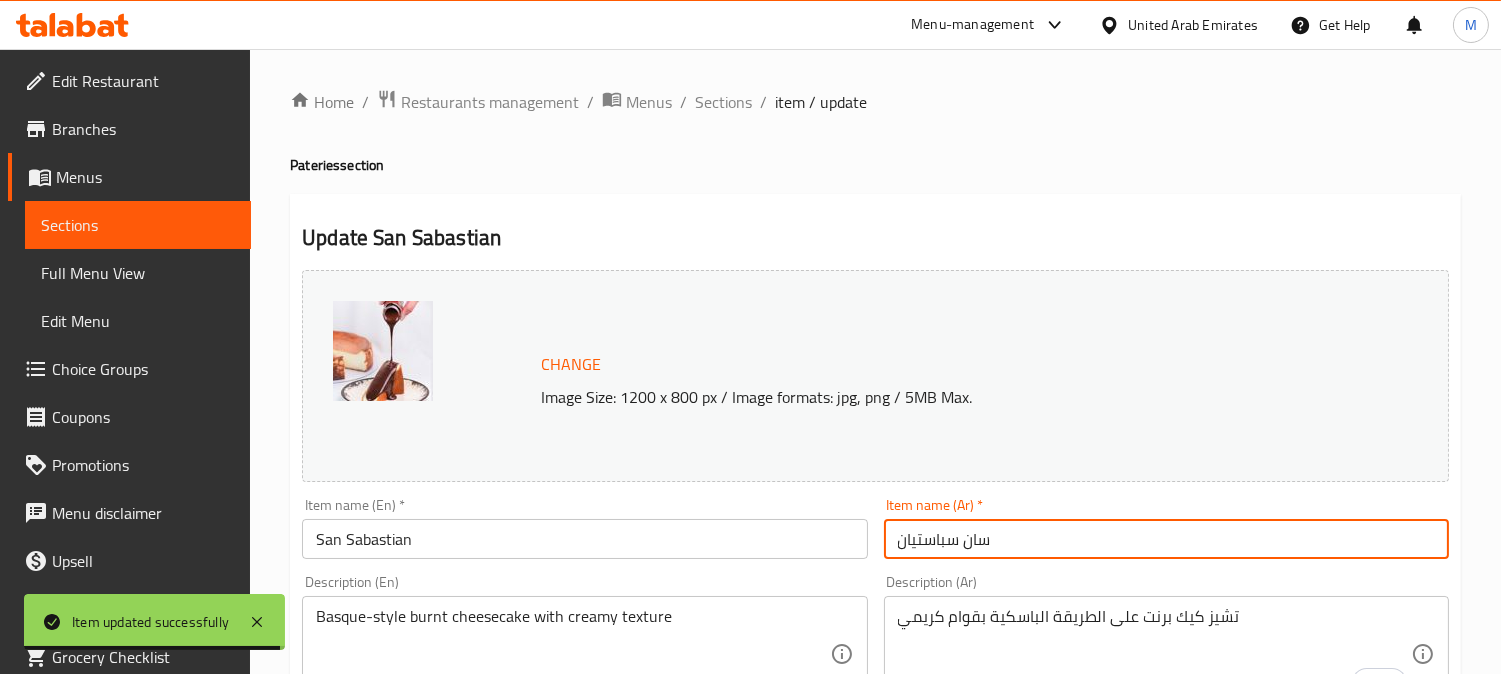 click on "Home / Restaurants management / Menus / Sections / item / update Pateries  section Update San Sabastian Change Image Size: 1200 x 800 px / Image formats: jpg, png / 5MB Max. Item name (En)   * San Sabastian Item name (En)  * Item name (Ar)   * سان سباستيان Item name (Ar)  * Description (En) Basque-style burnt cheesecake with creamy texture Description (En) Description (Ar) تشيز كيك برنت على الطريقة الباسكية بقوام كريمي Description (Ar) Product barcode Product barcode Product sku Product sku Price   * AED 47 Price  * Price on selection Free item Start Date Start Date End Date End Date Available Days SU MO TU WE TH FR SA Available from ​ ​ Available to ​ ​ Status Active Inactive Exclude from GEM Variations & Choices Add variant ASSIGN CHOICE GROUP Update" at bounding box center (875, 745) 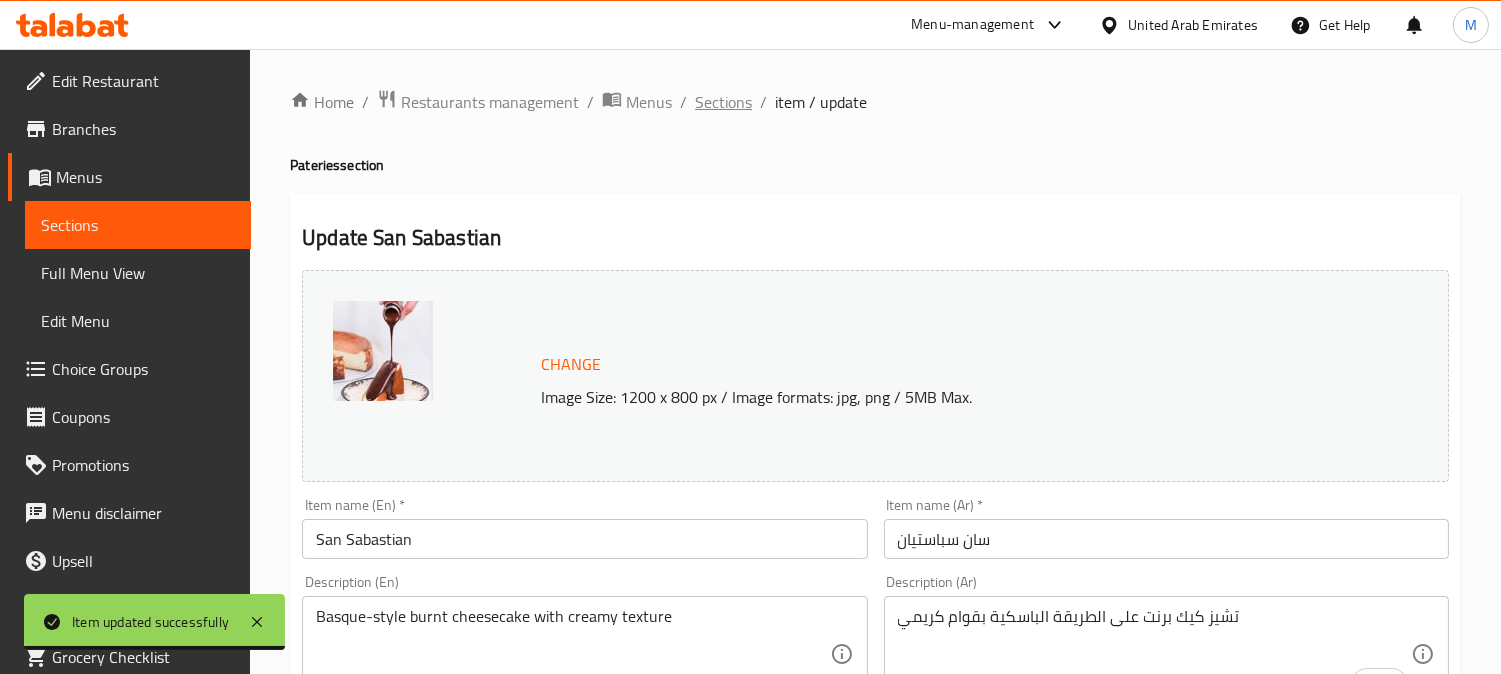 click on "Sections" at bounding box center (723, 102) 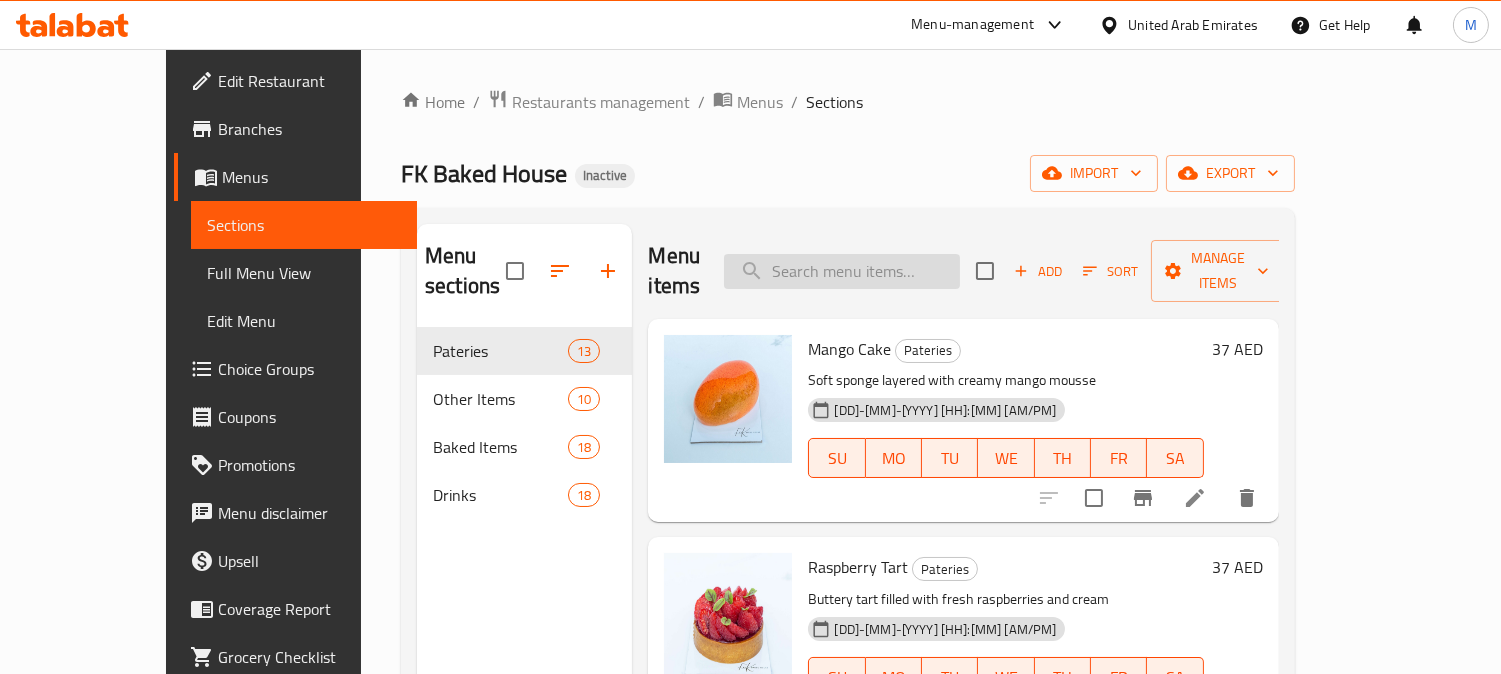 click at bounding box center [842, 271] 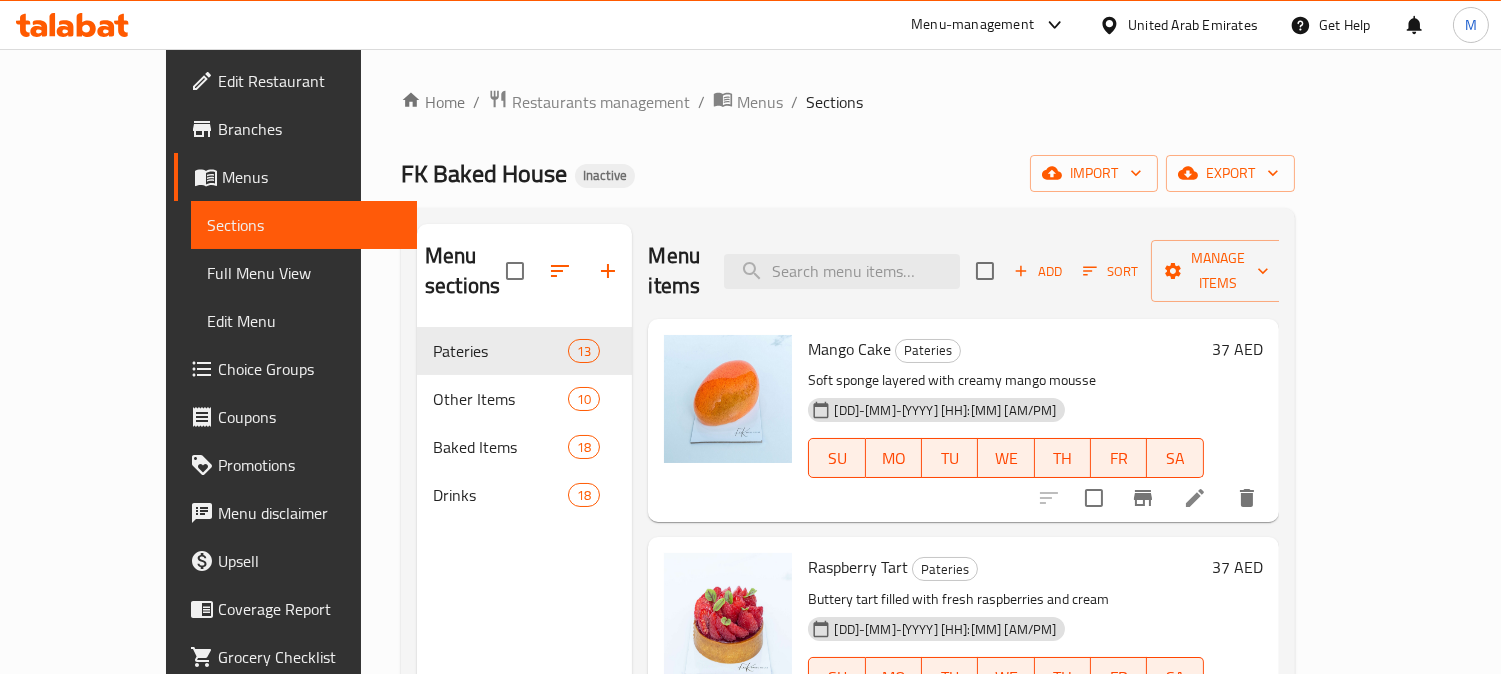 paste on "Chocolate Cupcake" 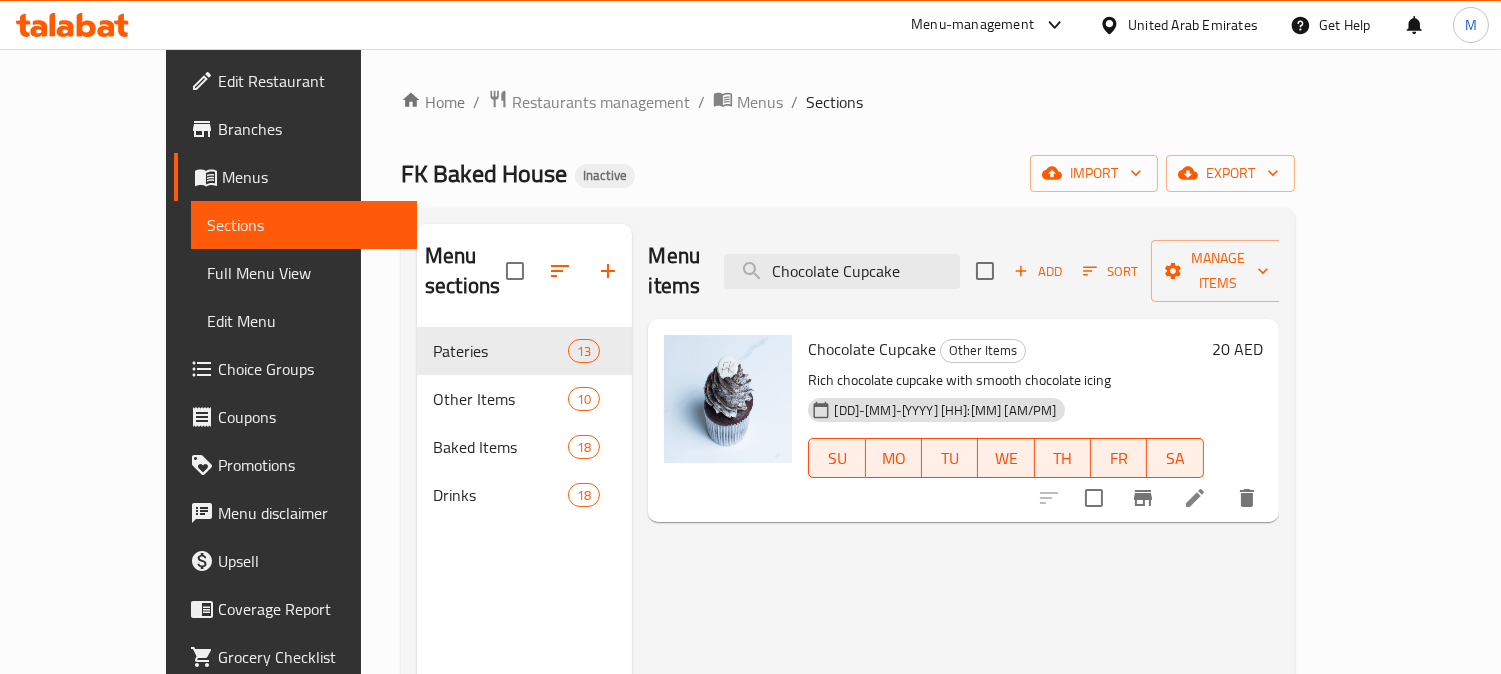 type on "Chocolate Cupcake" 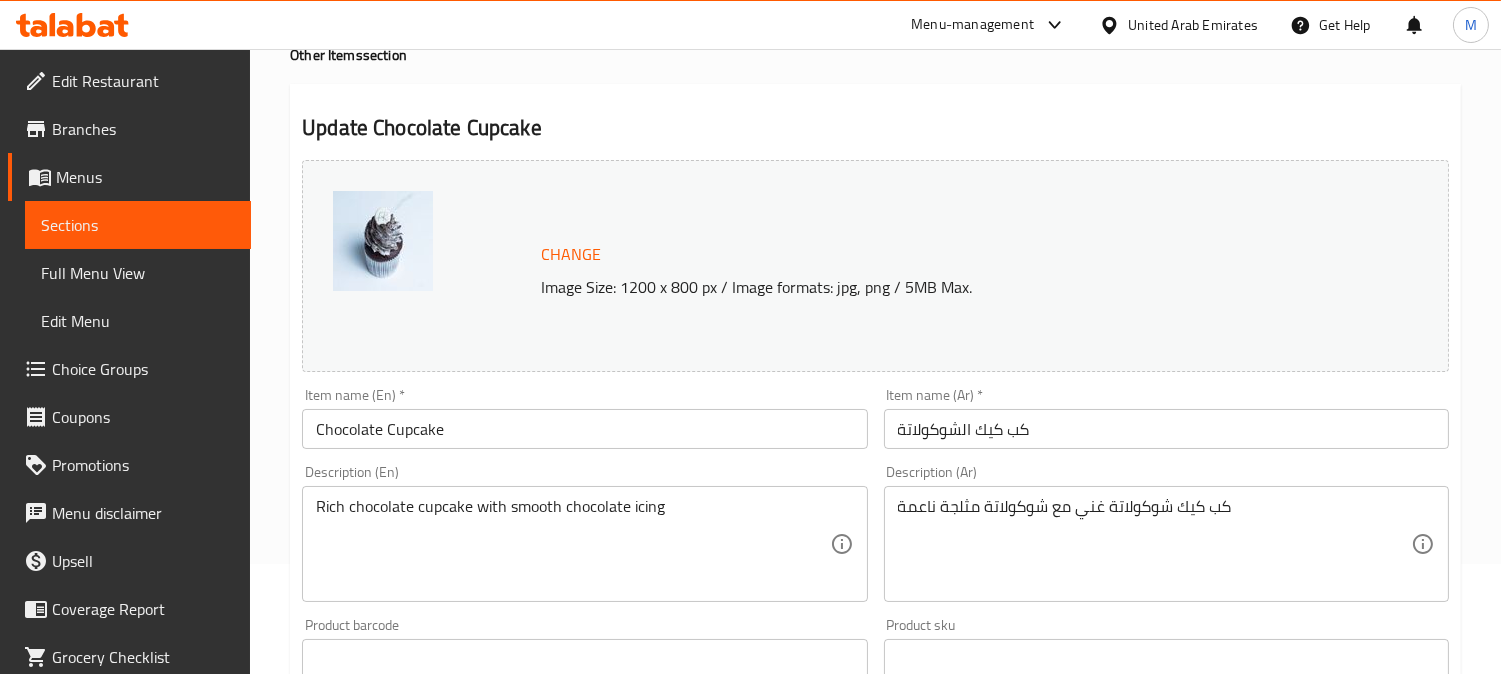 scroll, scrollTop: 222, scrollLeft: 0, axis: vertical 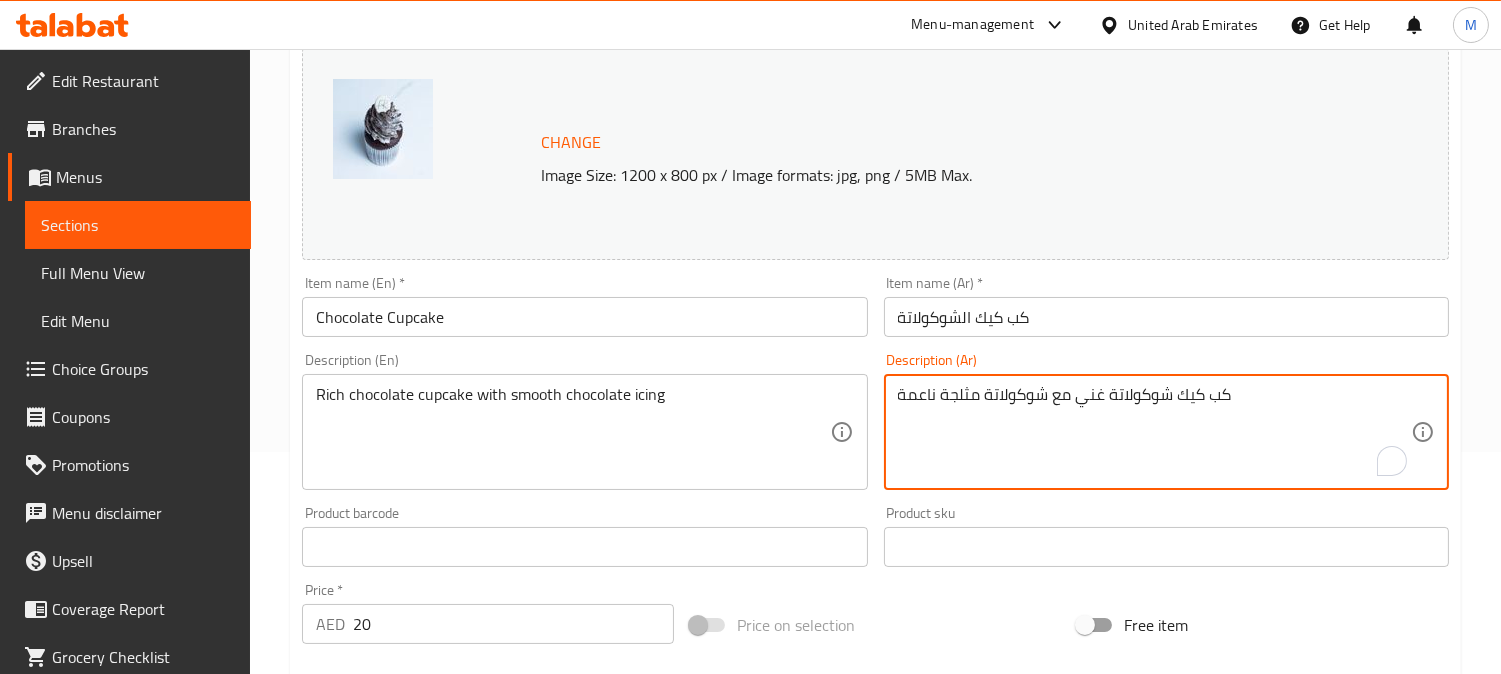 click on "كب كيك شوكولاتة غني مع شوكولاتة مثلجة ناعمة" at bounding box center [1154, 432] 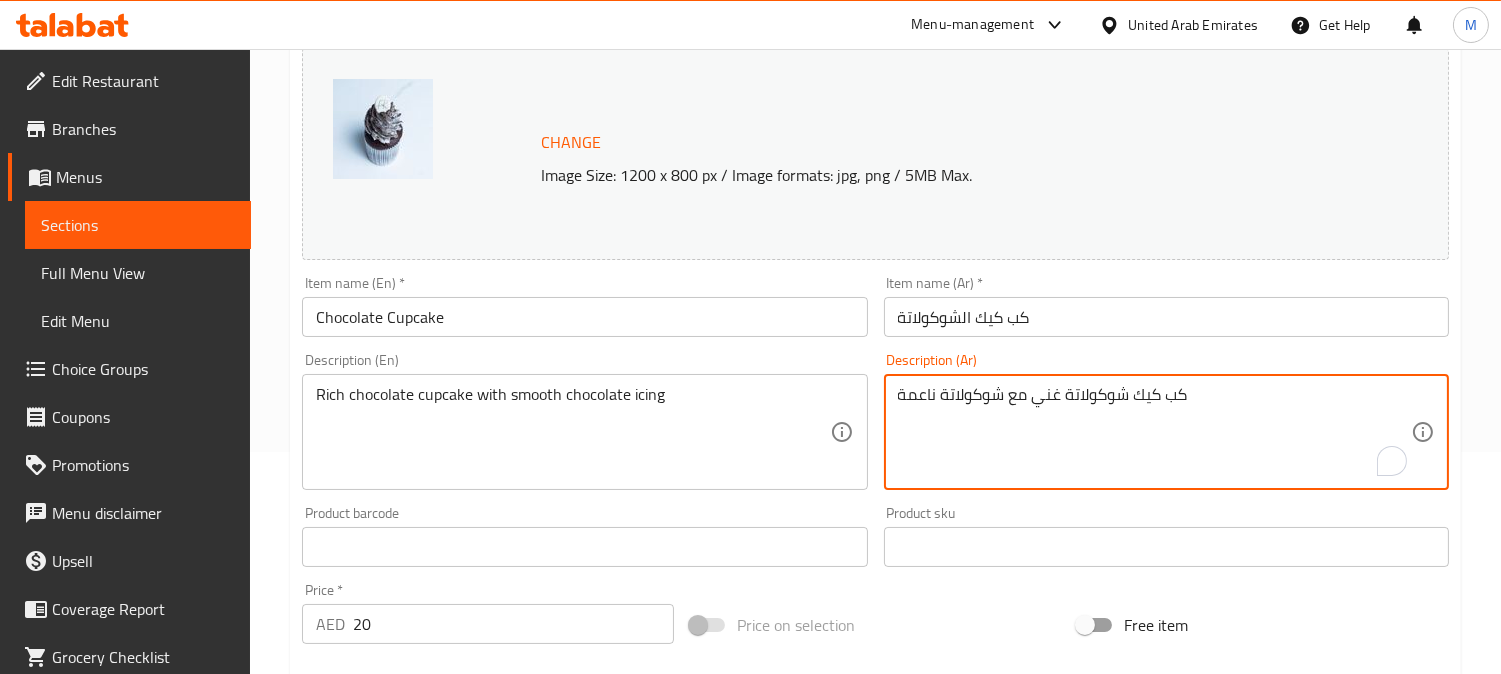 click on "كب كيك شوكولاتة غني مع شوكولاتة ناعمة" at bounding box center (1154, 432) 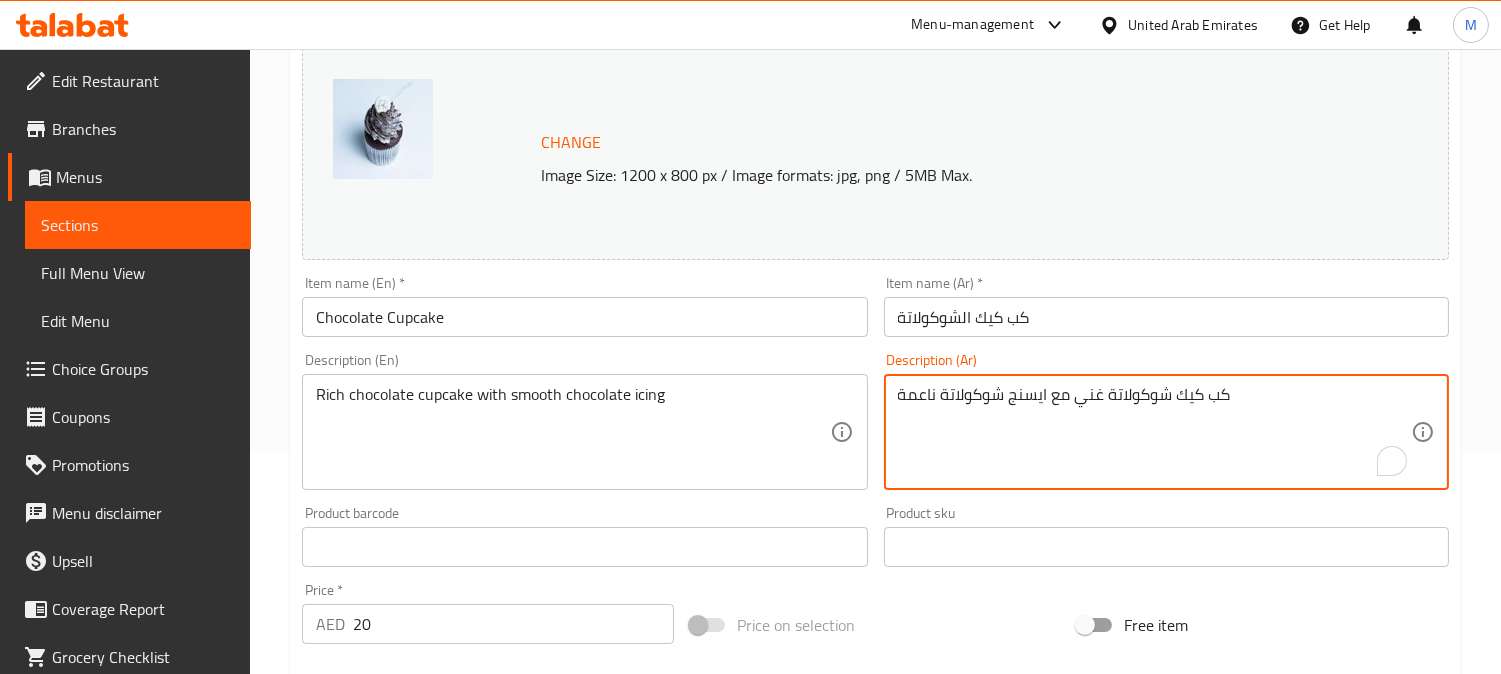 type on "كب كيك شوكولاتة غني مع ايسنج شوكولاتة ناعمة" 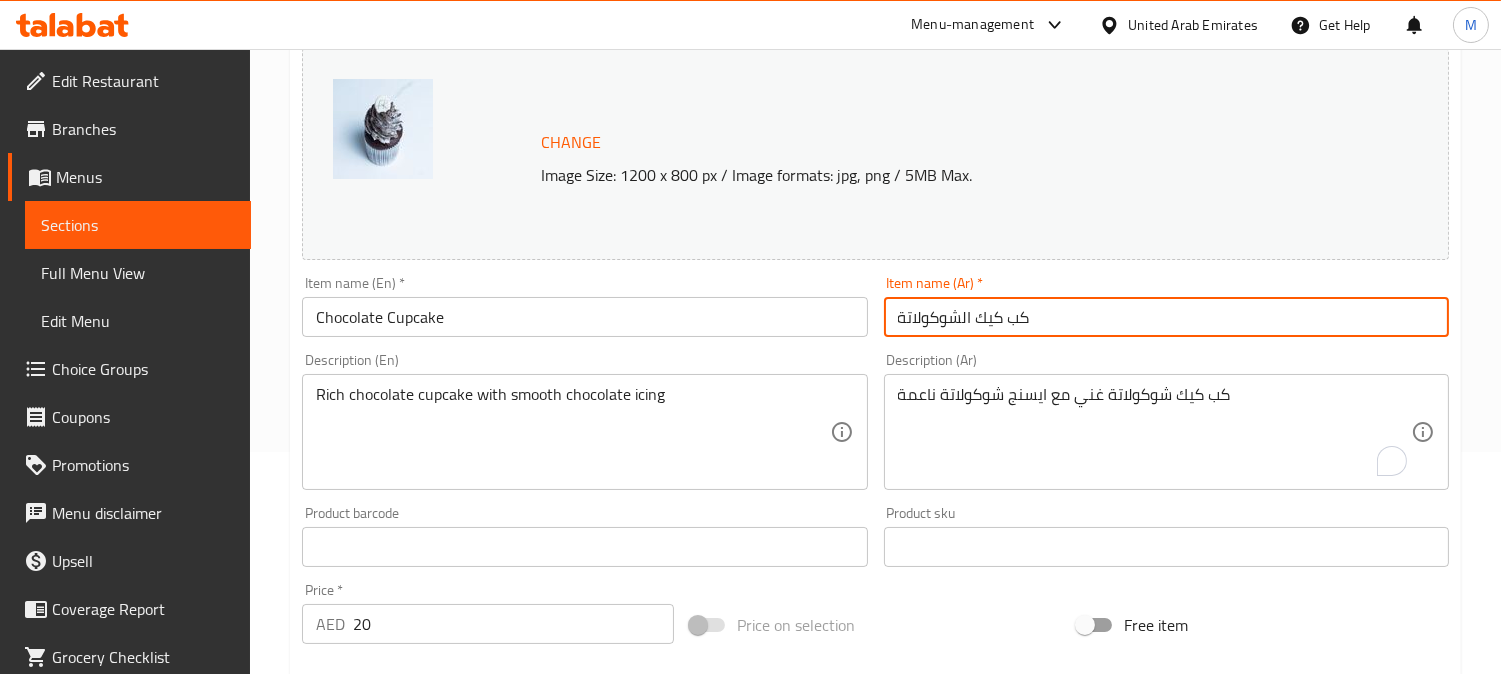 click on "كب كيك الشوكولاتة" at bounding box center (1166, 317) 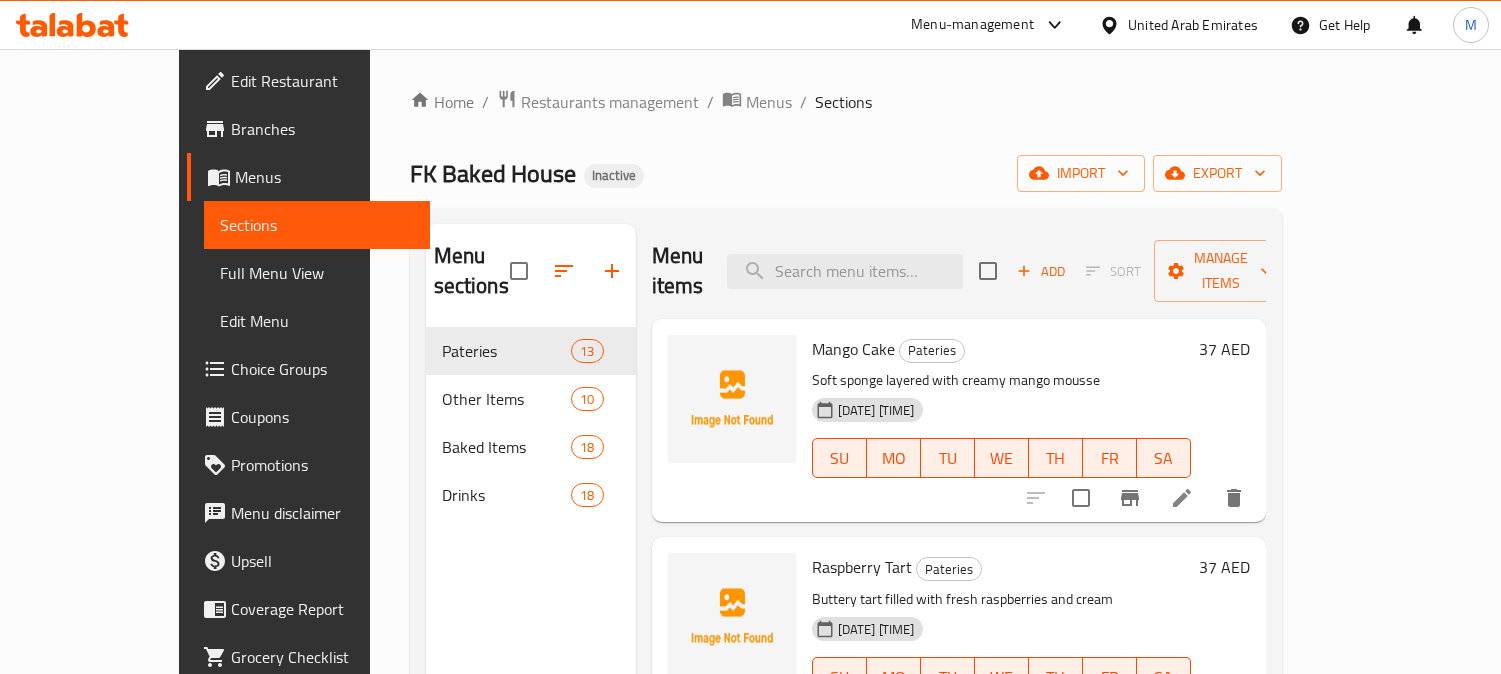 scroll, scrollTop: 0, scrollLeft: 0, axis: both 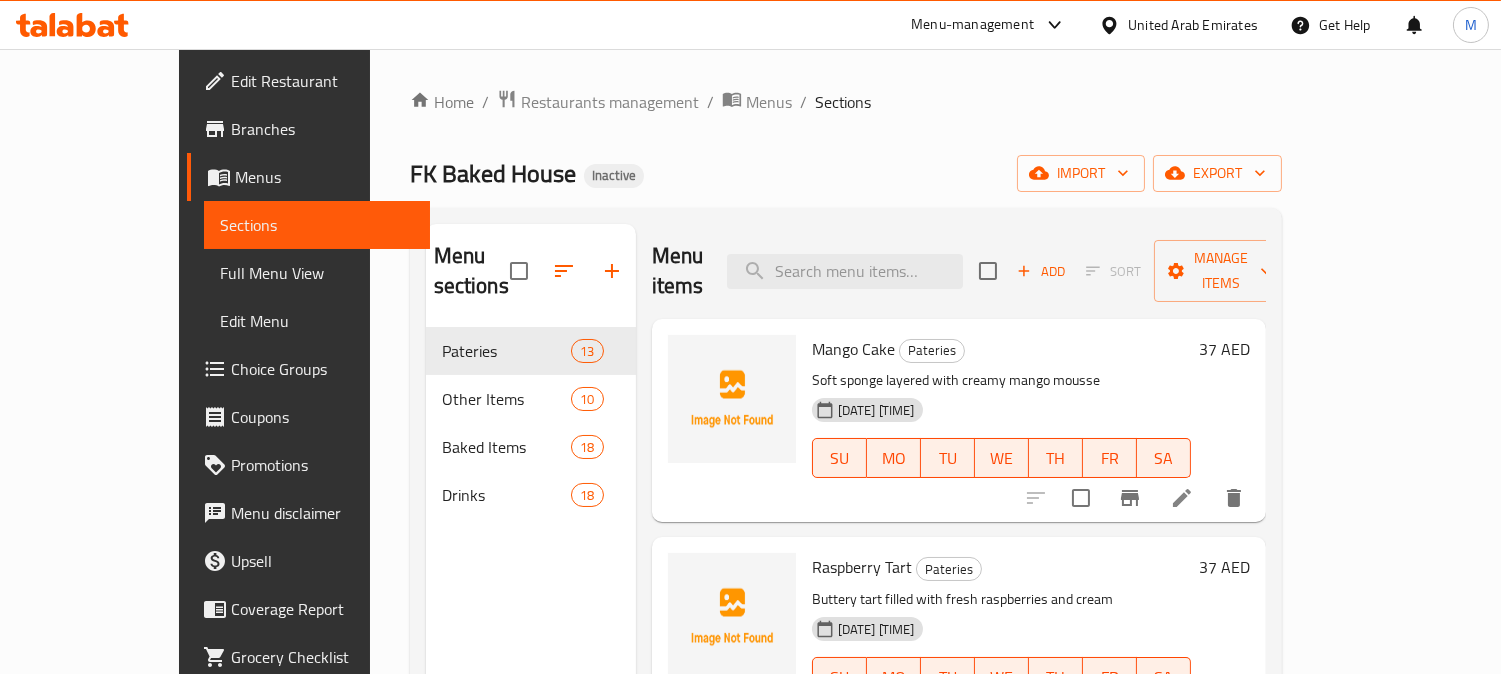 click on "Full Menu View" at bounding box center (317, 273) 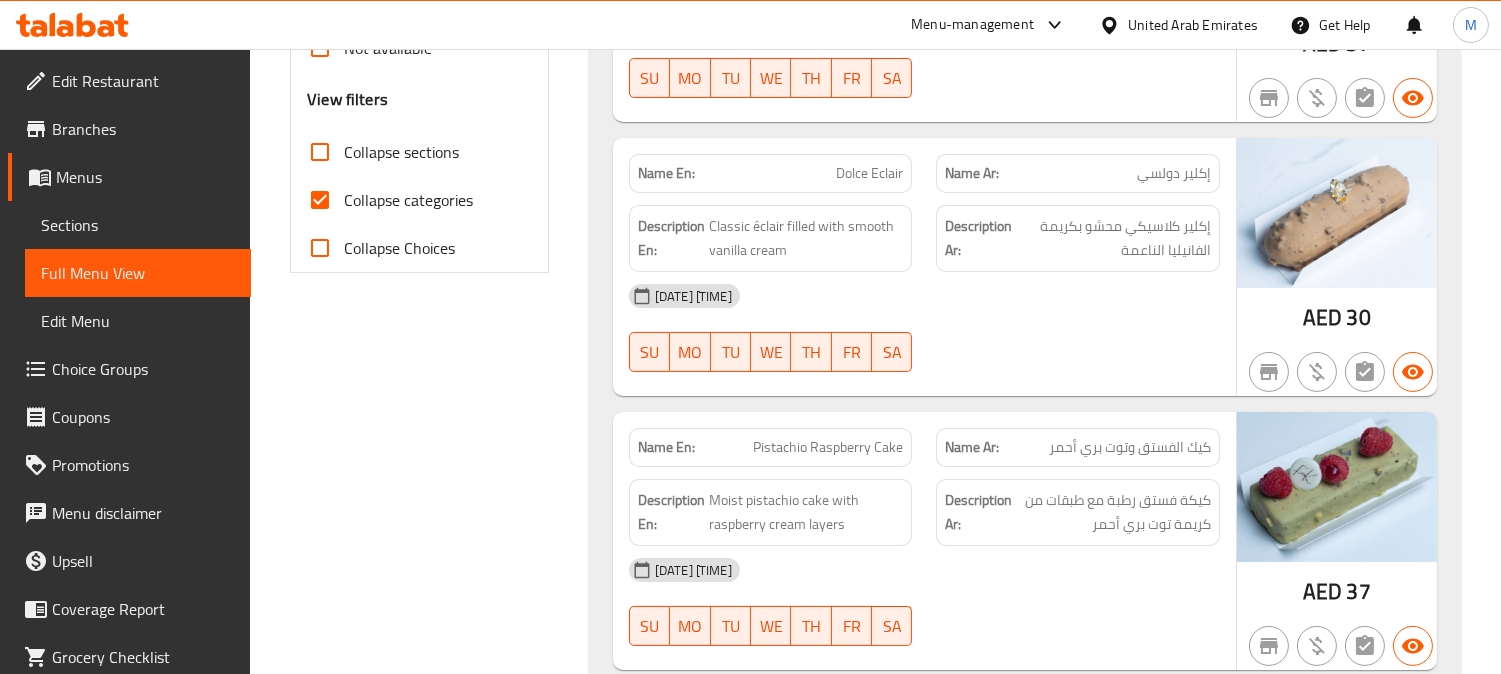 scroll, scrollTop: 666, scrollLeft: 0, axis: vertical 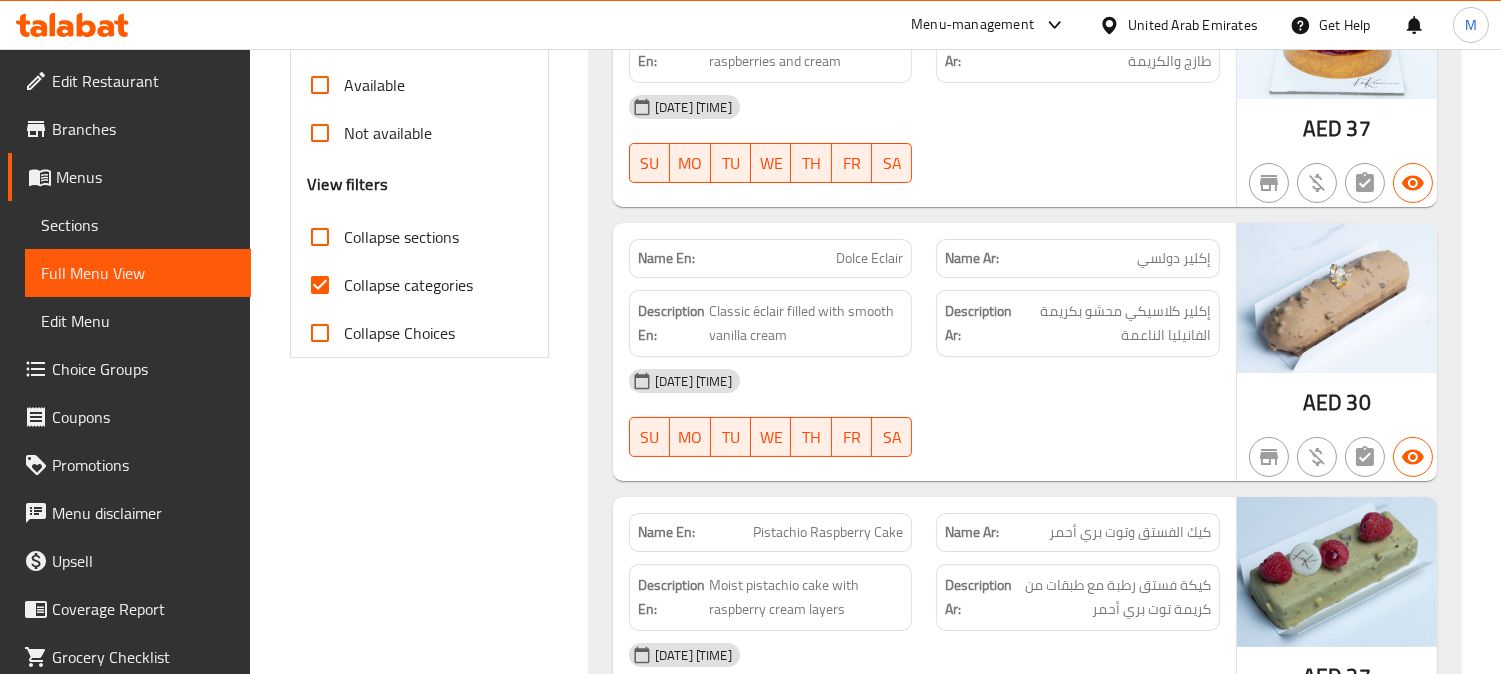 click on "Collapse categories" at bounding box center (320, 285) 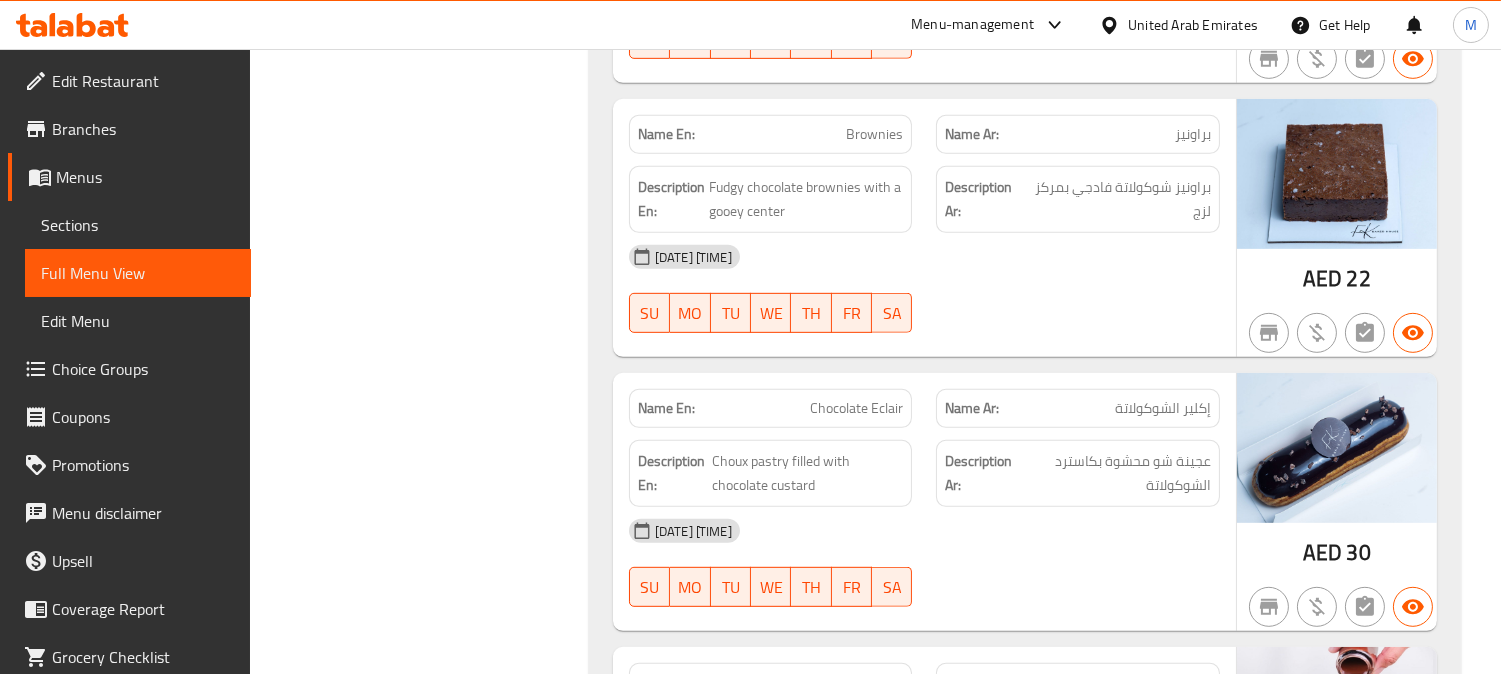 scroll, scrollTop: 1888, scrollLeft: 0, axis: vertical 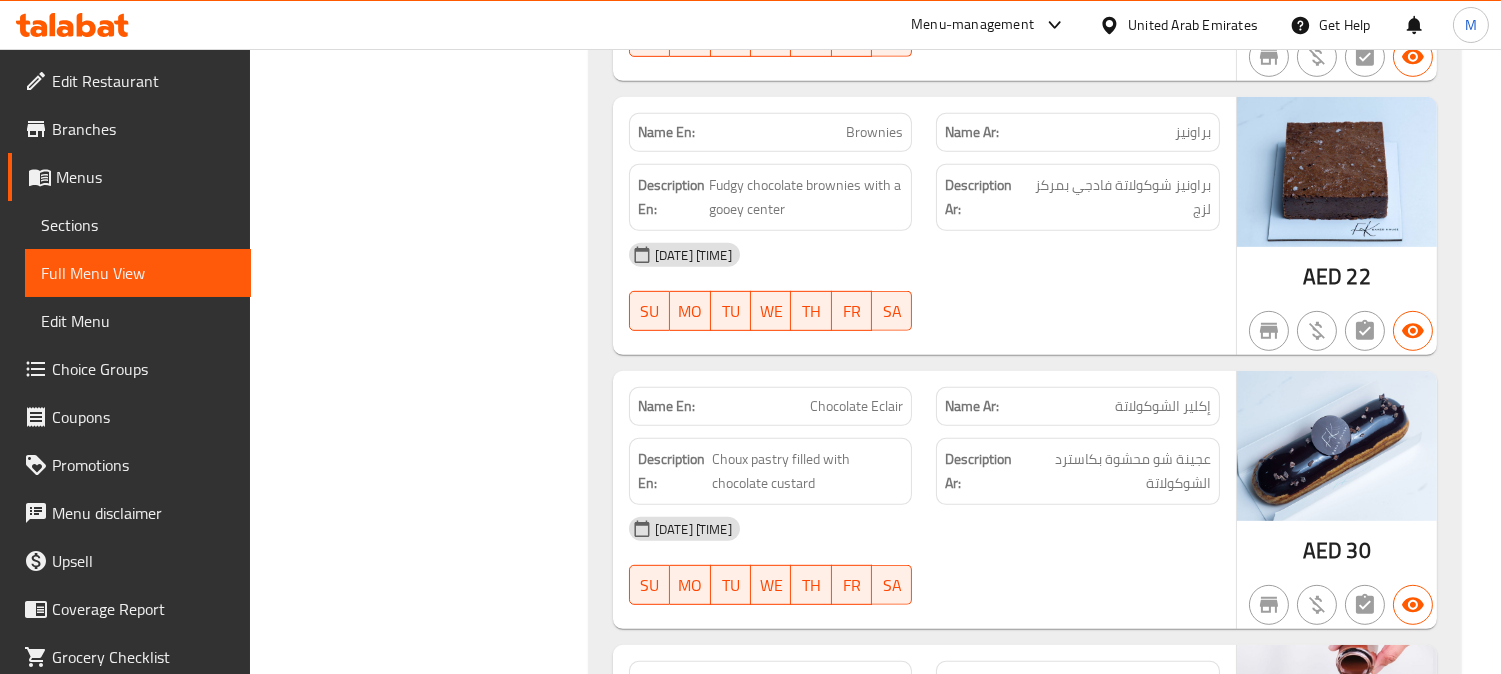 click on "Brownies" at bounding box center [874, 132] 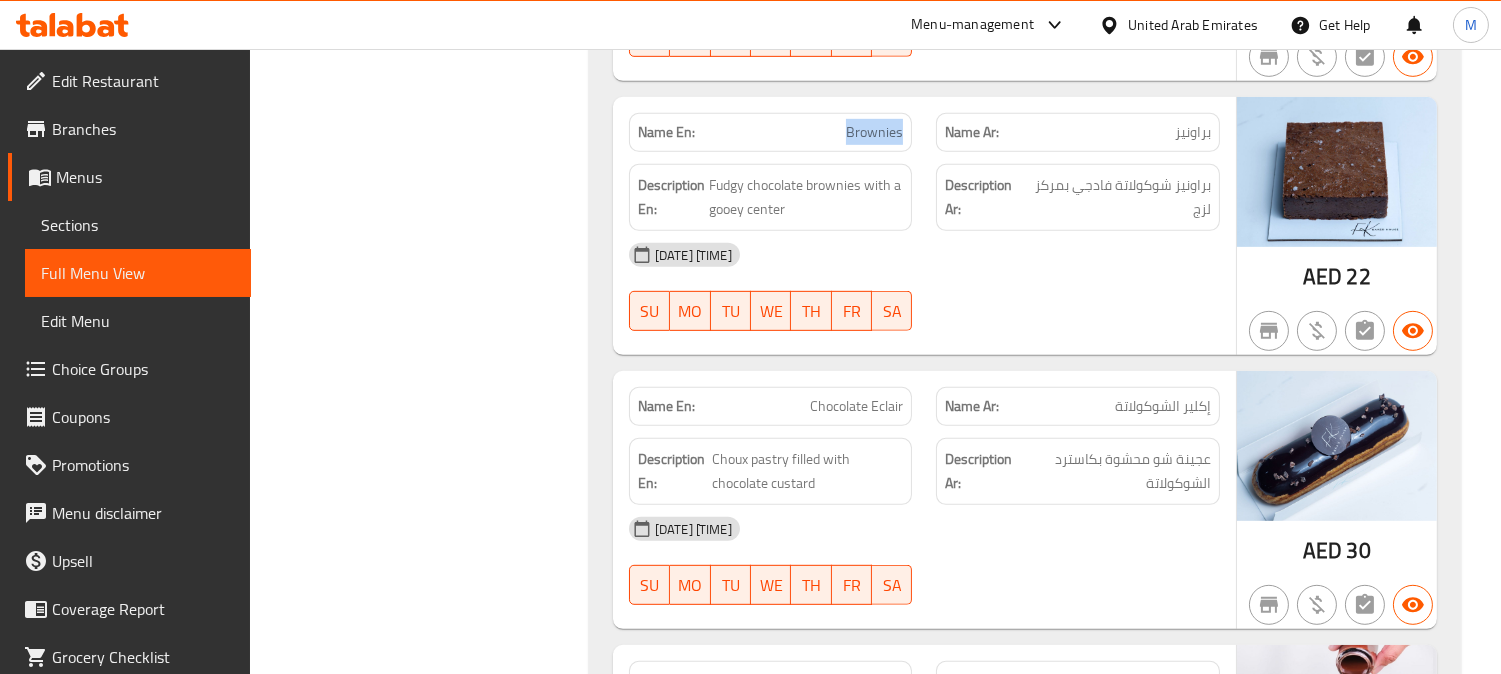 click on "Brownies" at bounding box center [874, 132] 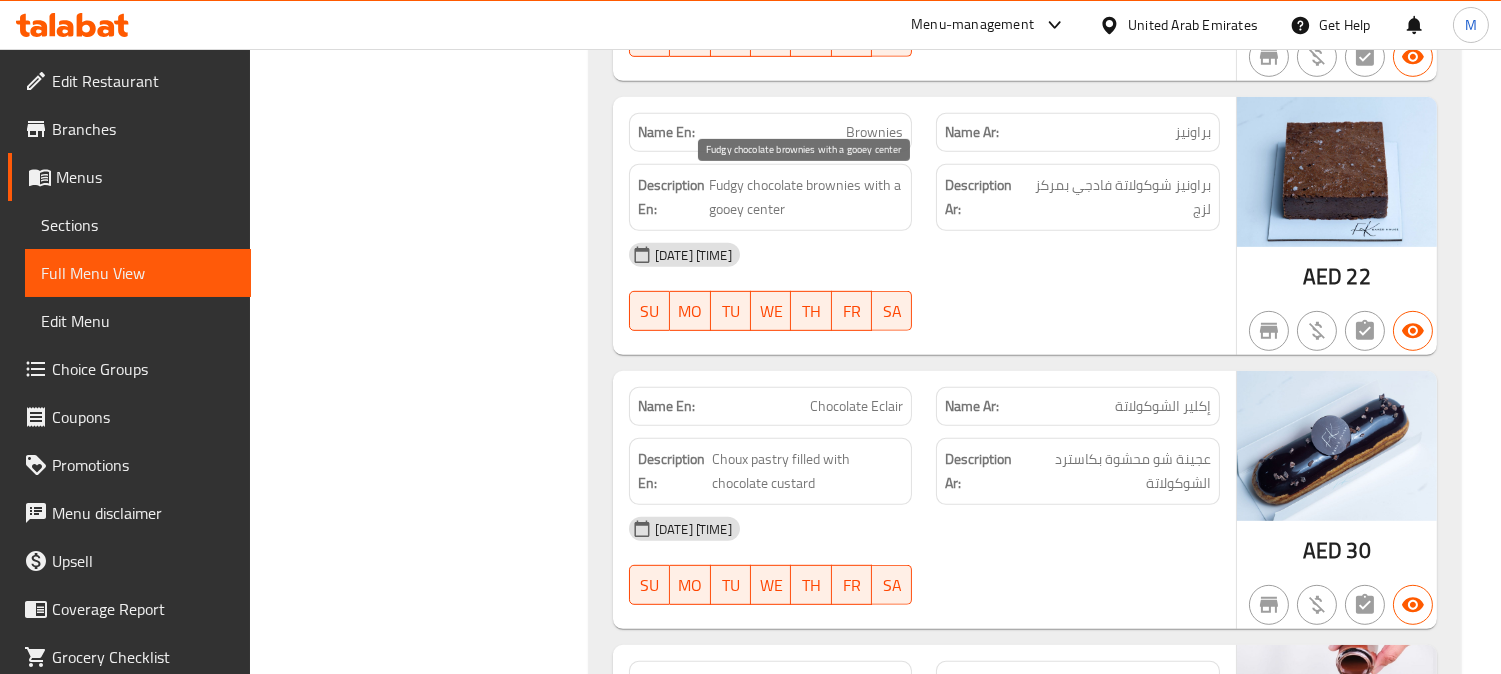 click on "Fudgy chocolate brownies with a gooey center" at bounding box center [806, 197] 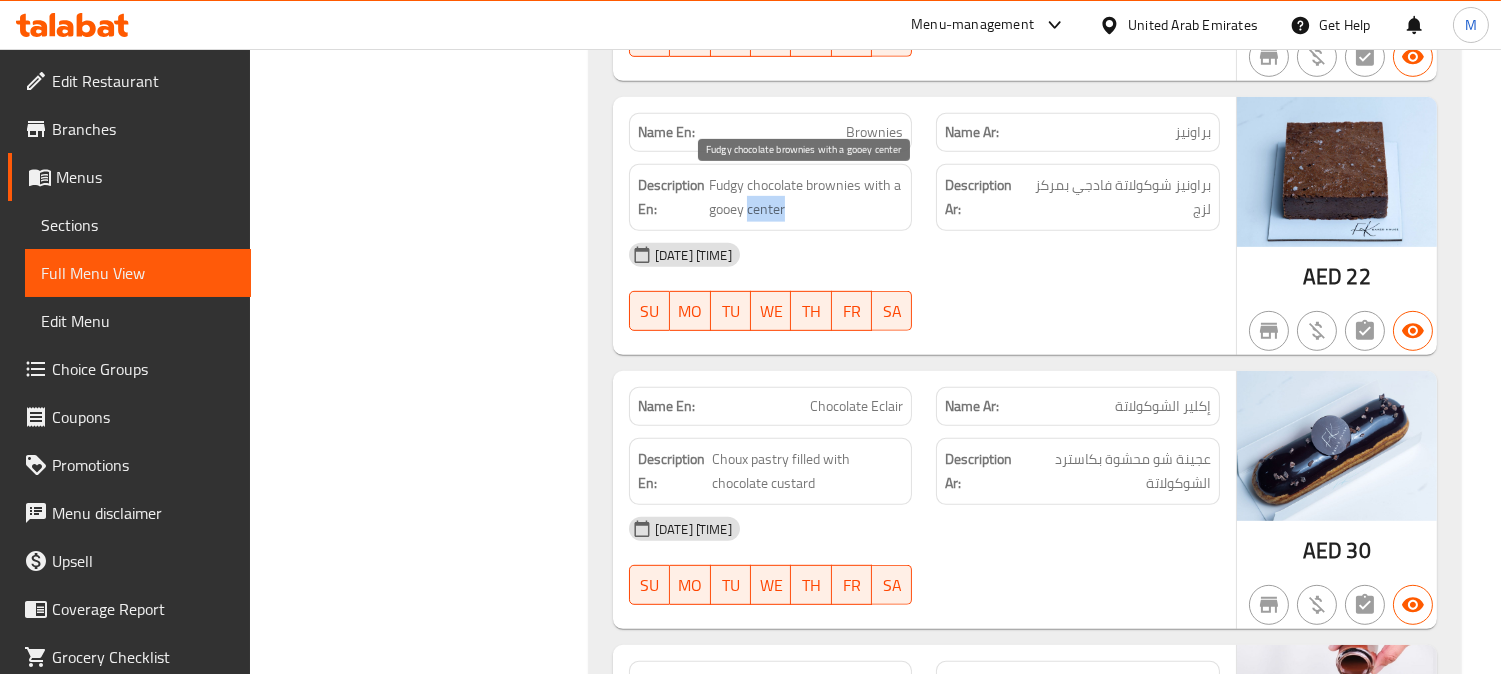 click on "Fudgy chocolate brownies with a gooey center" at bounding box center (806, 197) 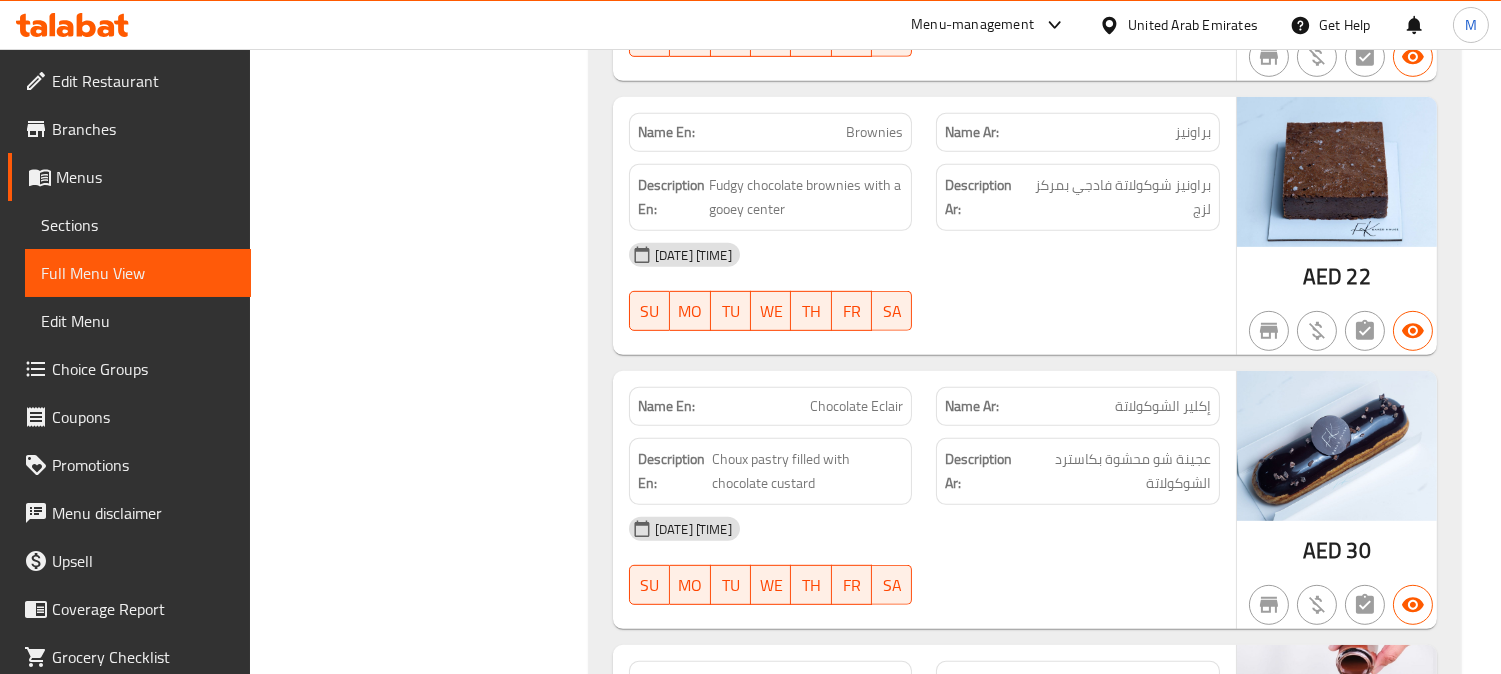 click on "Name En: Brownies" at bounding box center [771, 132] 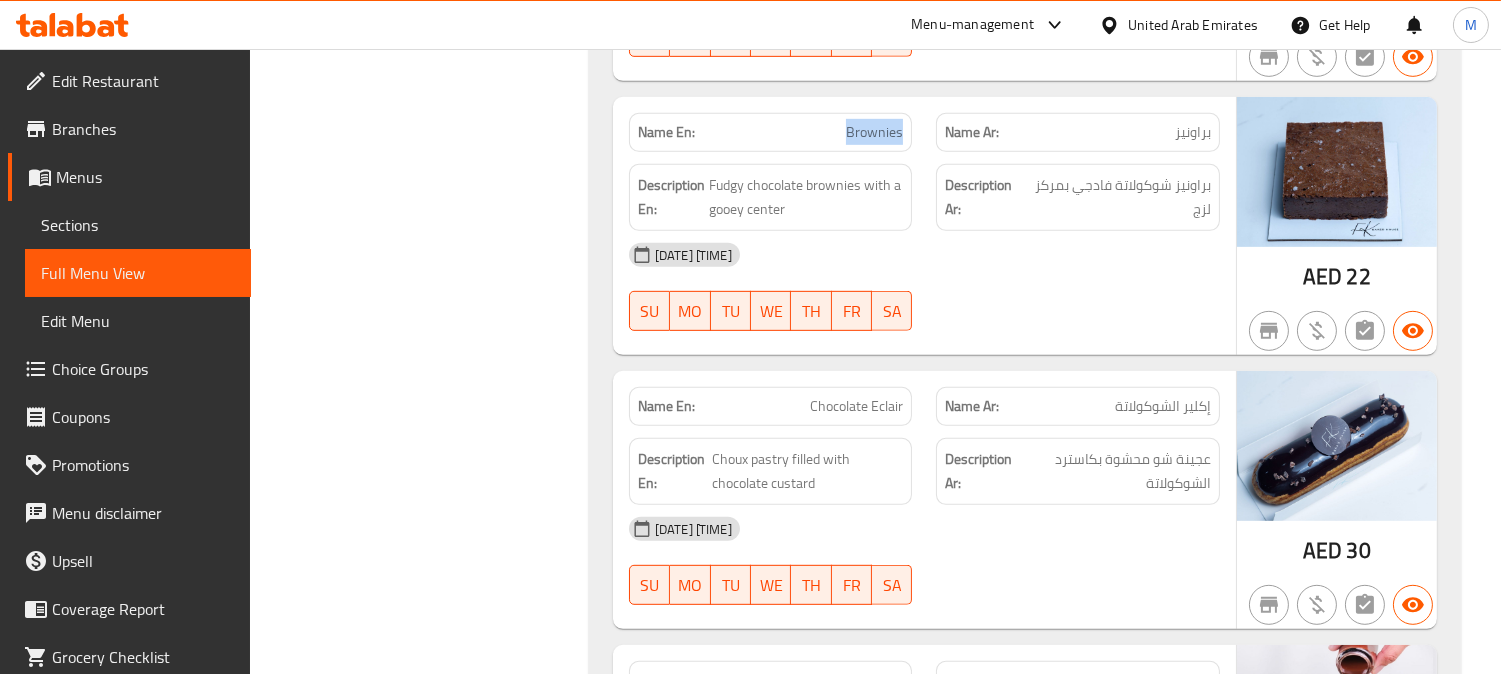 click on "Name En: Brownies" at bounding box center (771, 132) 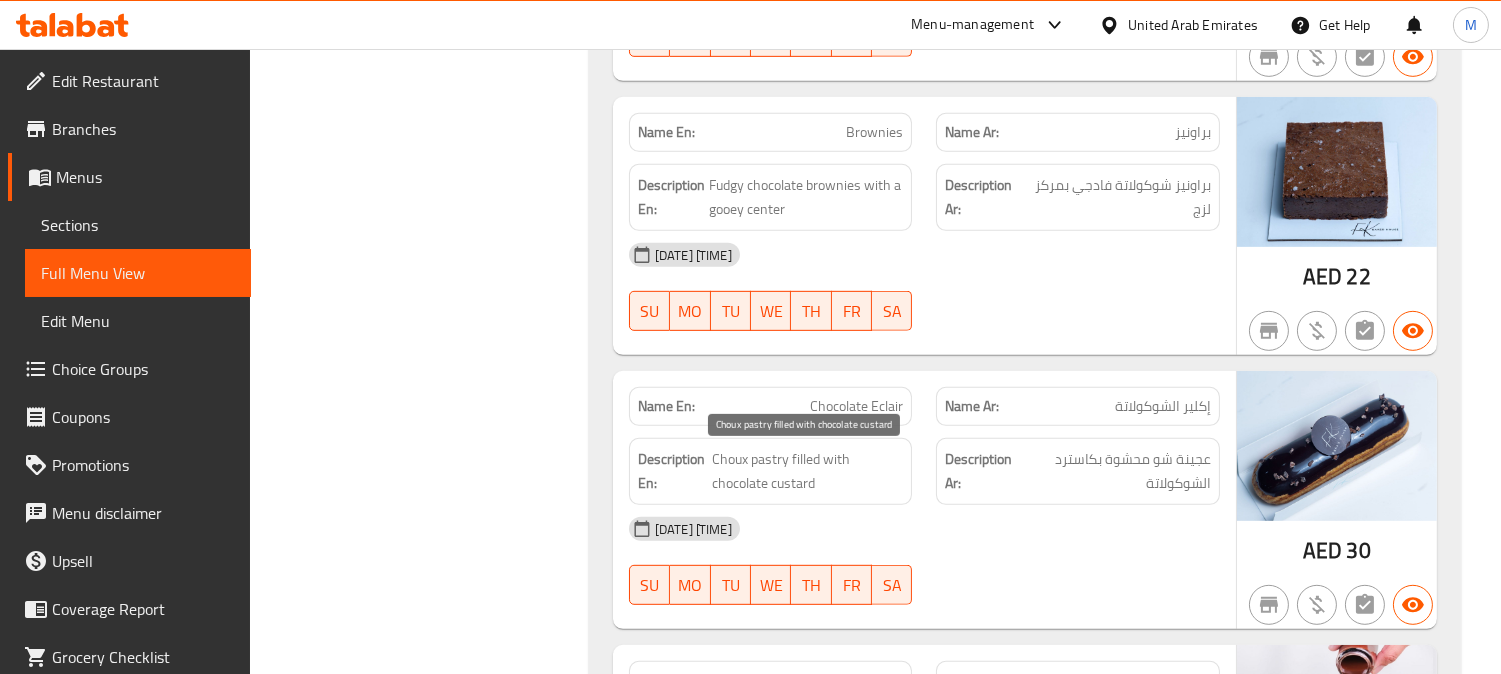 click on "Choux pastry filled with chocolate custard" at bounding box center (808, 471) 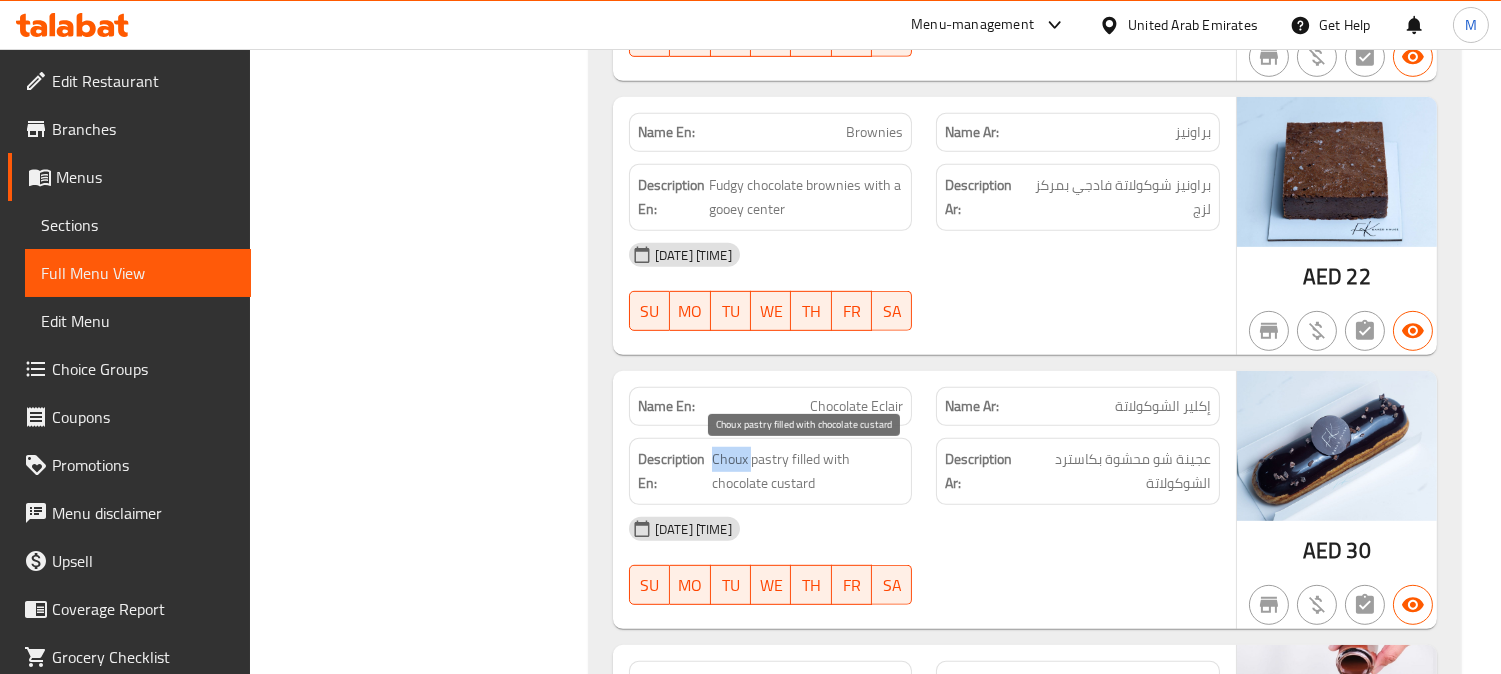 click on "Choux pastry filled with chocolate custard" at bounding box center [808, 471] 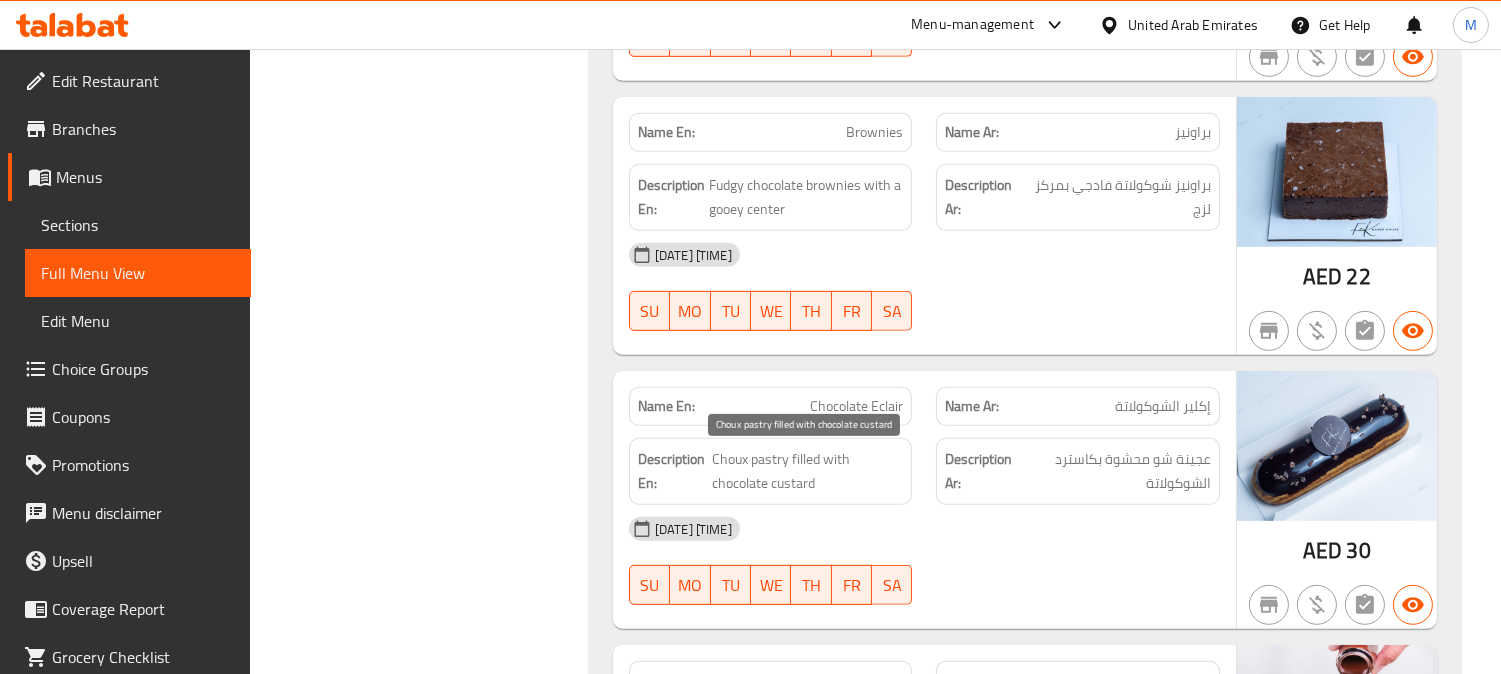 click on "Choux pastry filled with chocolate custard" at bounding box center (808, 471) 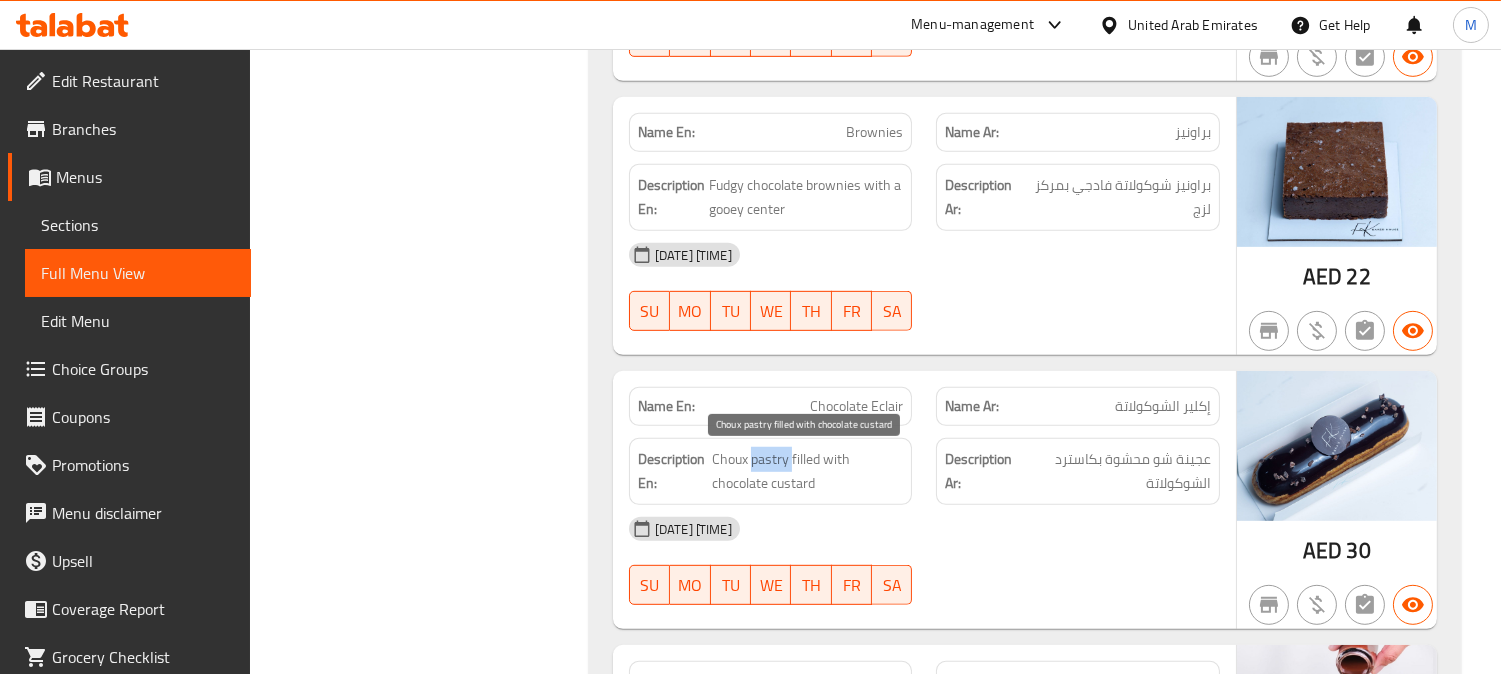 click on "Choux pastry filled with chocolate custard" at bounding box center [808, 471] 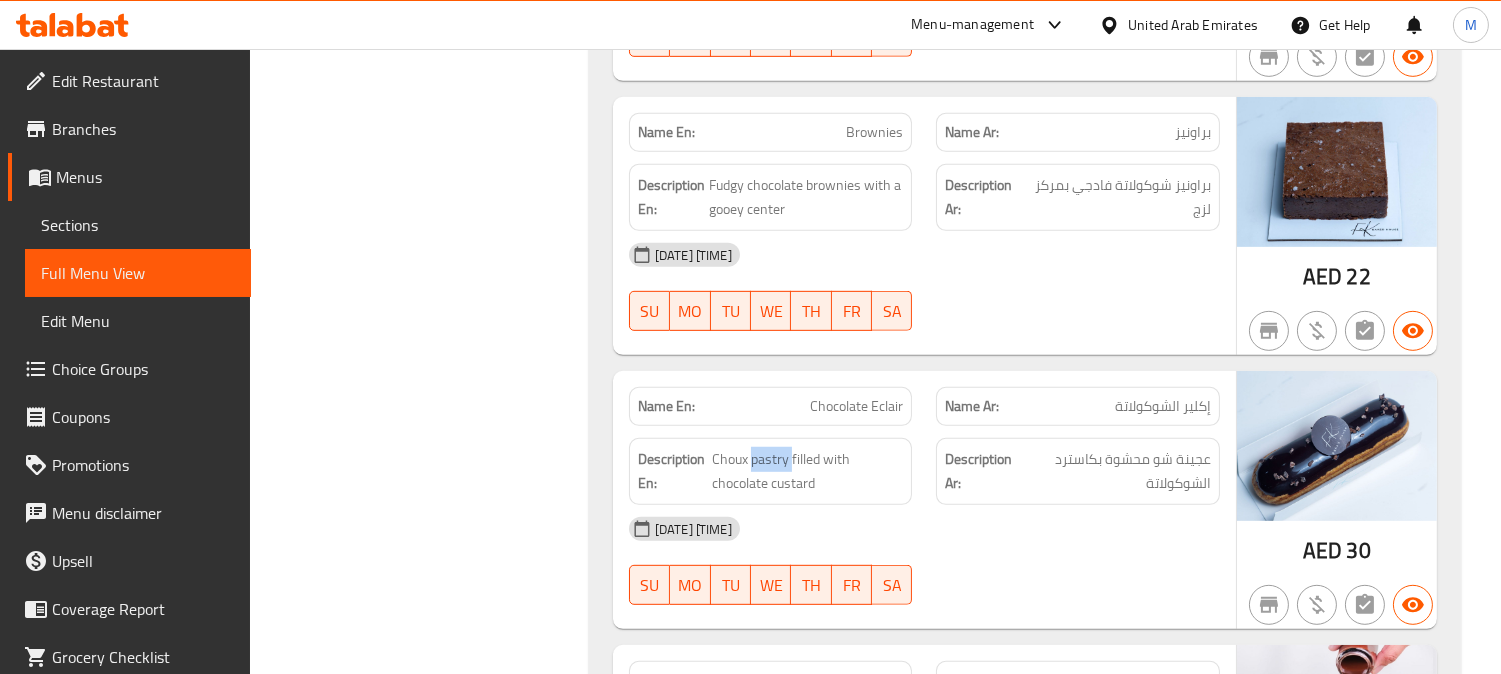 copy on "pastry" 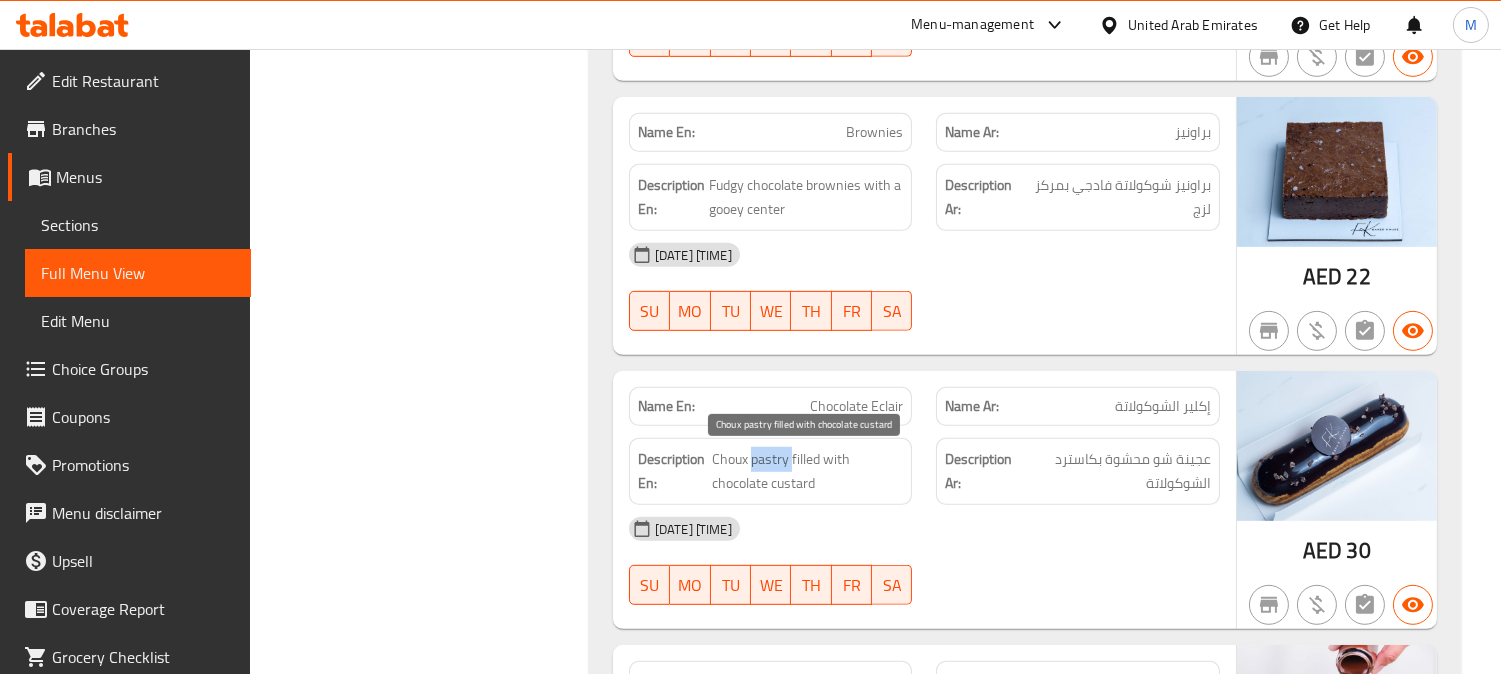 click on "Choux pastry filled with chocolate custard" at bounding box center [808, 471] 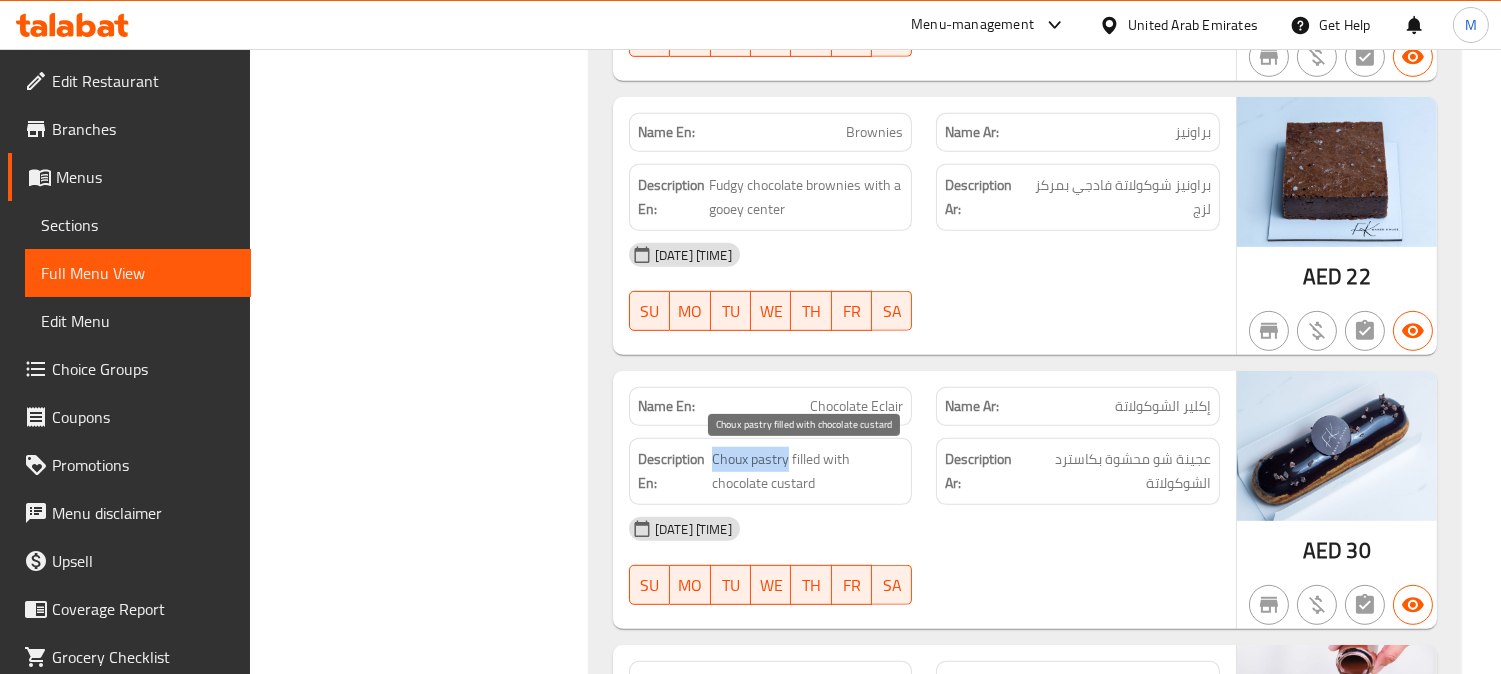 drag, startPoint x: 786, startPoint y: 466, endPoint x: 711, endPoint y: 456, distance: 75.66373 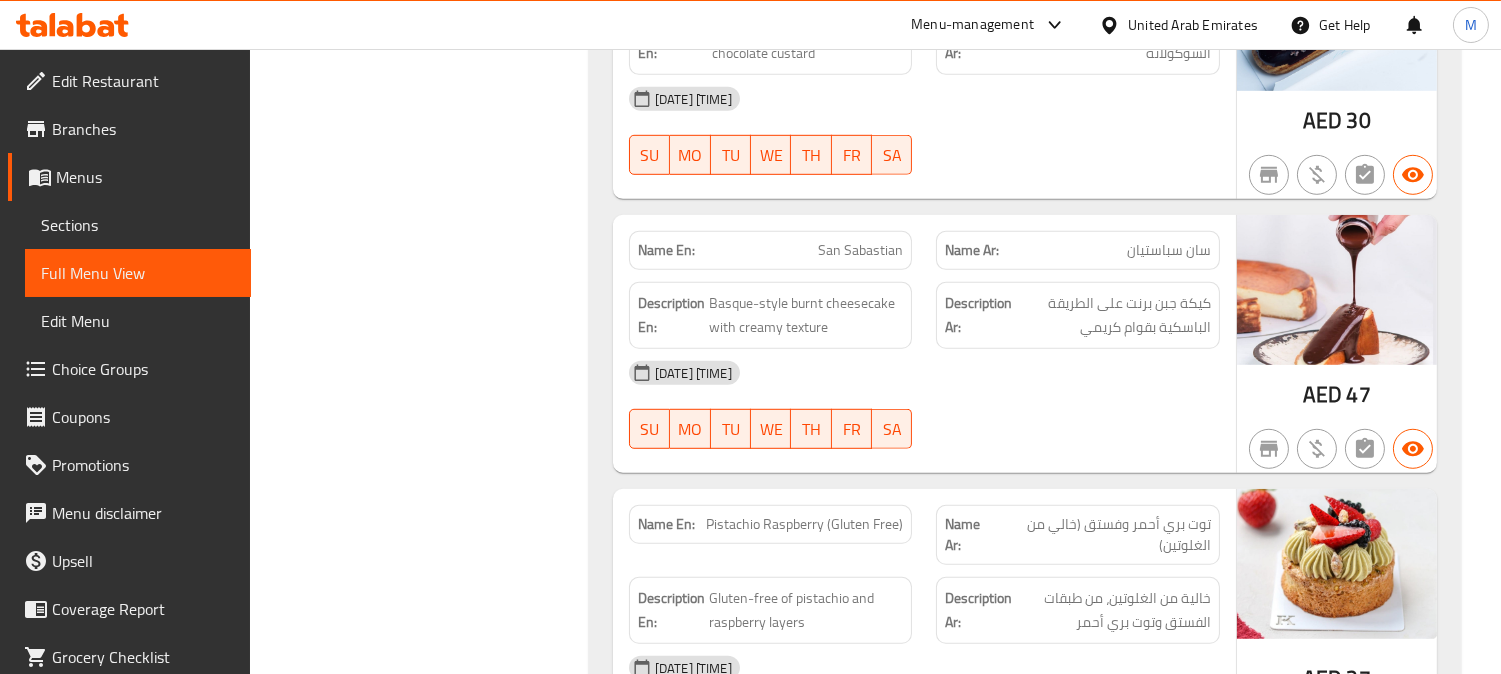 scroll, scrollTop: 2444, scrollLeft: 0, axis: vertical 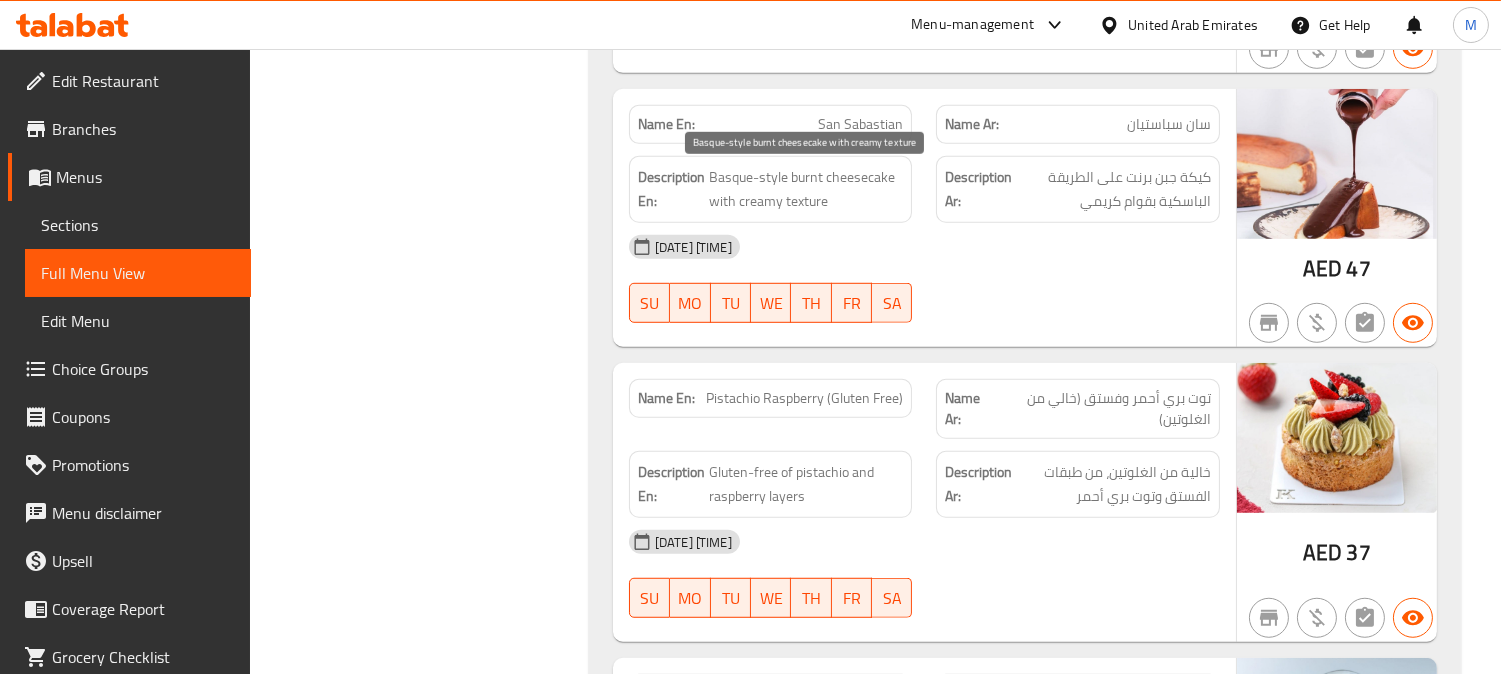 click on "Basque-style burnt cheesecake with creamy texture" at bounding box center [806, 189] 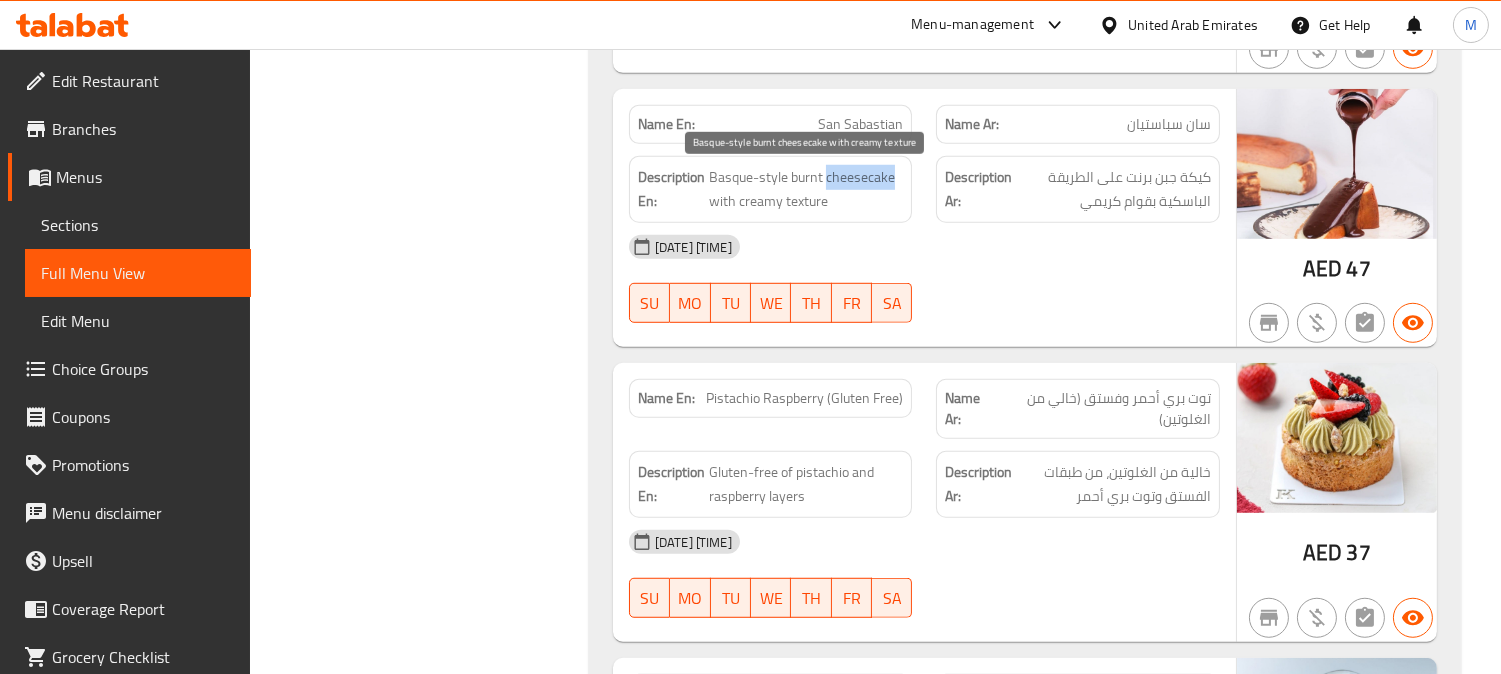 click on "Basque-style burnt cheesecake with creamy texture" at bounding box center [806, 189] 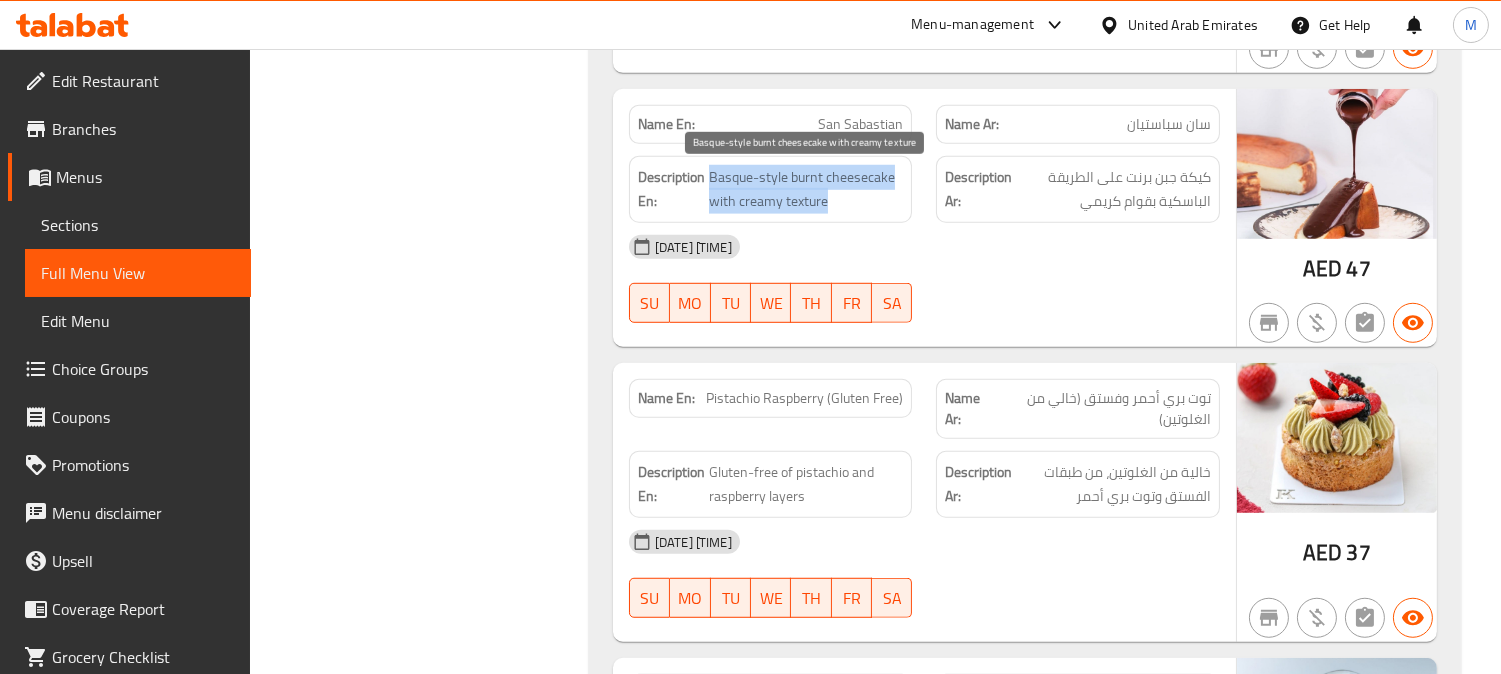 click on "Basque-style burnt cheesecake with creamy texture" at bounding box center [806, 189] 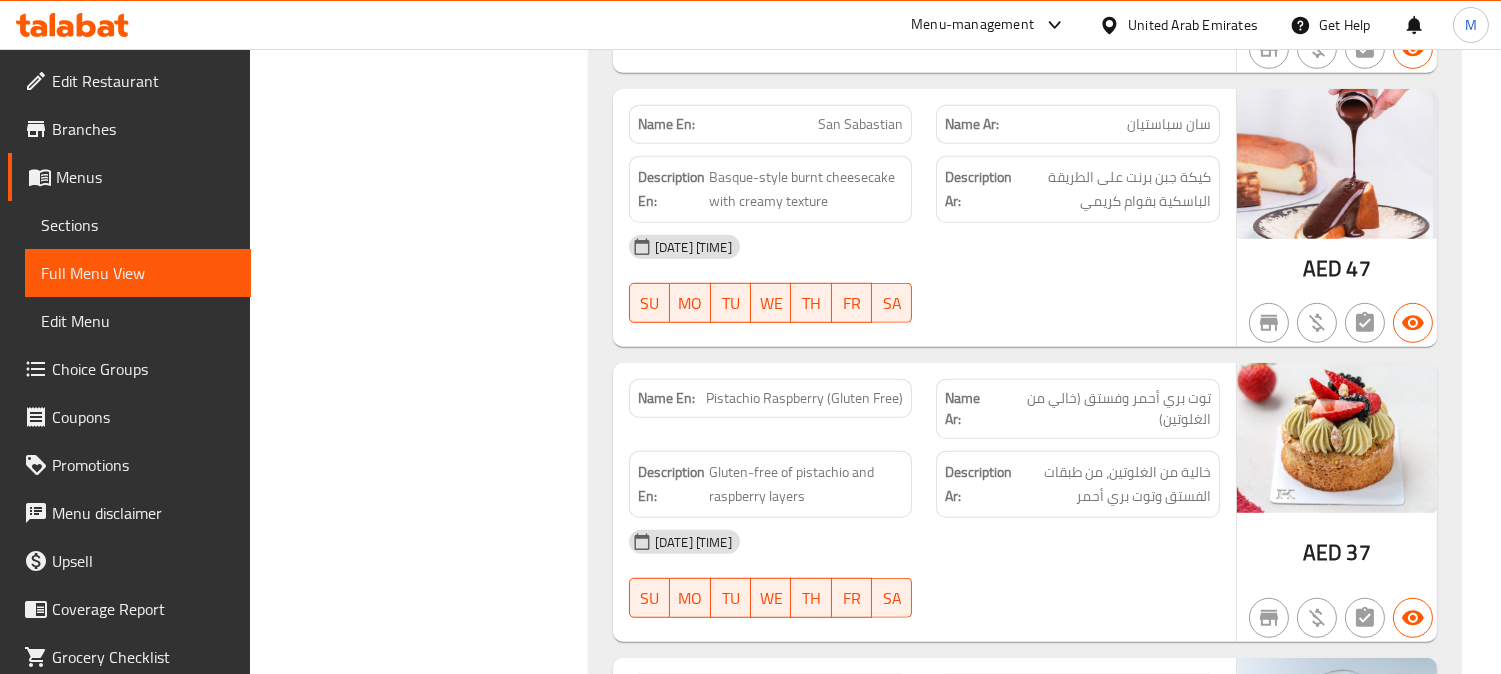 click on "Name En: San Sabastian" at bounding box center (771, 124) 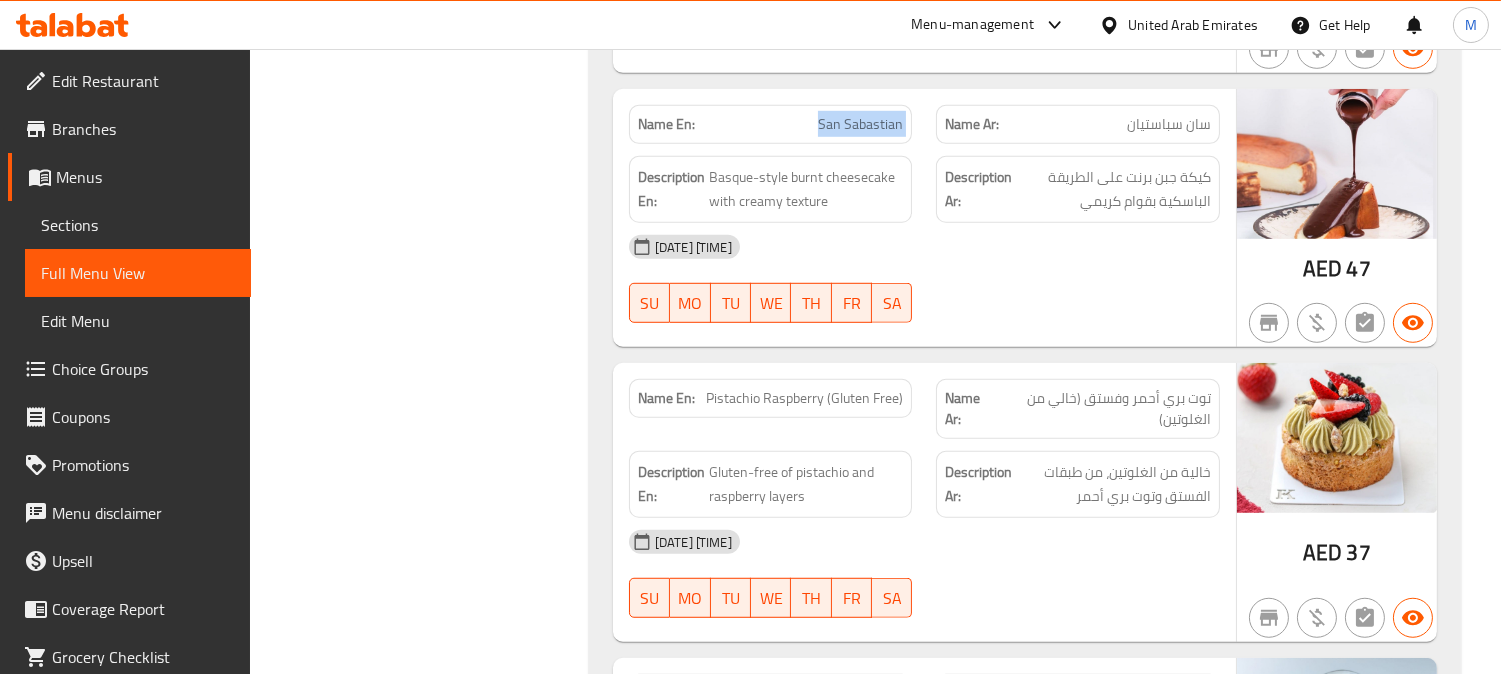 click on "Name En: San Sabastian" at bounding box center [771, 124] 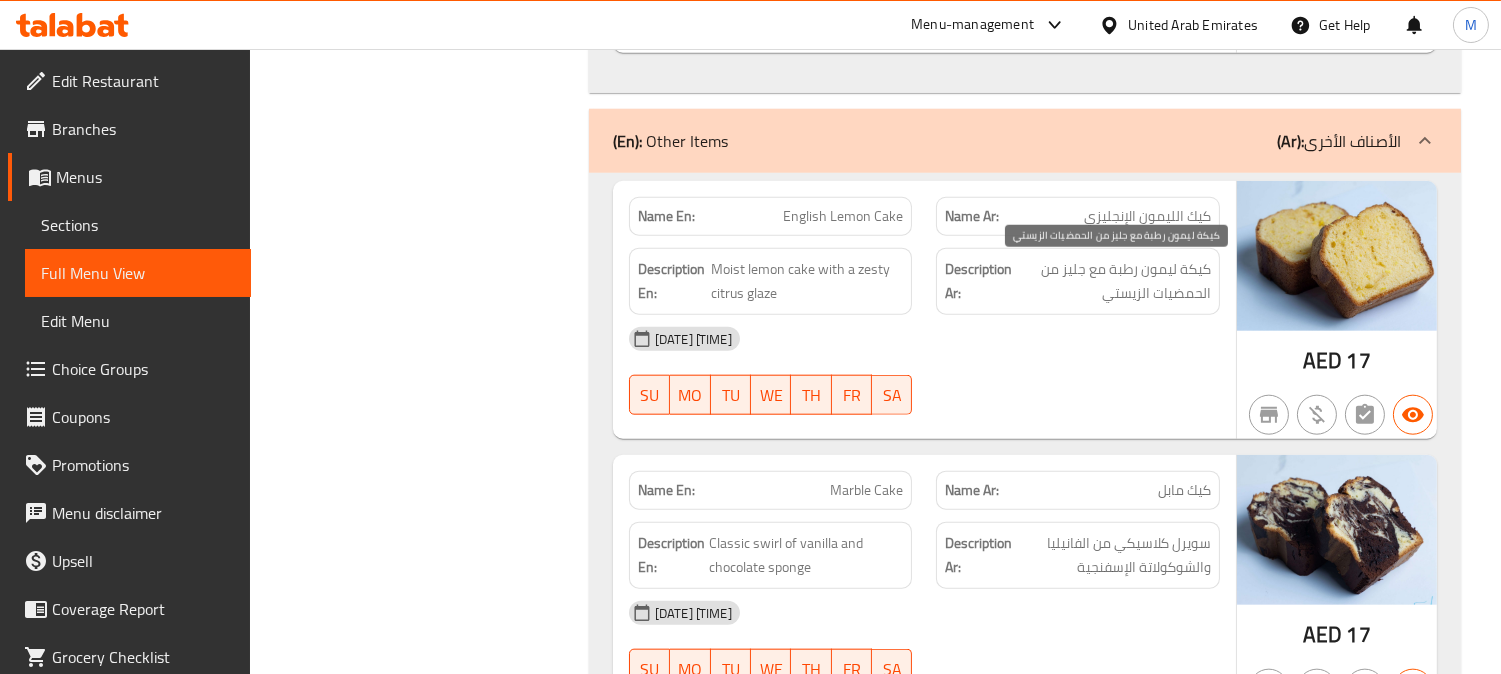 scroll, scrollTop: 4000, scrollLeft: 0, axis: vertical 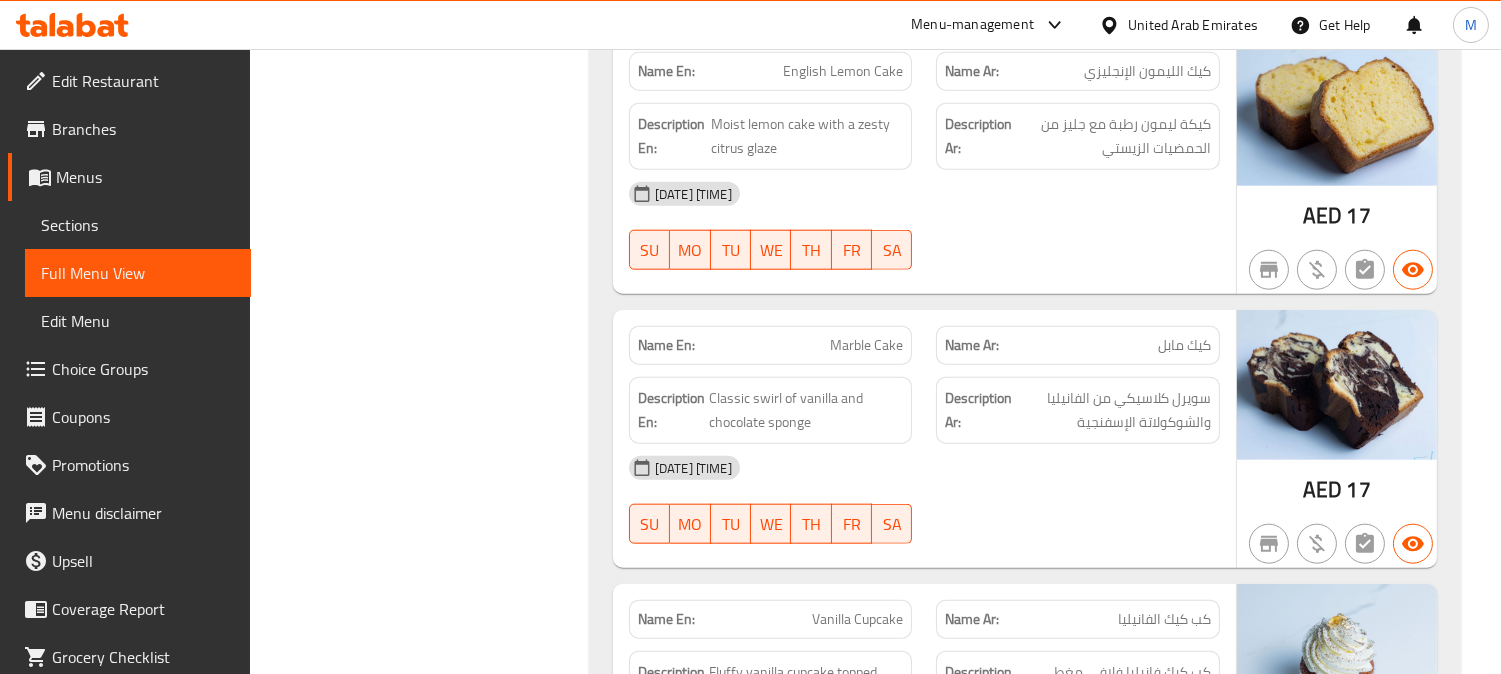 click on "Marble Cake" at bounding box center [859, -3350] 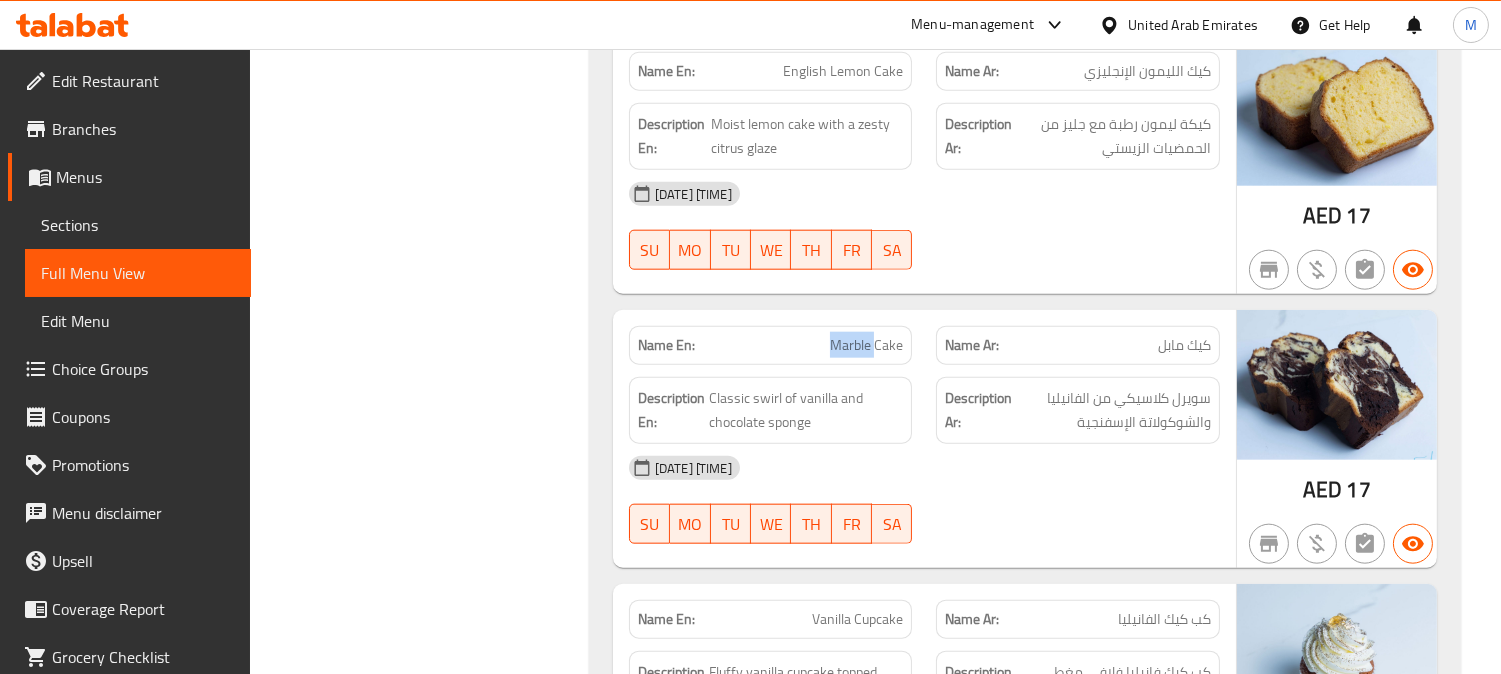 click on "Marble Cake" at bounding box center (859, -3350) 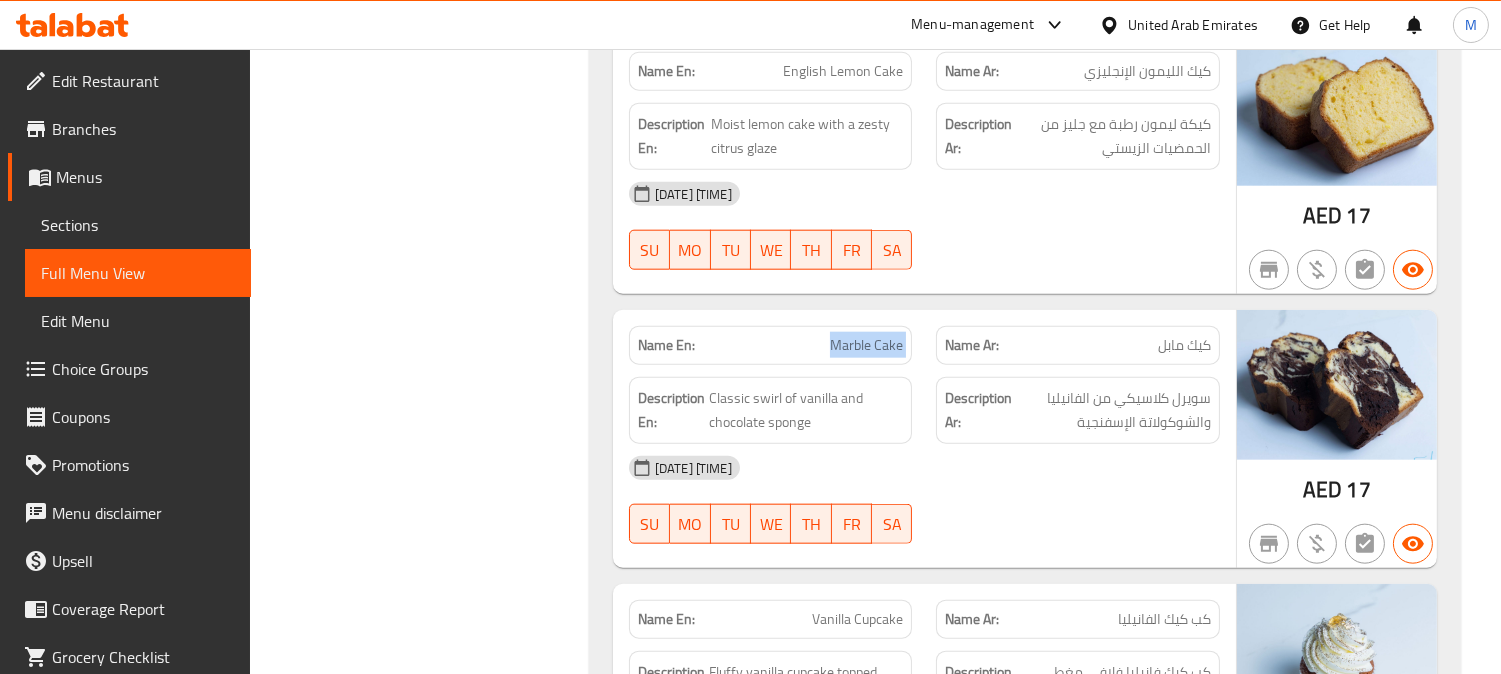 click on "Marble Cake" at bounding box center (859, -3350) 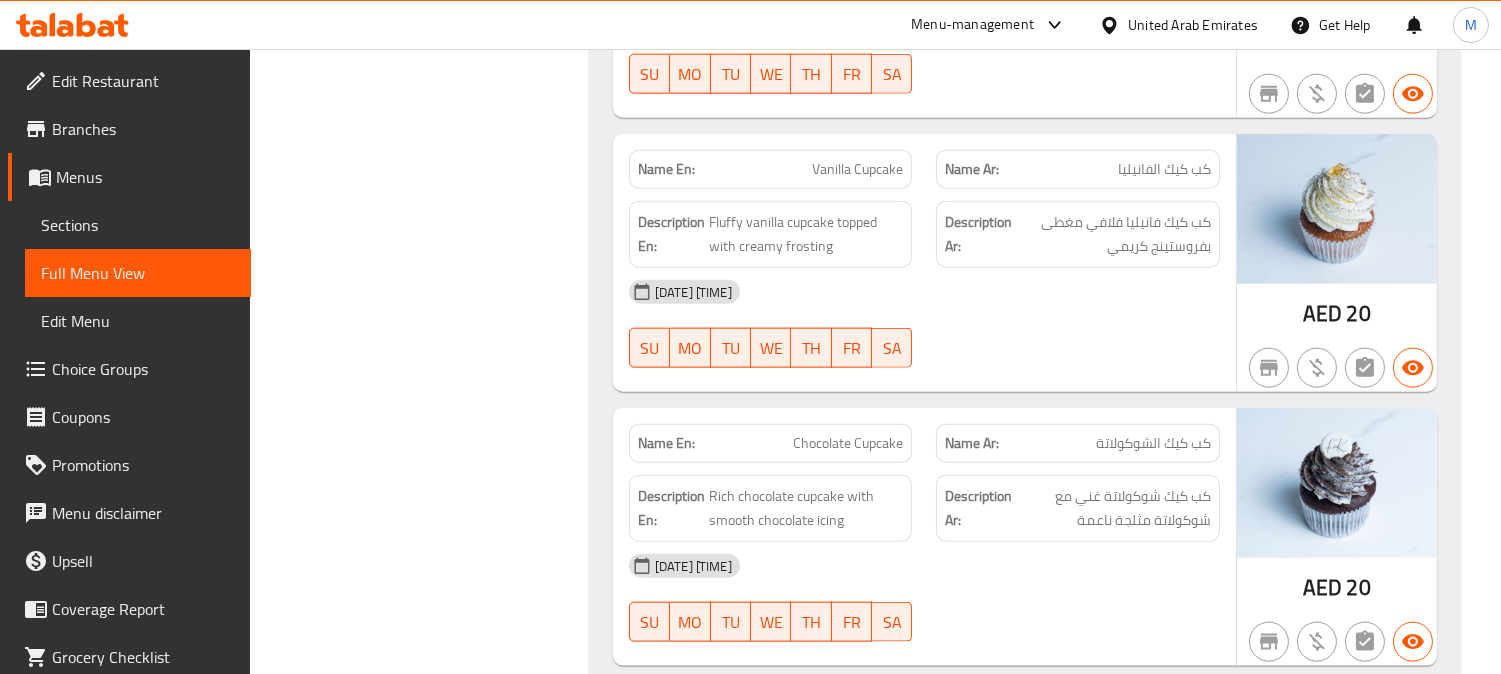 scroll, scrollTop: 4555, scrollLeft: 0, axis: vertical 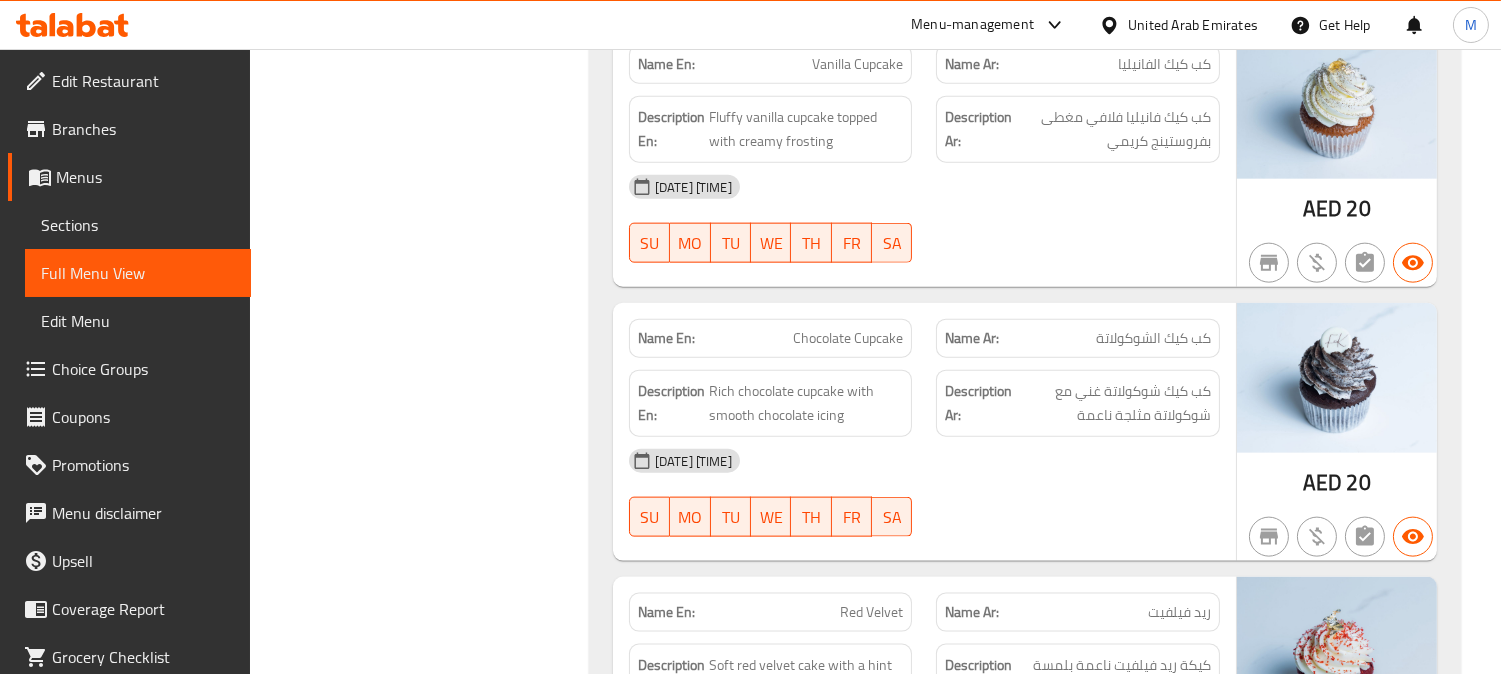 click on "Name En: Chocolate Cupcake" at bounding box center [771, -3357] 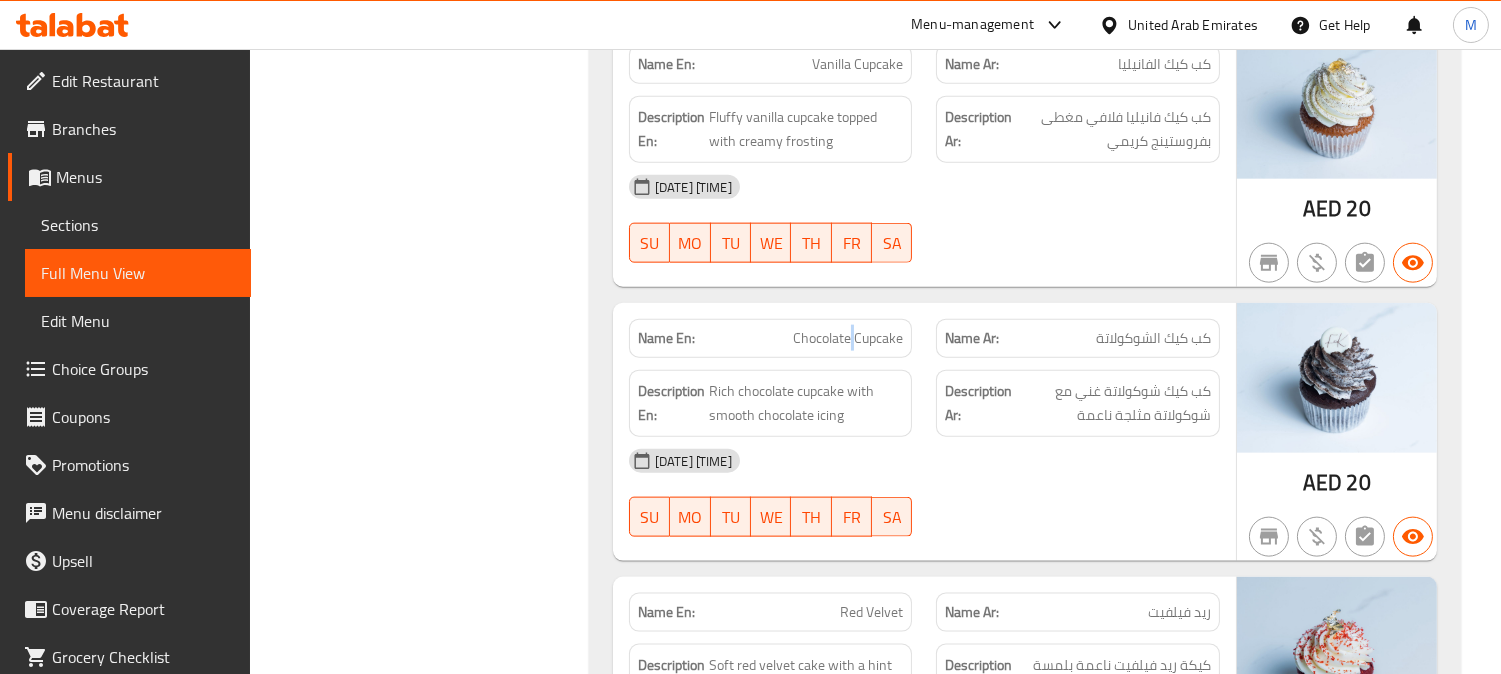 click on "Name En: Chocolate Cupcake" at bounding box center (771, -3357) 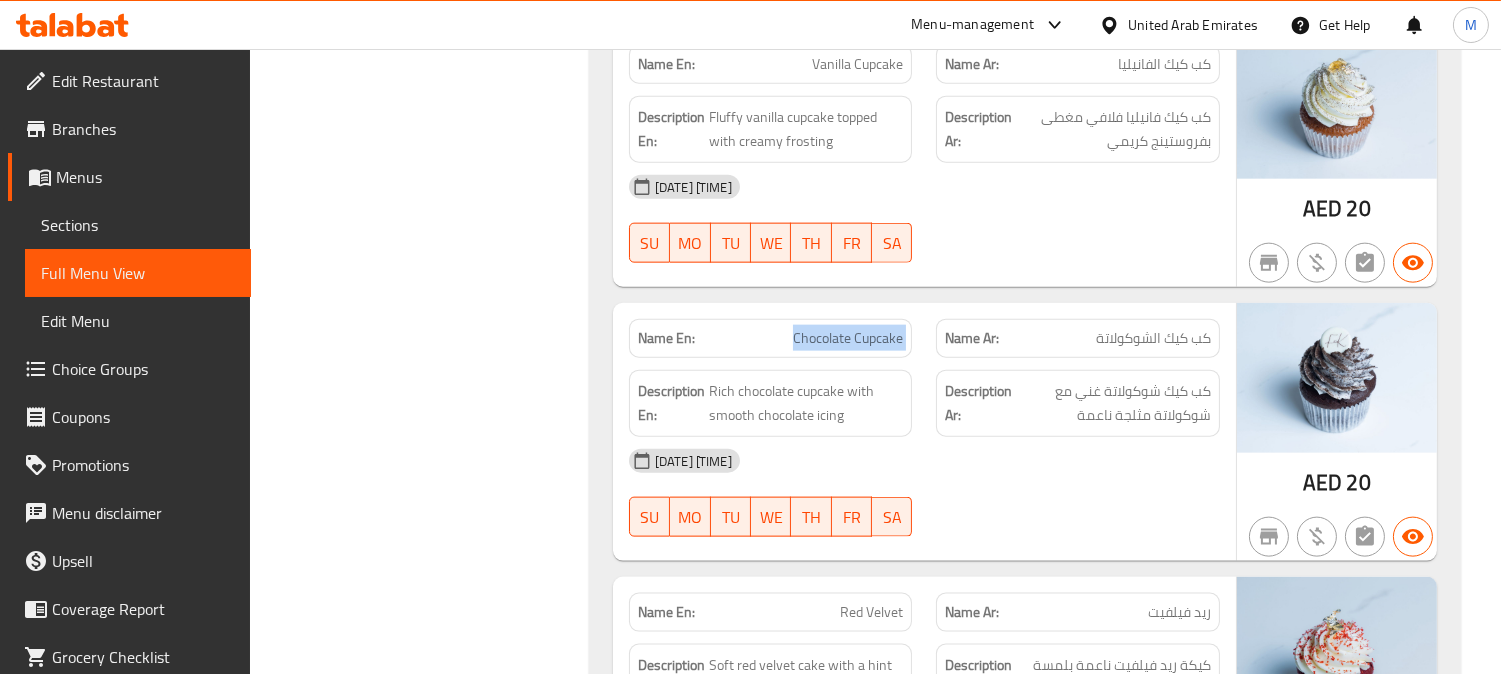 click on "Name En: Chocolate Cupcake" at bounding box center [771, -3357] 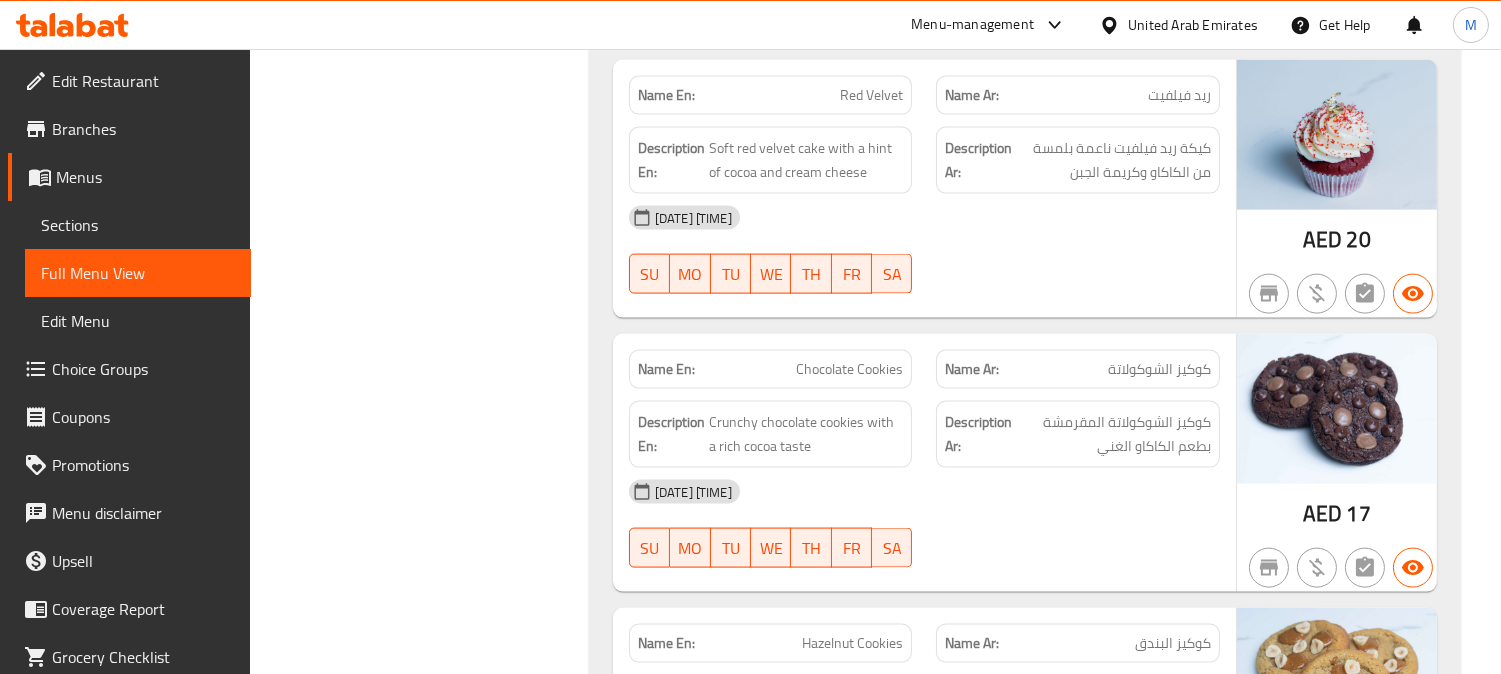 scroll, scrollTop: 5111, scrollLeft: 0, axis: vertical 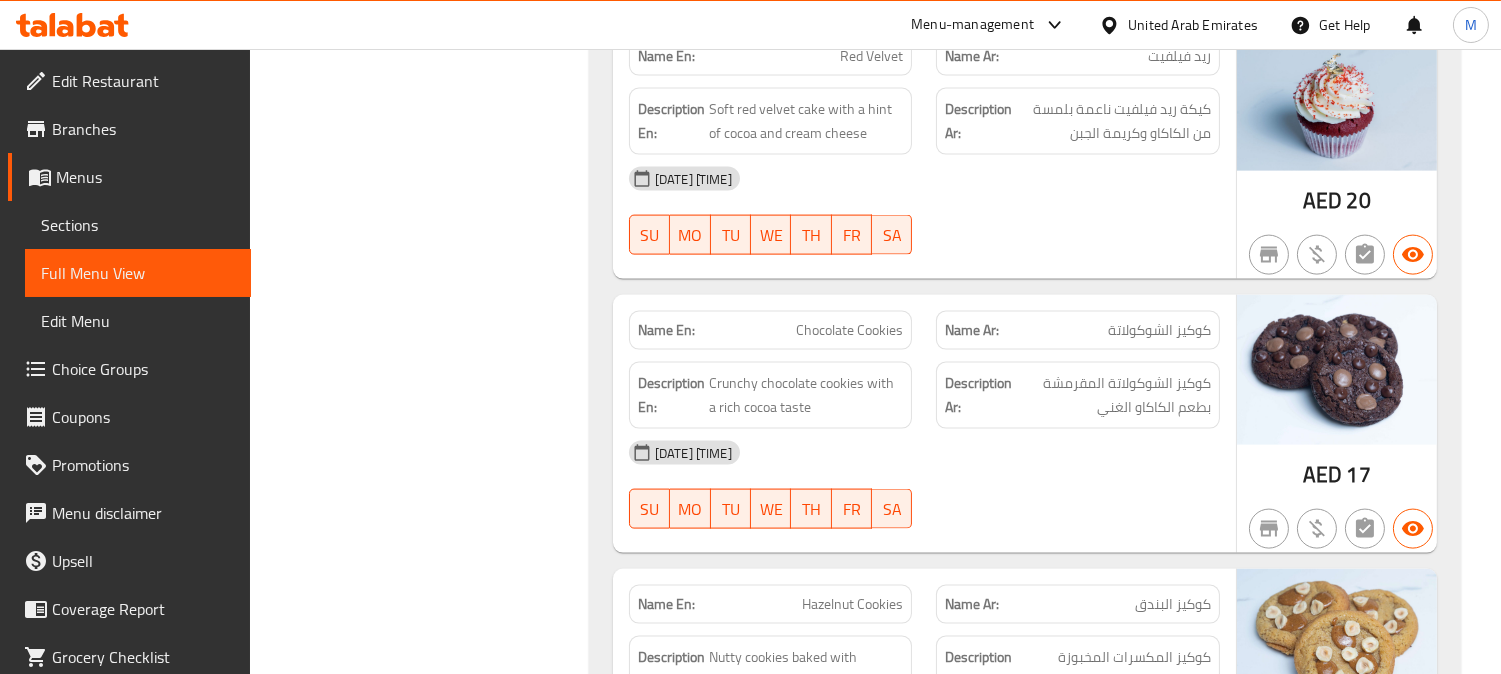 click on "كوكيز الشوكولاتة" at bounding box center (1184, -3365) 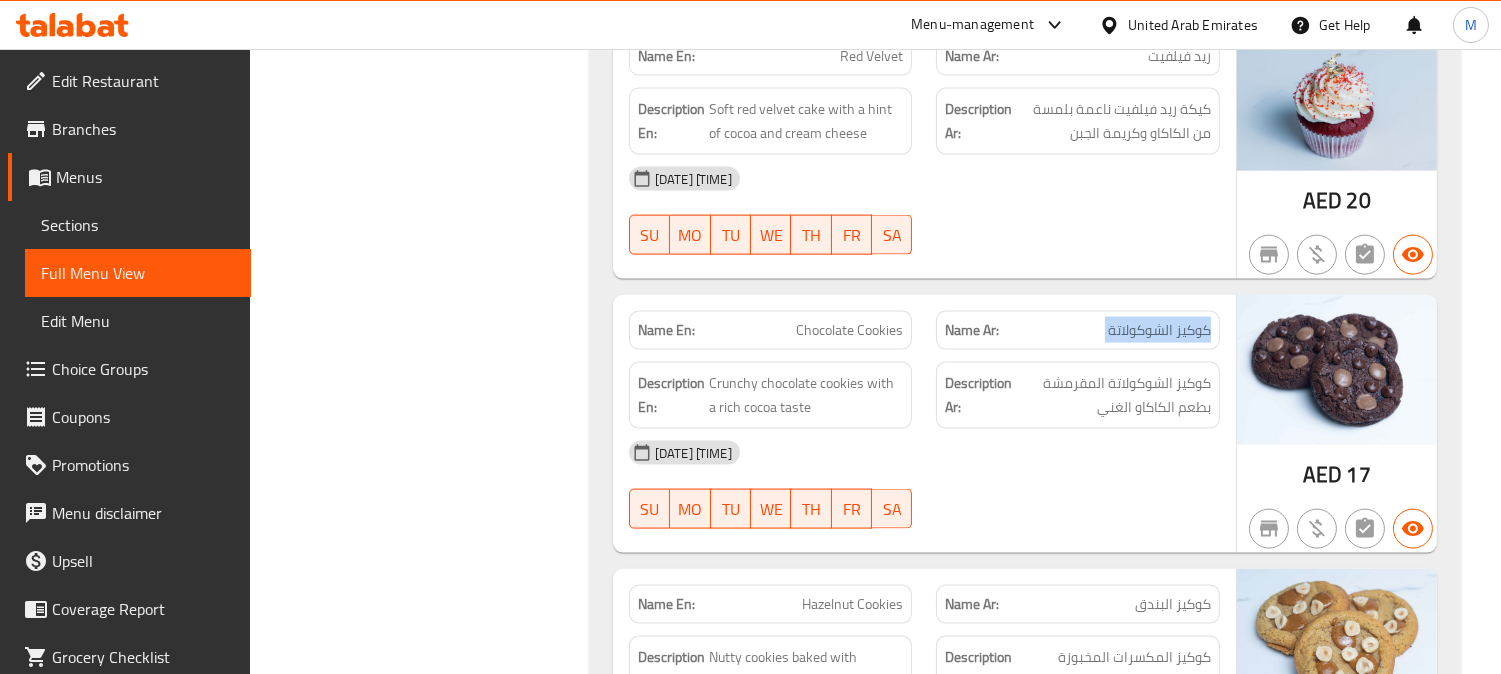 click on "كوكيز الشوكولاتة" at bounding box center (1184, -3365) 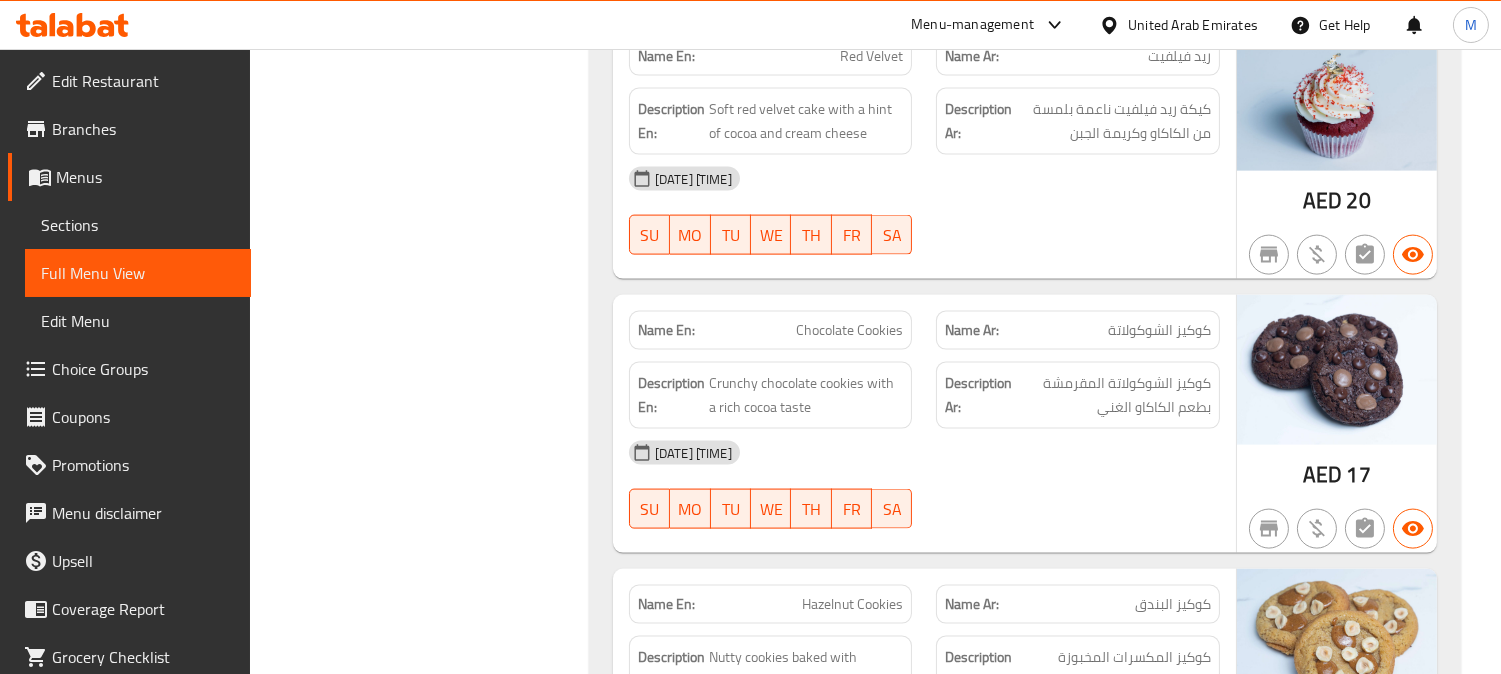 click on "Chocolate Cookies" at bounding box center [865, -3365] 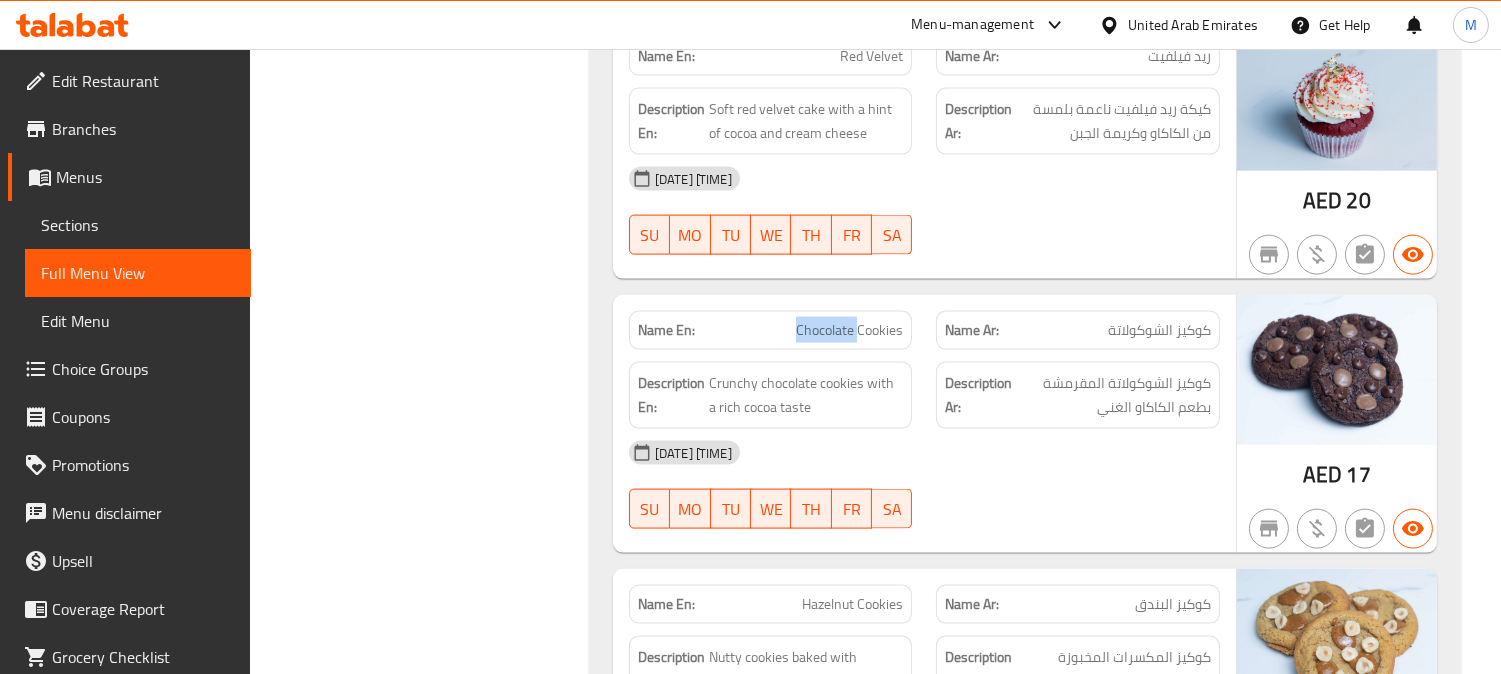 click on "Chocolate Cookies" at bounding box center (865, -3365) 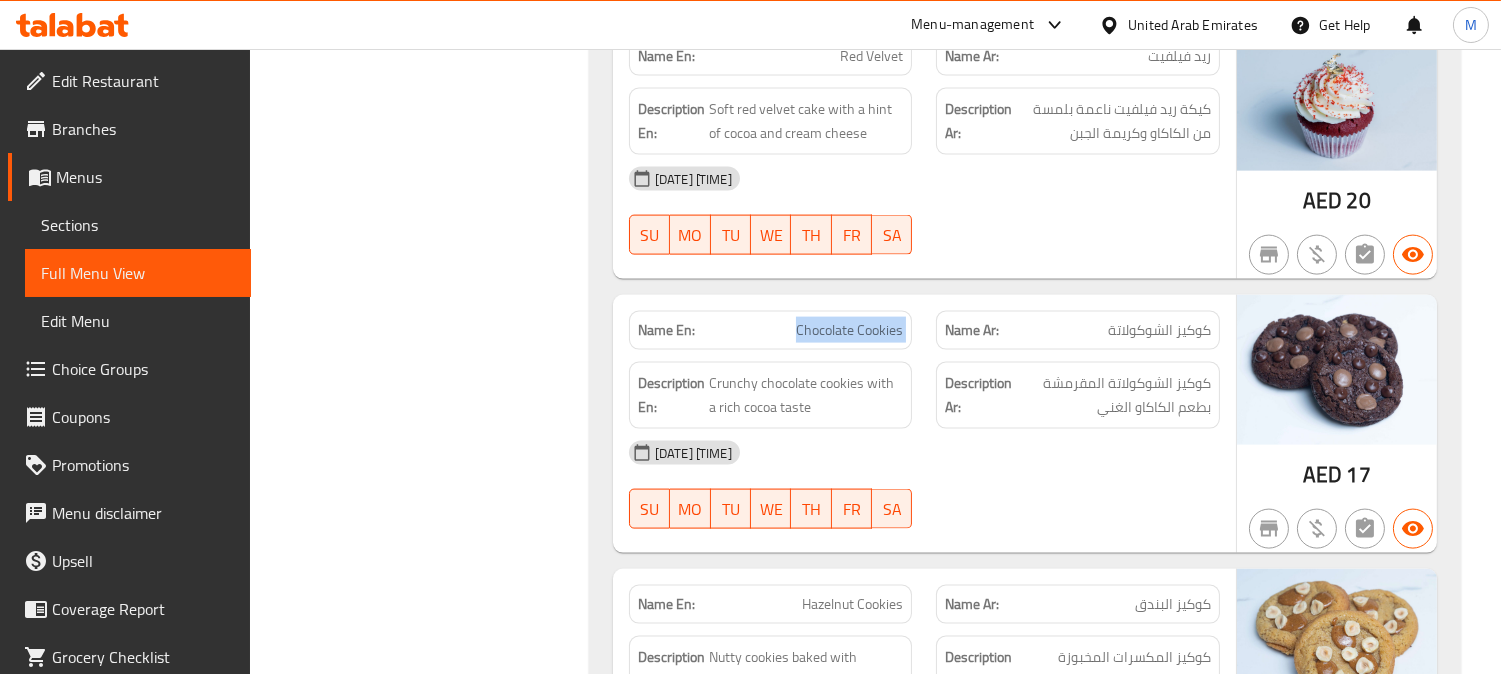 click on "Chocolate Cookies" at bounding box center (865, -3365) 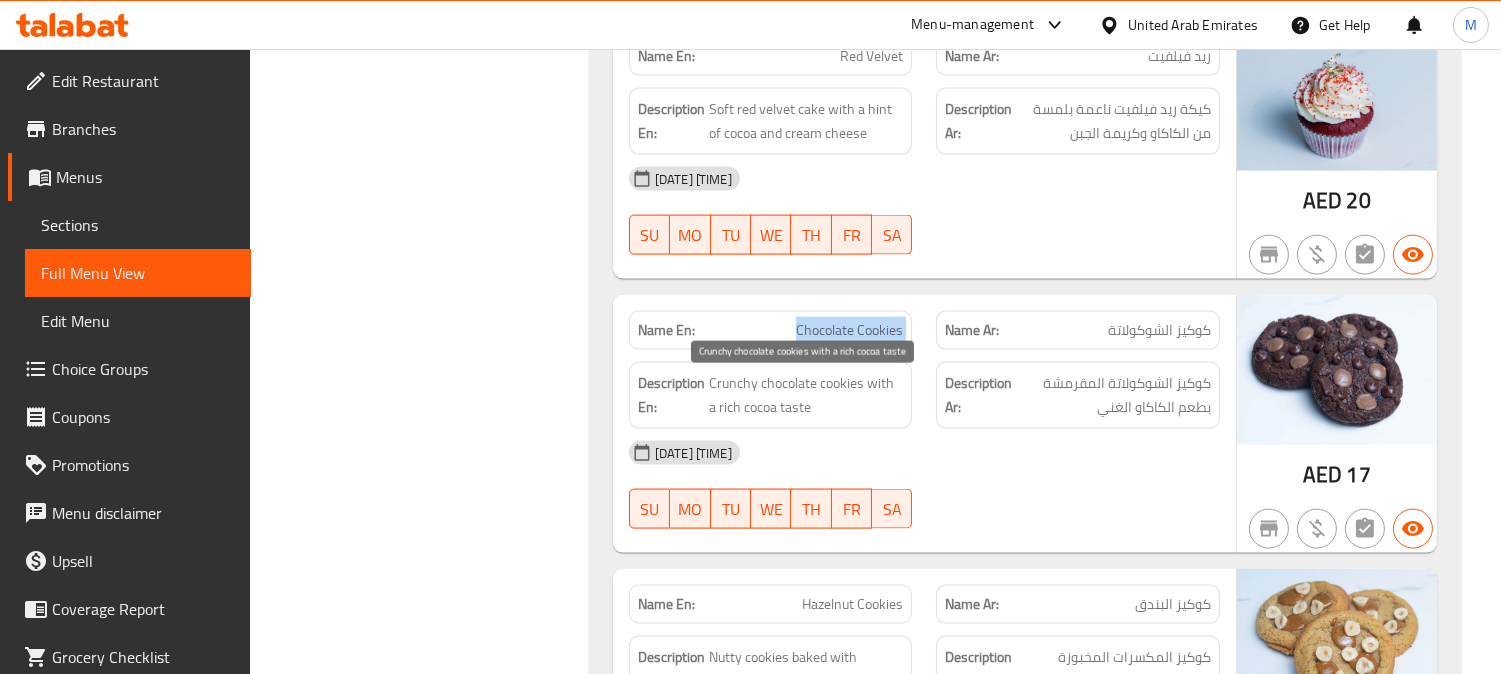 click on "Crunchy chocolate cookies with a rich cocoa taste" at bounding box center [806, 395] 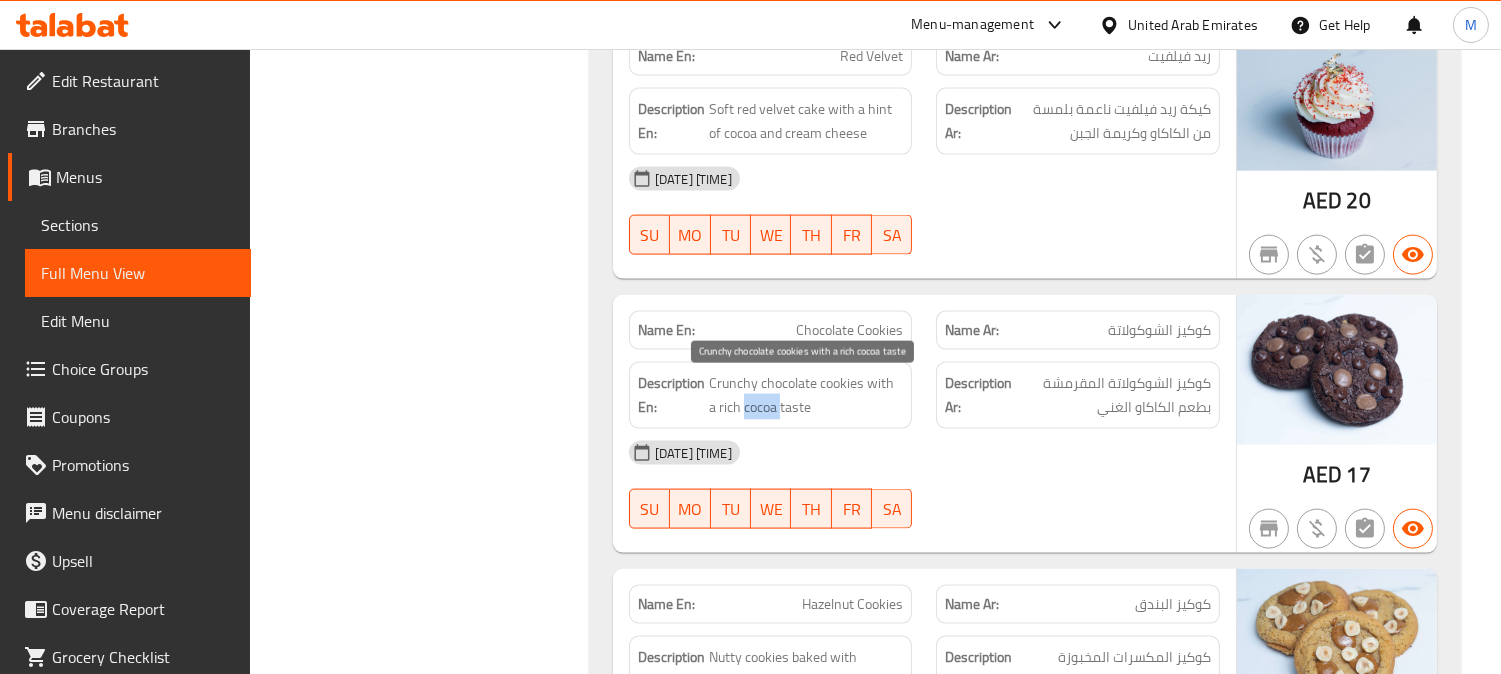 click on "Crunchy chocolate cookies with a rich cocoa taste" at bounding box center (806, 395) 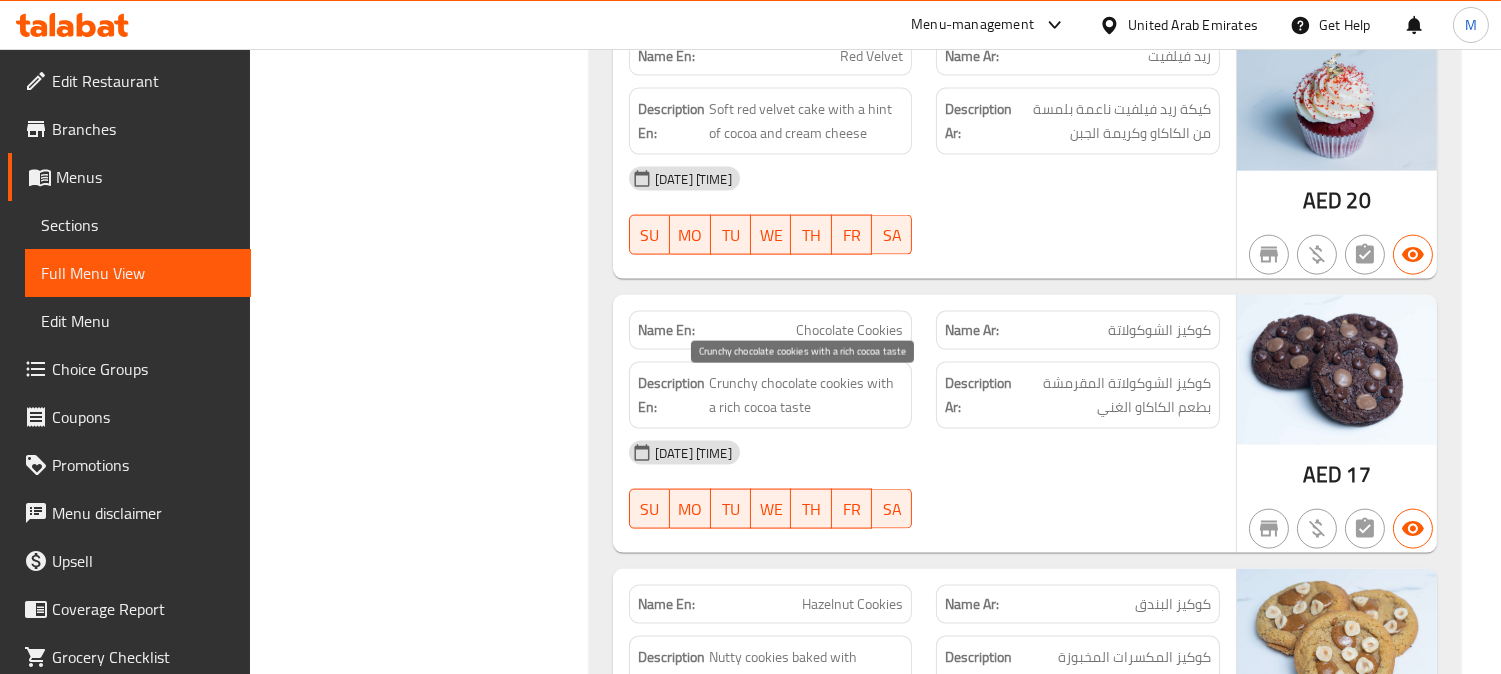 click on "Crunchy chocolate cookies with a rich cocoa taste" at bounding box center [806, 395] 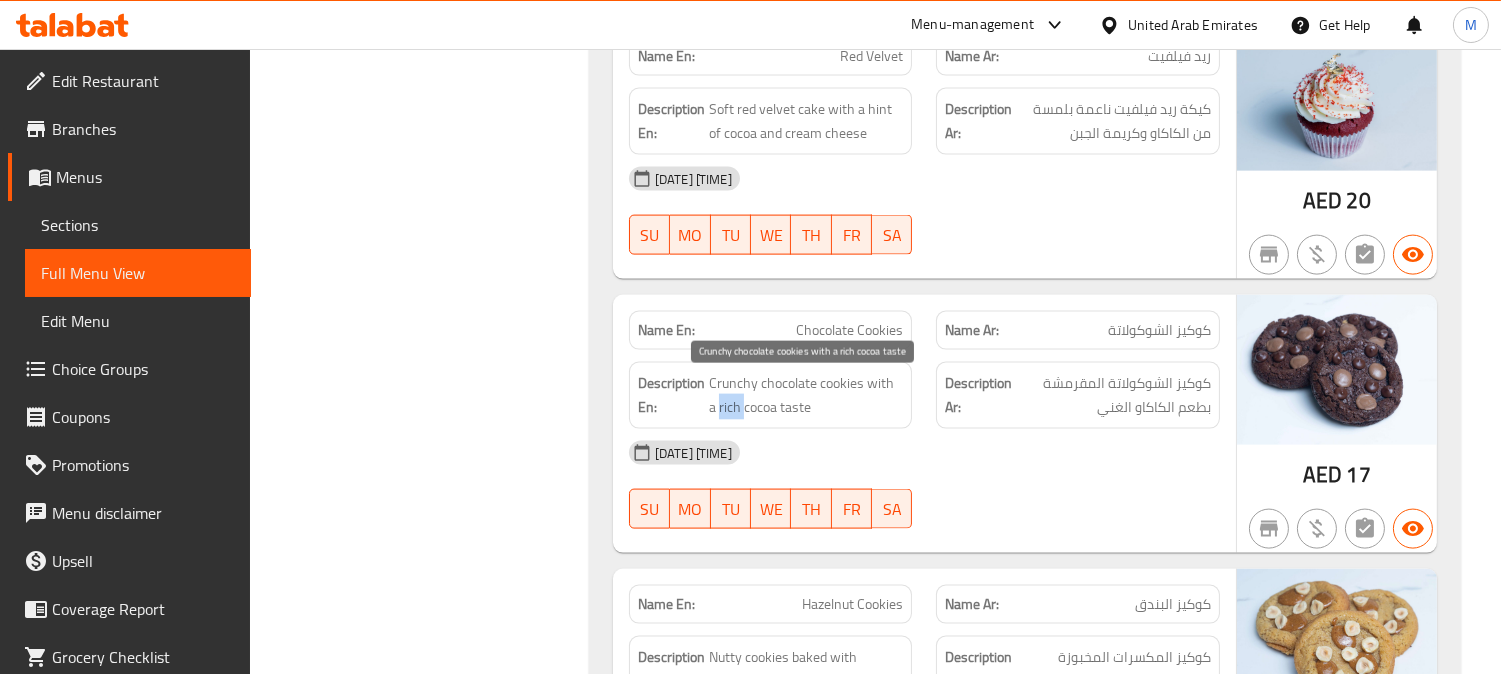 click on "Crunchy chocolate cookies with a rich cocoa taste" at bounding box center [806, 395] 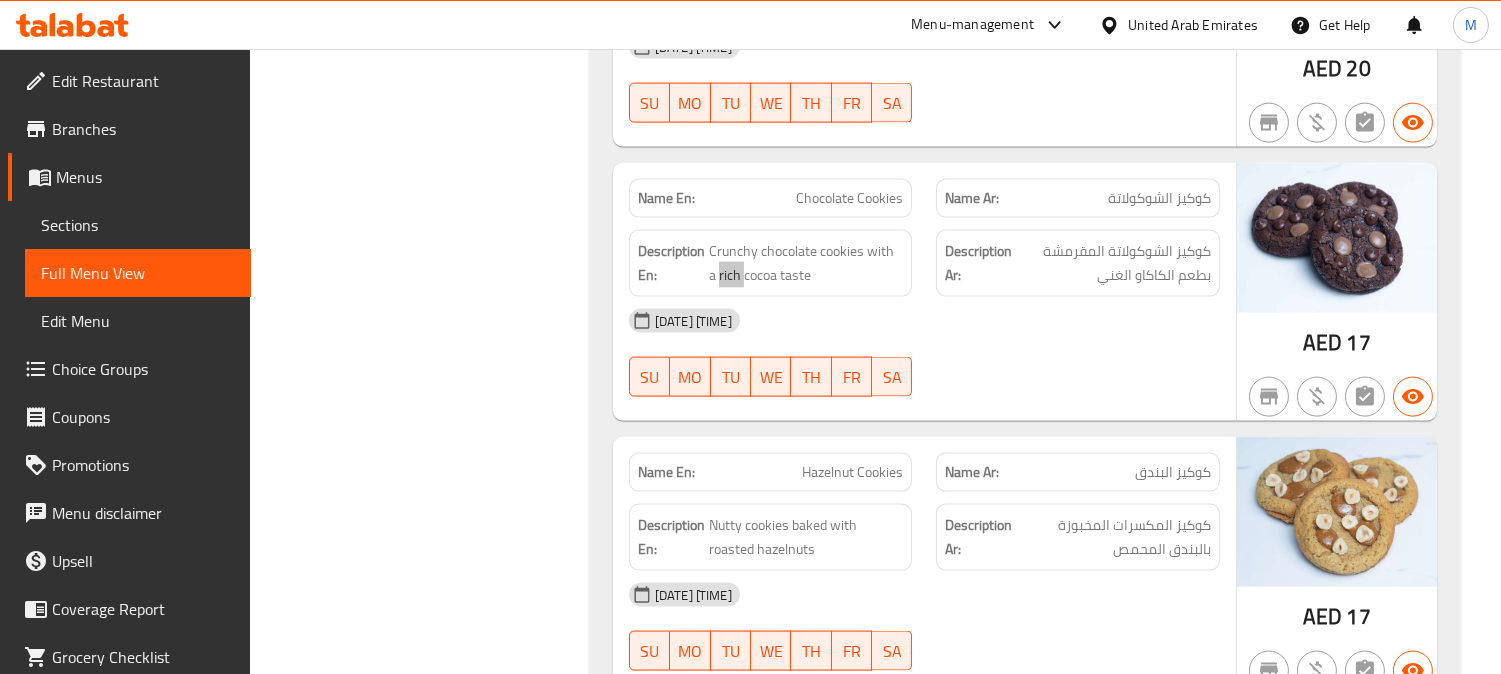 scroll, scrollTop: 5444, scrollLeft: 0, axis: vertical 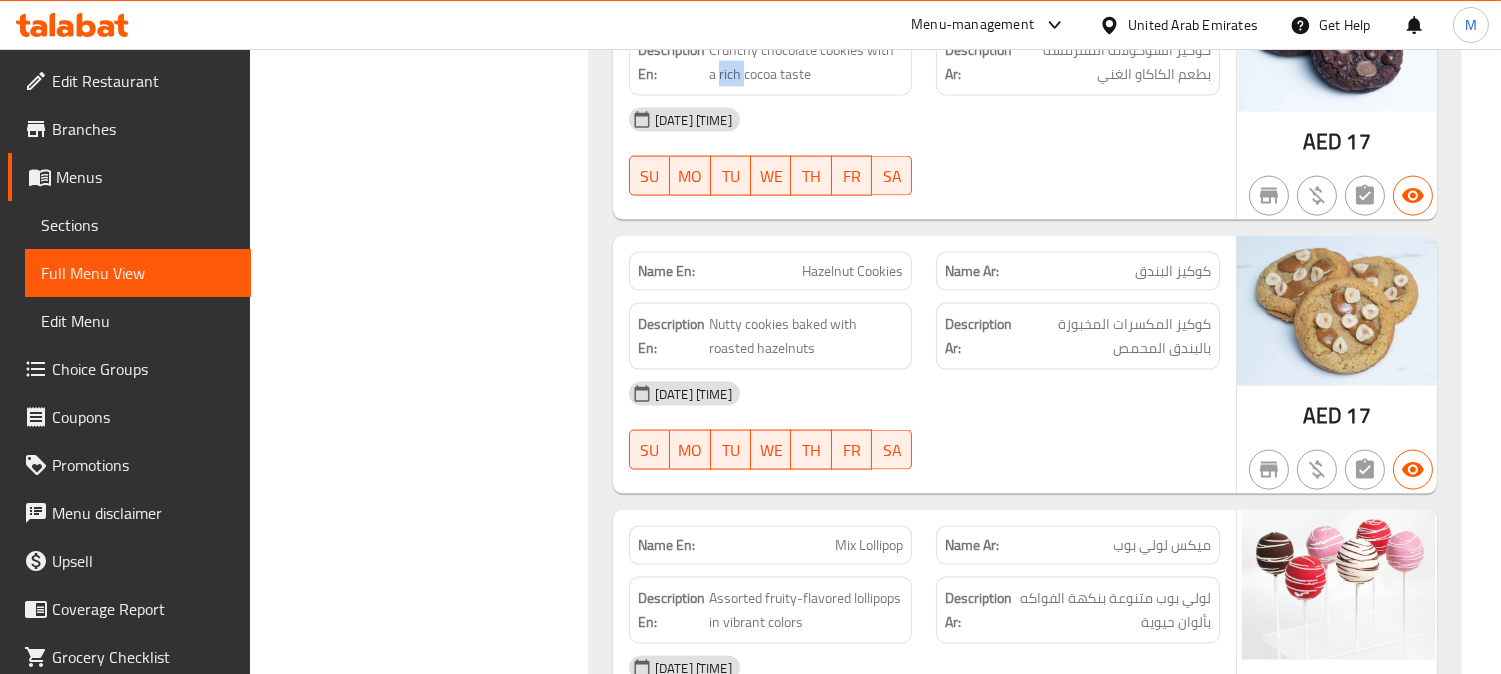 click on "Hazelnut Cookies" at bounding box center [874, -3424] 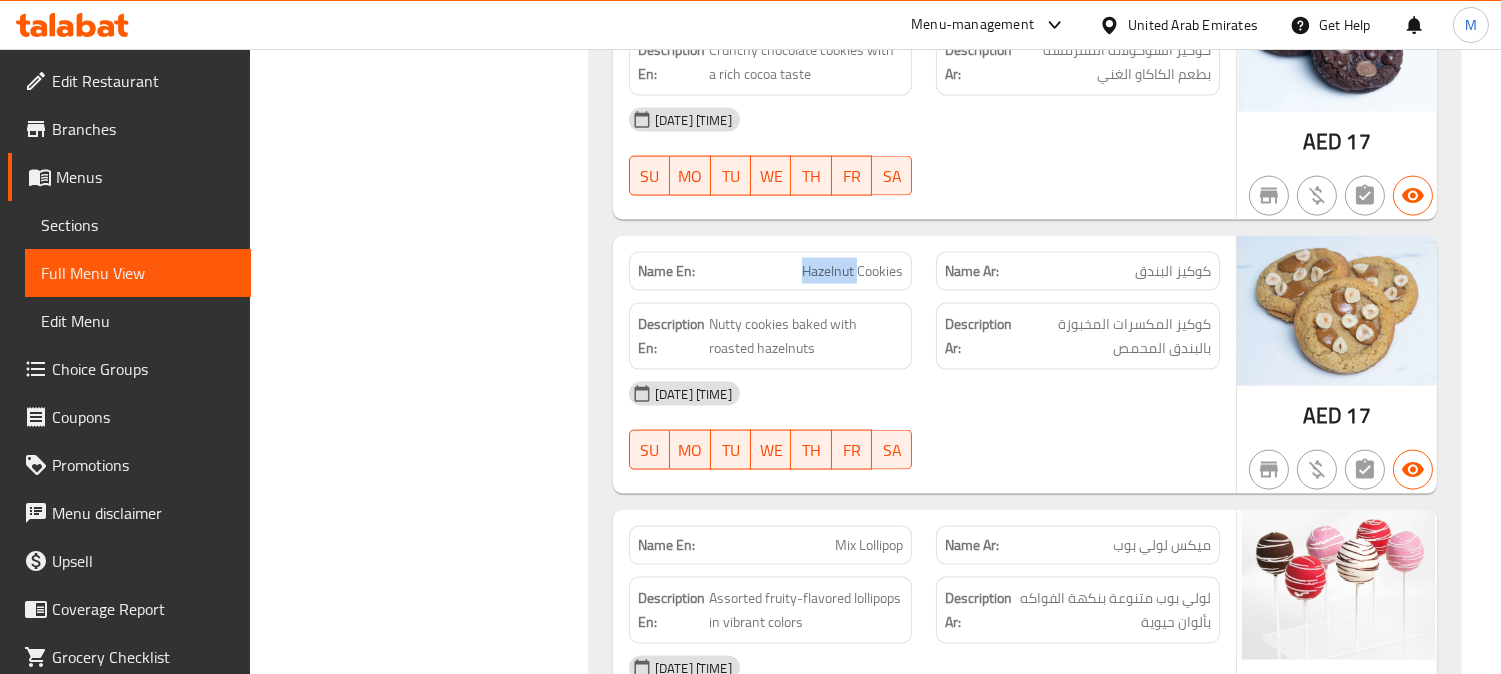 click on "Hazelnut Cookies" at bounding box center [874, -3424] 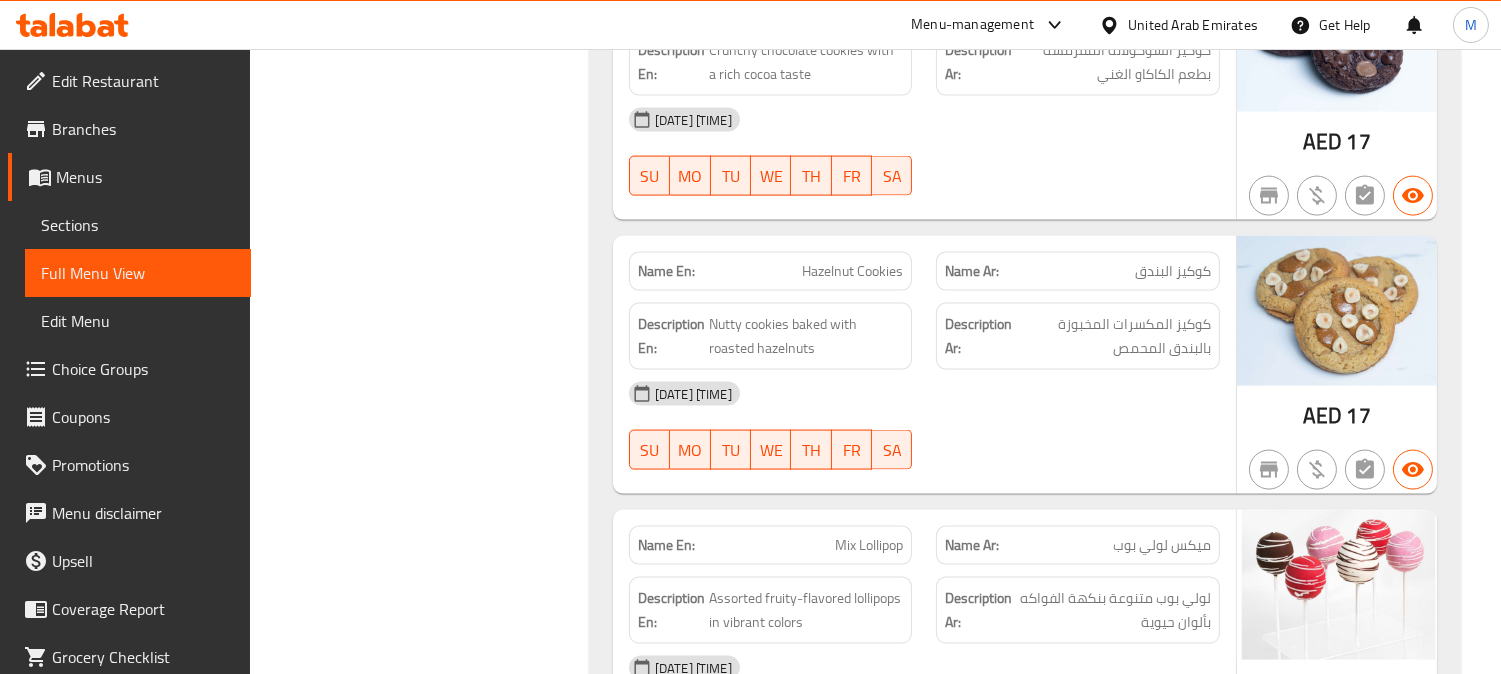 click on "Hazelnut Cookies" at bounding box center [874, -3424] 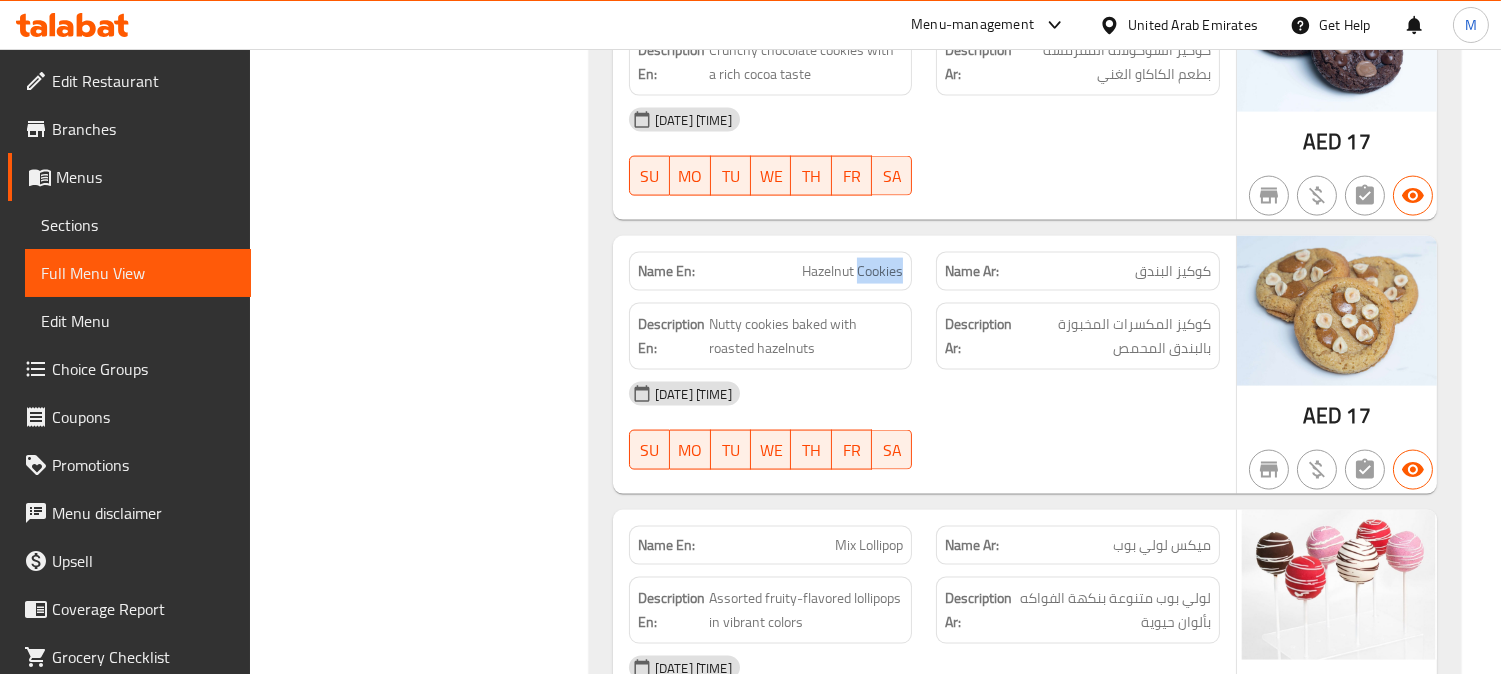 click on "Hazelnut Cookies" at bounding box center (874, -3424) 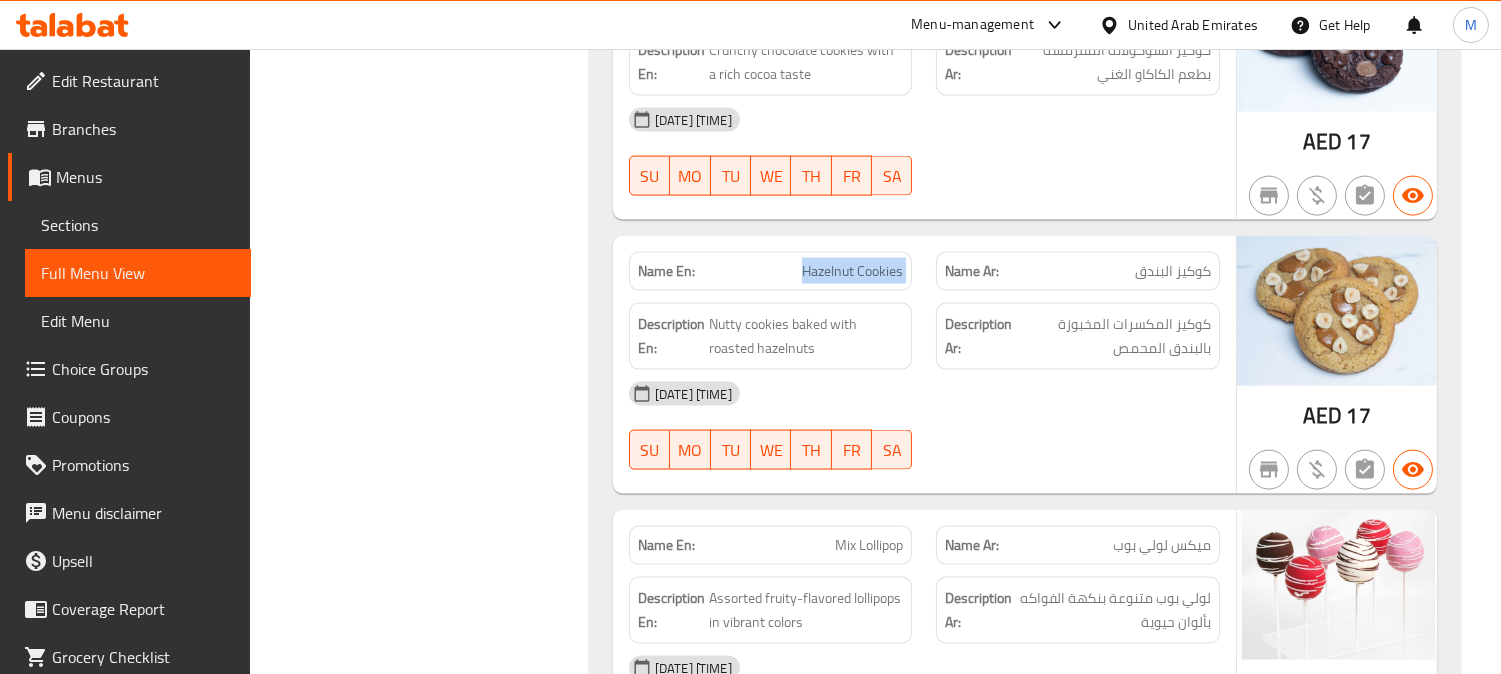 click on "Hazelnut Cookies" at bounding box center [874, -3424] 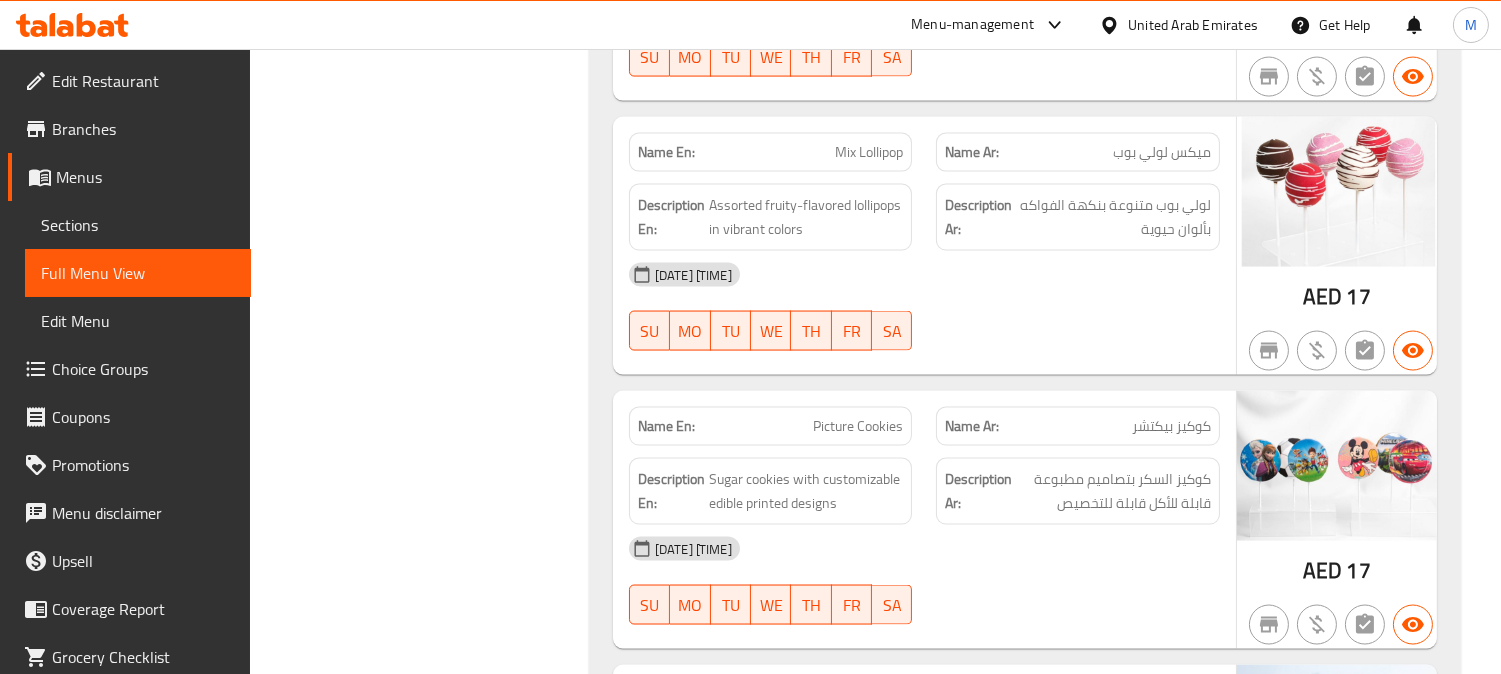 scroll, scrollTop: 5888, scrollLeft: 0, axis: vertical 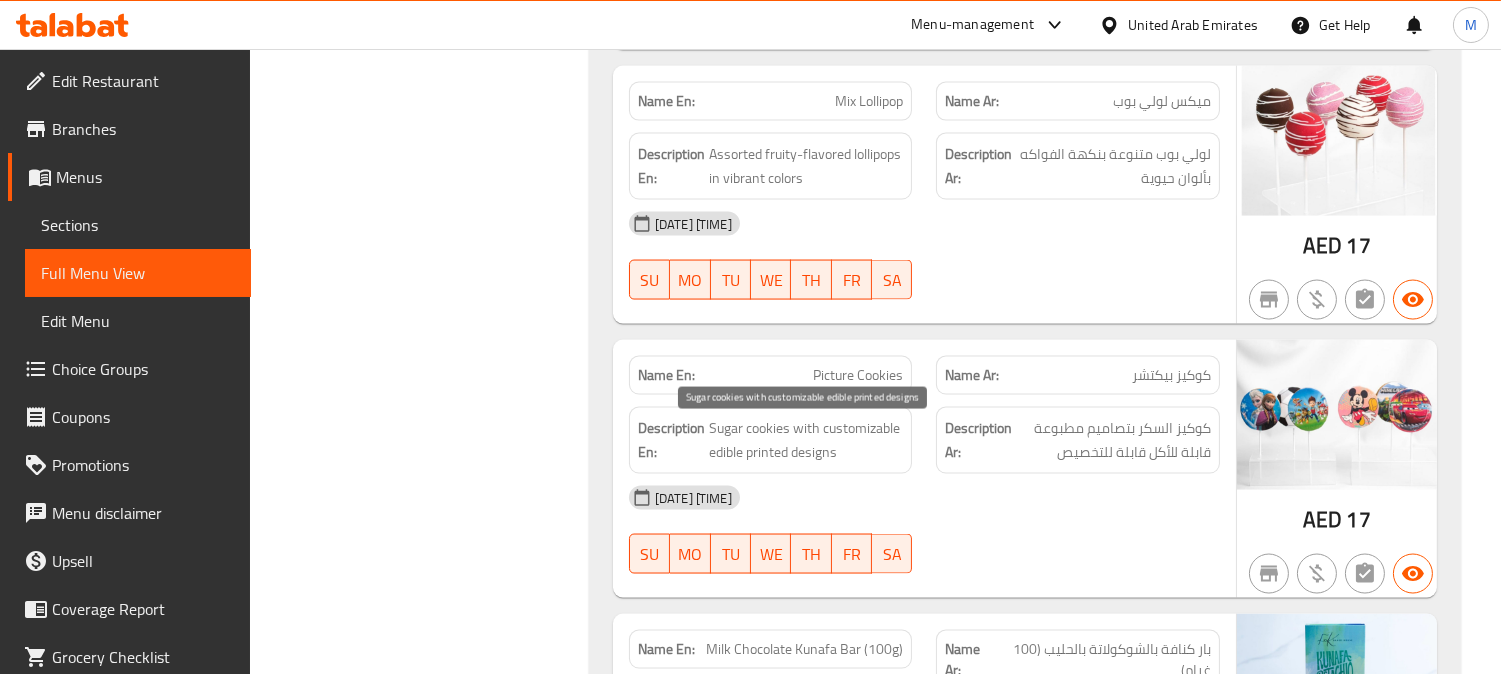 click on "Sugar cookies with customizable edible printed designs" at bounding box center (806, 440) 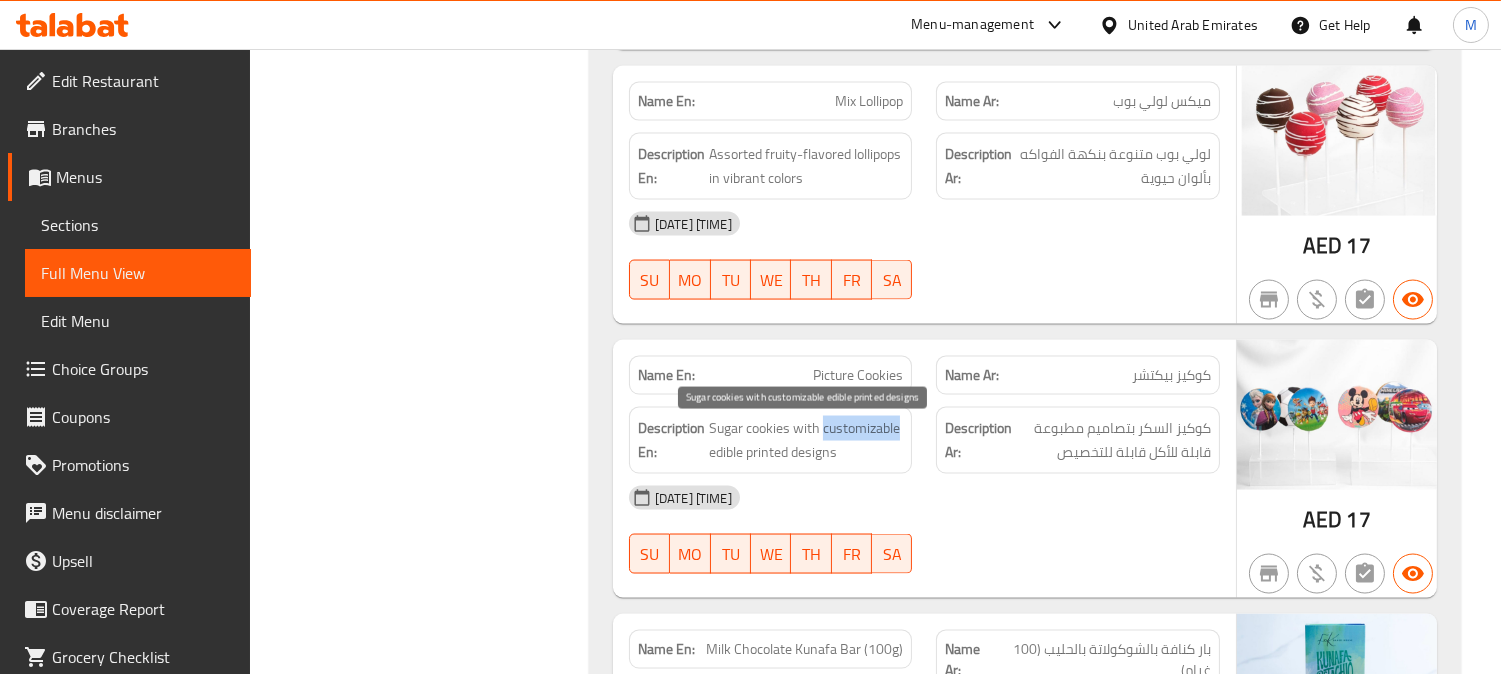 click on "Sugar cookies with customizable edible printed designs" at bounding box center [806, 440] 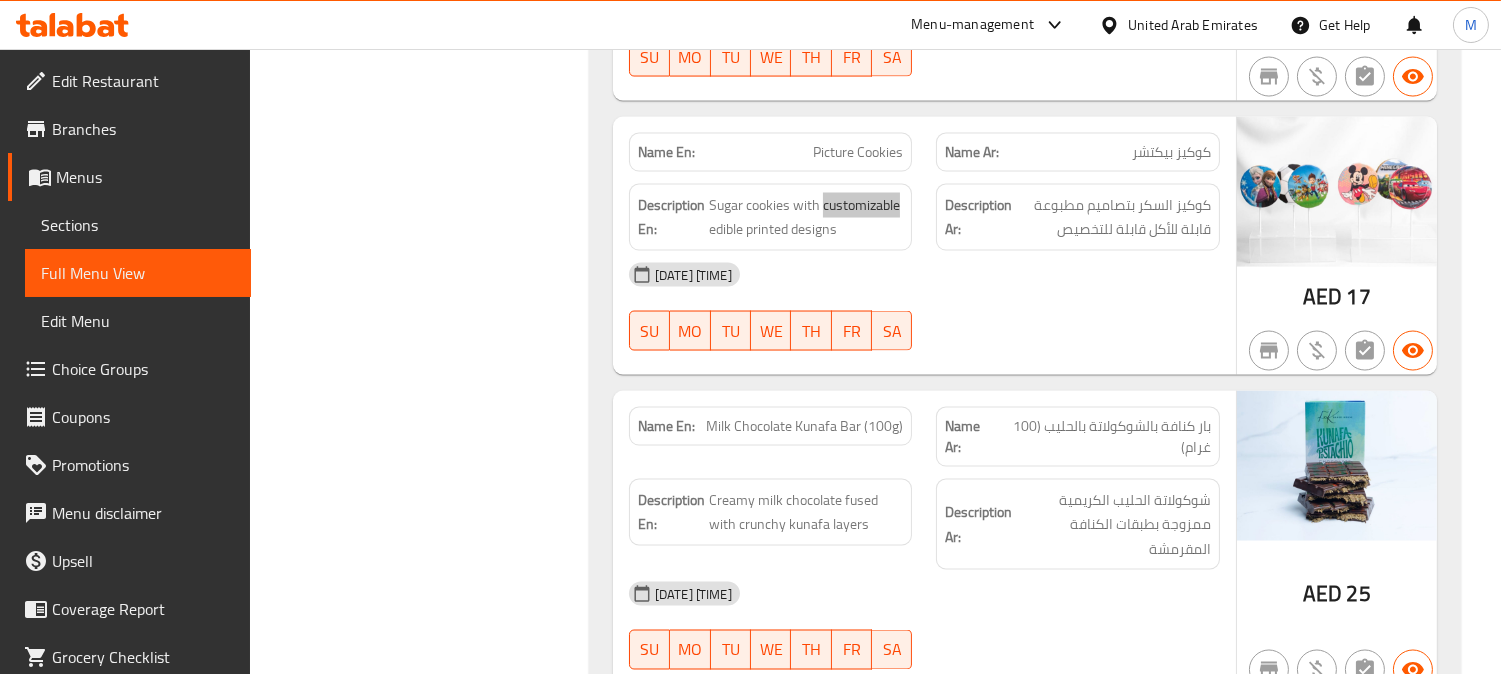 scroll, scrollTop: 6222, scrollLeft: 0, axis: vertical 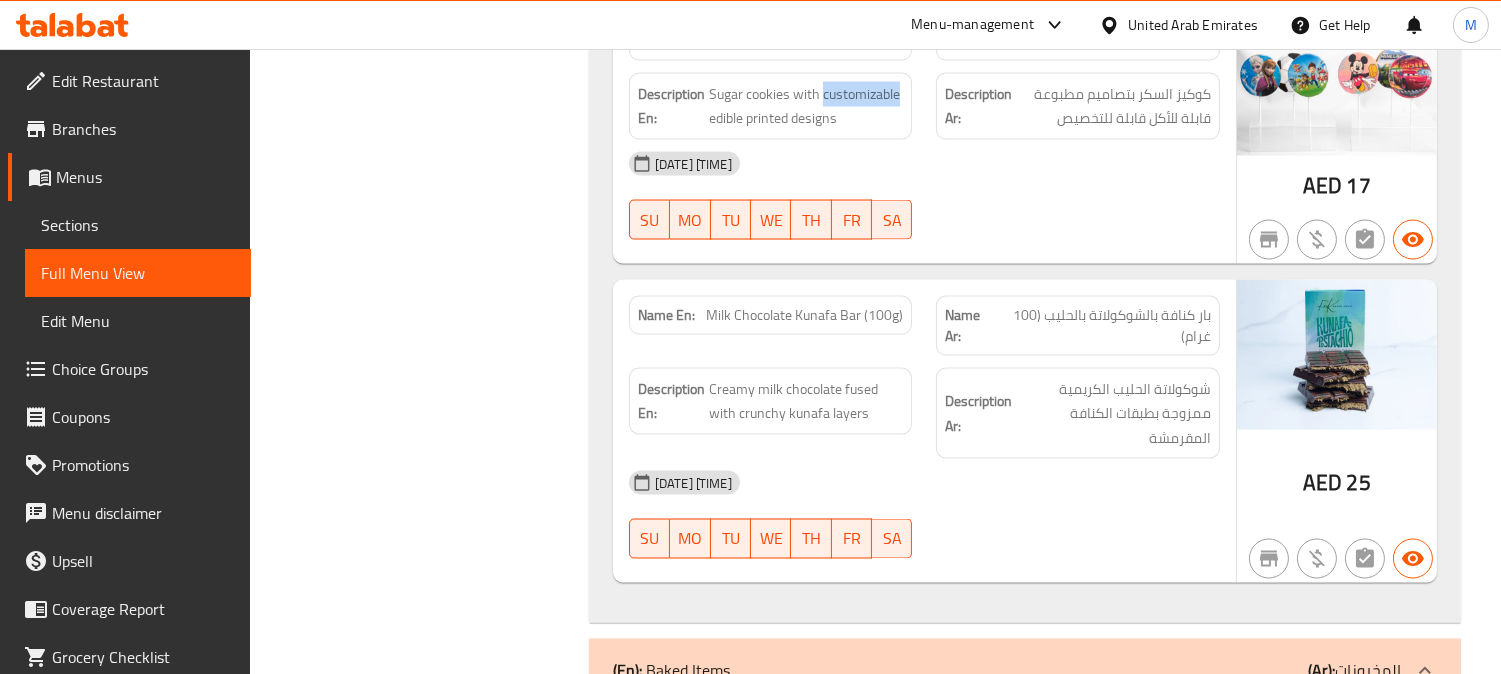 click on "Milk Chocolate Kunafa Bar (100g)" at bounding box center (804, -3380) 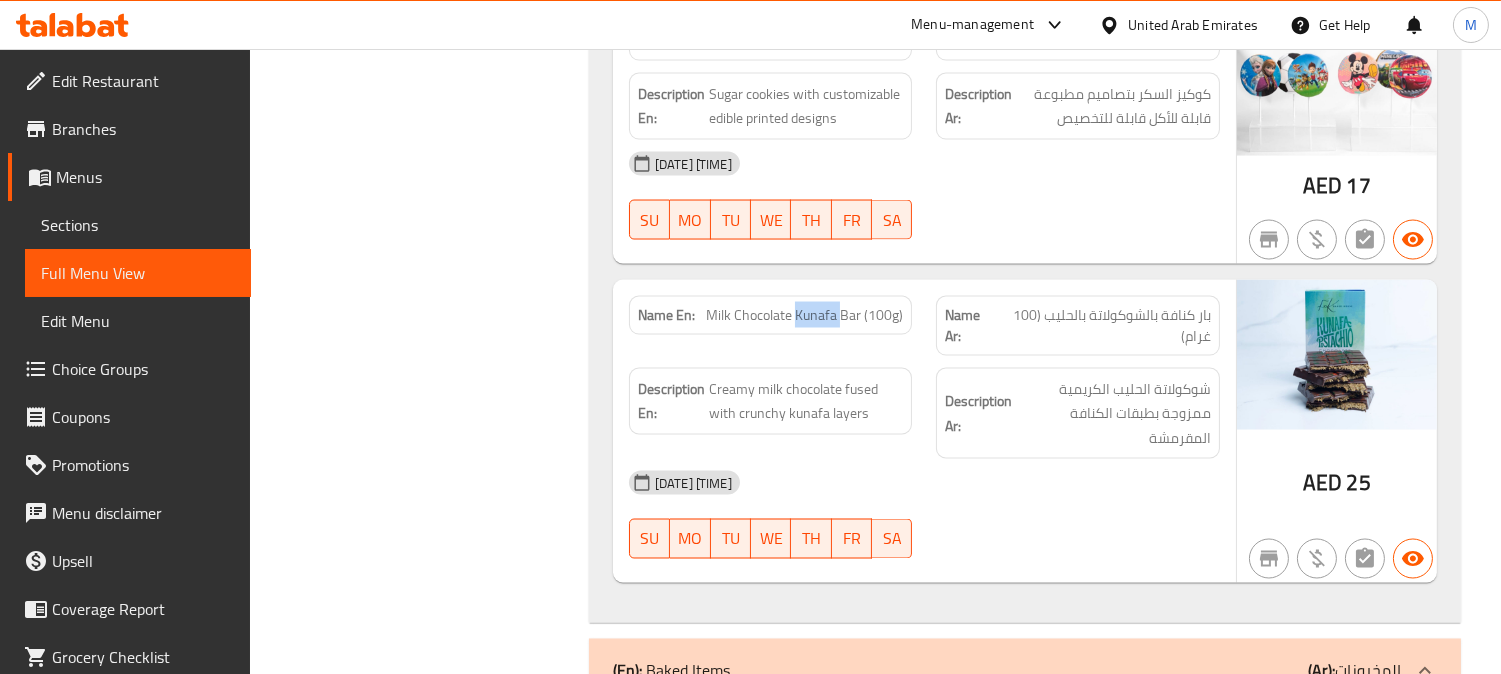 click on "Milk Chocolate Kunafa Bar (100g)" at bounding box center (804, -3380) 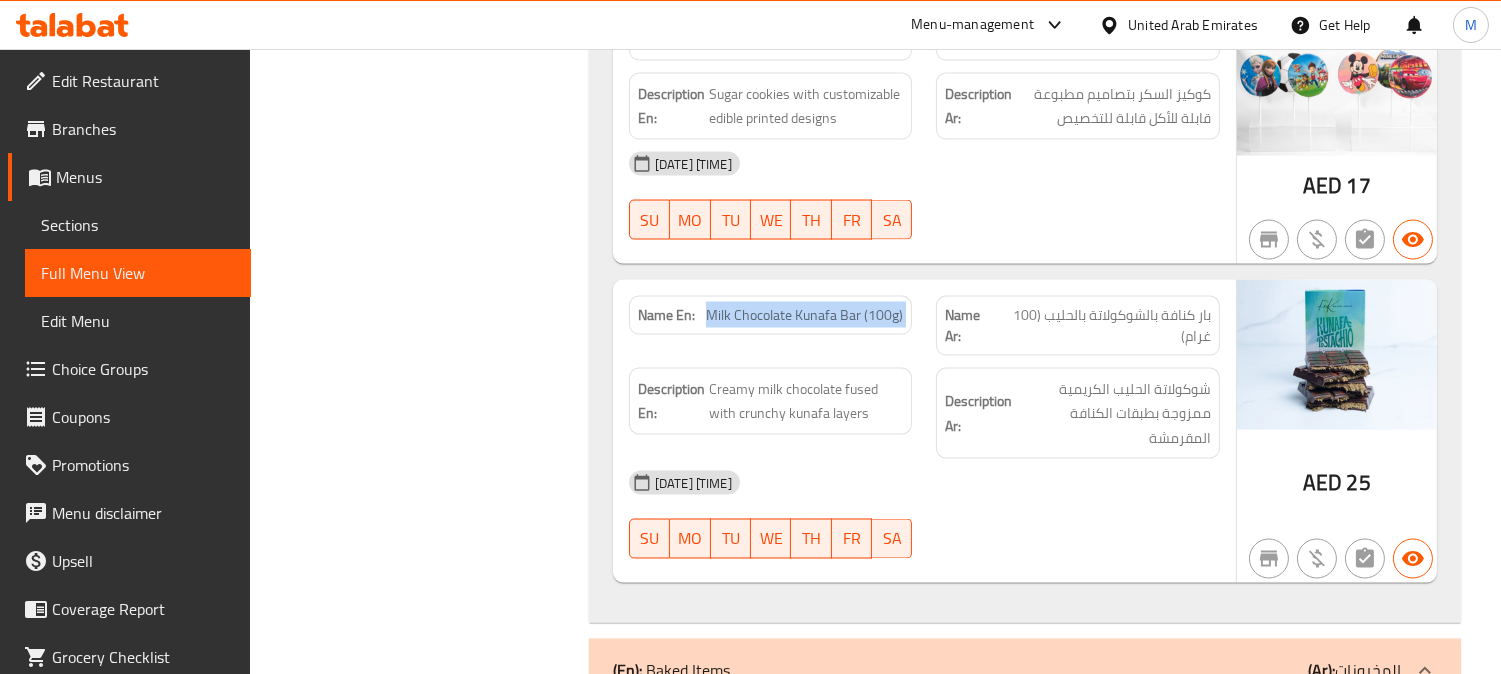 click on "Milk Chocolate Kunafa Bar (100g)" at bounding box center [804, -3380] 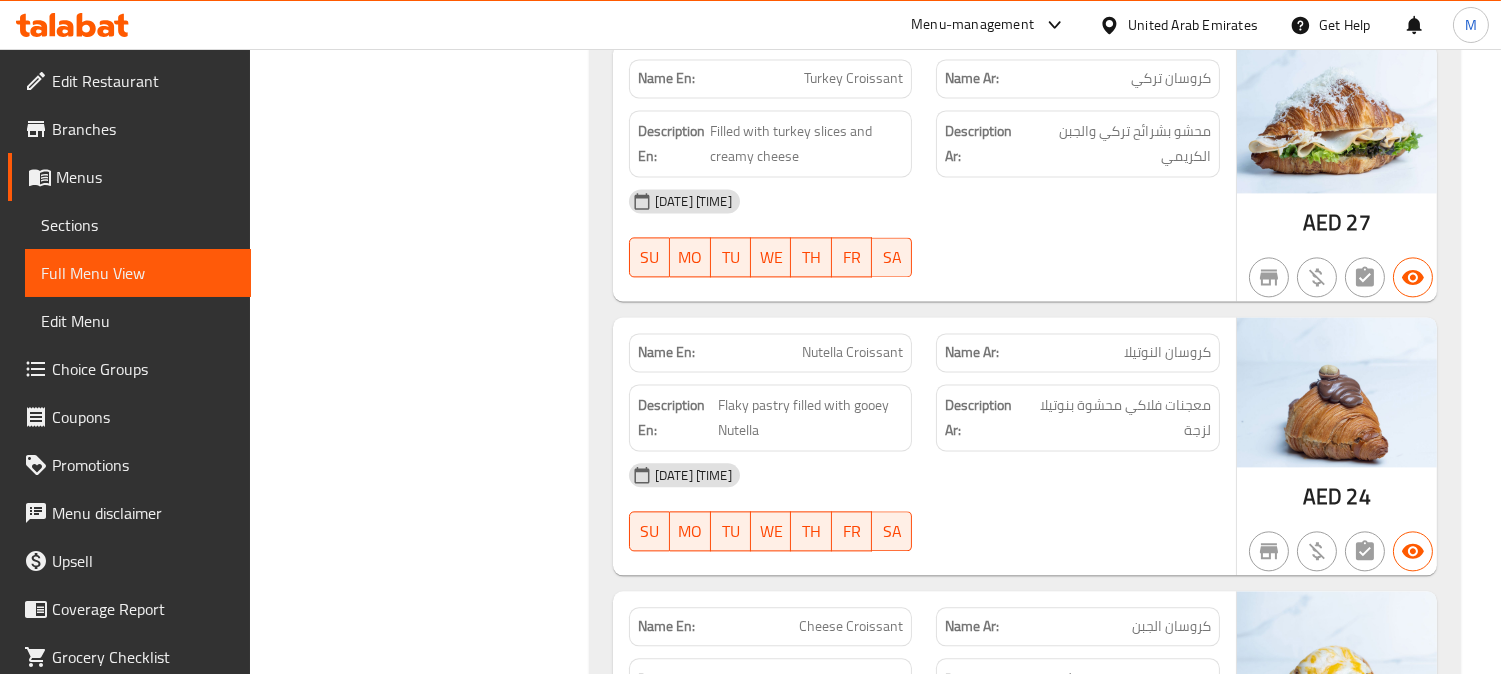 scroll, scrollTop: 8000, scrollLeft: 0, axis: vertical 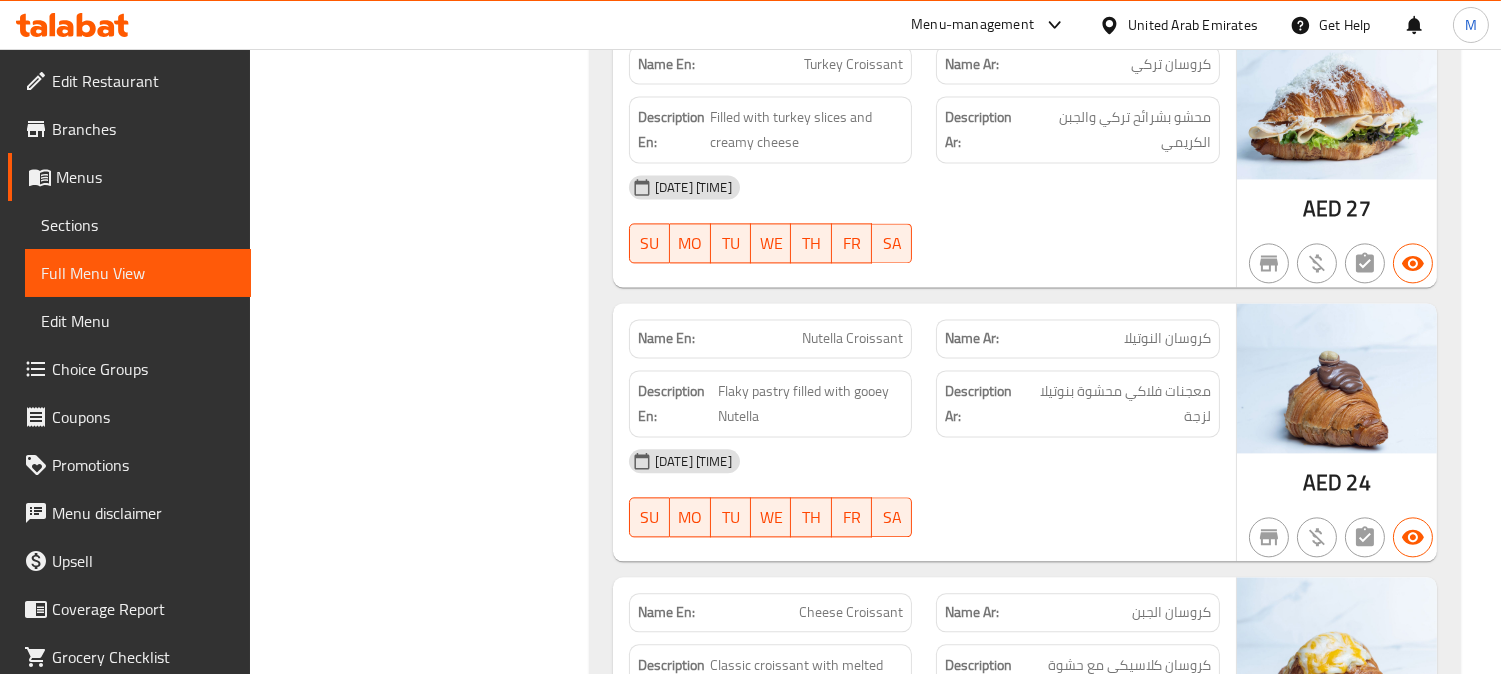 click on "Nutella Croissant" at bounding box center (865, -6254) 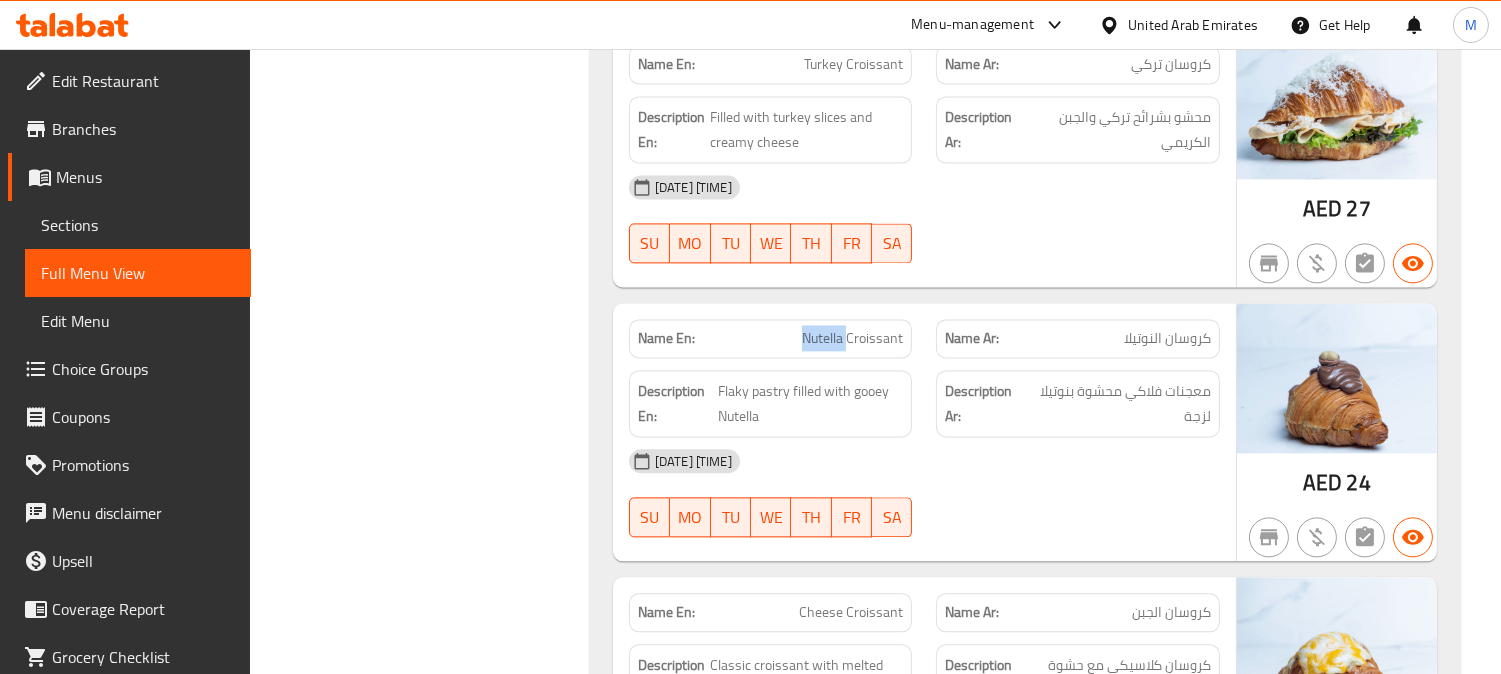click on "Nutella Croissant" at bounding box center [865, -6254] 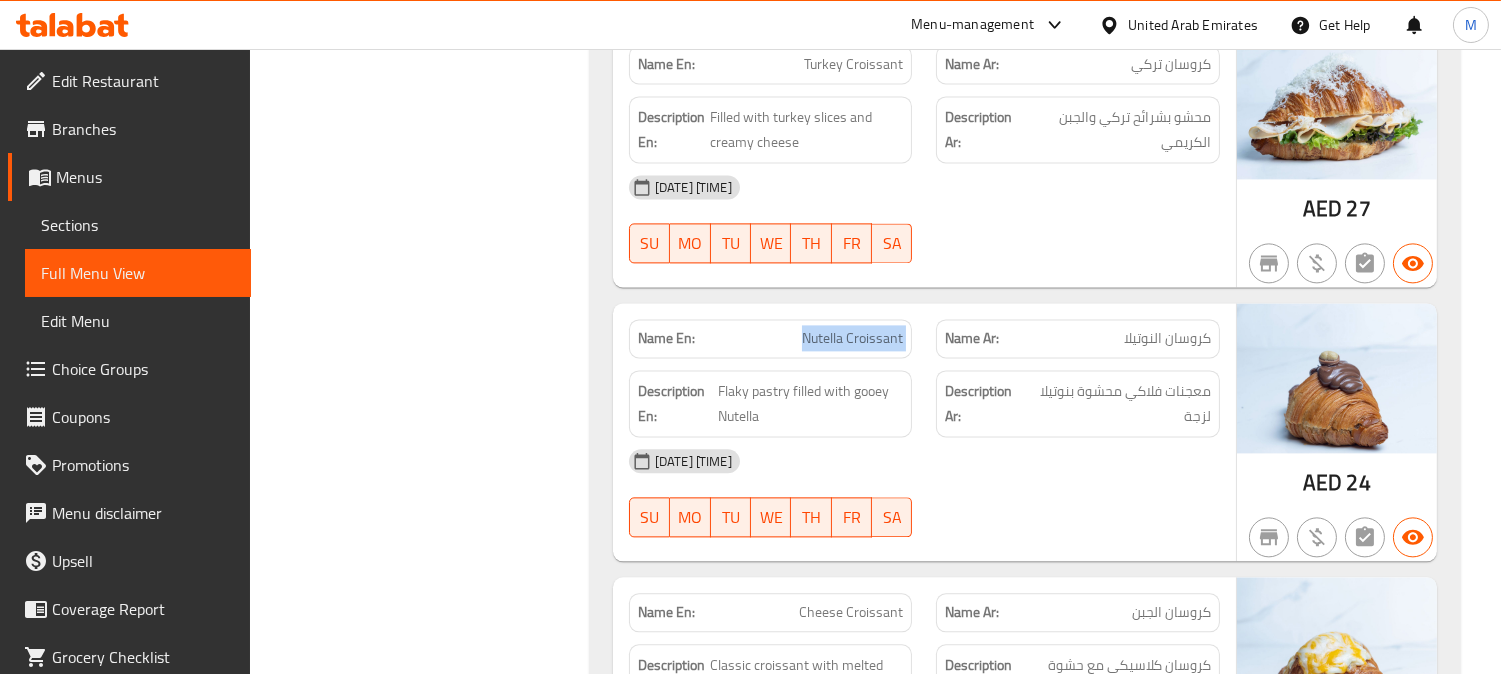 click on "Nutella Croissant" at bounding box center [865, -6254] 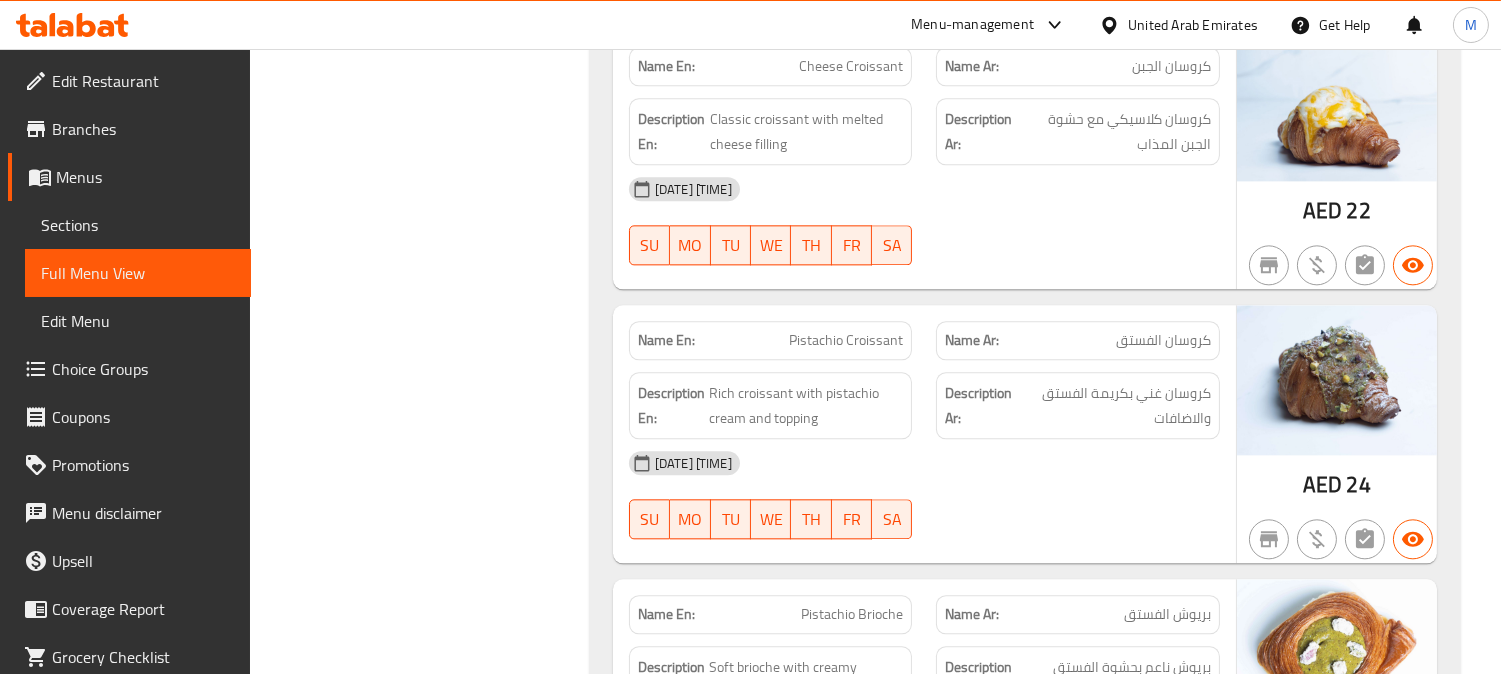 scroll, scrollTop: 8555, scrollLeft: 0, axis: vertical 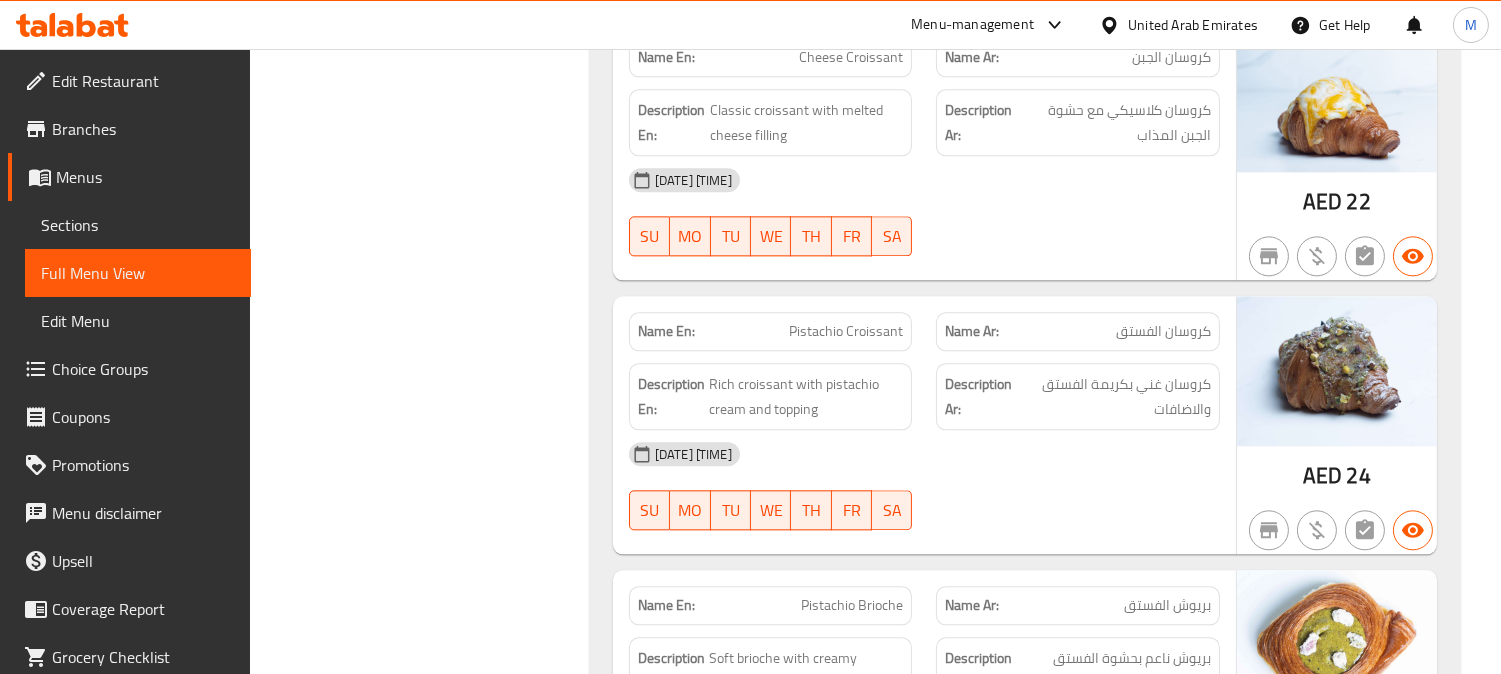 click on "Pistachio Croissant" at bounding box center [856, -6261] 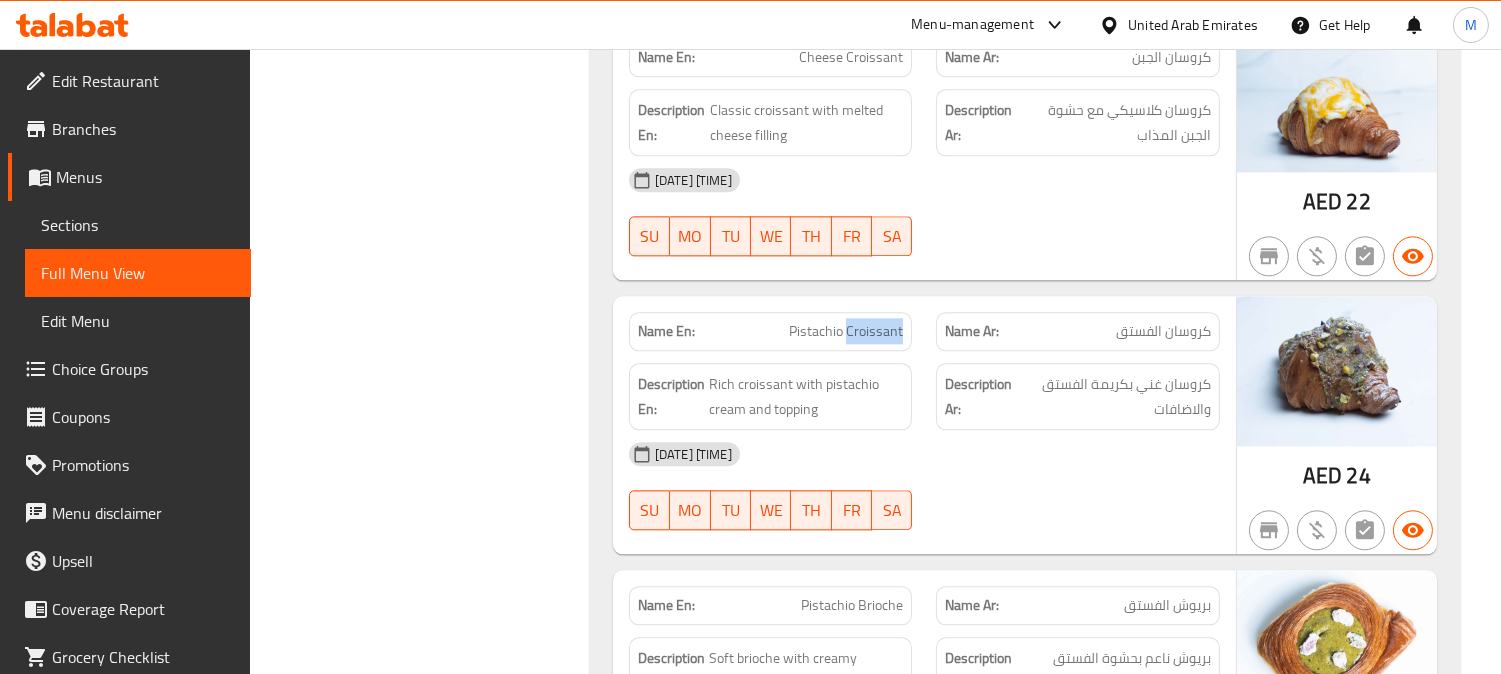 click on "Pistachio Croissant" at bounding box center [856, -6261] 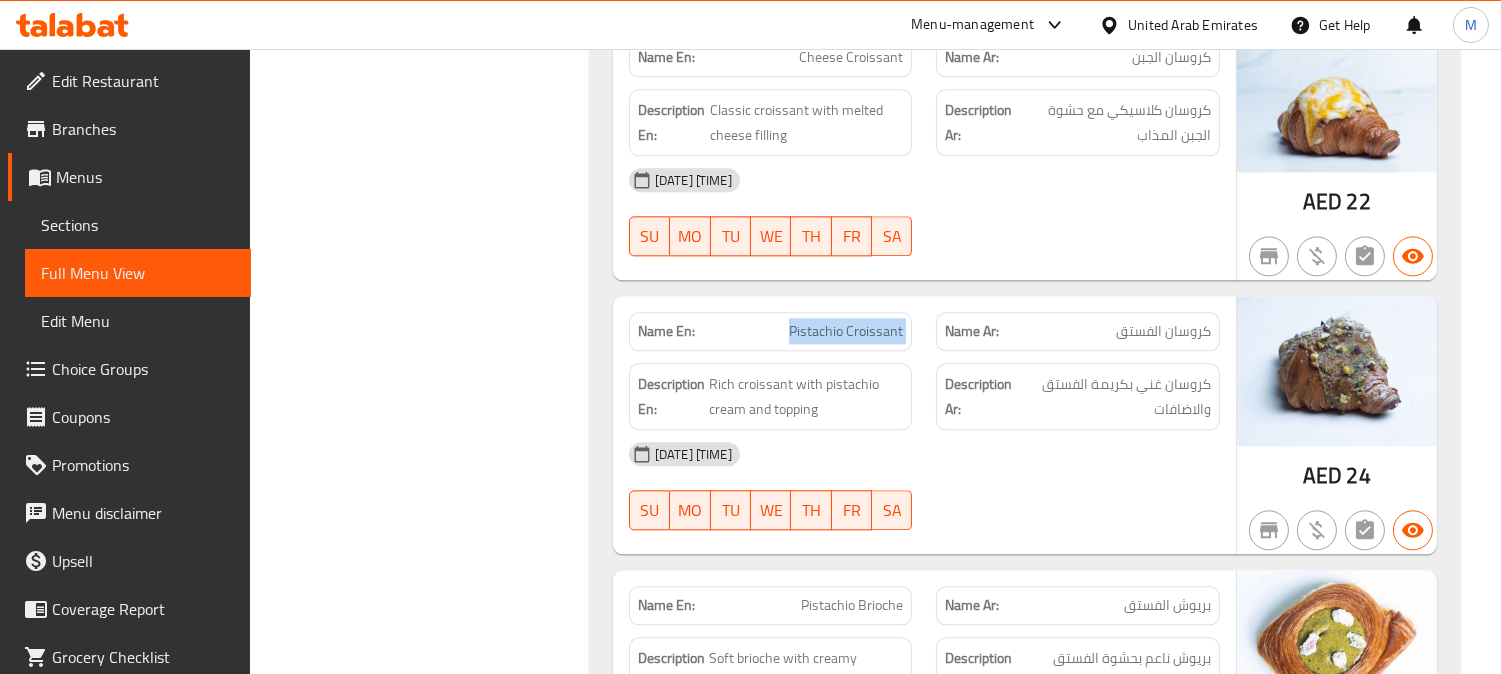 click on "Pistachio Croissant" at bounding box center [856, -6261] 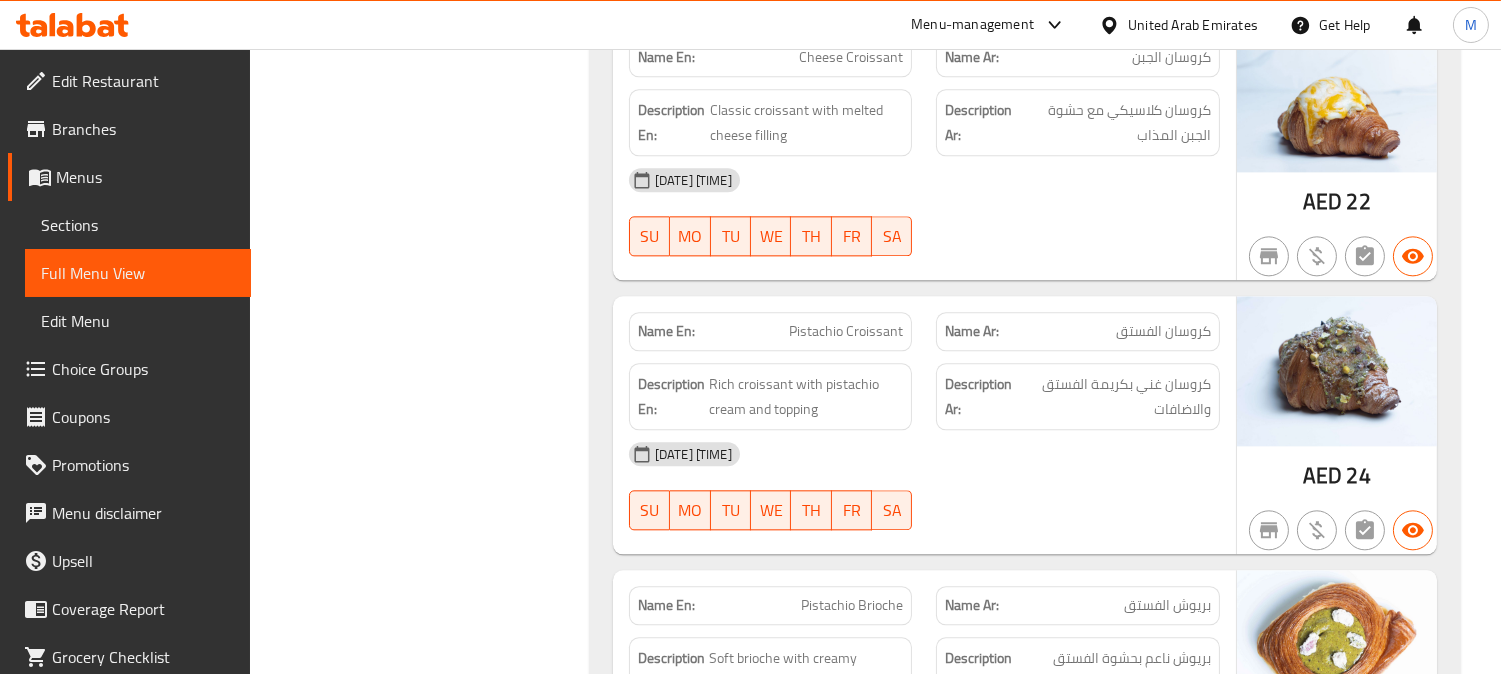 click on "كروسان الفستق" at bounding box center (1163, -6261) 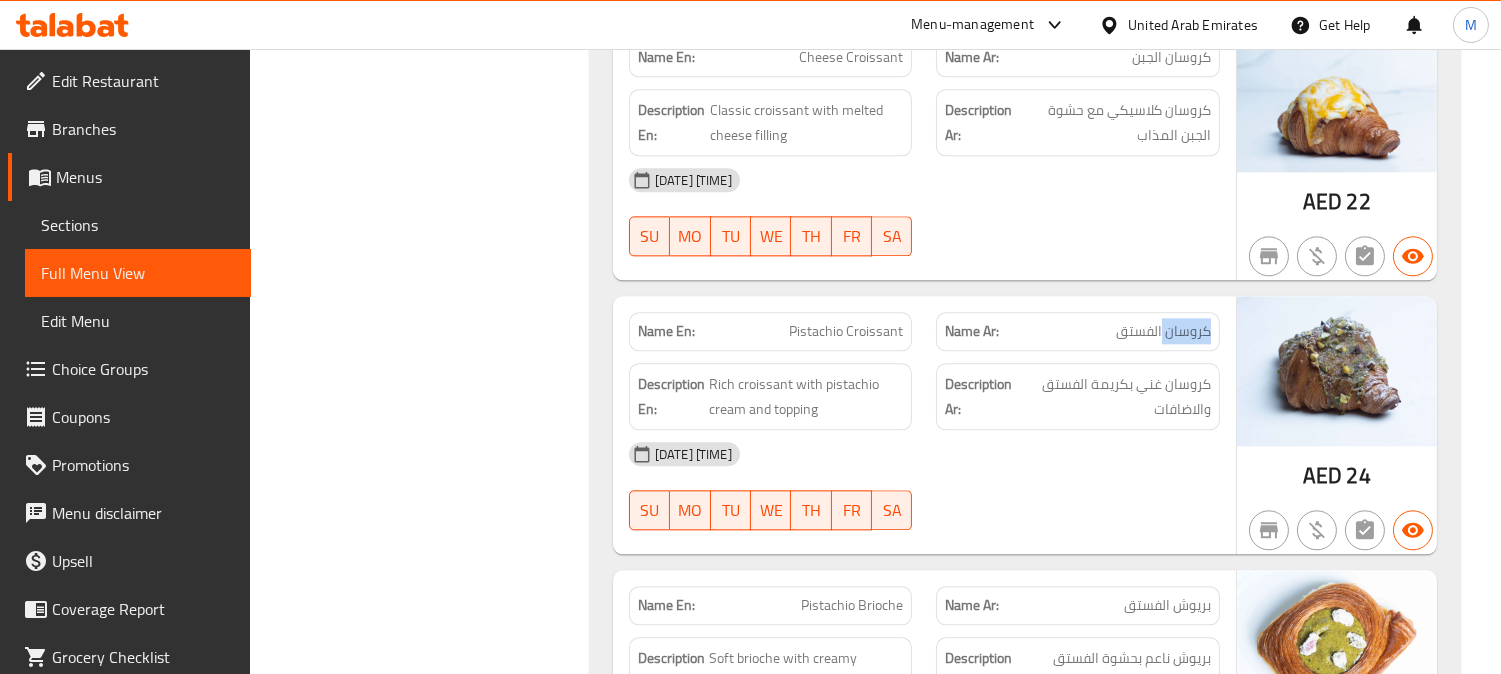 click on "كروسان الفستق" at bounding box center (1163, -6261) 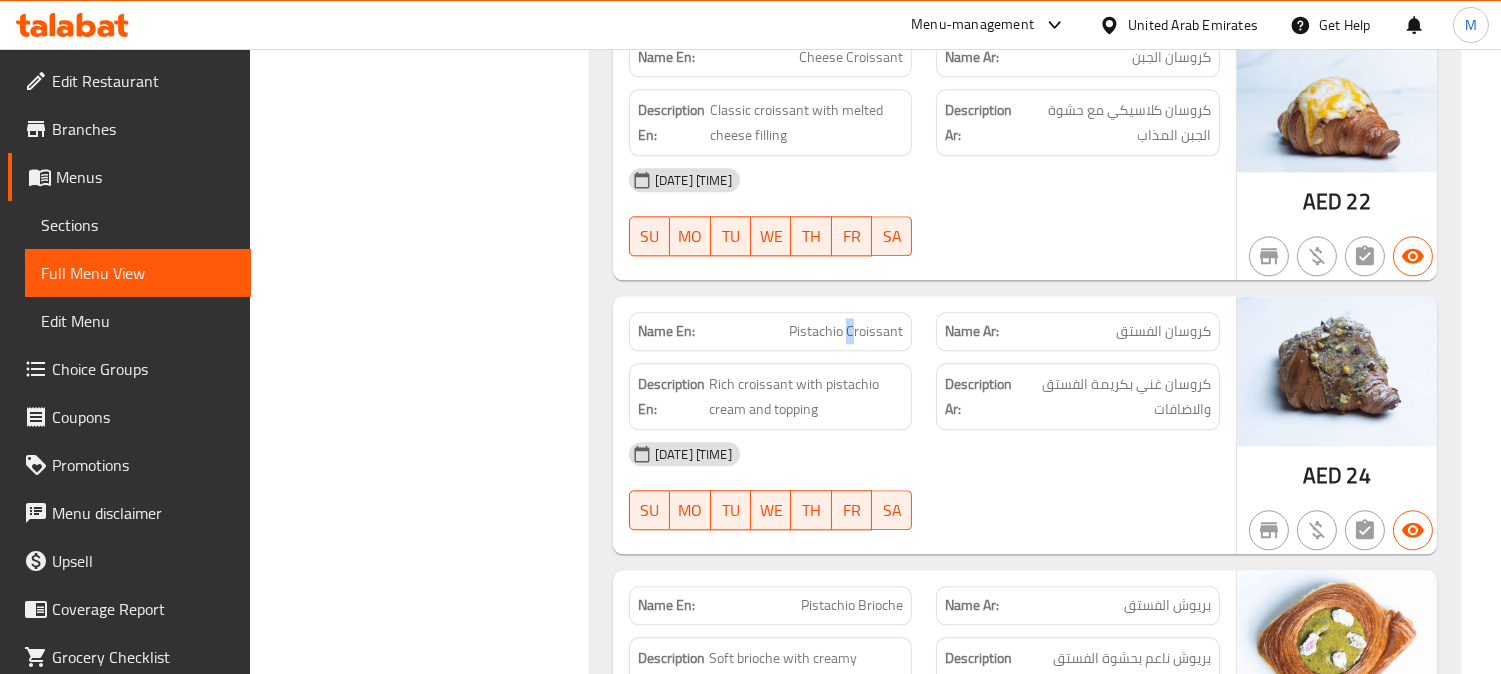 click on "Pistachio Croissant" at bounding box center (856, -6261) 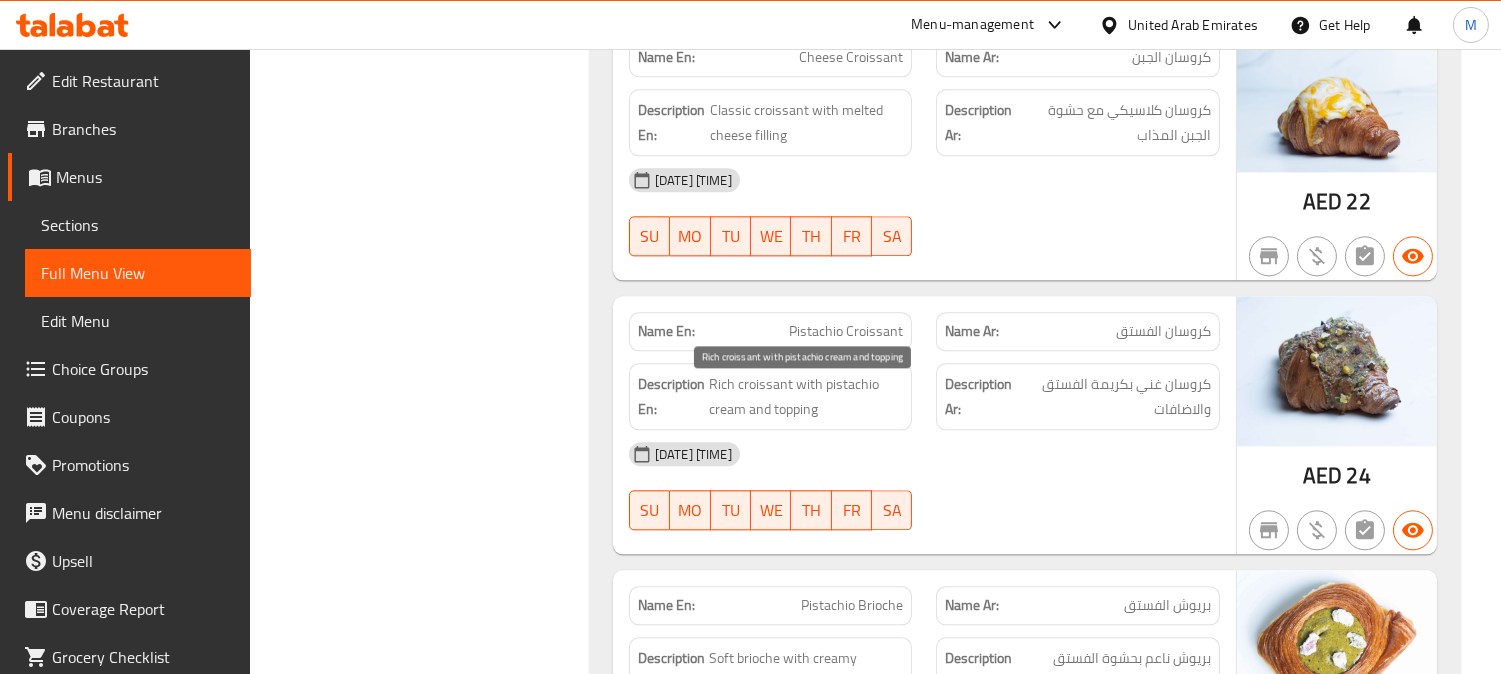click on "Rich croissant with pistachio cream and topping" at bounding box center (806, 396) 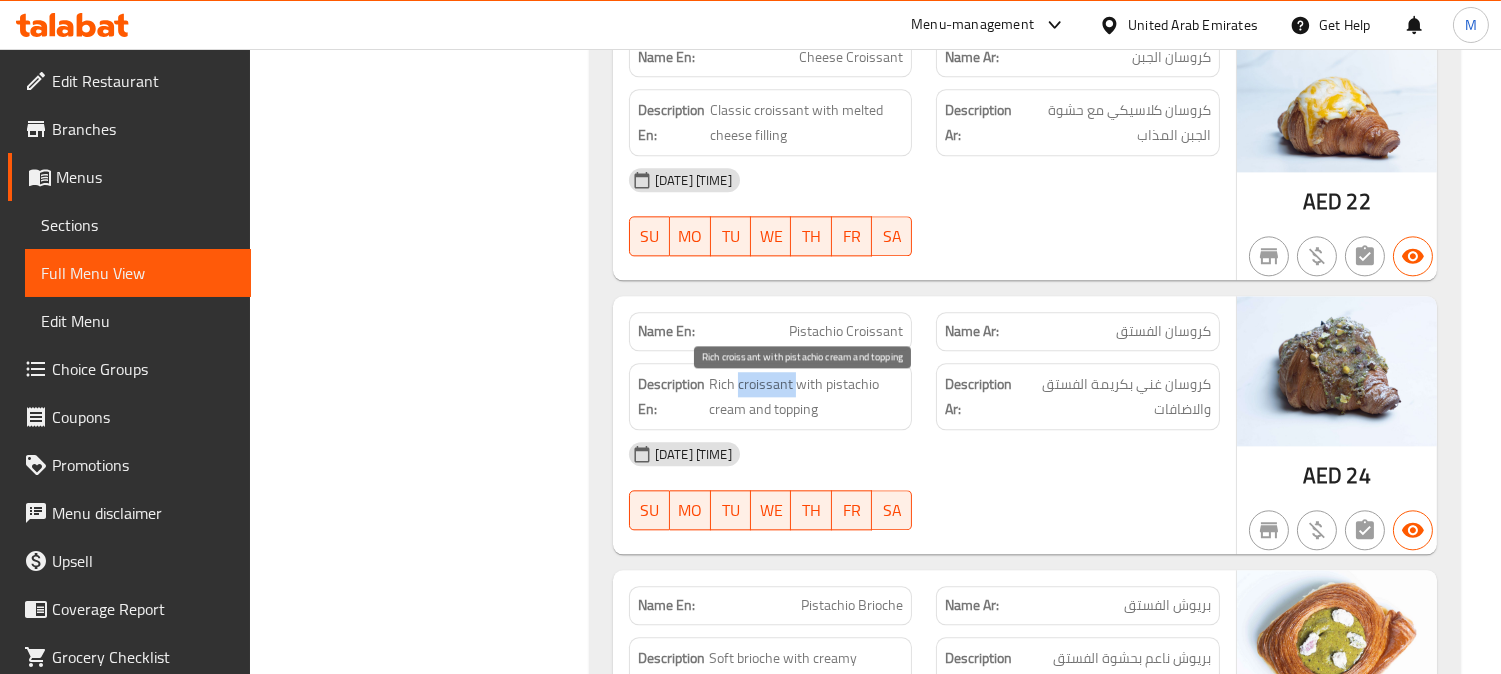 click on "Rich croissant with pistachio cream and topping" at bounding box center (806, 396) 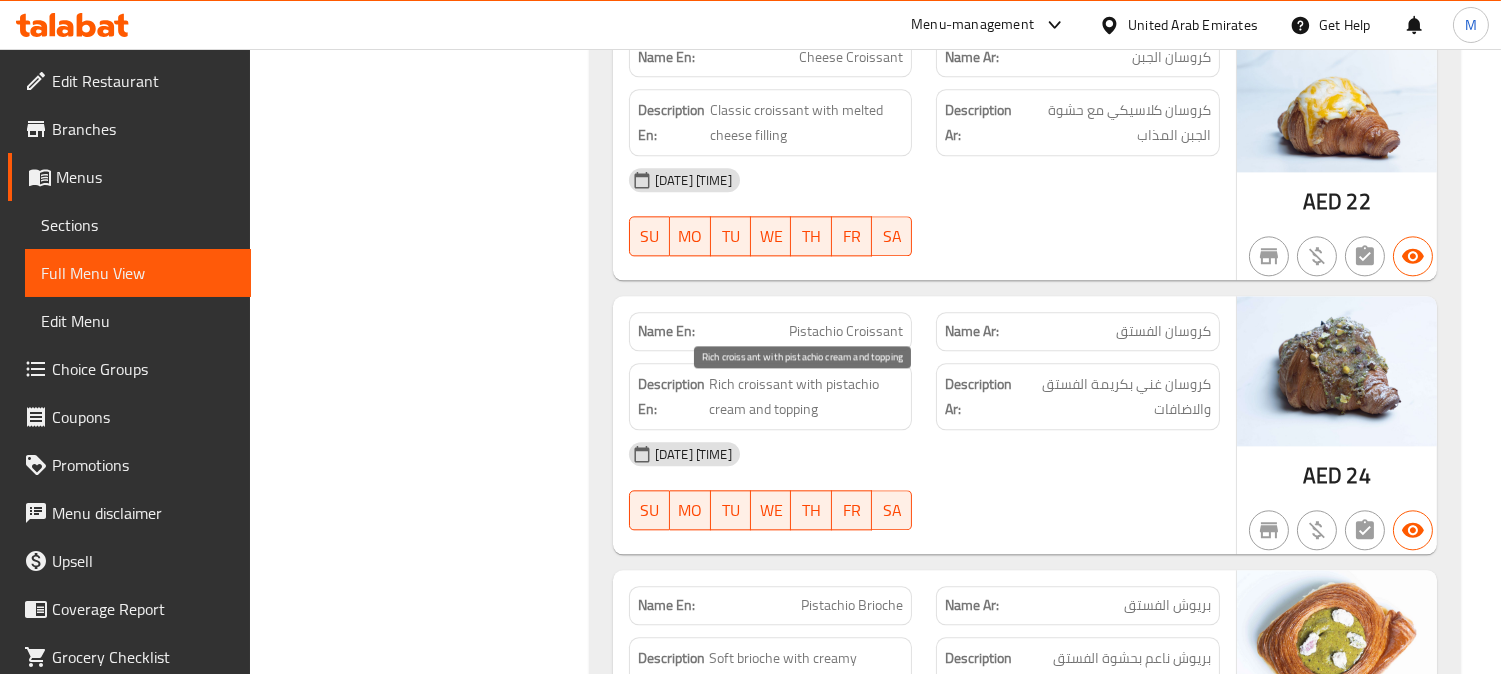 click on "Rich croissant with pistachio cream and topping" at bounding box center [806, 396] 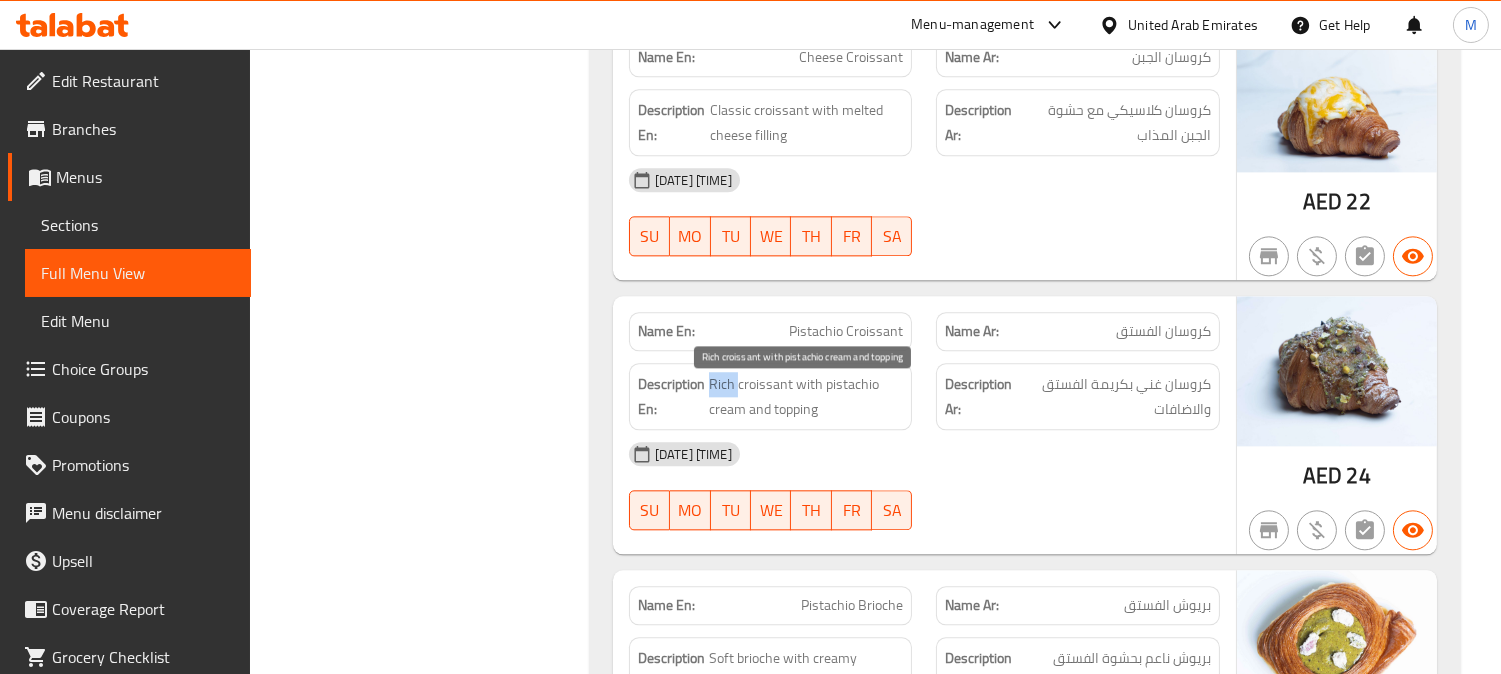 click on "Rich croissant with pistachio cream and topping" at bounding box center (806, 396) 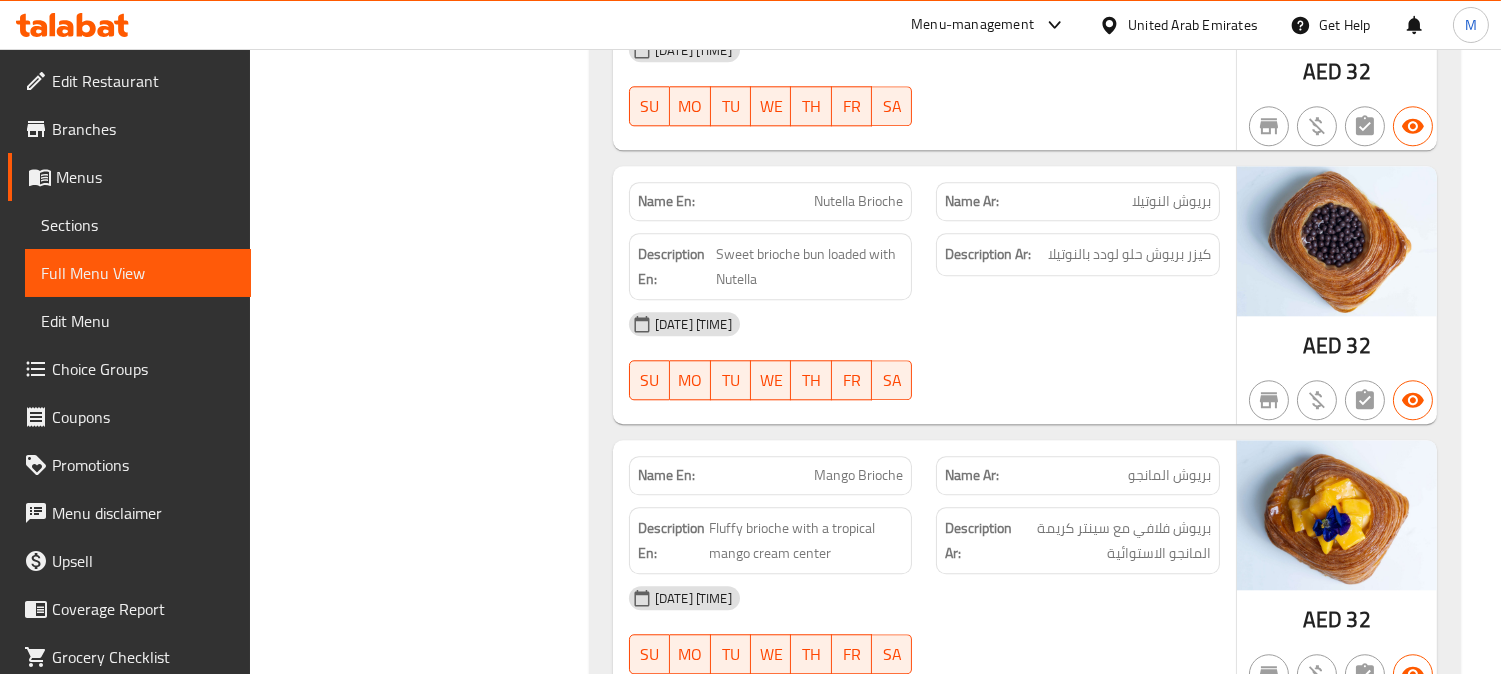 scroll, scrollTop: 9333, scrollLeft: 0, axis: vertical 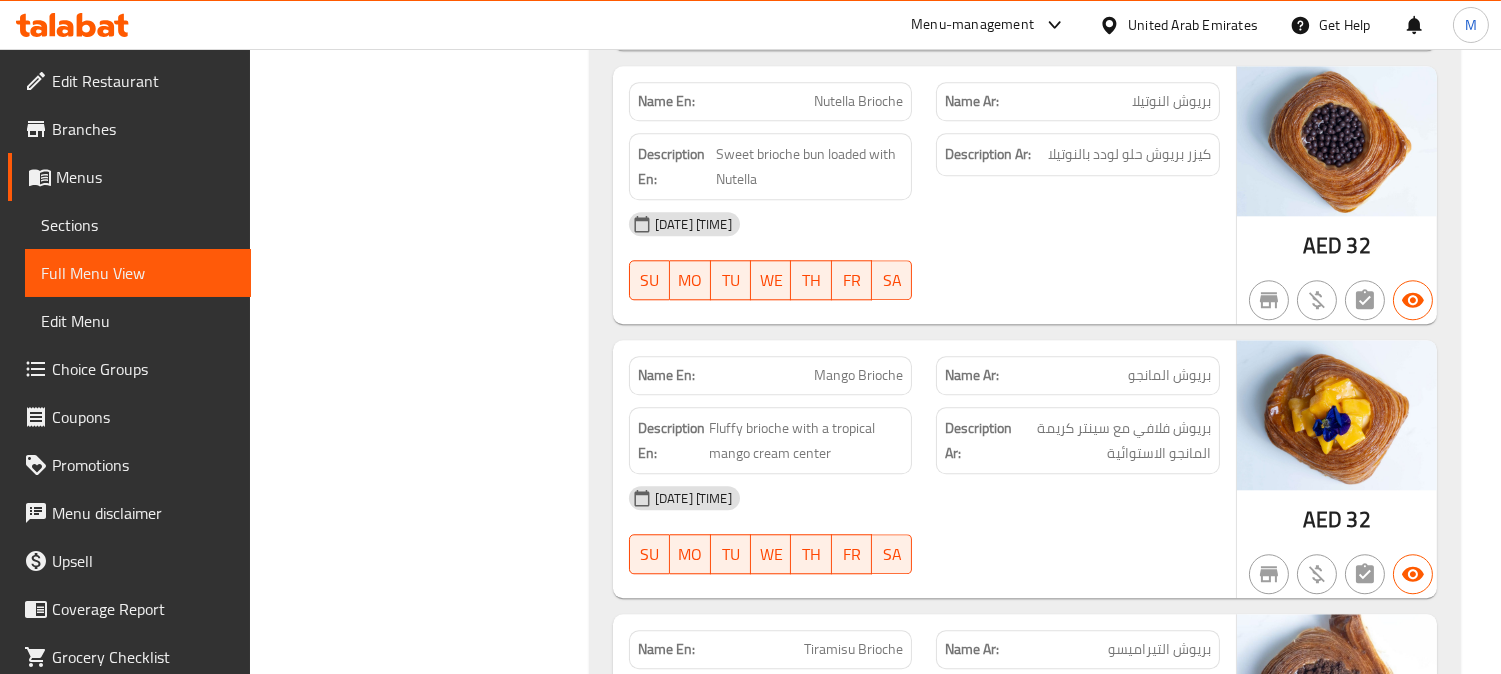 click on "Mango Brioche" at bounding box center (841, -6196) 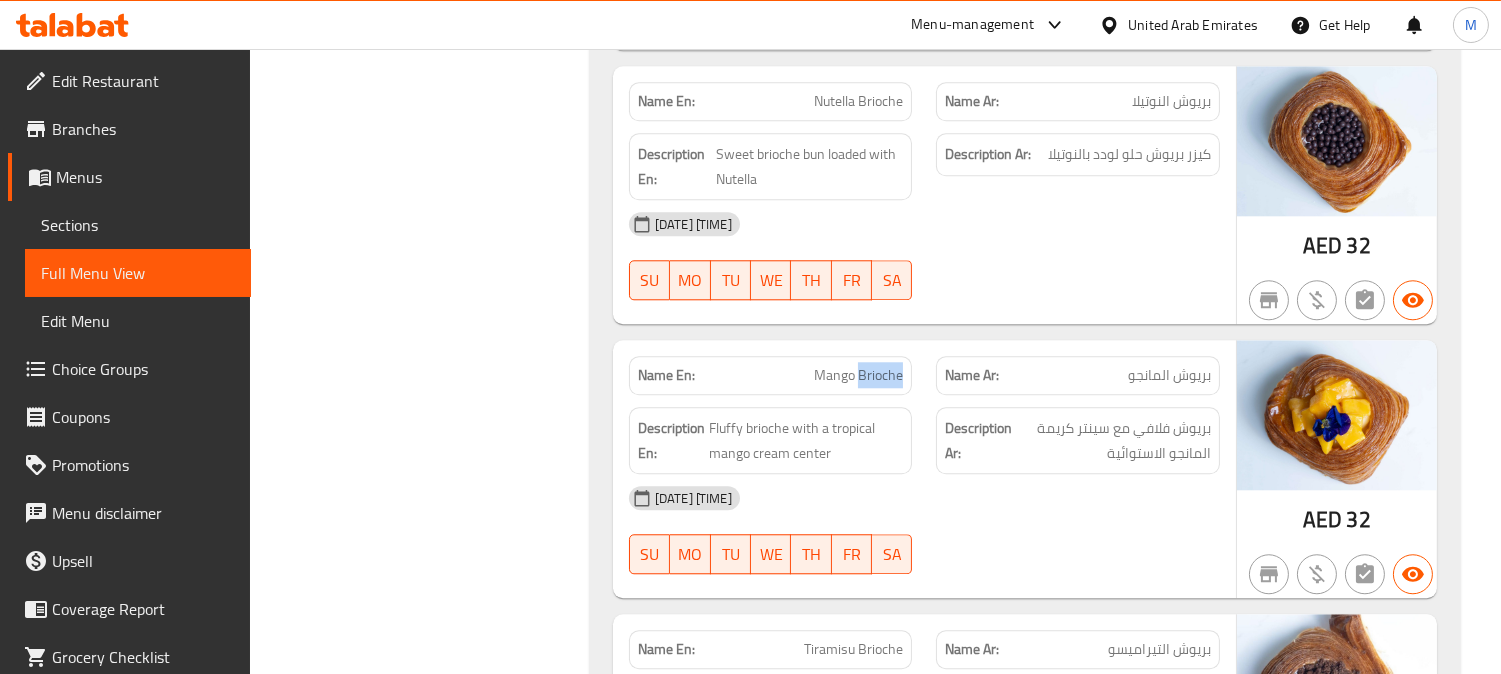 click on "Mango Brioche" at bounding box center [841, -6196] 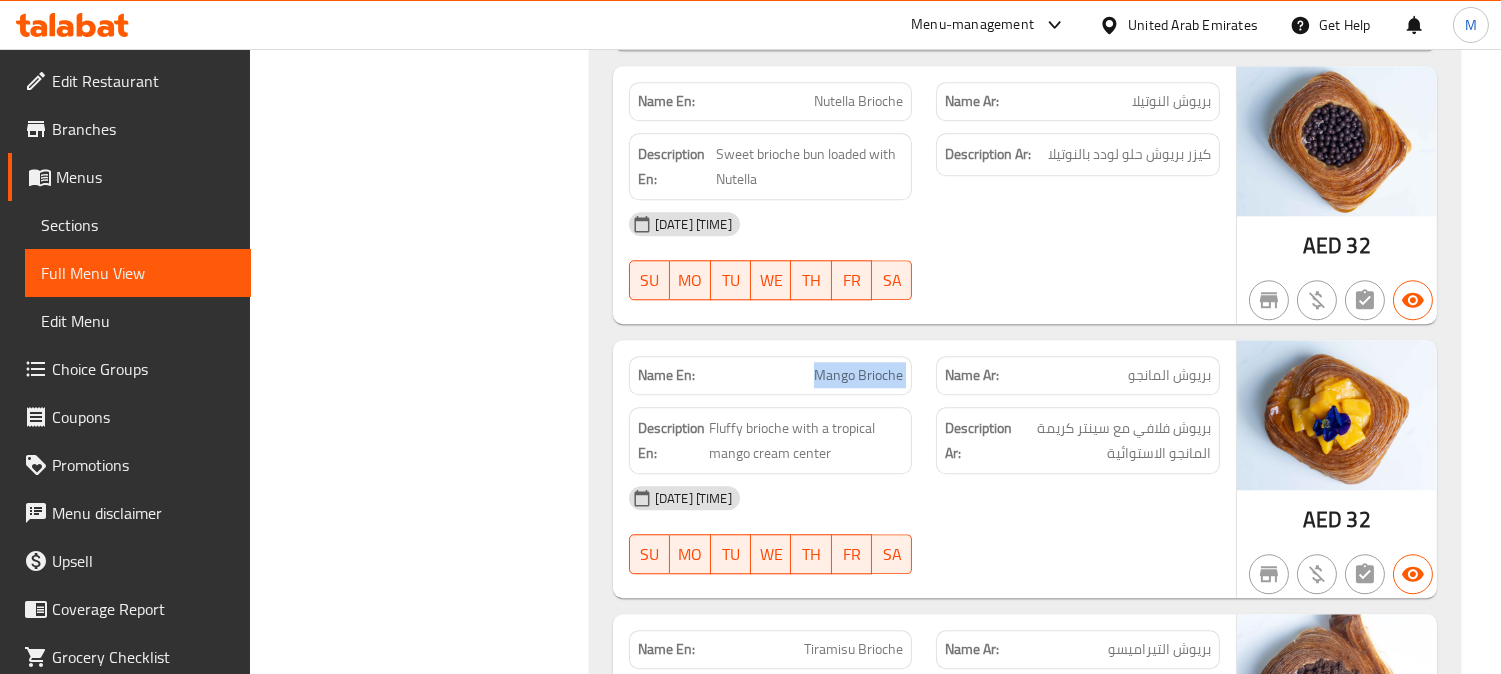 click on "Mango Brioche" at bounding box center (841, -6196) 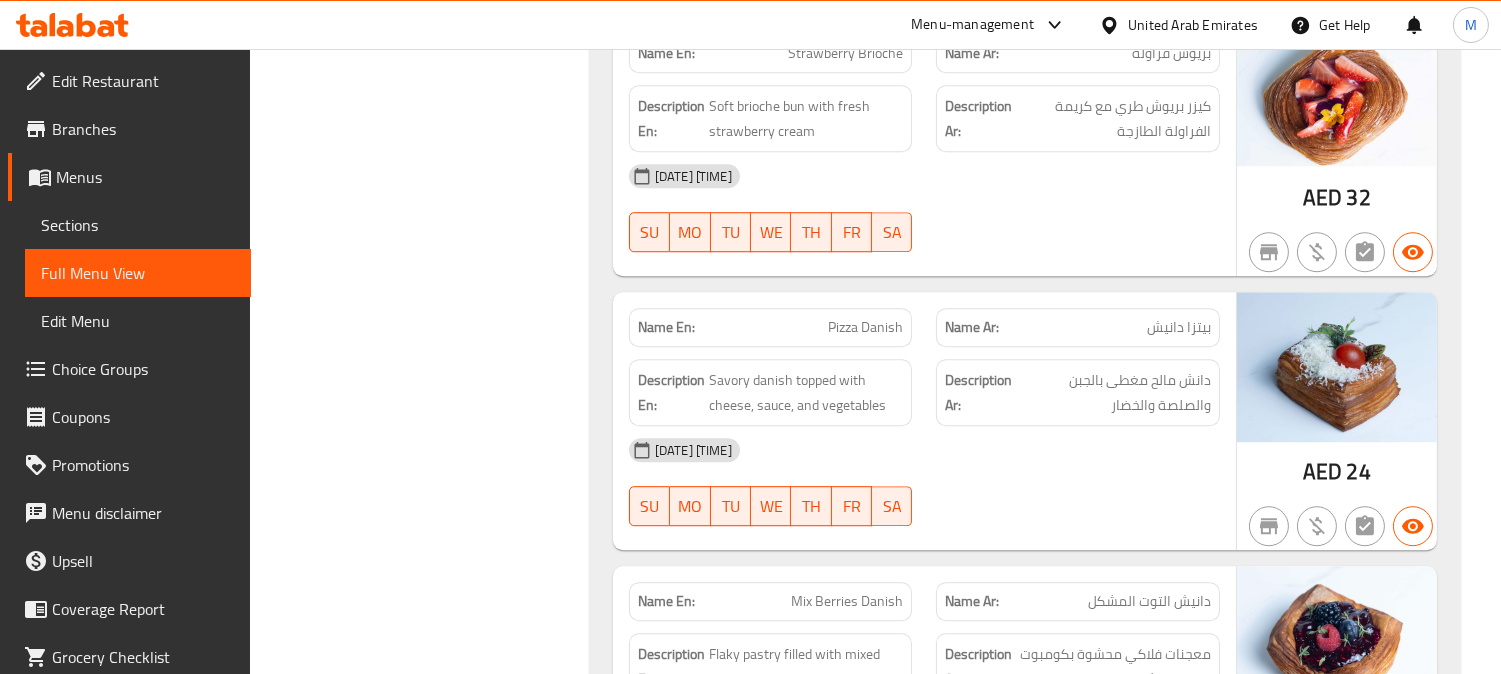 scroll, scrollTop: 10222, scrollLeft: 0, axis: vertical 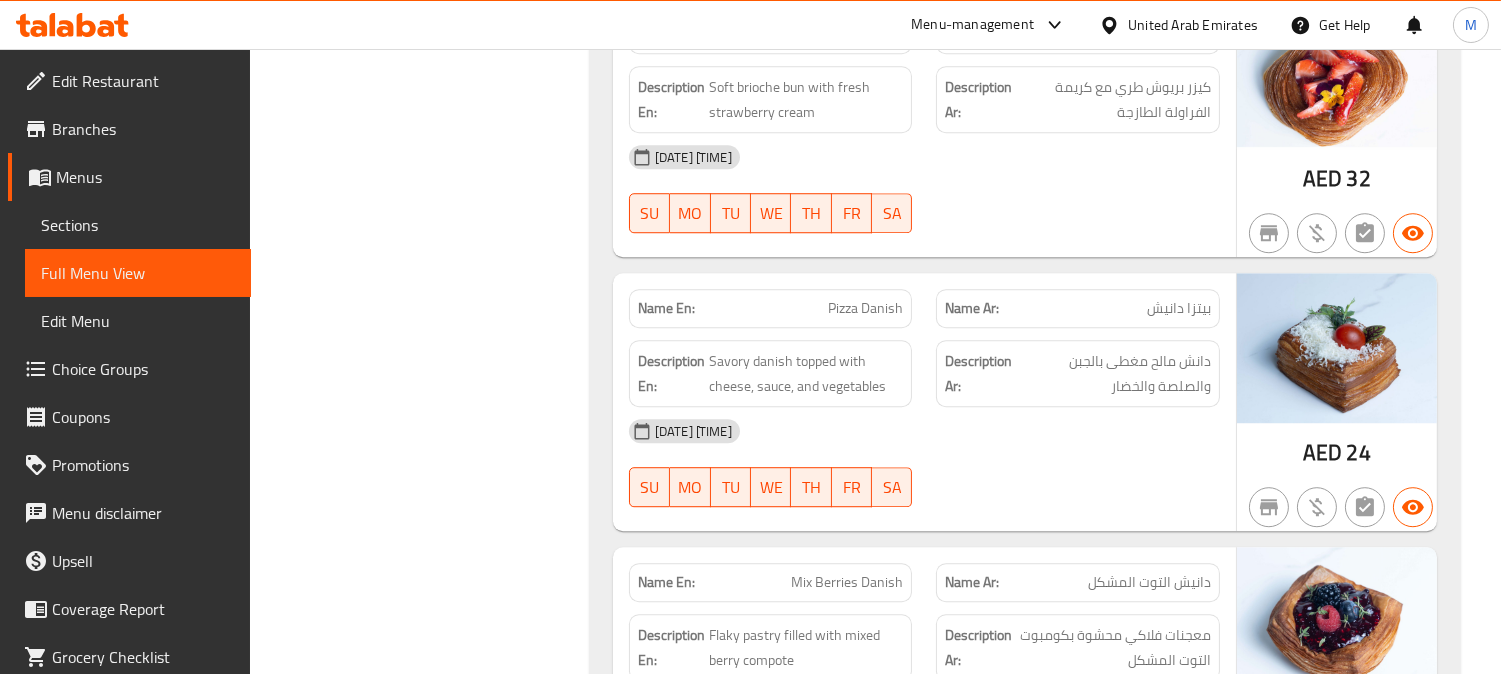 click on "Pizza Danish" at bounding box center [865, 308] 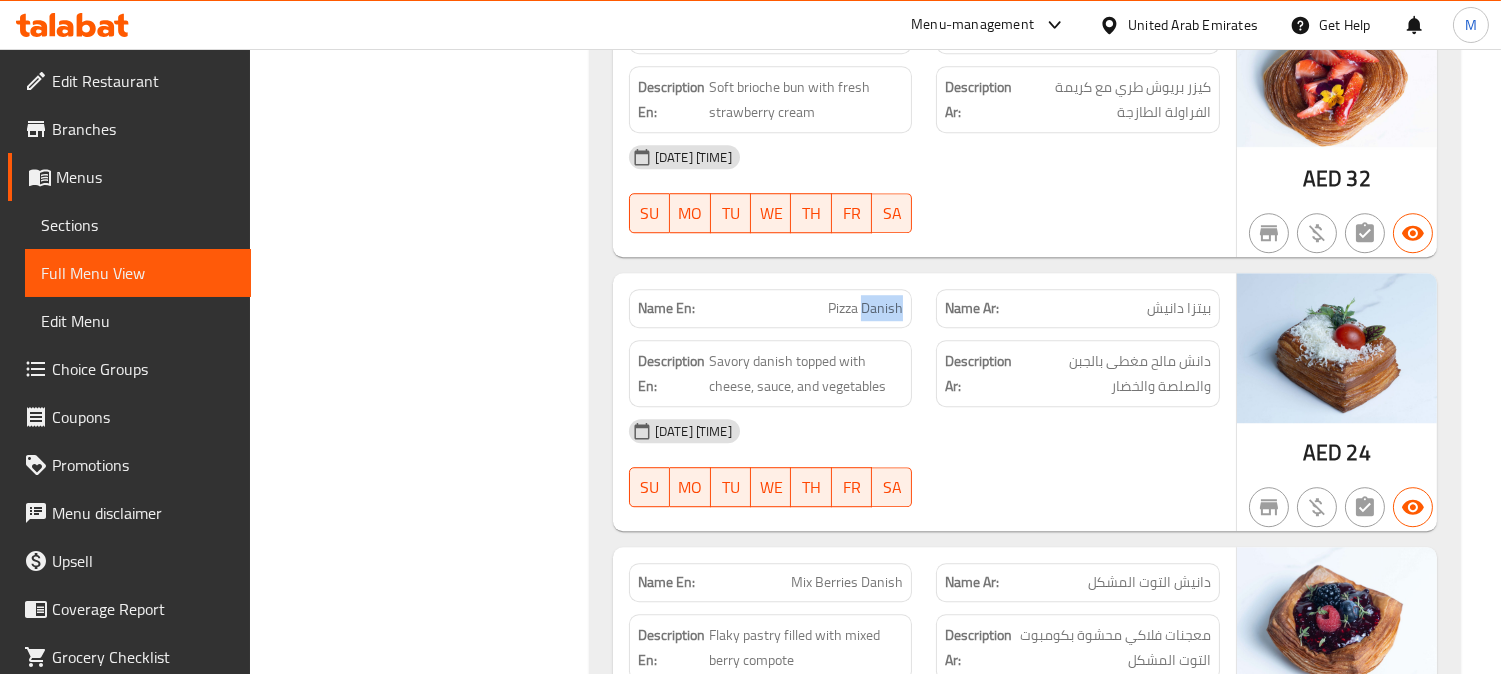 click on "Pizza Danish" at bounding box center (865, 308) 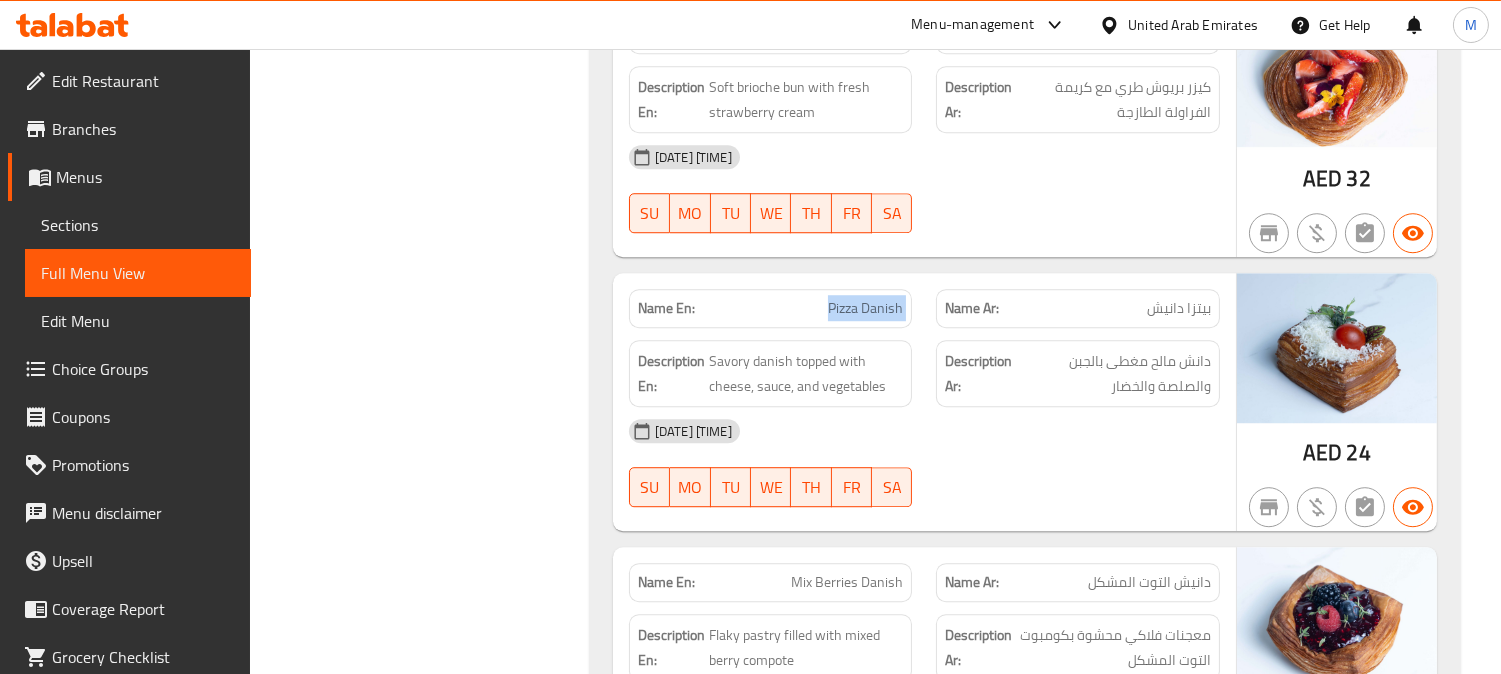 click on "Pizza Danish" at bounding box center [865, 308] 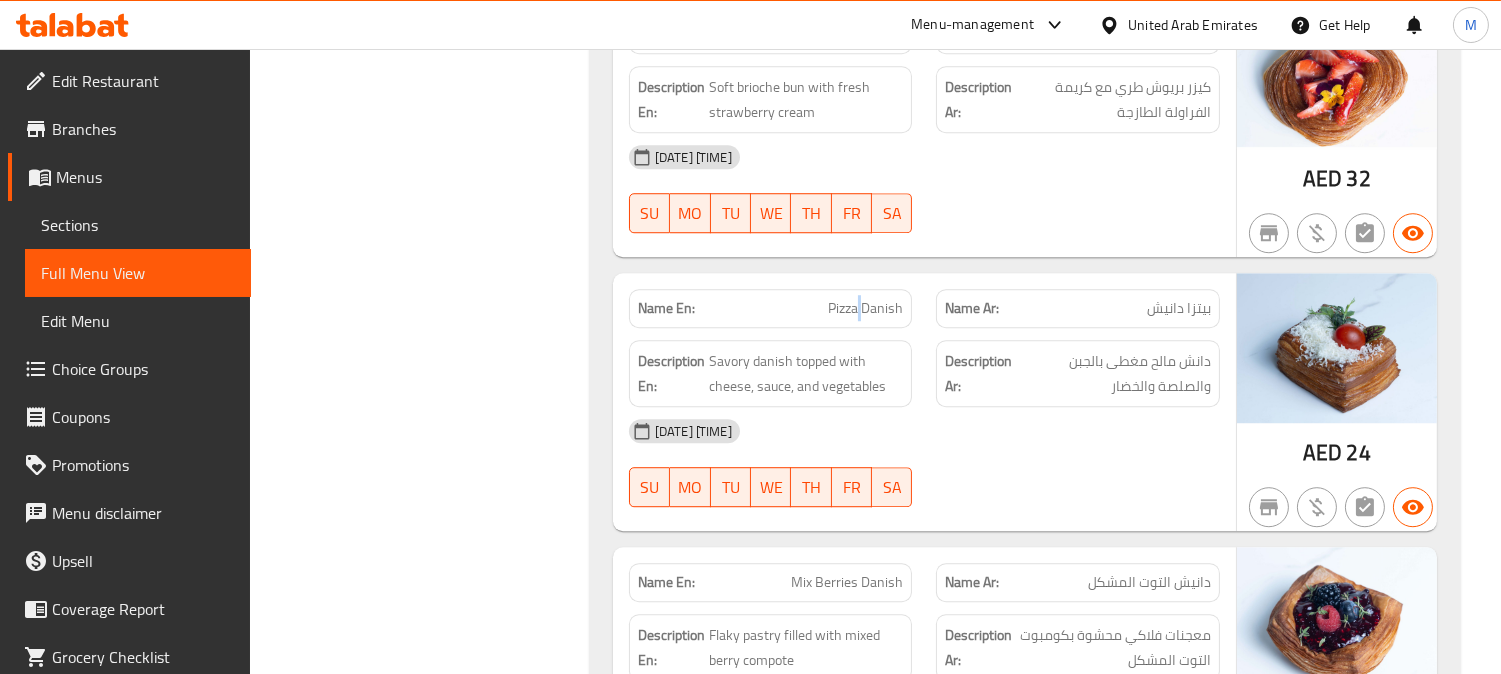 click on "Pizza Danish" at bounding box center [865, 308] 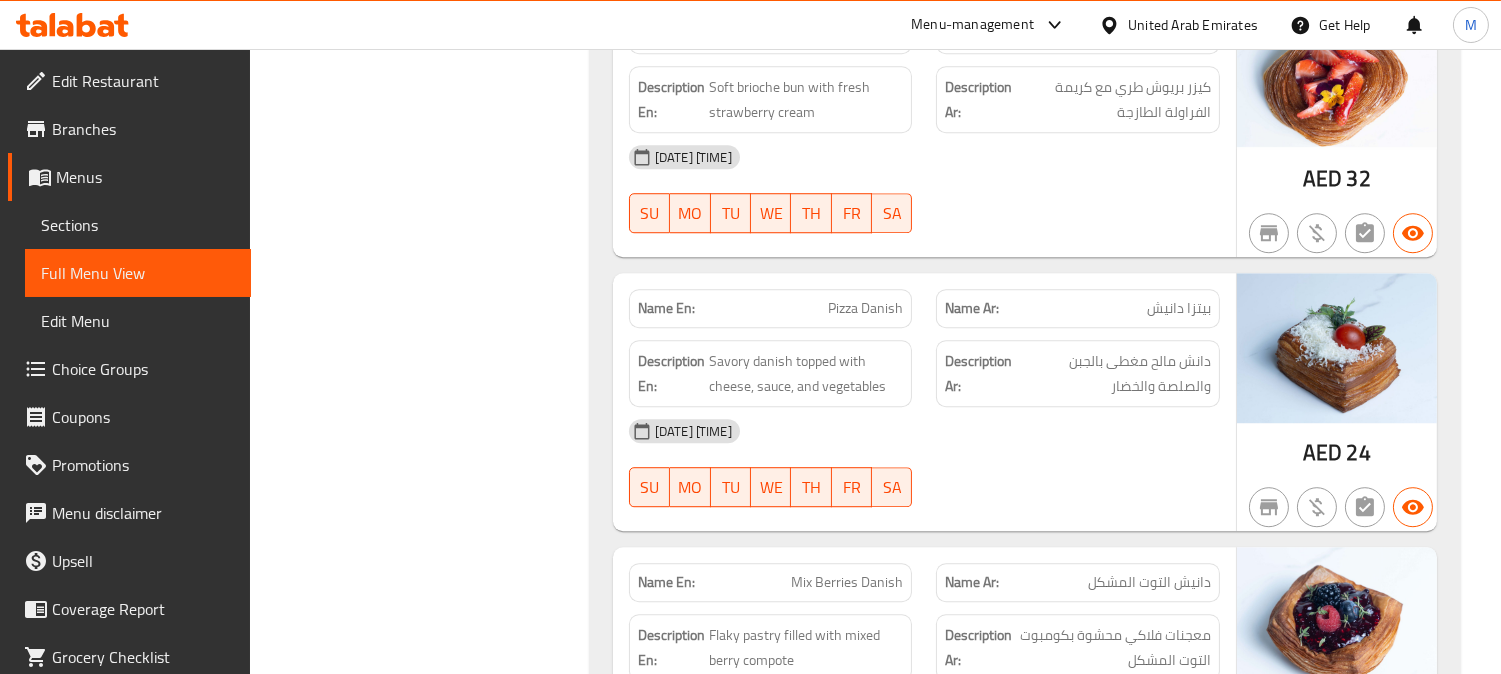 click on "Name Ar: بيتزا دانيش" at bounding box center [1078, 308] 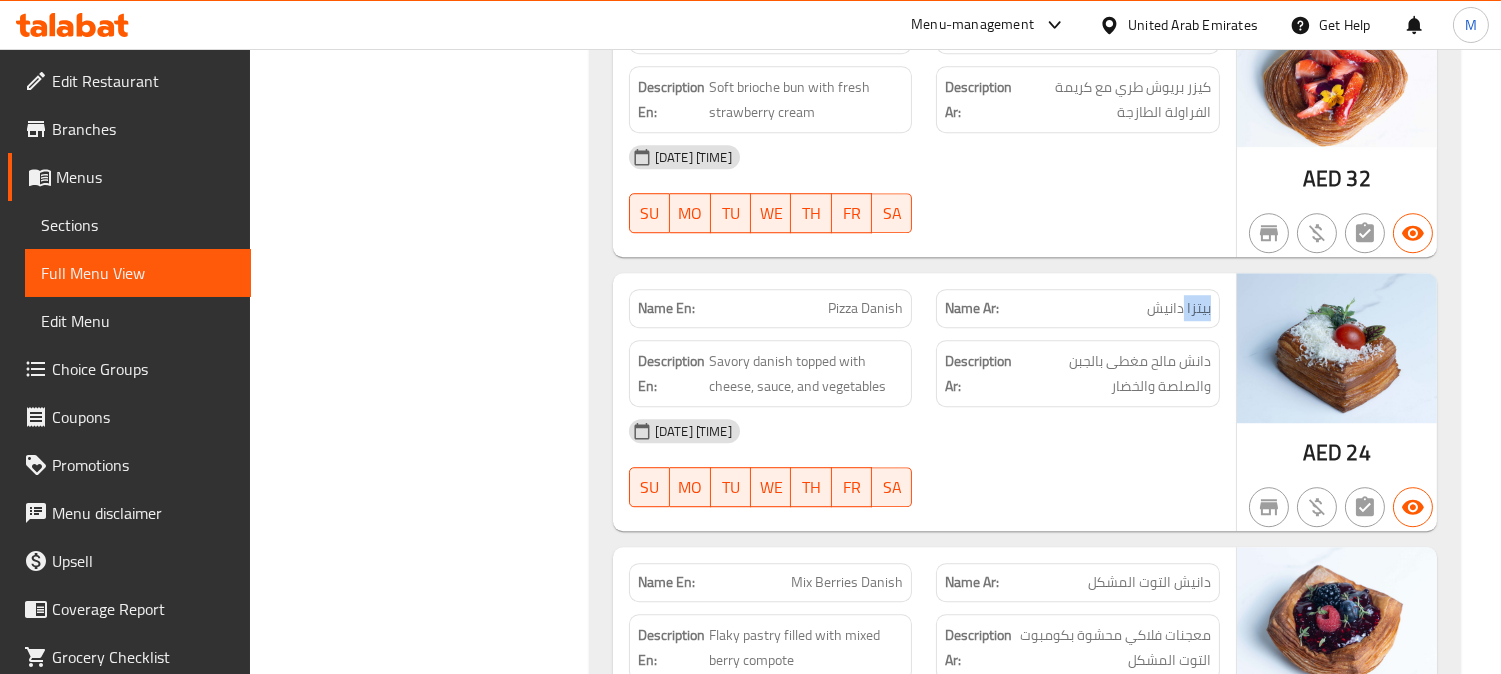 click on "Name Ar: بيتزا دانيش" at bounding box center (1078, 308) 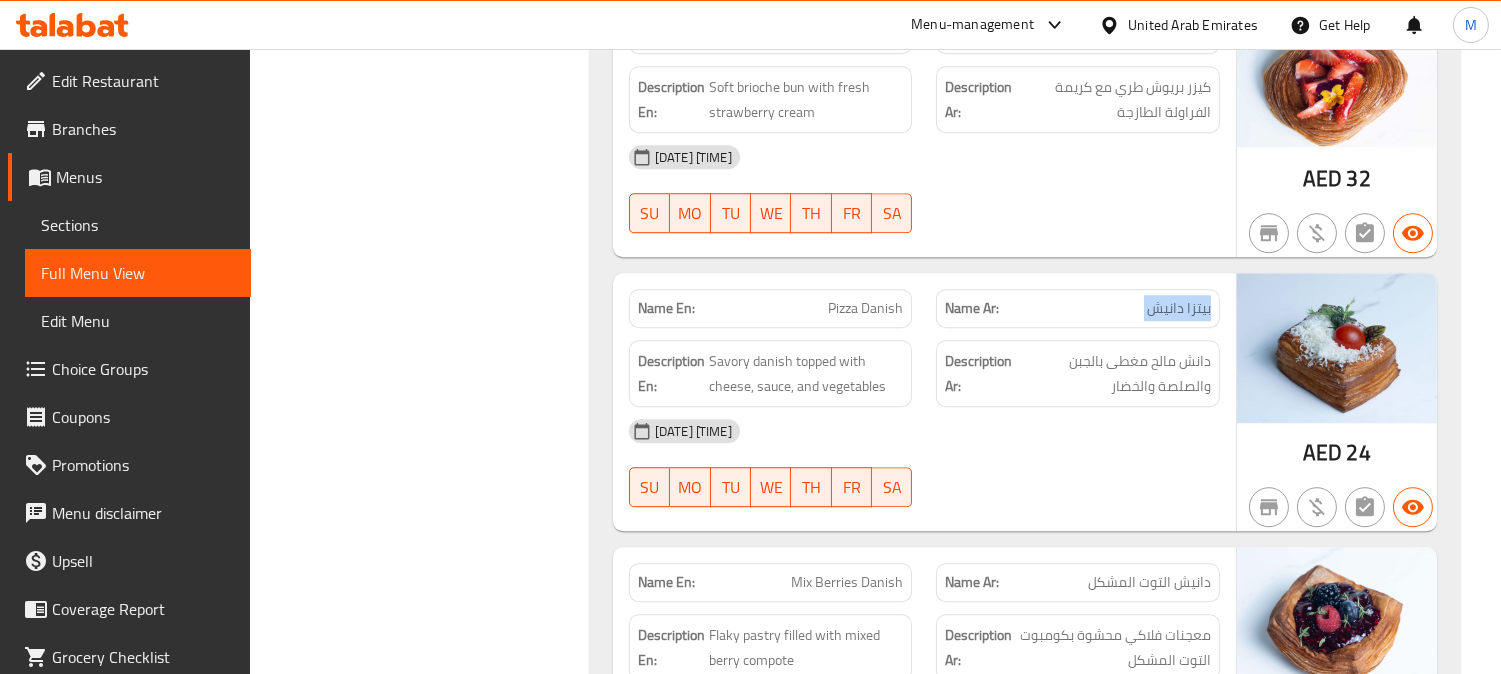 click on "Name Ar: بيتزا دانيش" at bounding box center [1078, 308] 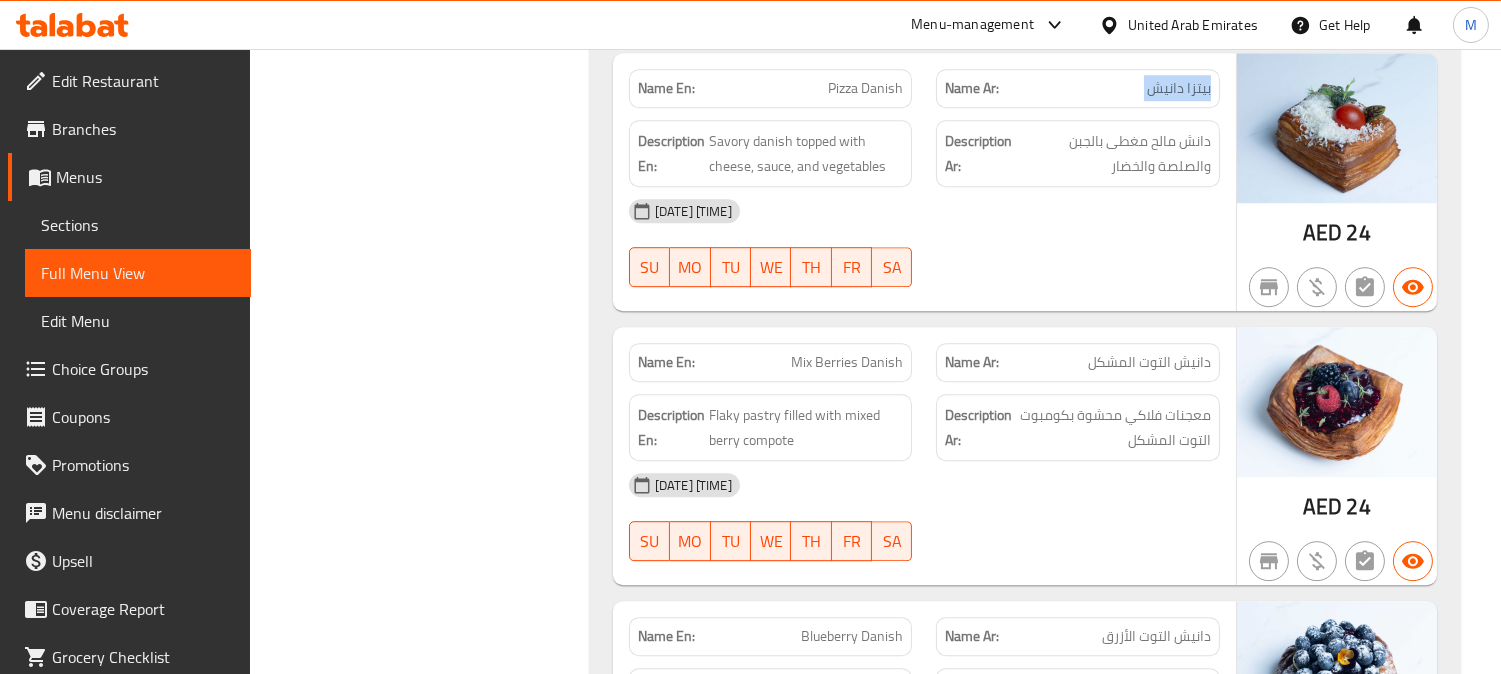 scroll, scrollTop: 10444, scrollLeft: 0, axis: vertical 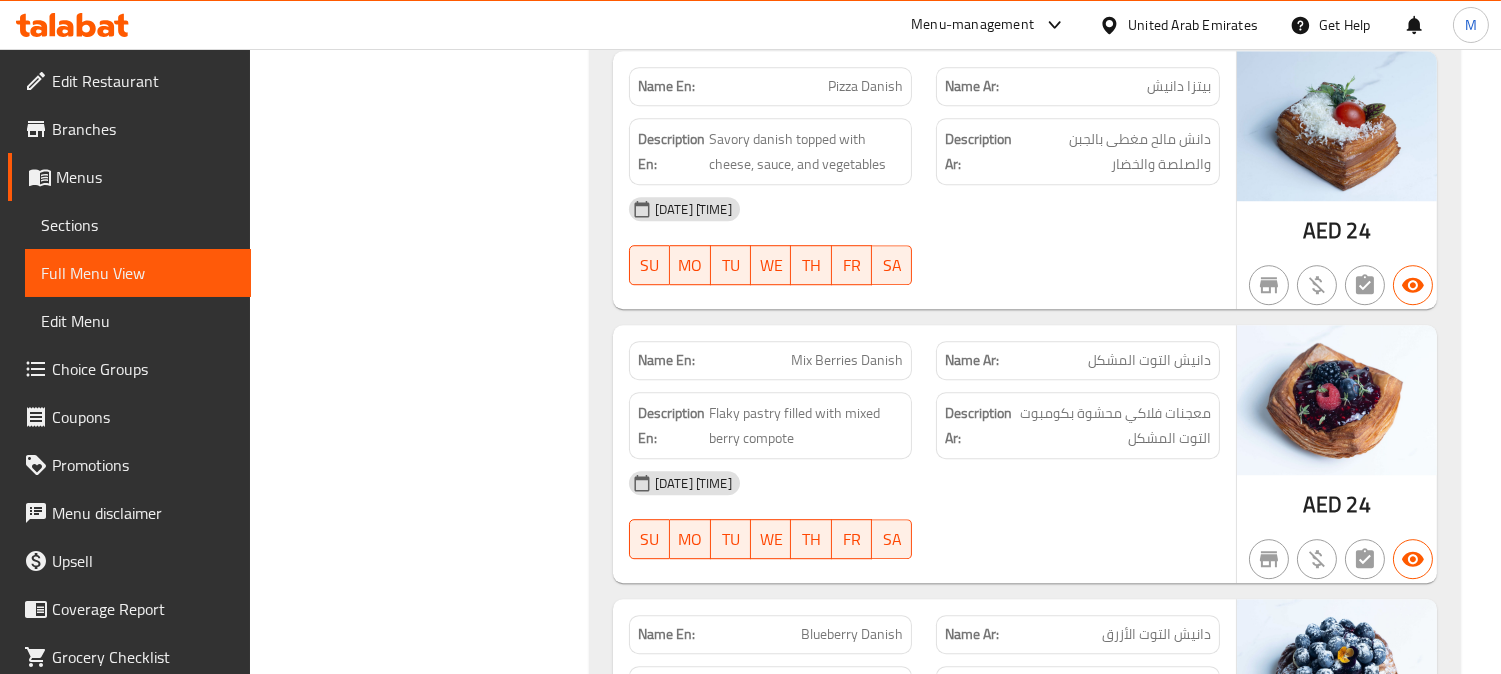 click on "دانيش التوت المشكل" at bounding box center (1149, 360) 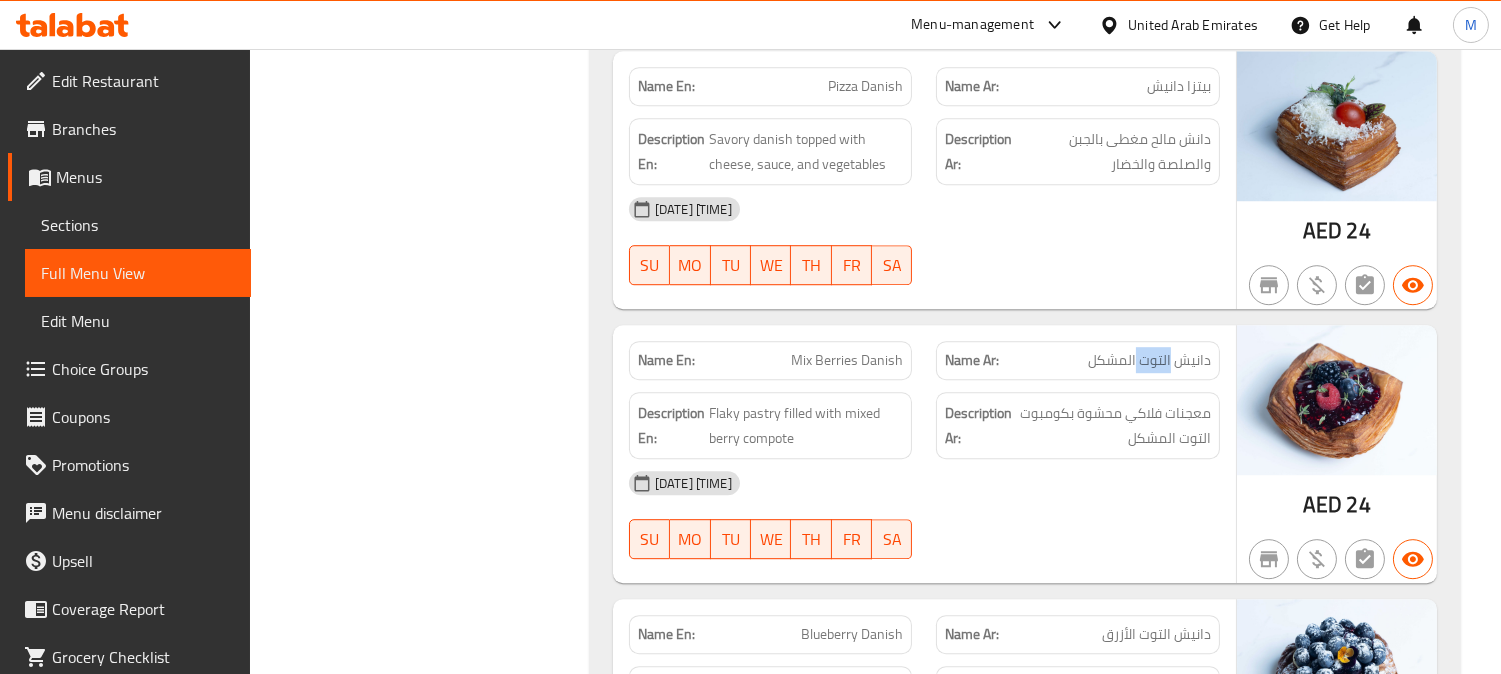 click on "دانيش التوت المشكل" at bounding box center [1149, 360] 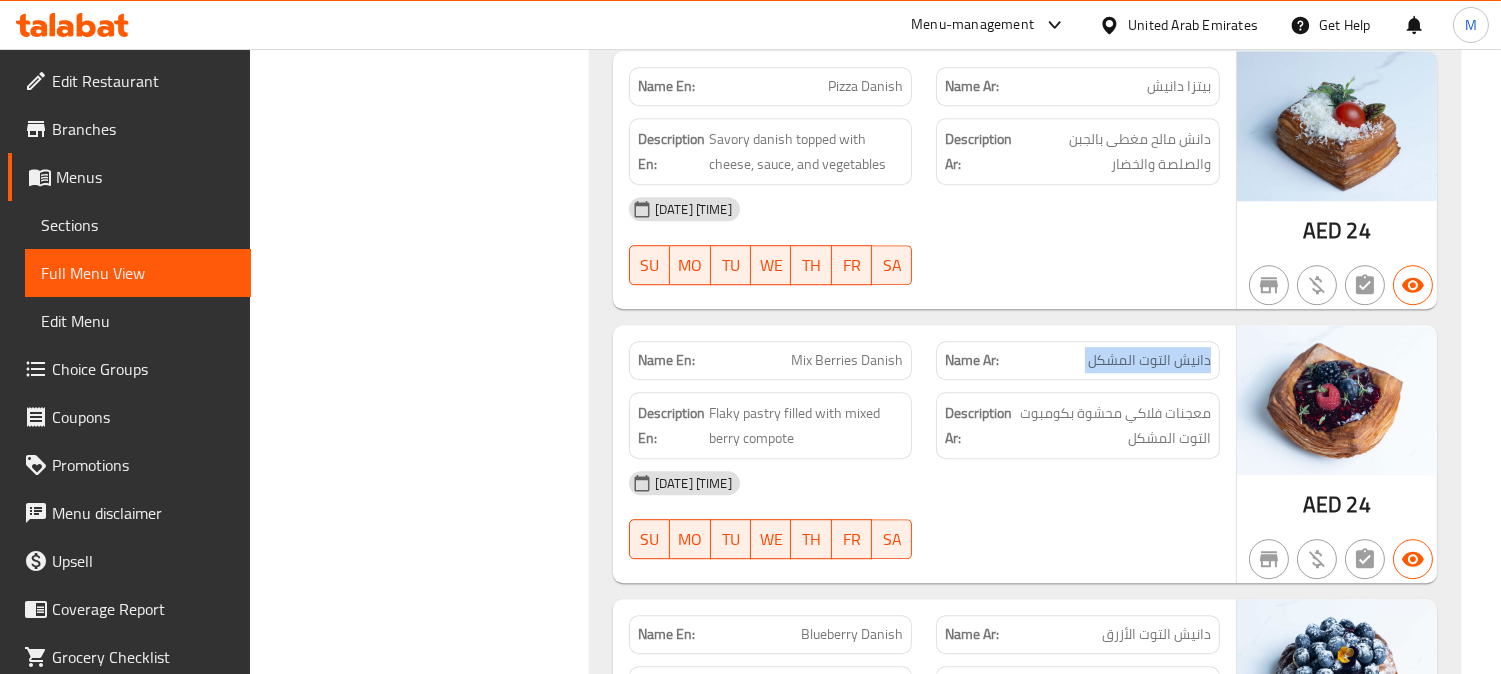 click on "دانيش التوت المشكل" at bounding box center [1149, 360] 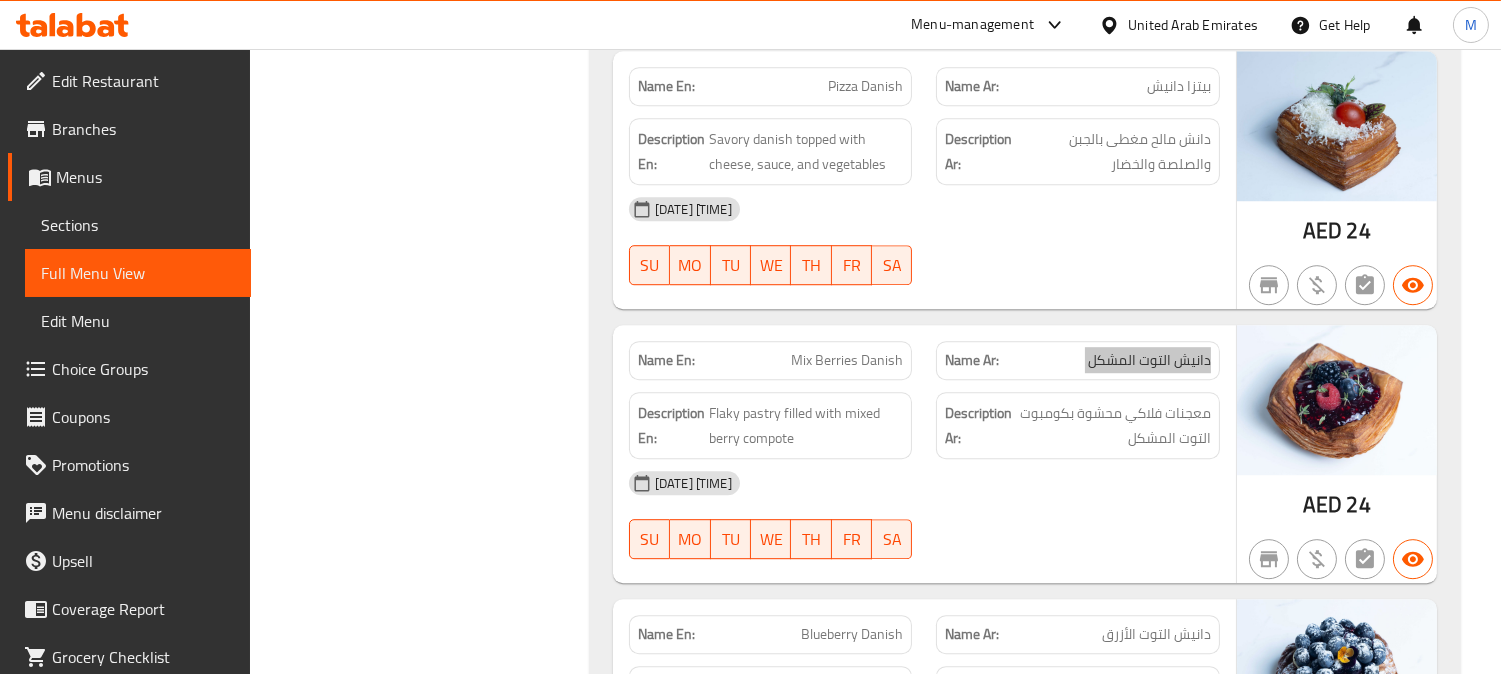 scroll, scrollTop: 10555, scrollLeft: 0, axis: vertical 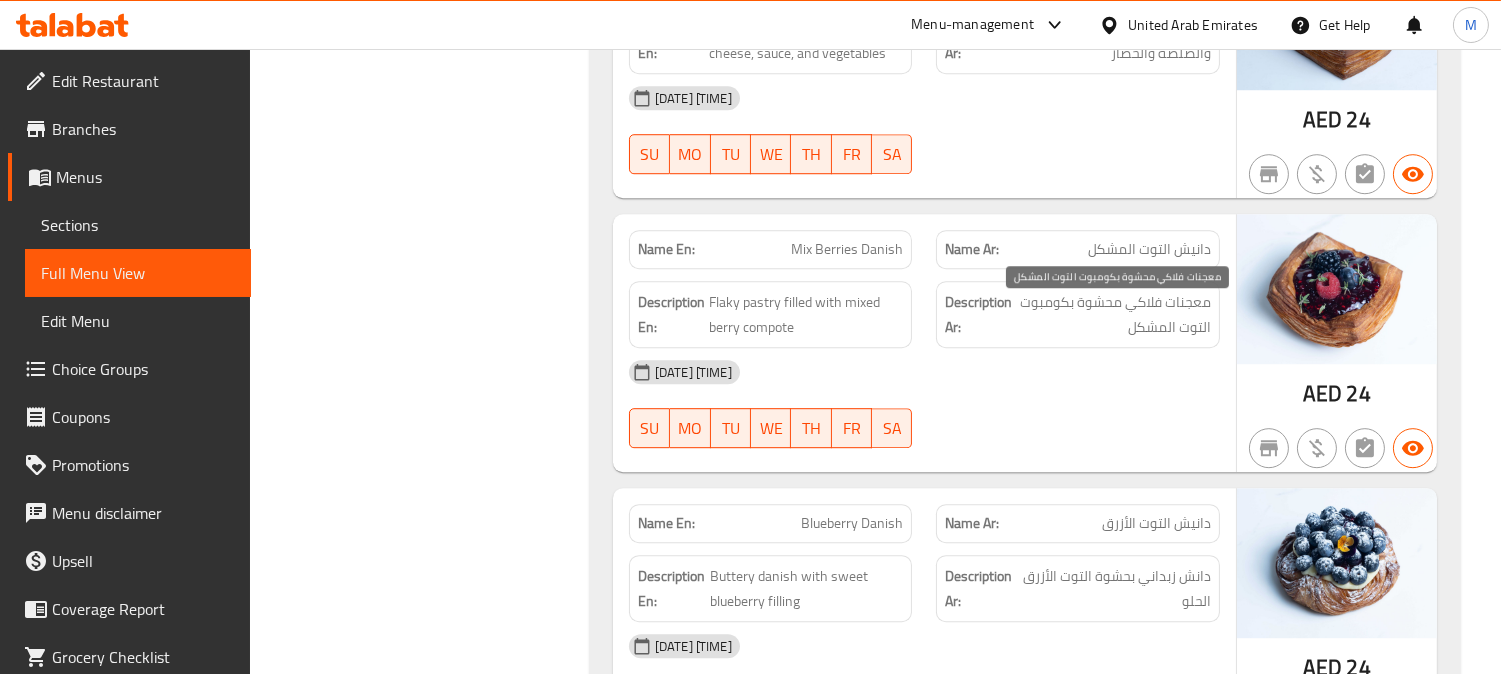 click on "معجنات فلاكي محشوة بكومبوت التوت المشكل" at bounding box center (1113, 314) 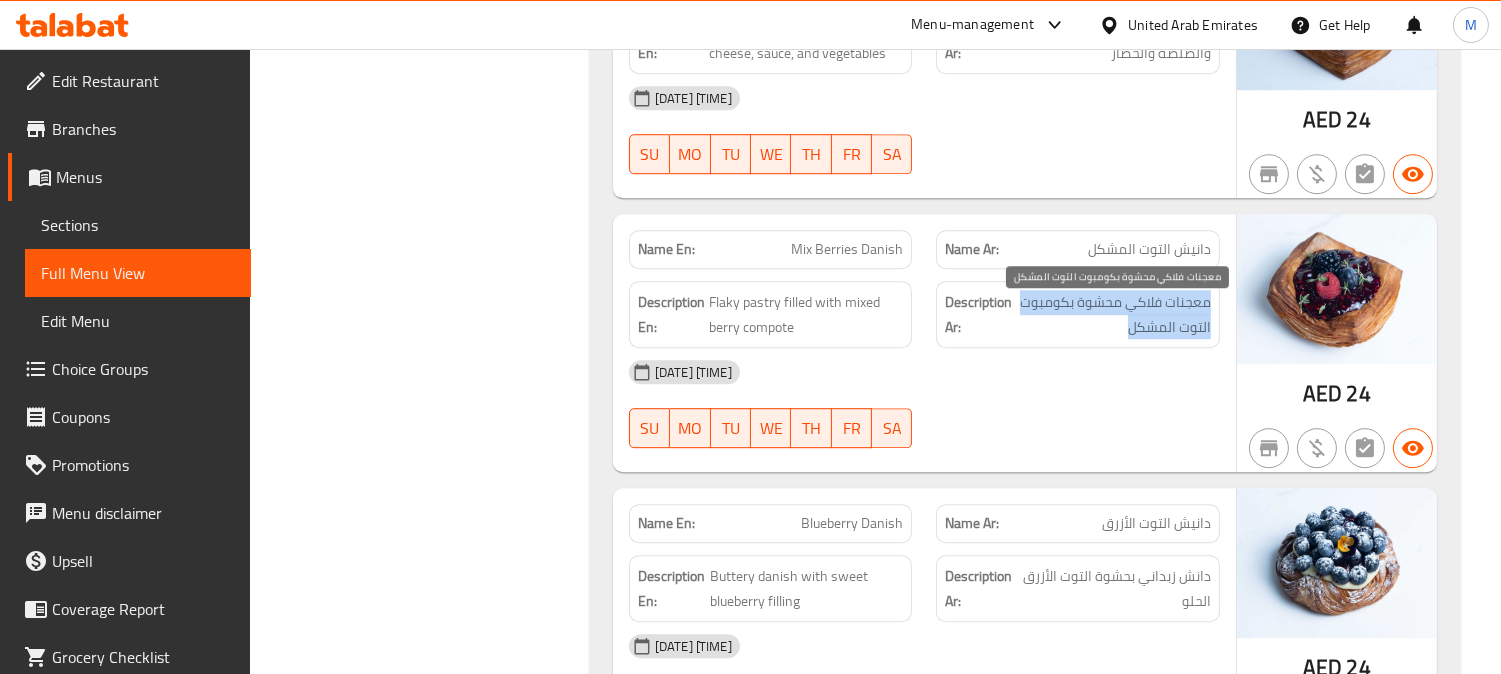click on "معجنات فلاكي محشوة بكومبوت التوت المشكل" at bounding box center [1113, 314] 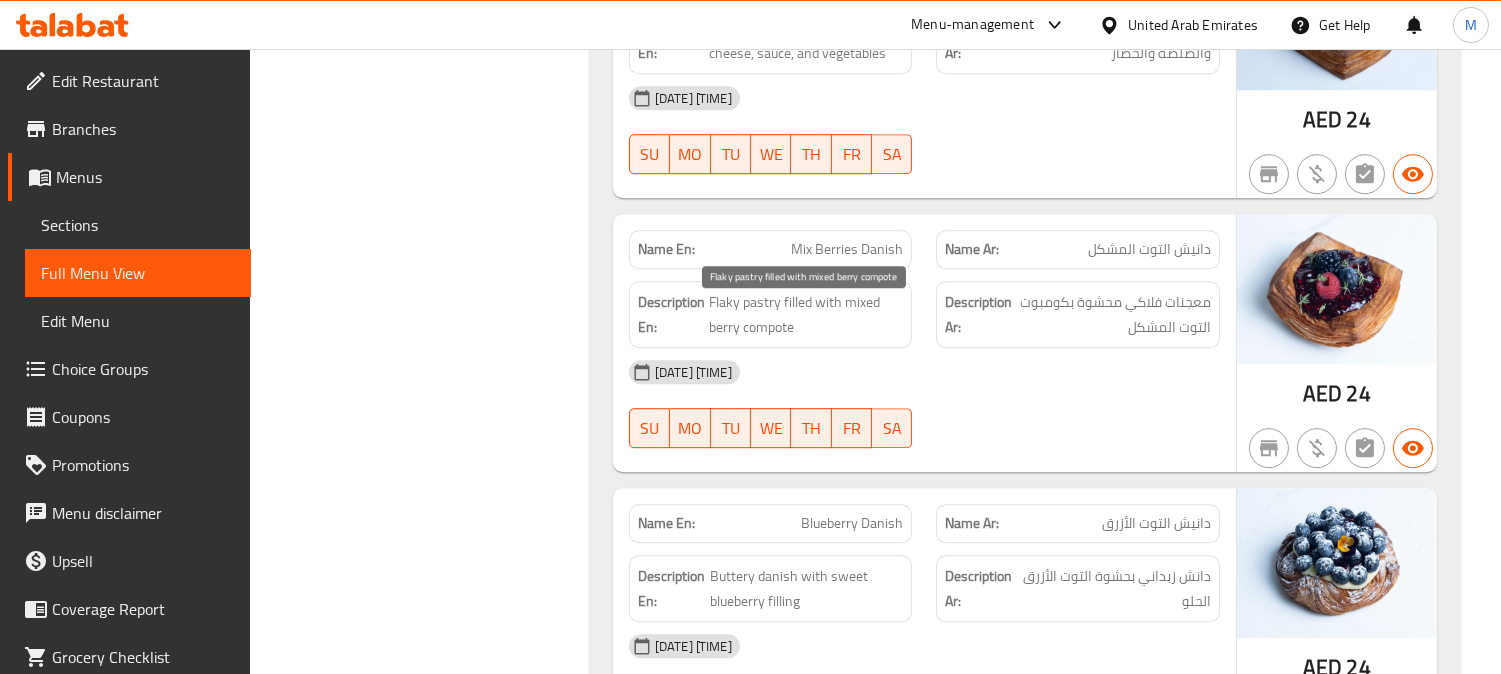 click on "Flaky pastry filled with mixed berry compote" at bounding box center [806, 314] 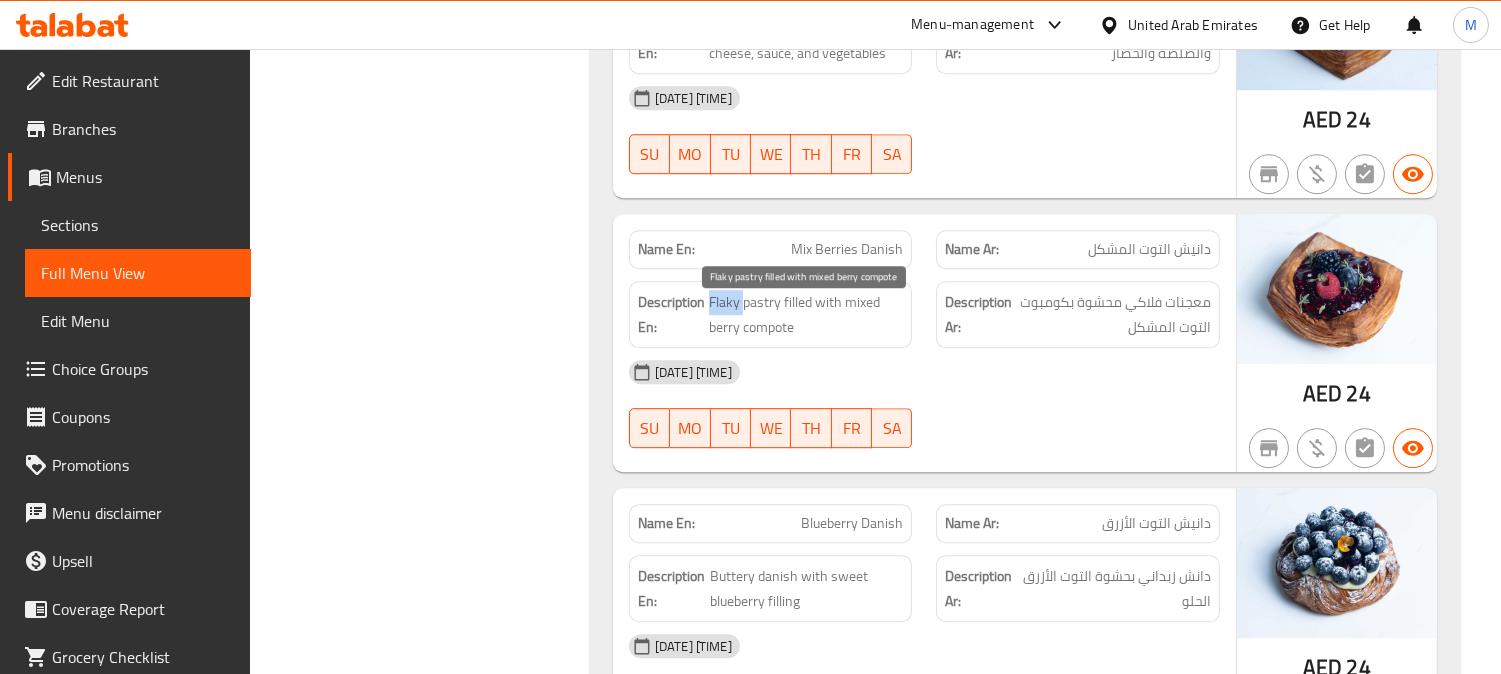 click on "Flaky pastry filled with mixed berry compote" at bounding box center (806, 314) 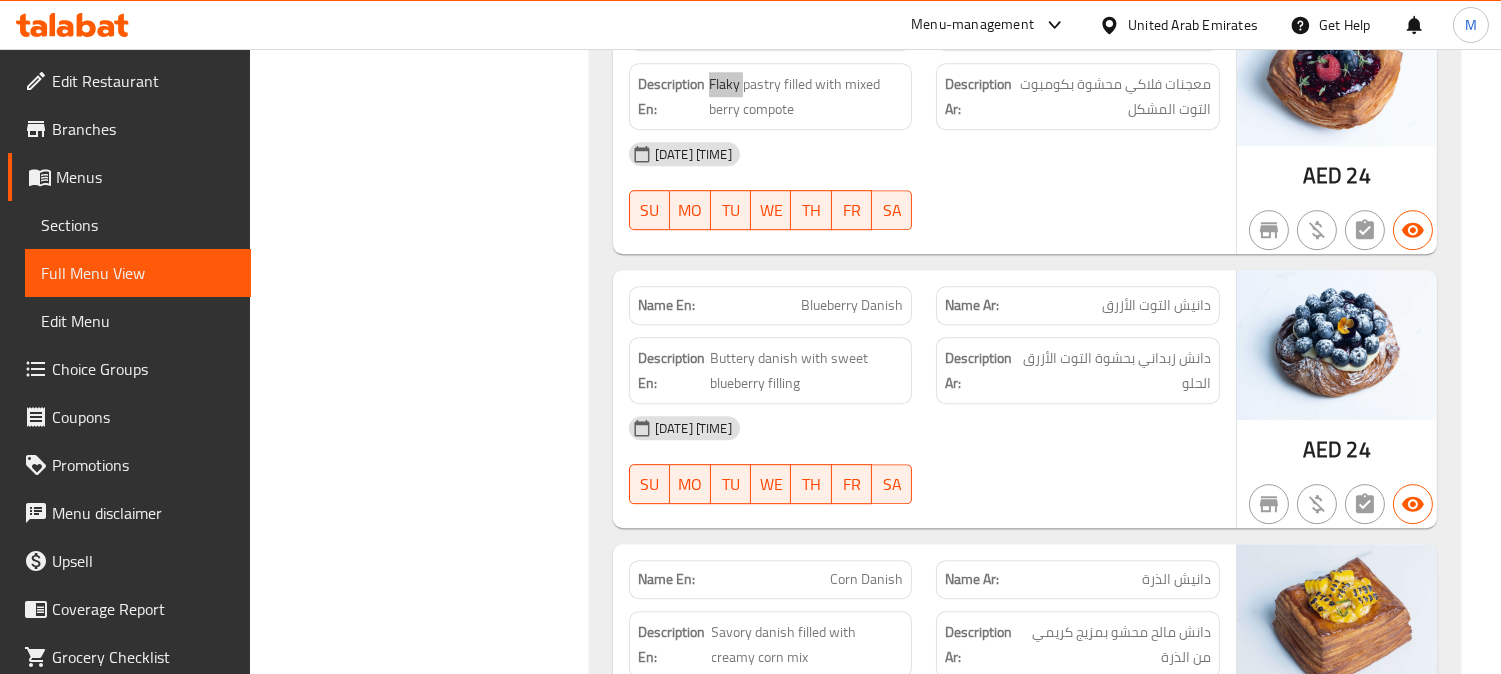 scroll, scrollTop: 10777, scrollLeft: 0, axis: vertical 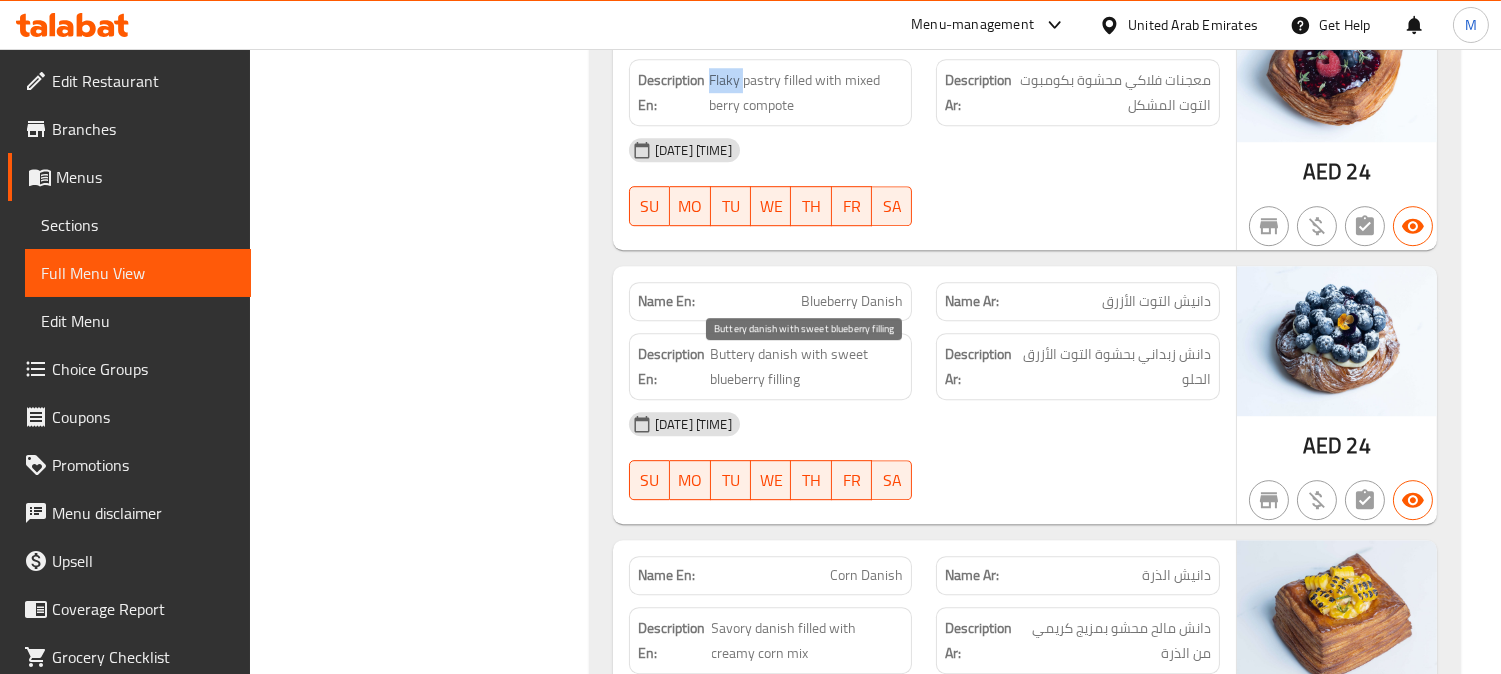 click on "Buttery danish with sweet blueberry filling" at bounding box center [806, 366] 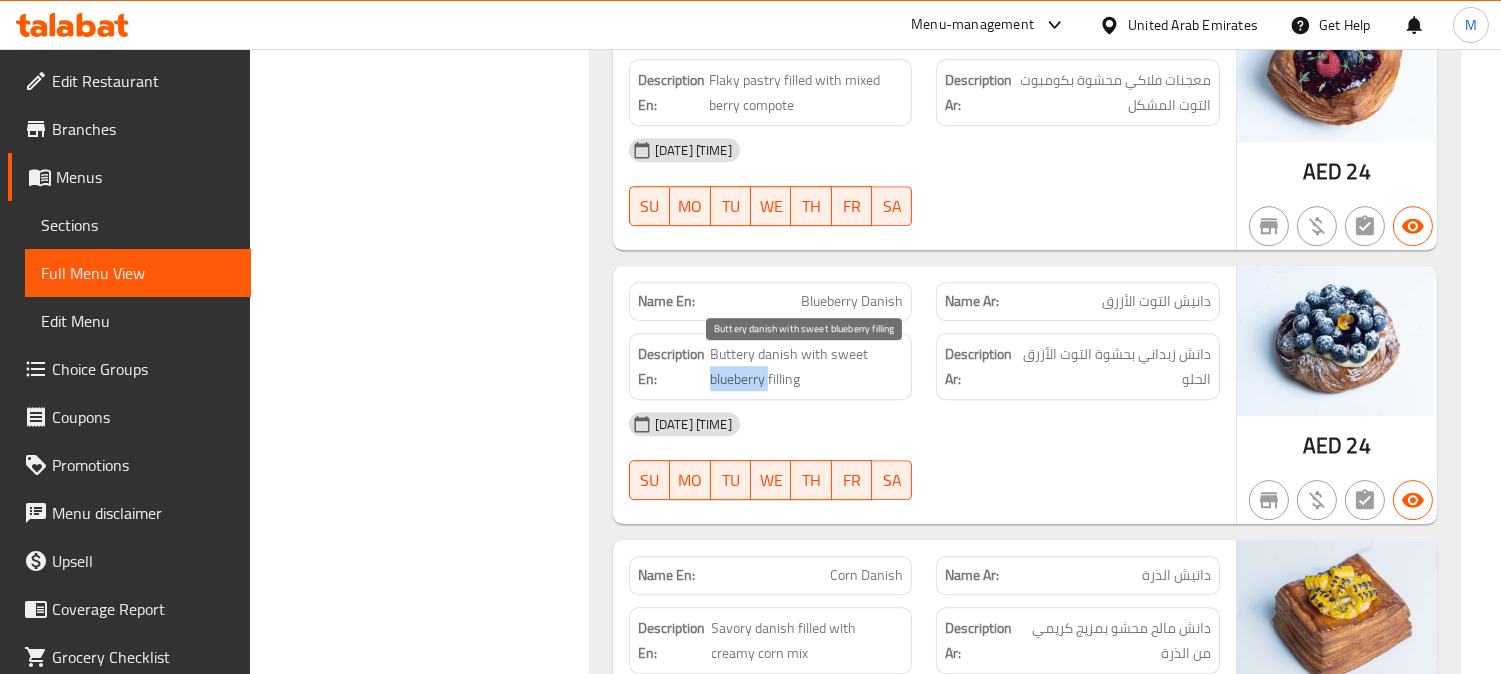 click on "Buttery danish with sweet blueberry filling" at bounding box center (806, 366) 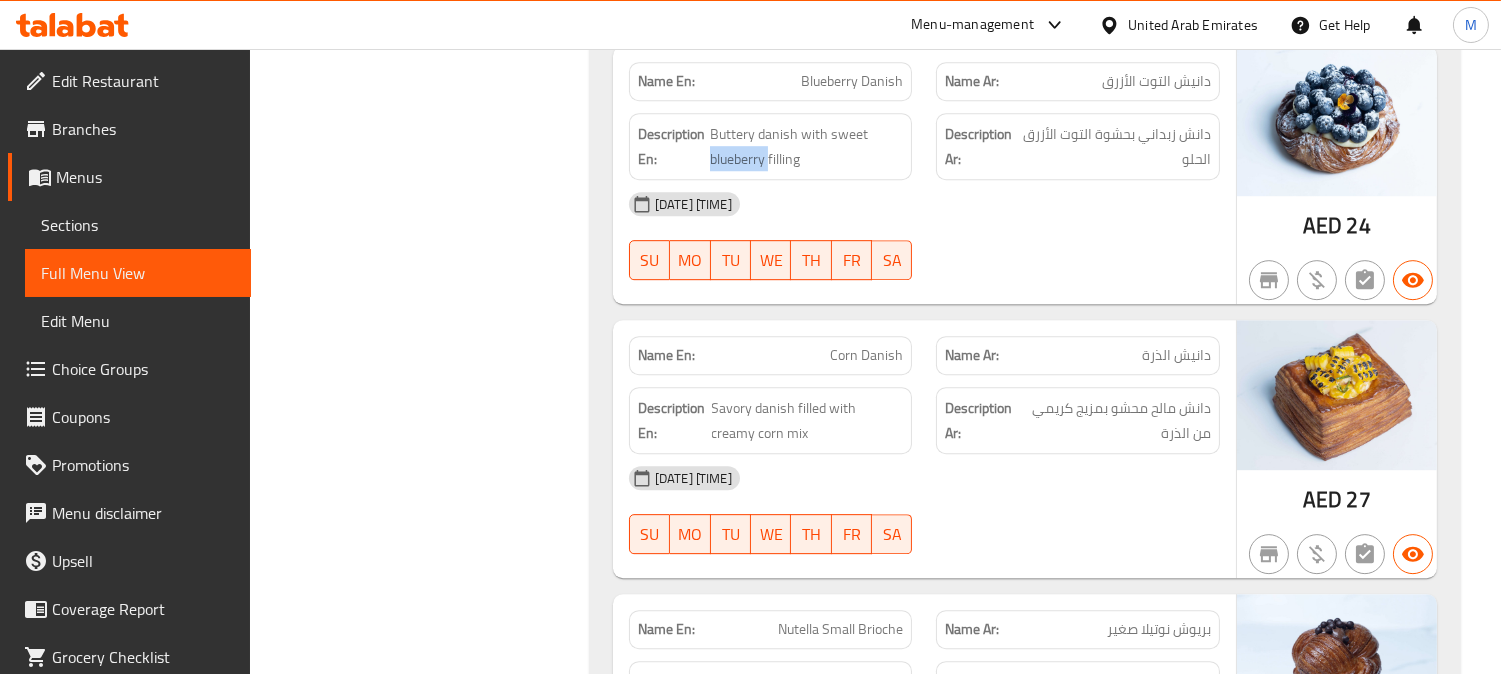 scroll, scrollTop: 11000, scrollLeft: 0, axis: vertical 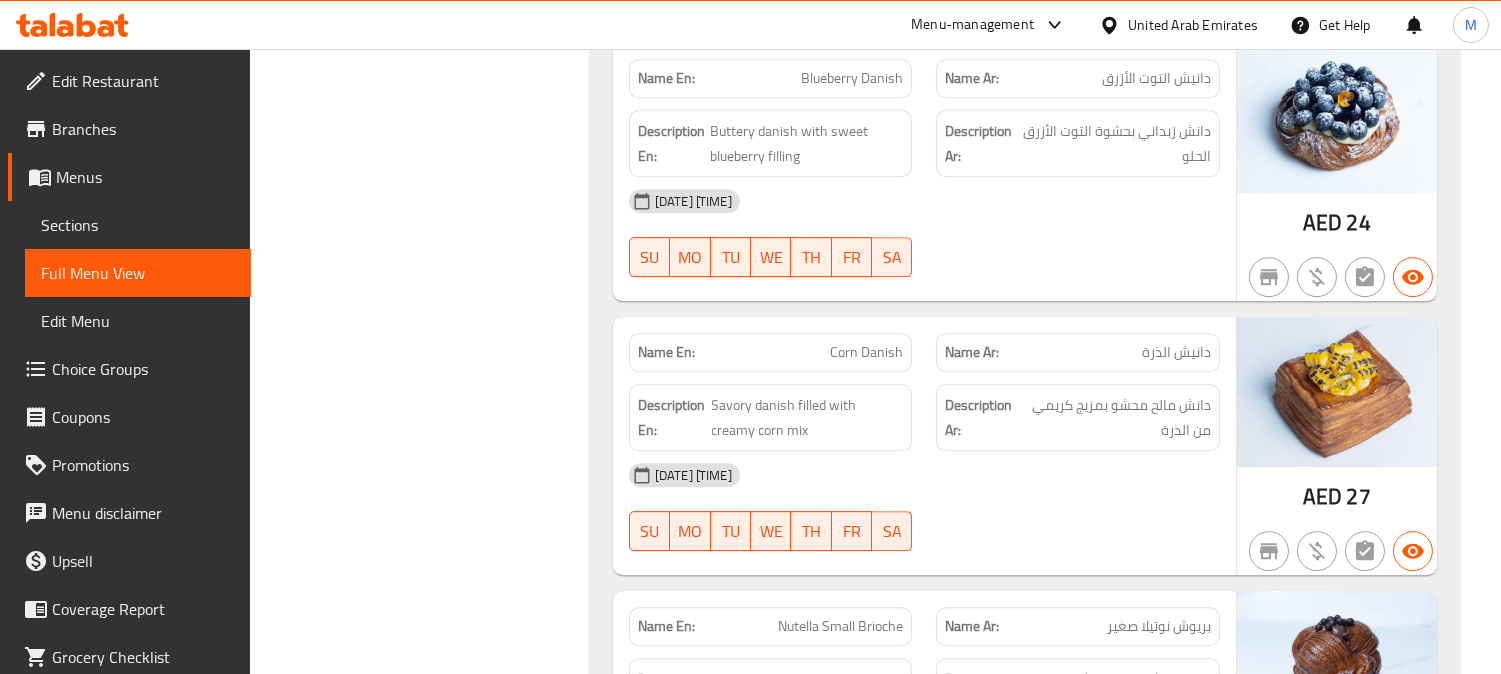 click on "Corn Danish" at bounding box center [866, 352] 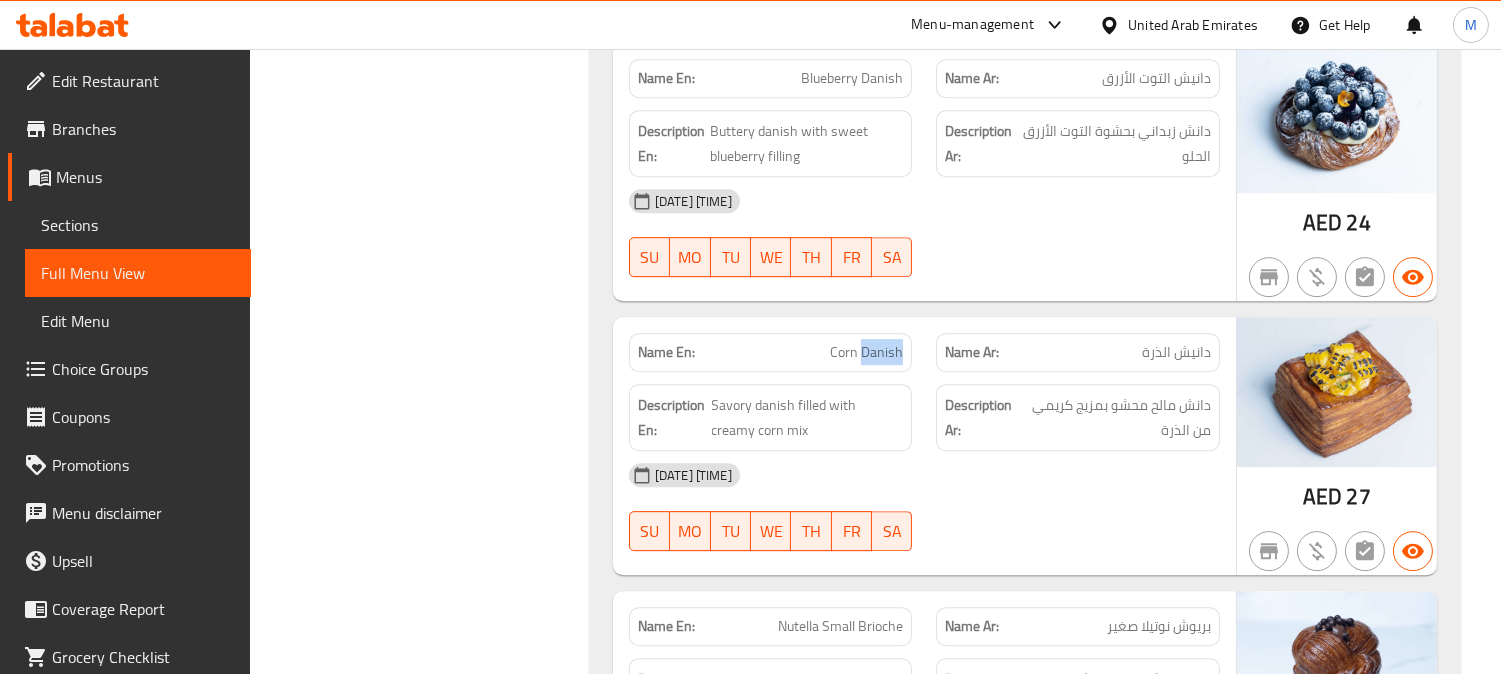 click on "Corn Danish" at bounding box center [866, 352] 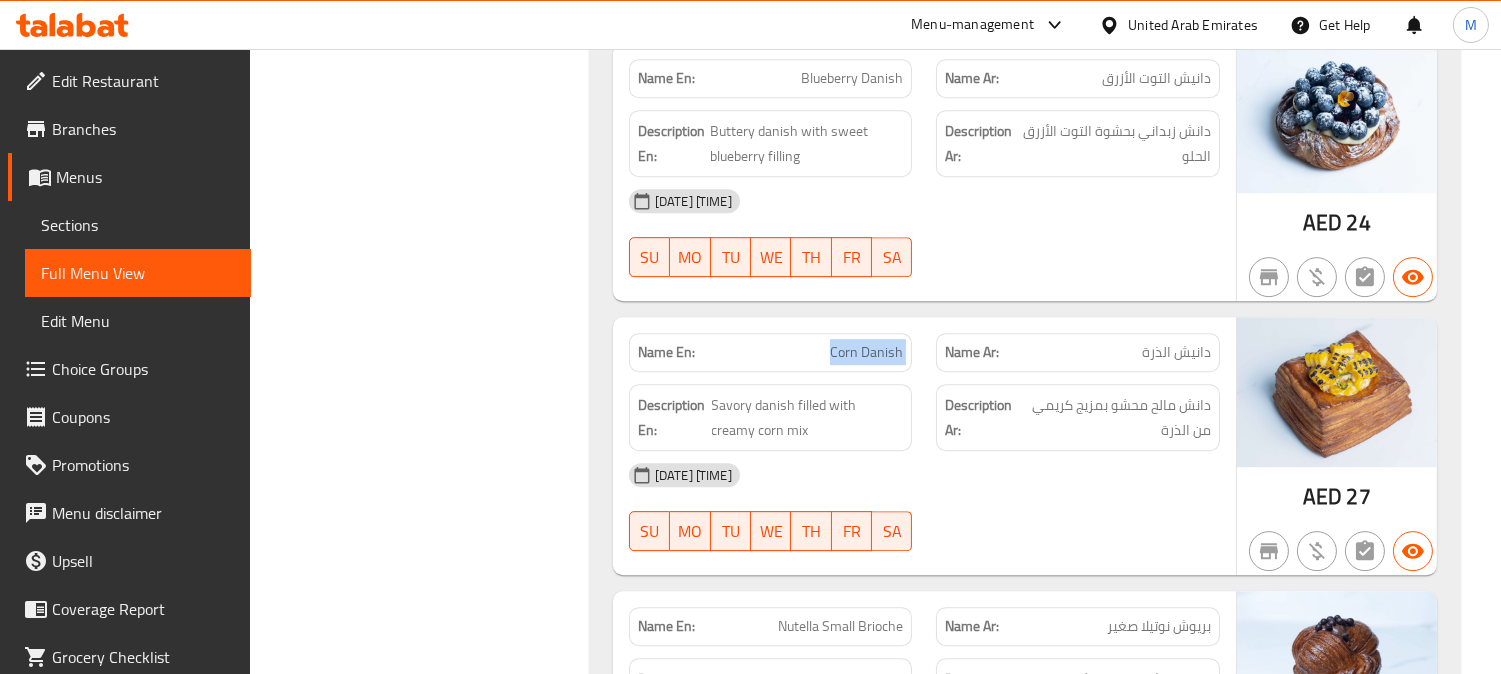 click on "Corn Danish" at bounding box center (866, 352) 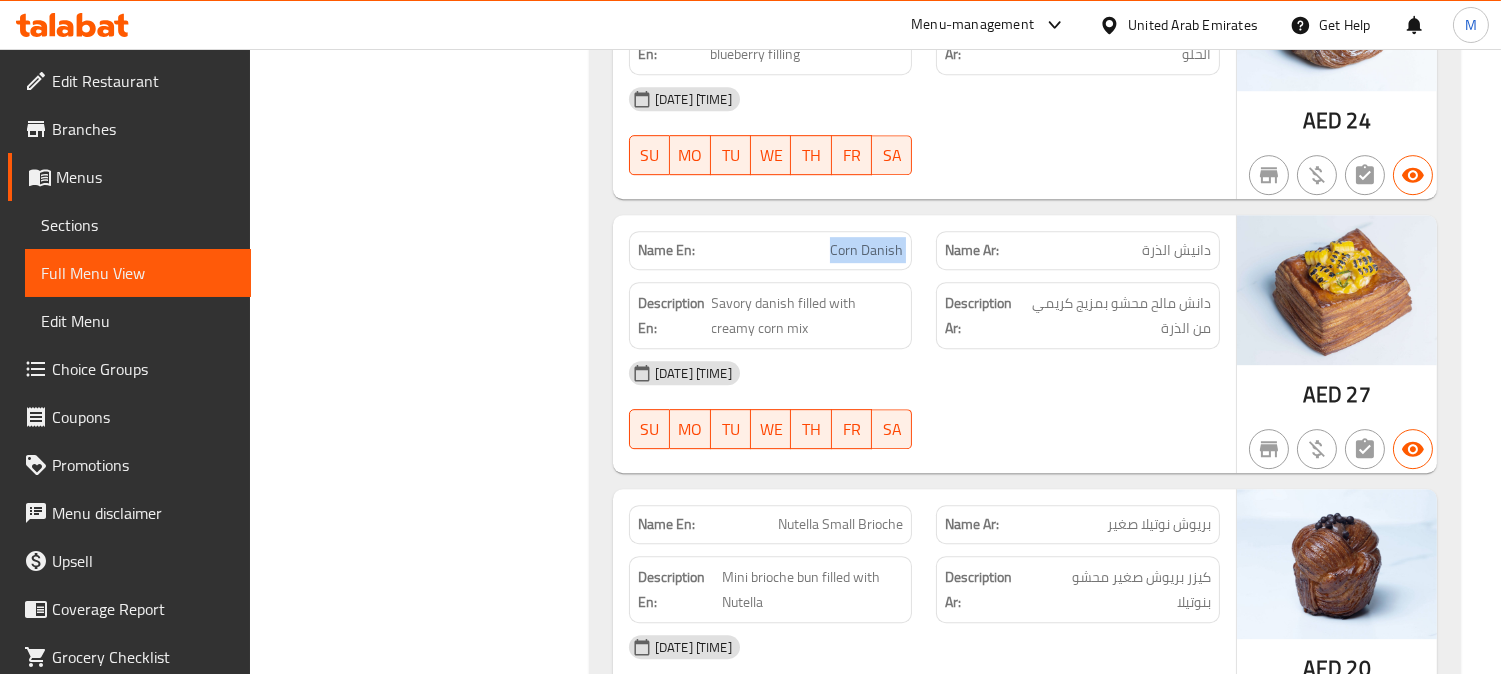 scroll, scrollTop: 11333, scrollLeft: 0, axis: vertical 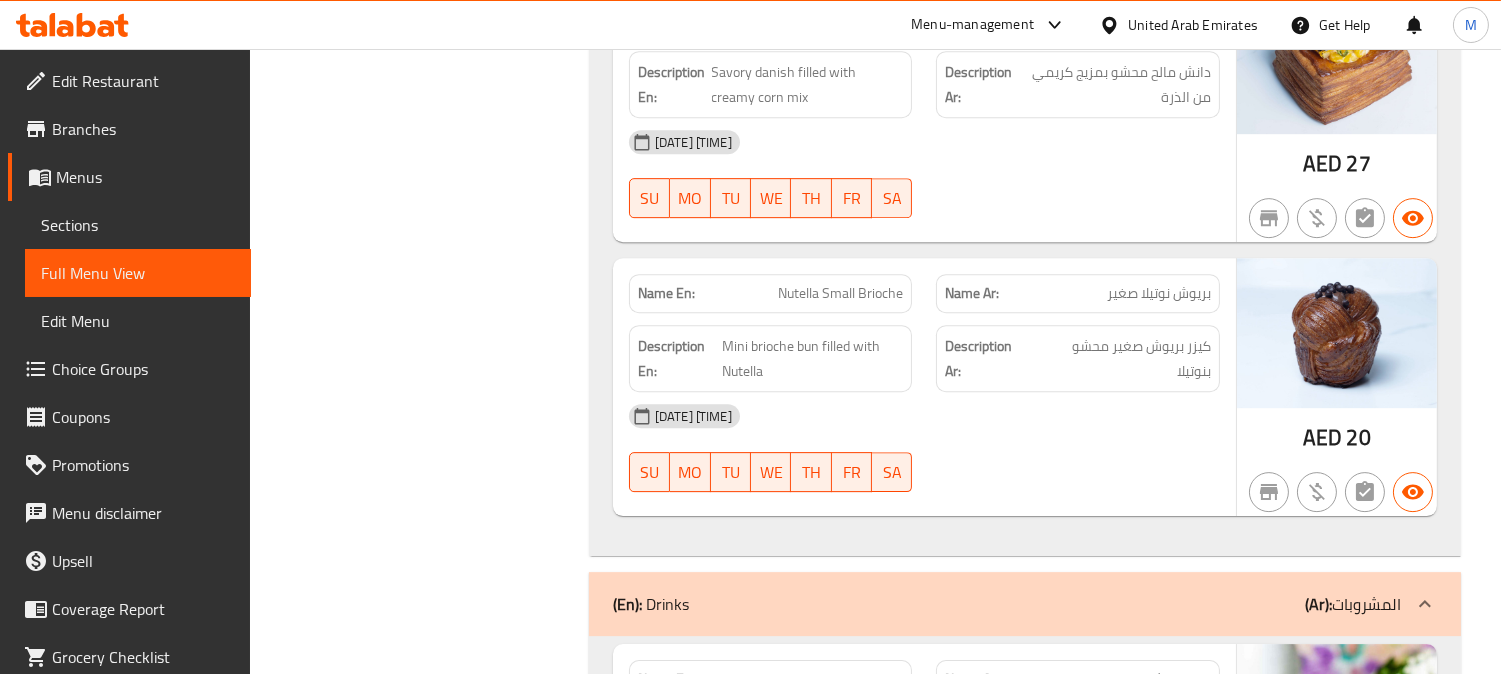 click on "بريوش نوتيلا صغير" at bounding box center (1159, 293) 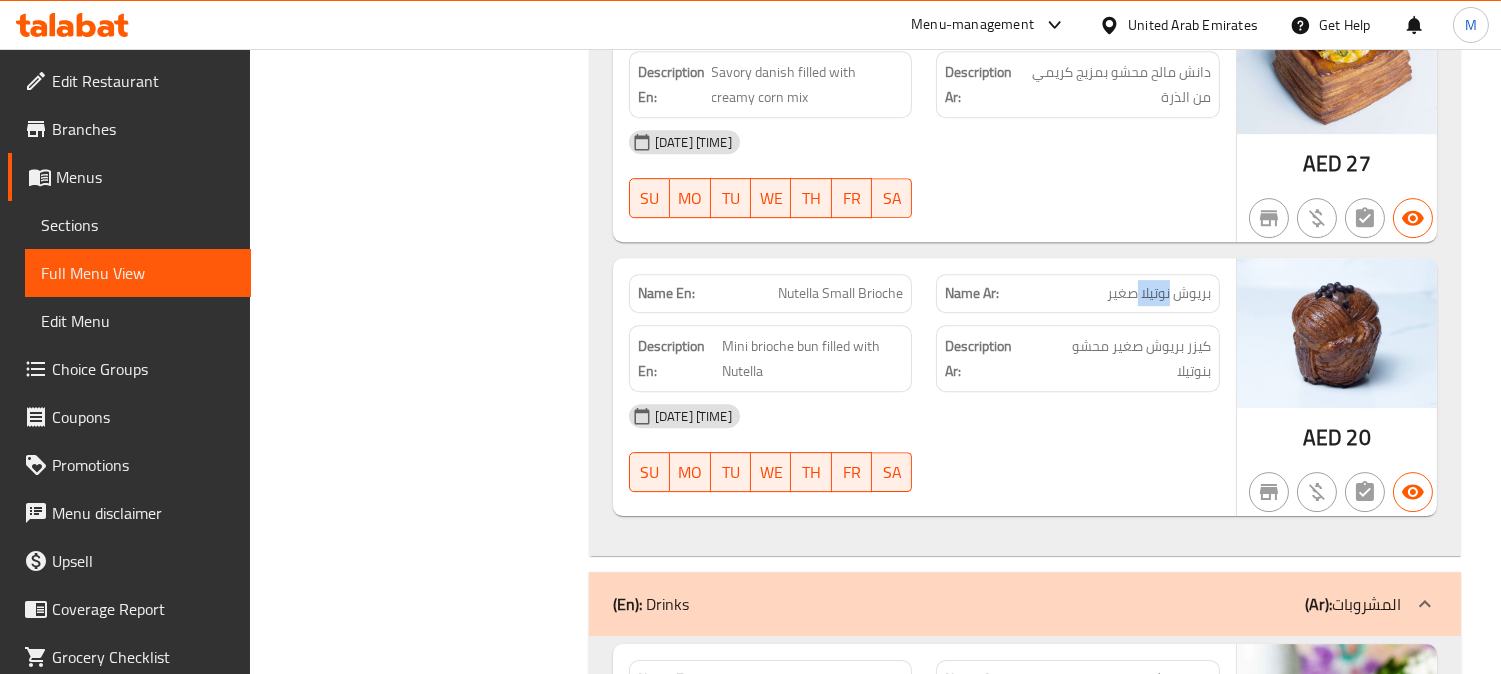 click on "بريوش نوتيلا صغير" at bounding box center [1159, 293] 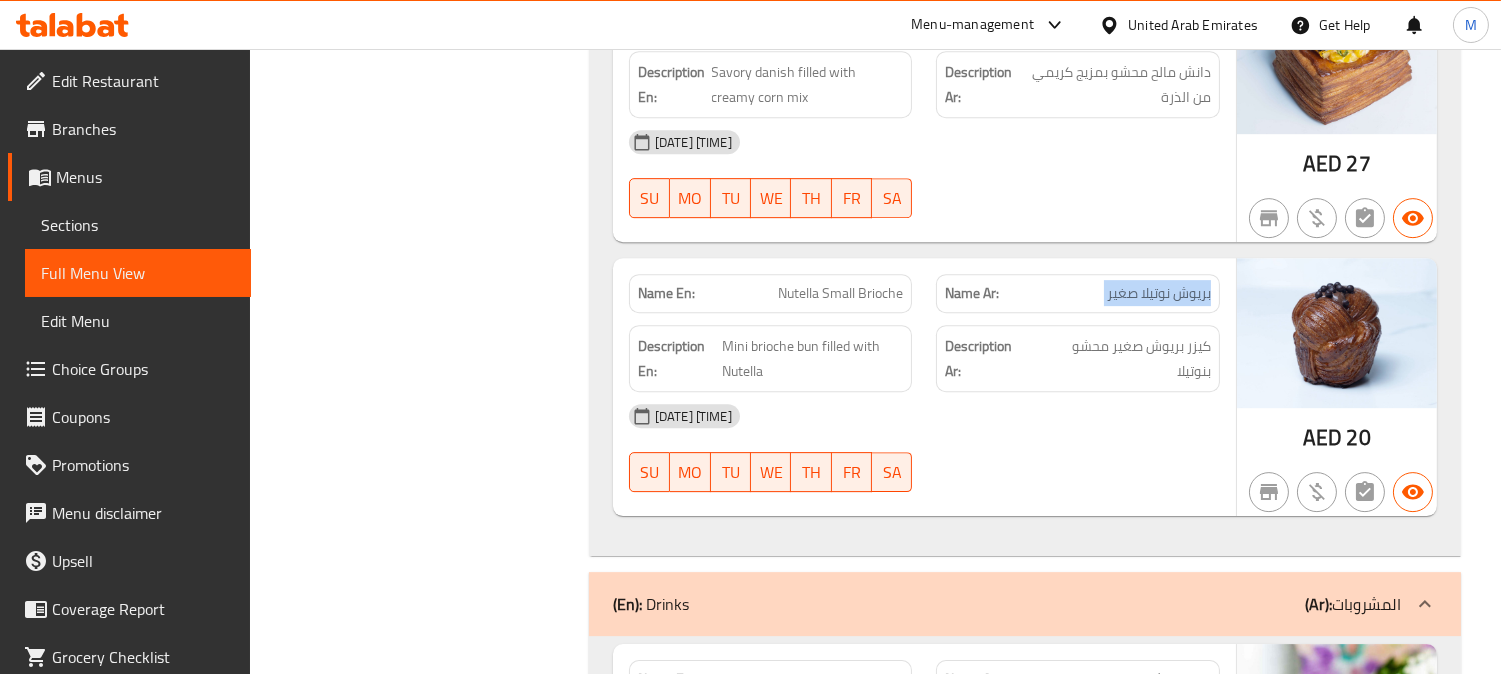 click on "بريوش نوتيلا صغير" at bounding box center [1159, 293] 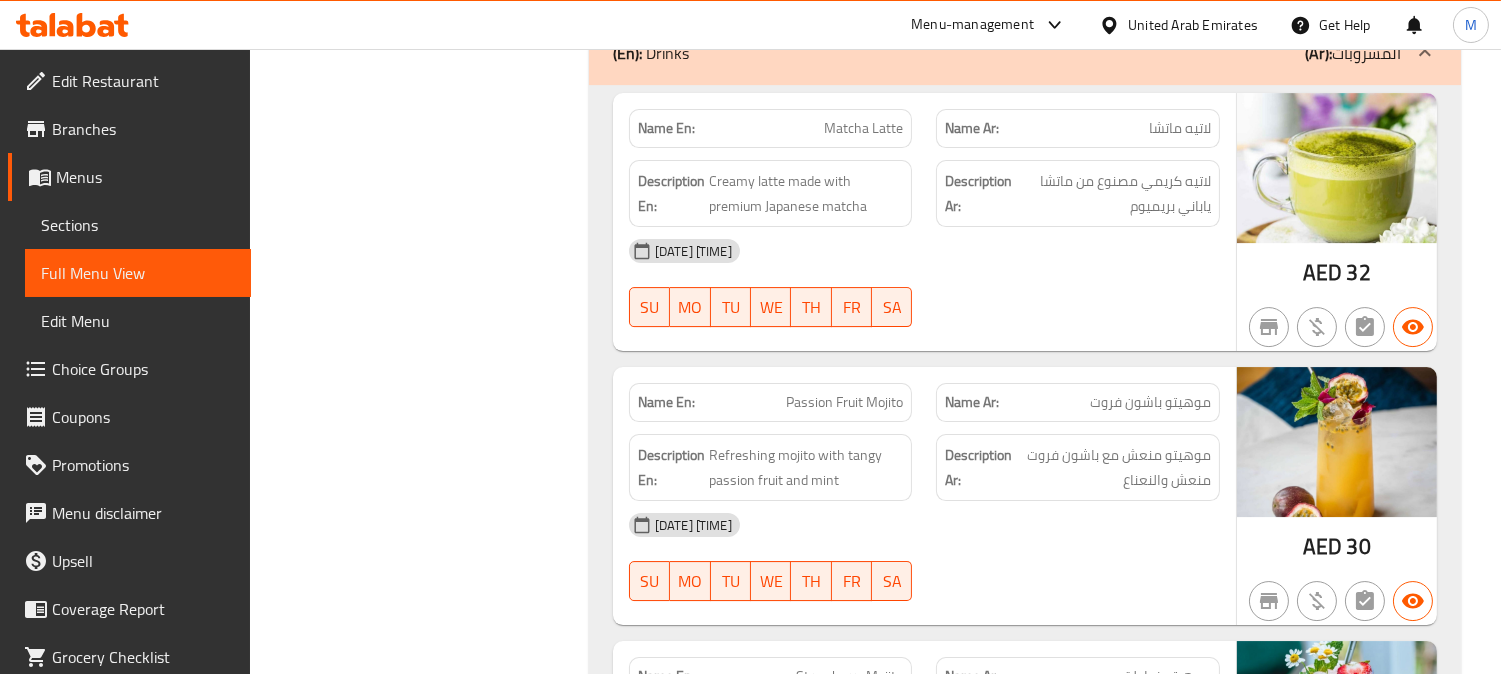 scroll, scrollTop: 11888, scrollLeft: 0, axis: vertical 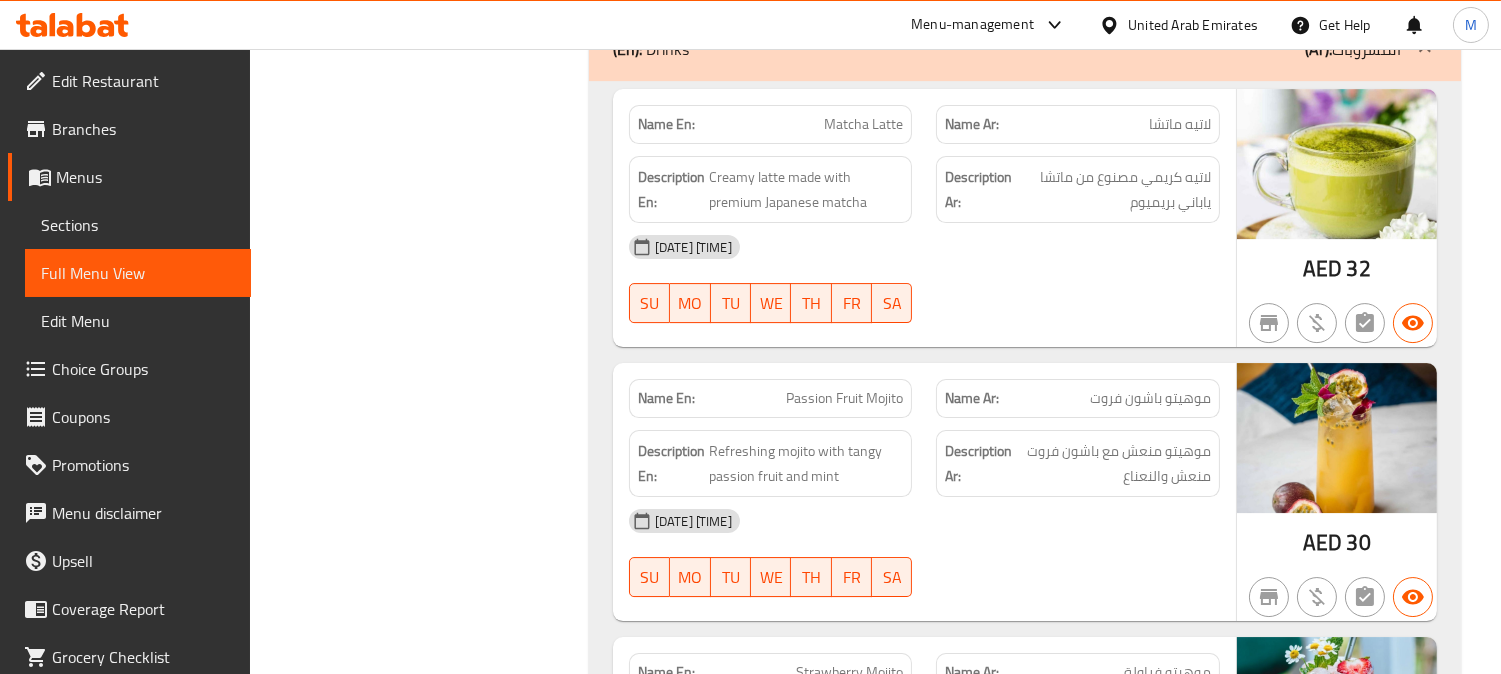 drag, startPoint x: 855, startPoint y: 128, endPoint x: 788, endPoint y: 134, distance: 67.26812 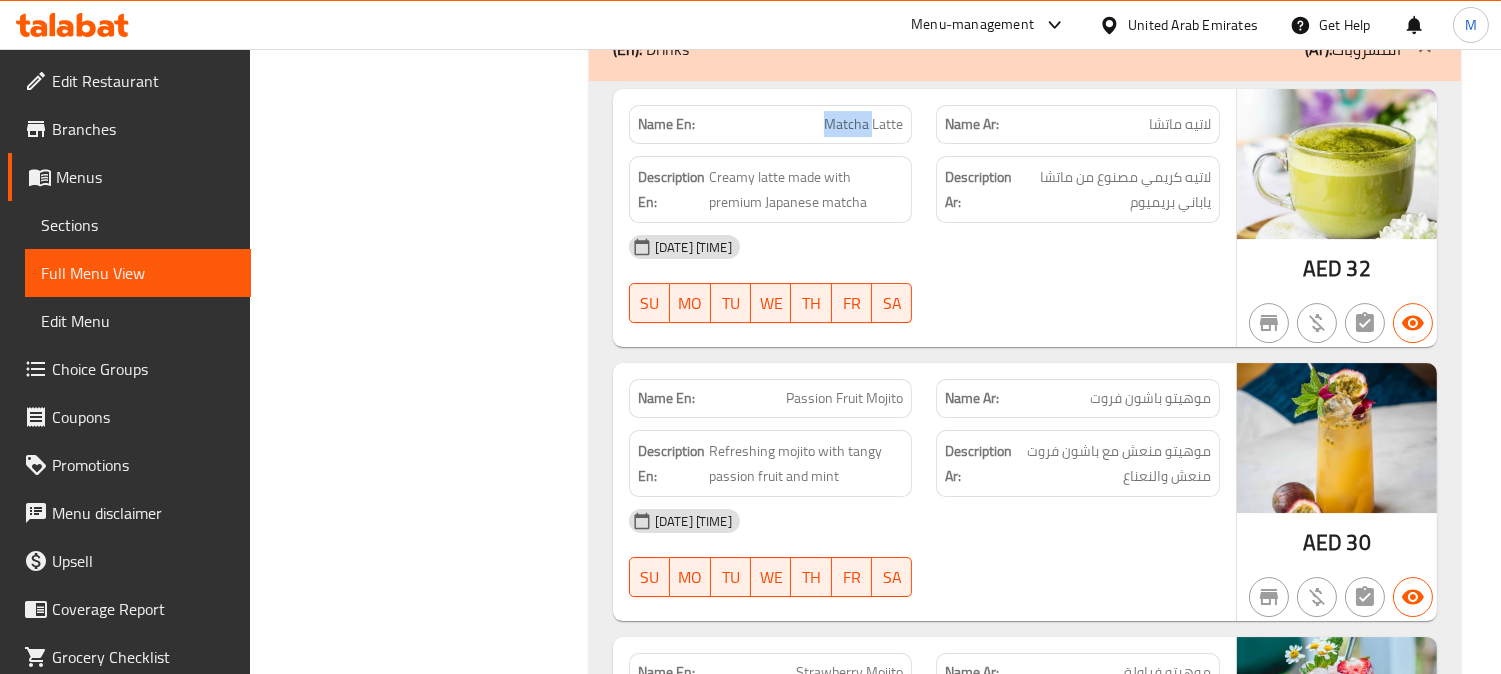 click on "Matcha Latte" at bounding box center (866, -11512) 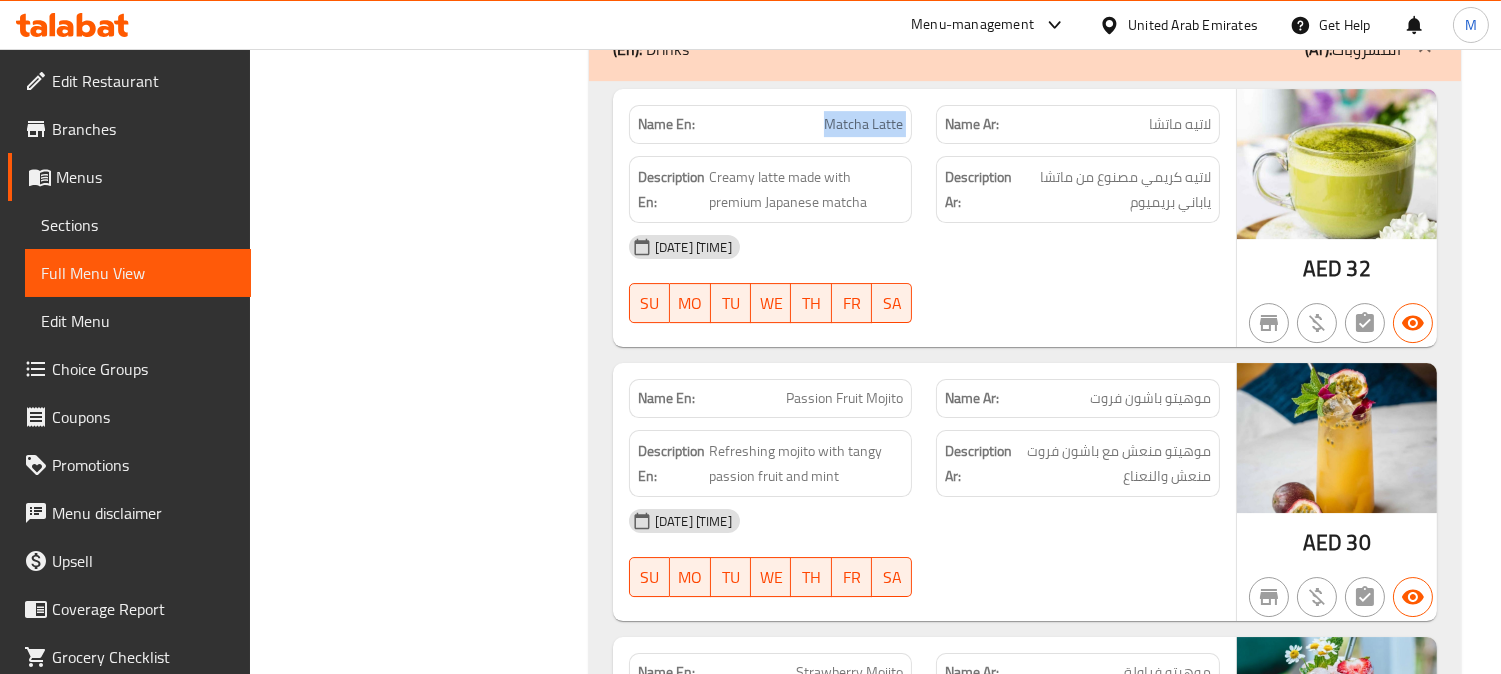 click on "Matcha Latte" at bounding box center (866, -11512) 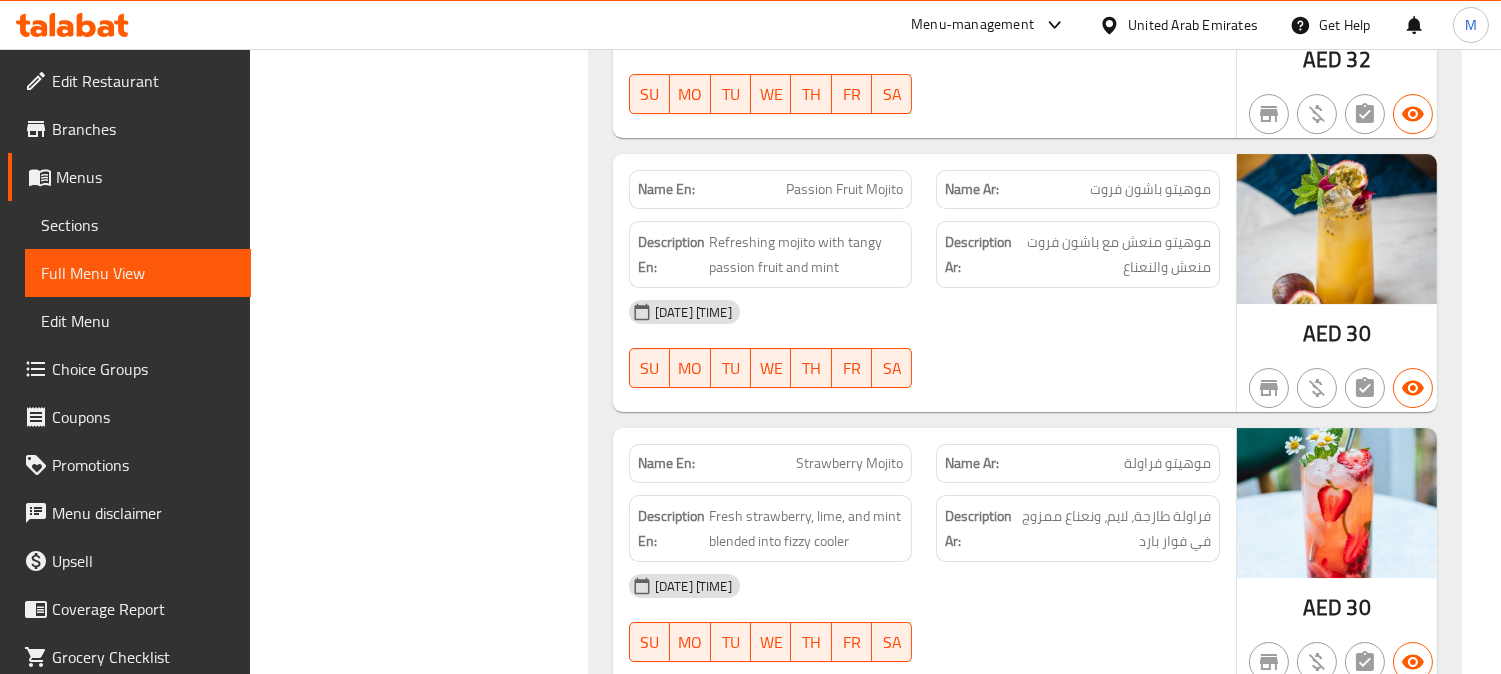 scroll, scrollTop: 12222, scrollLeft: 0, axis: vertical 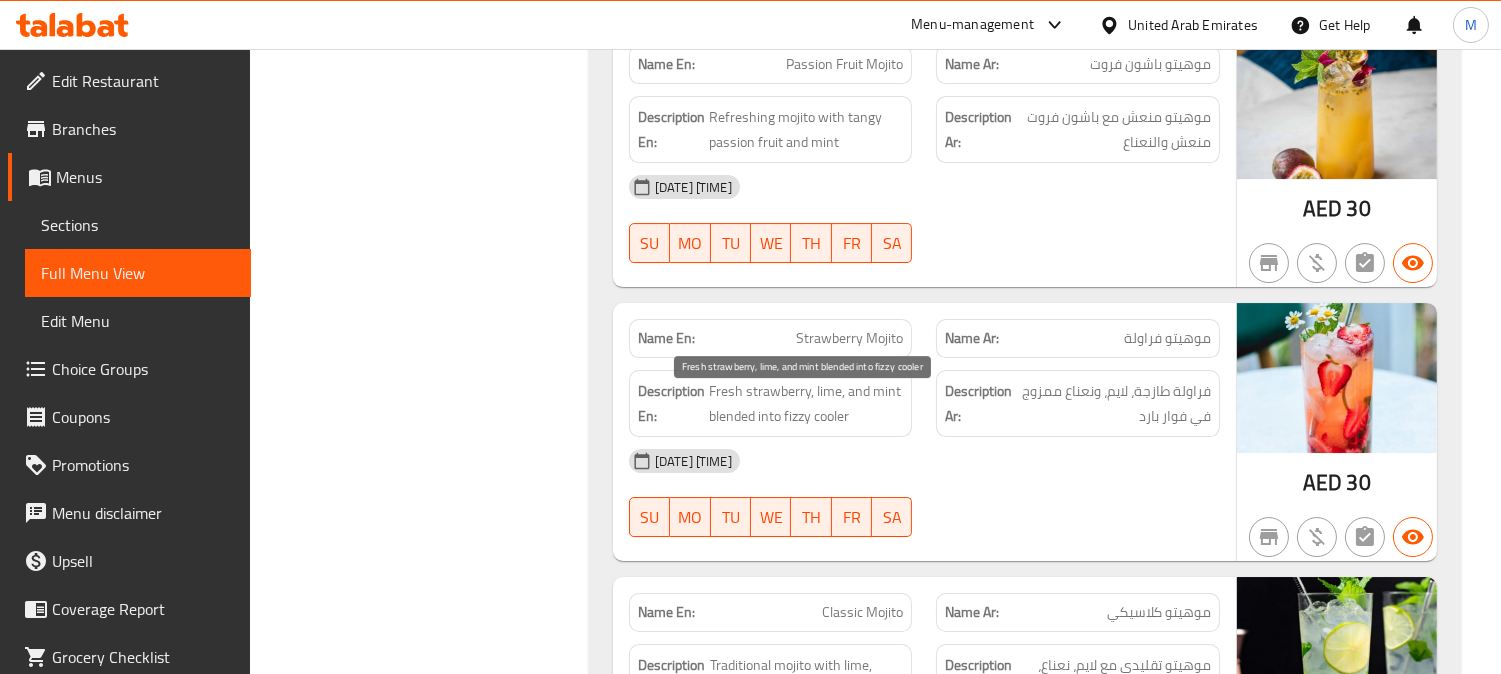 click on "Fresh strawberry, lime, and mint blended into fizzy cooler" at bounding box center [806, 403] 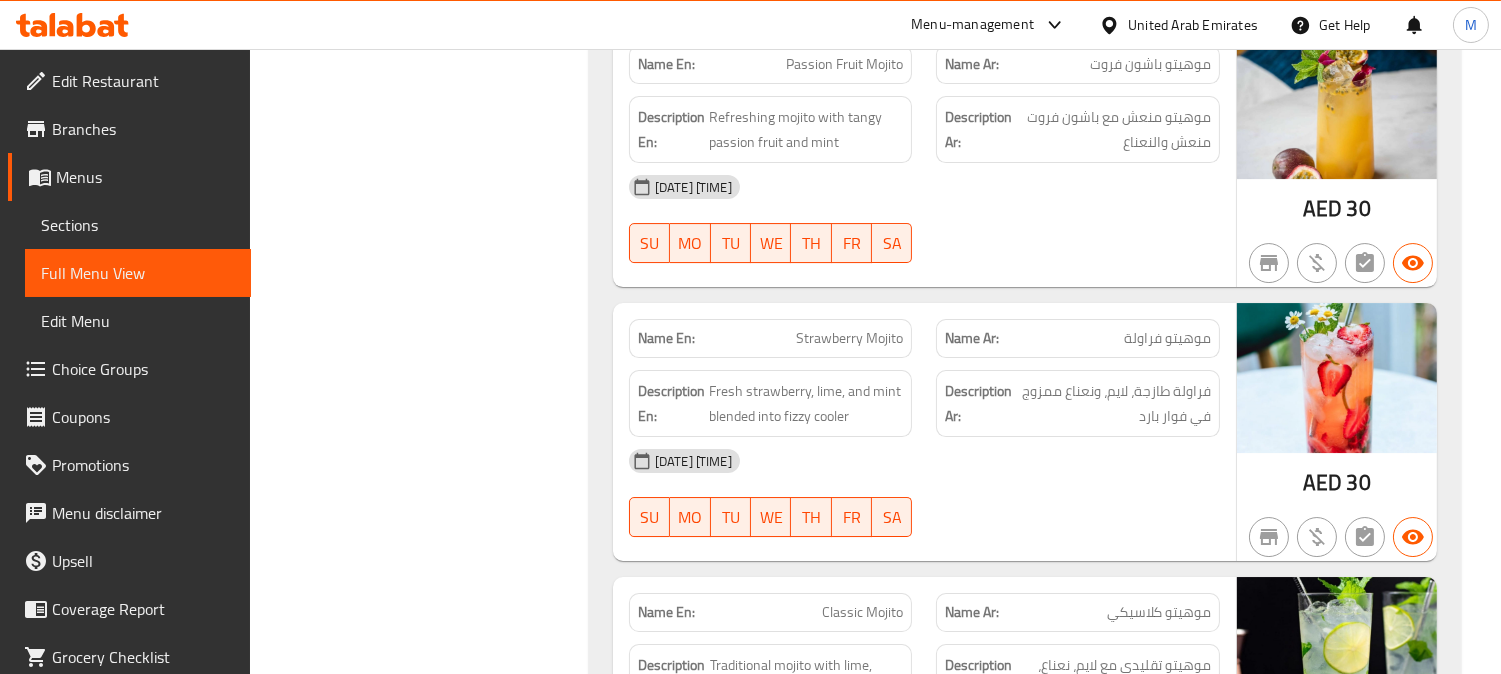 click on "Strawberry Mojito" at bounding box center [869, -11298] 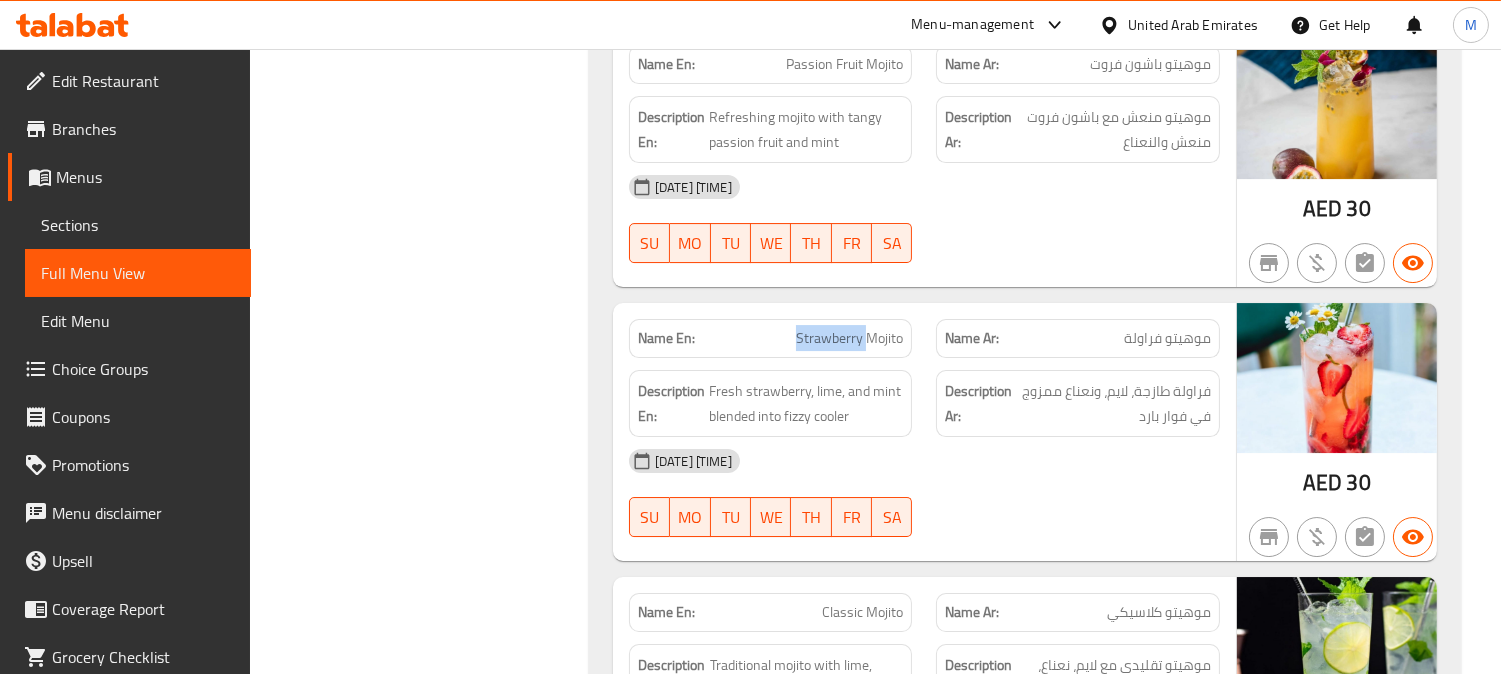 click on "Strawberry Mojito" at bounding box center [869, -11298] 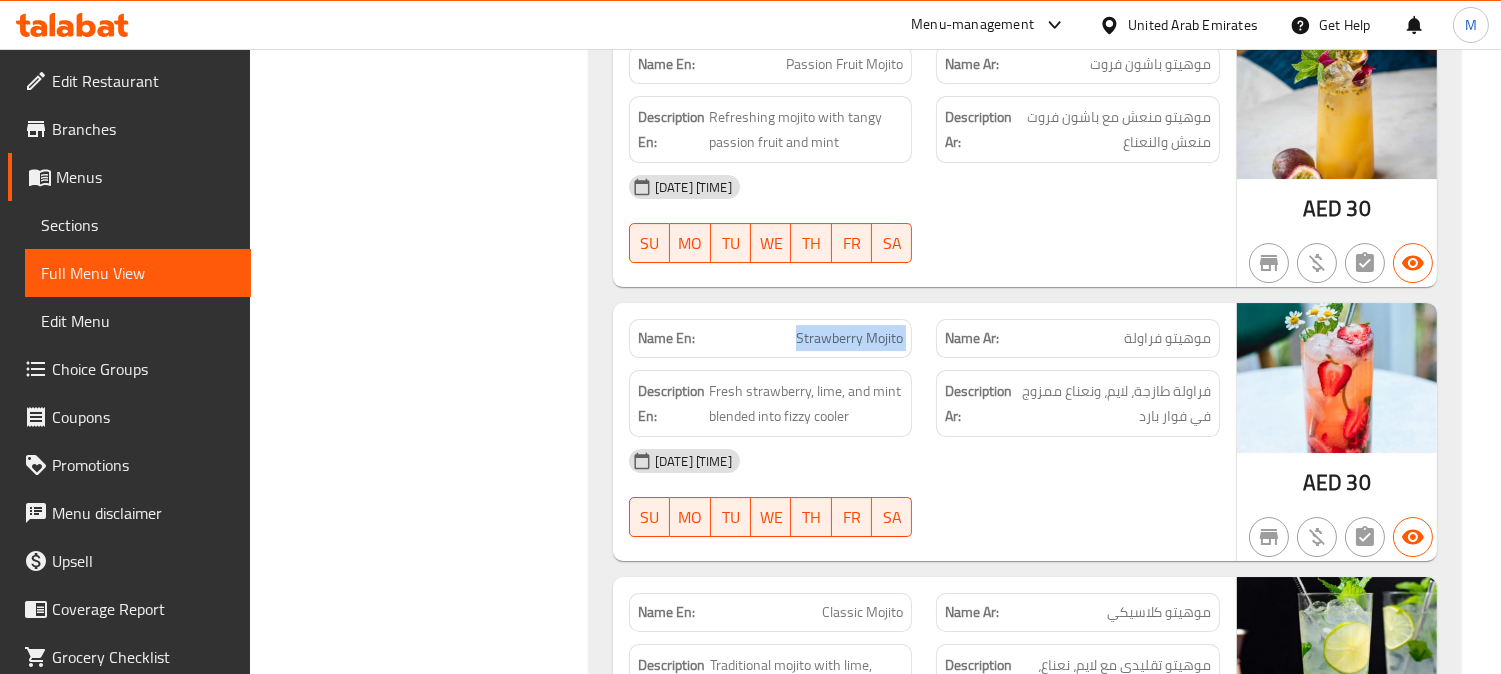 click on "Strawberry Mojito" at bounding box center (869, -11298) 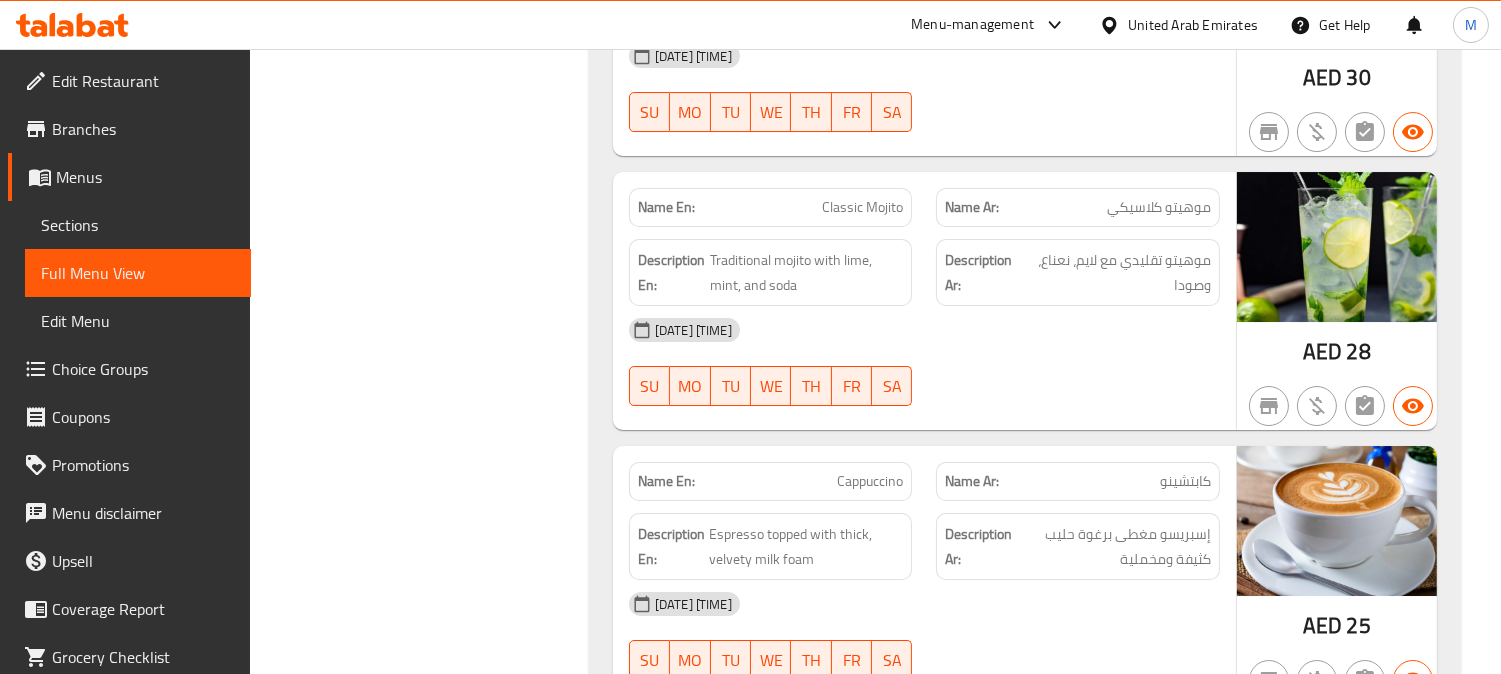 scroll, scrollTop: 12666, scrollLeft: 0, axis: vertical 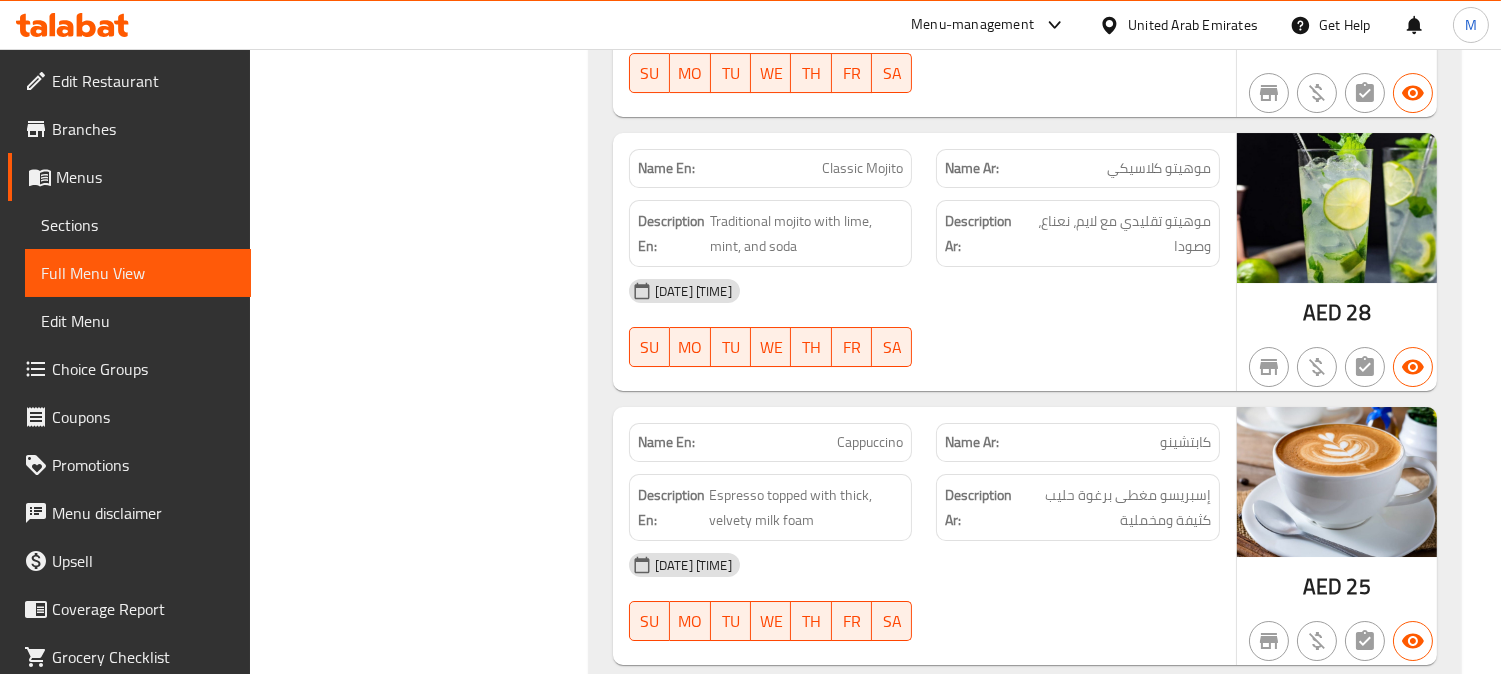click on "Classic Mojito" at bounding box center [828, -11468] 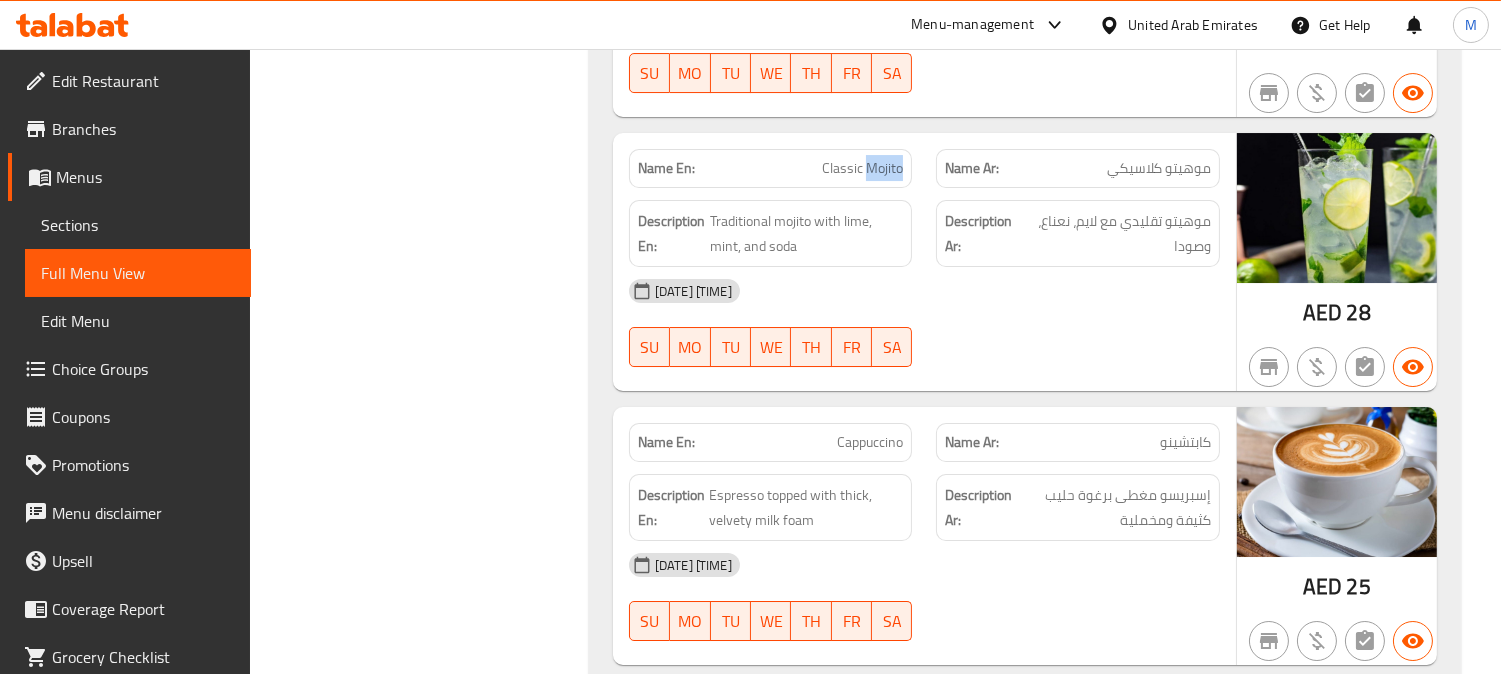 click on "Classic Mojito" at bounding box center [828, -11468] 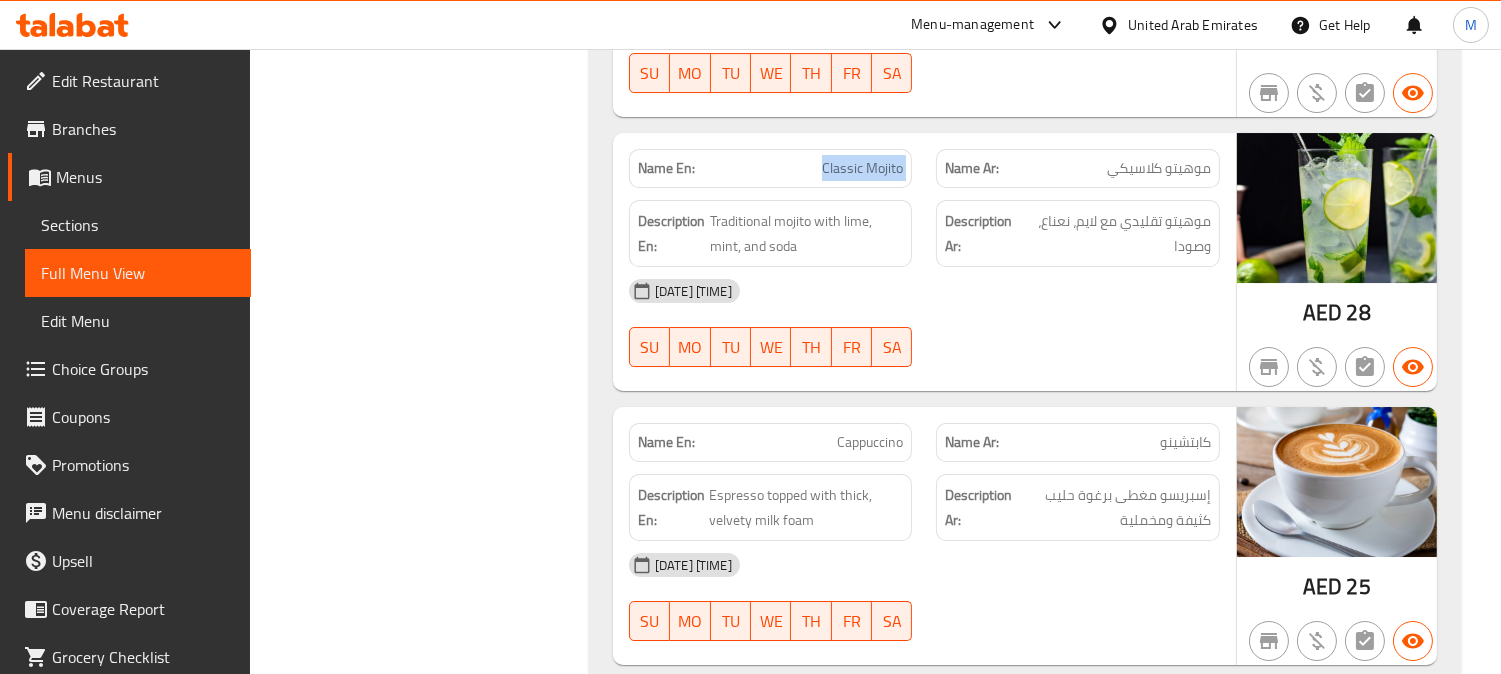 click on "Classic Mojito" at bounding box center (828, -11468) 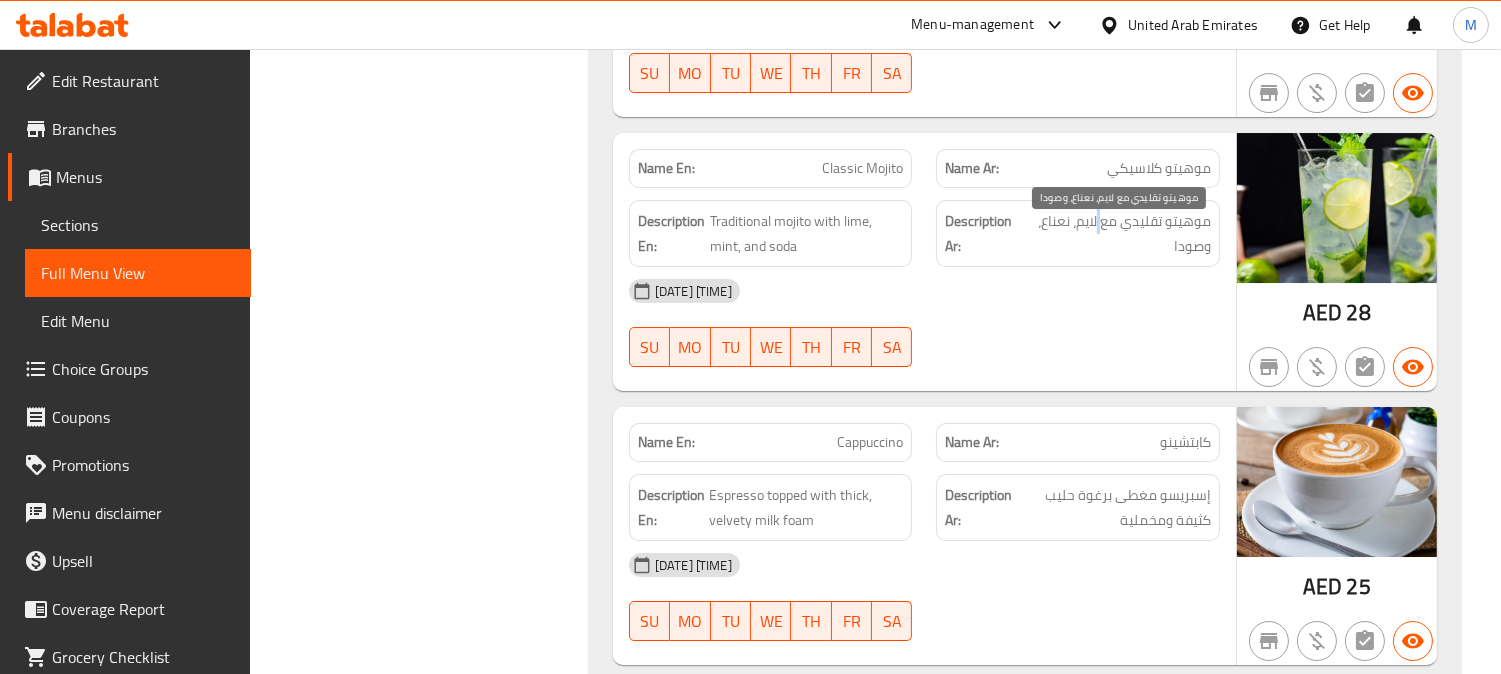 click on "موهيتو تقليدي مع لايم، نعناع، وصودا" at bounding box center [1118, 233] 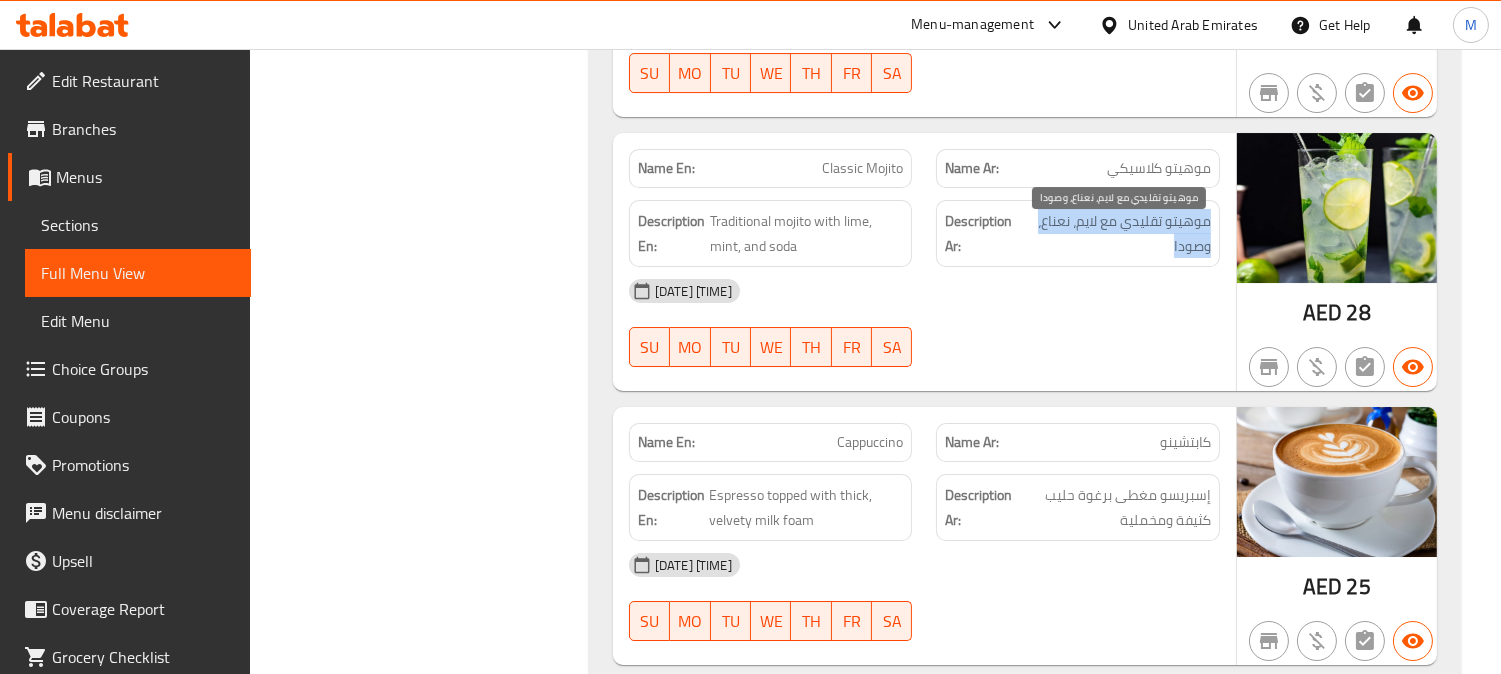 click on "موهيتو تقليدي مع لايم، نعناع، وصودا" at bounding box center (1118, 233) 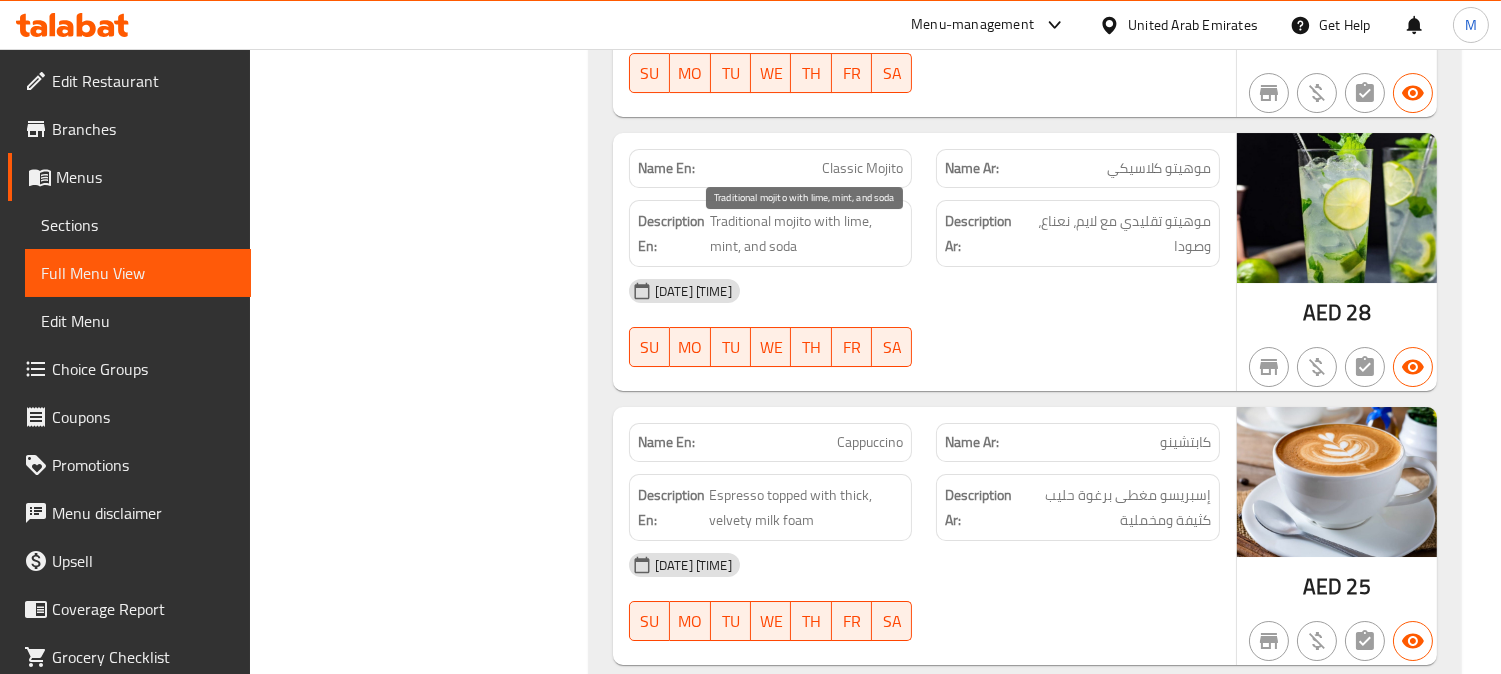 click on "Traditional mojito with lime, mint, and soda" at bounding box center (806, 233) 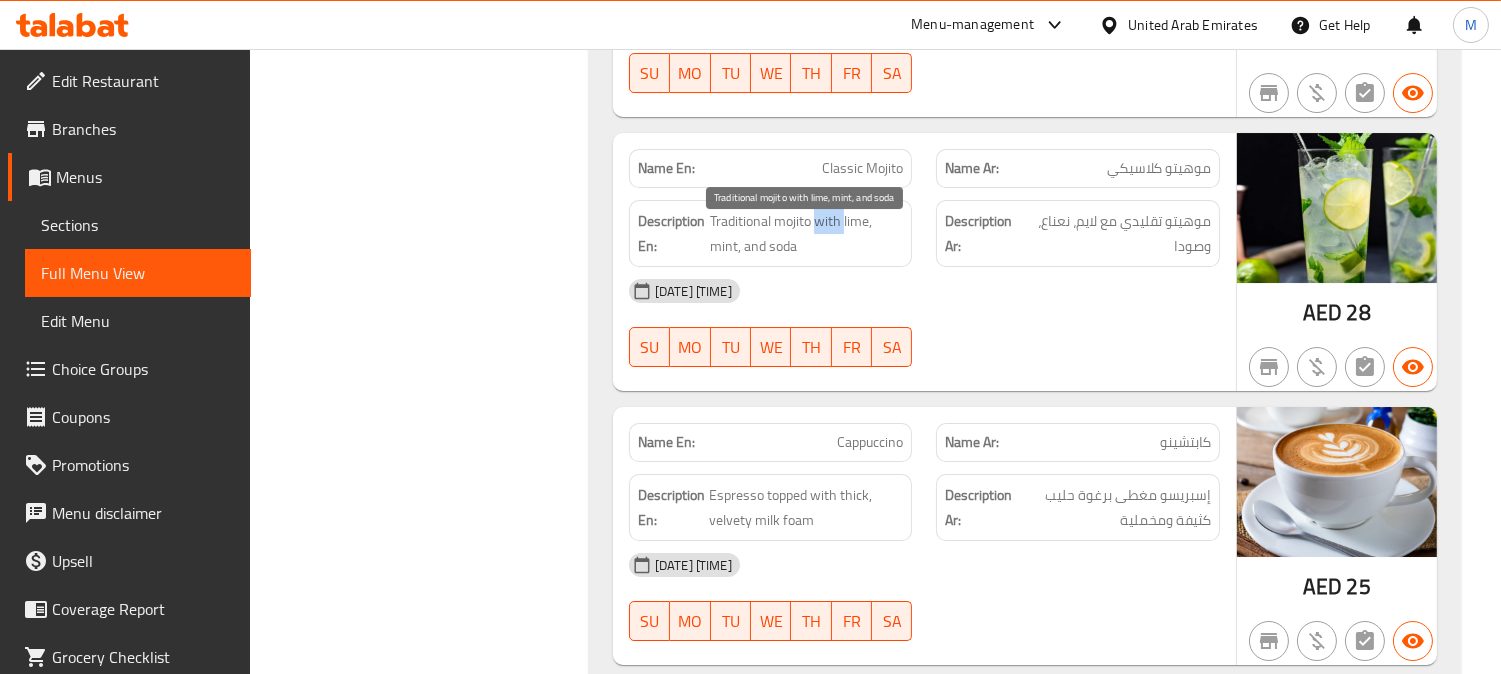 click on "Traditional mojito with lime, mint, and soda" at bounding box center (806, 233) 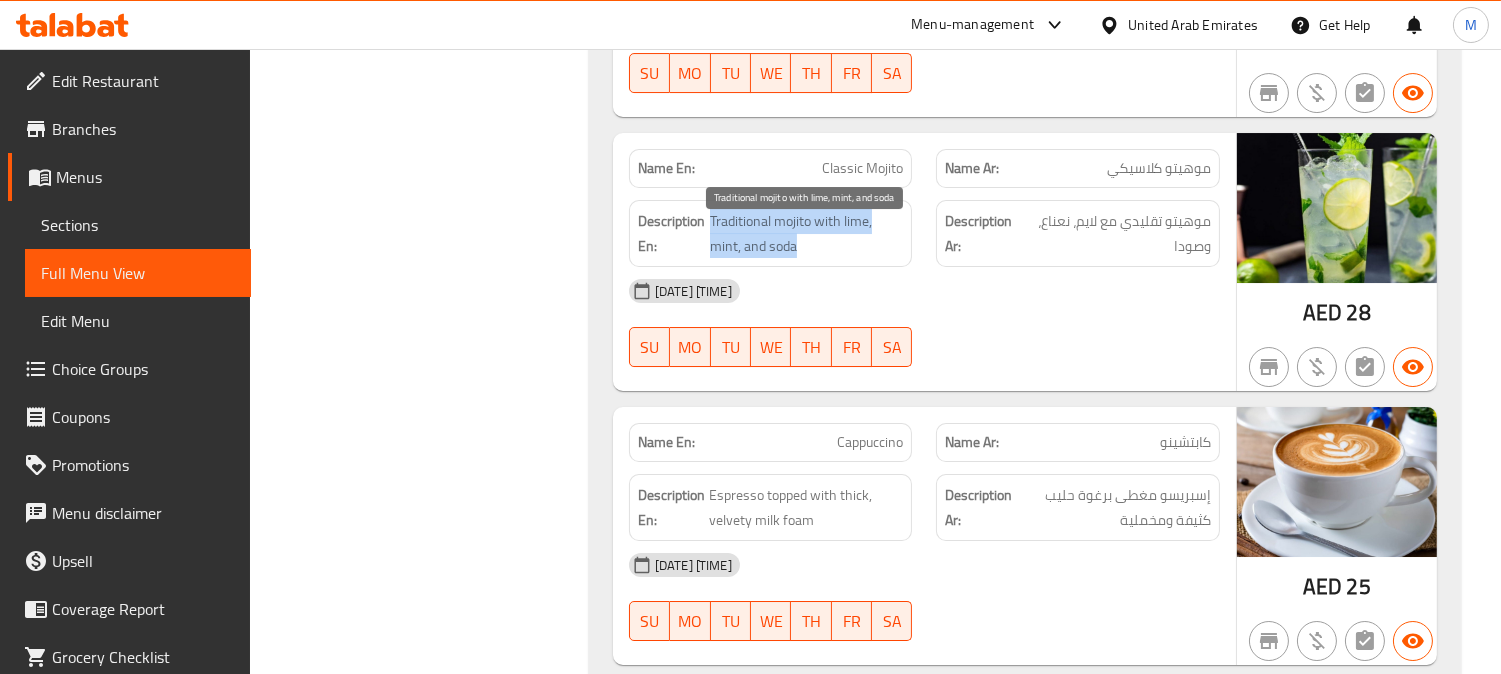 click on "Traditional mojito with lime, mint, and soda" at bounding box center [806, 233] 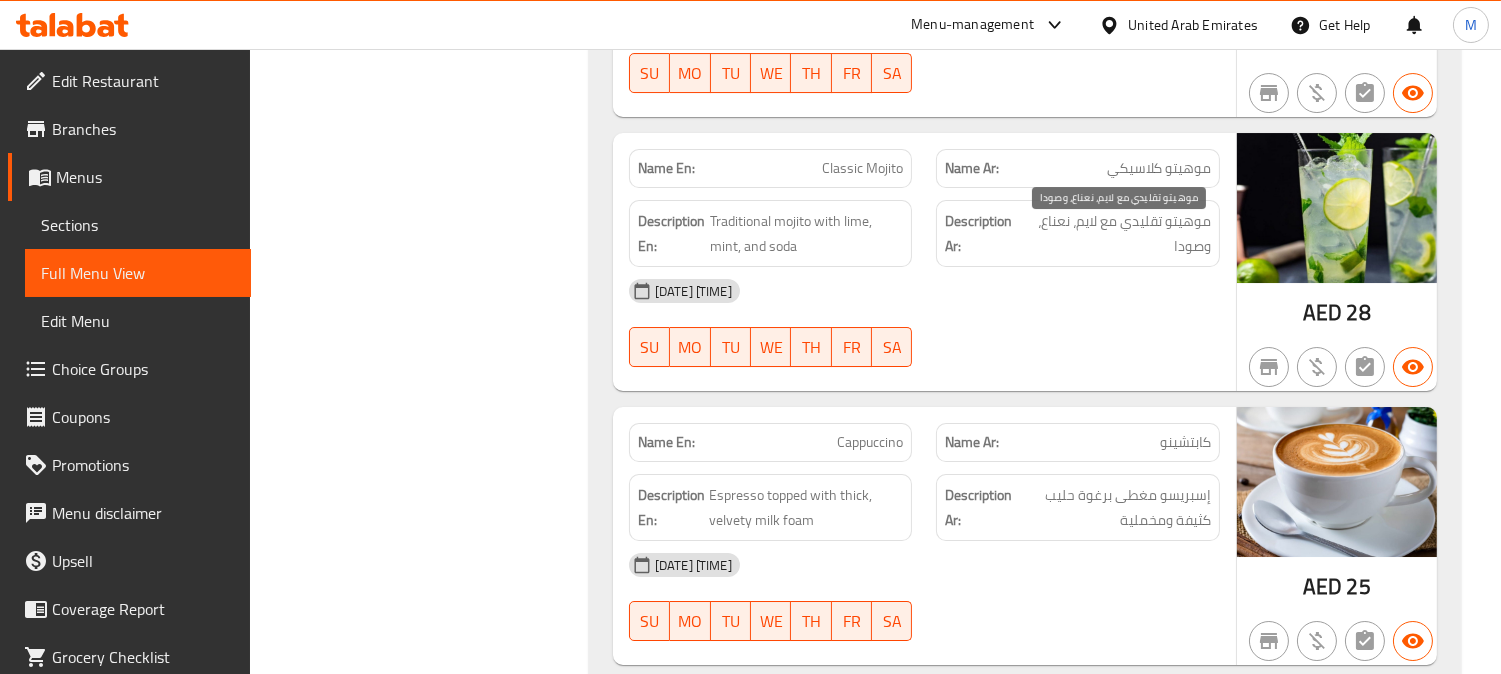 click on "موهيتو تقليدي مع لايم، نعناع، وصودا" at bounding box center [1118, 233] 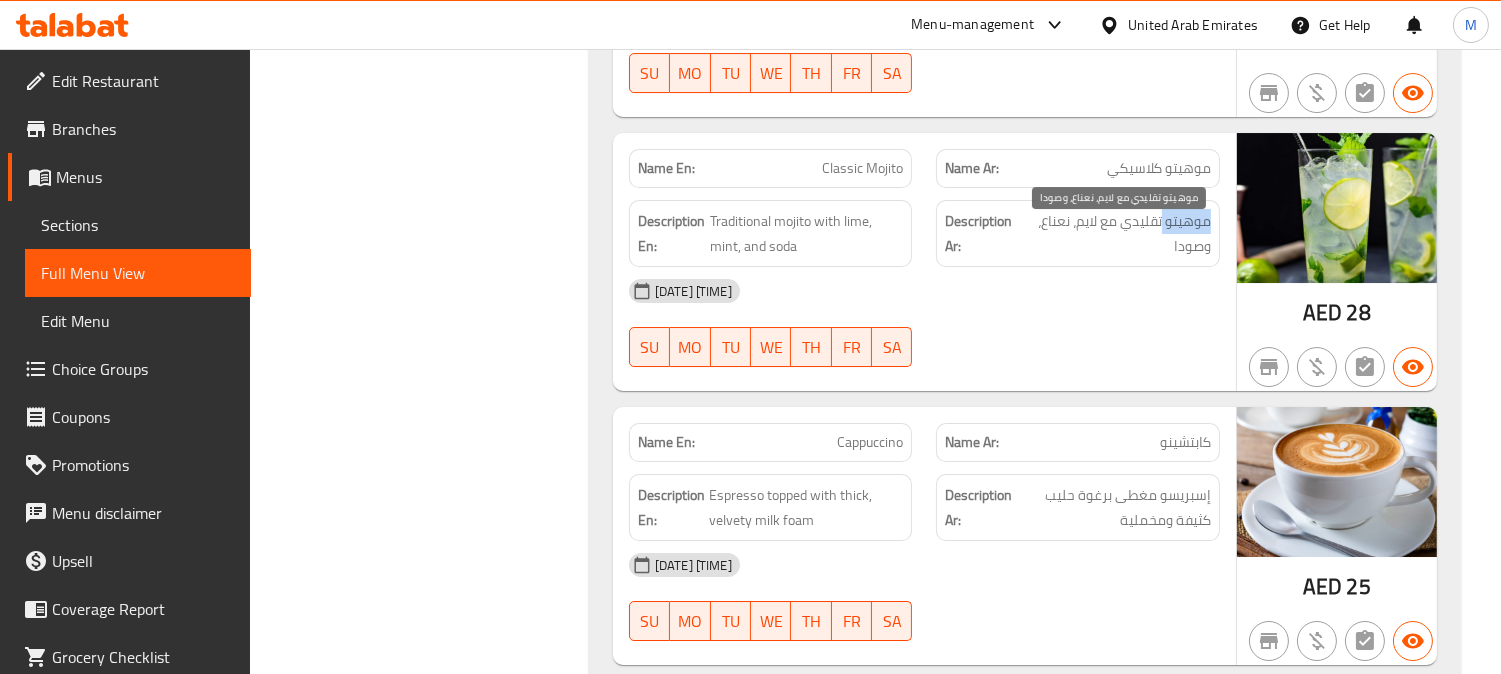click on "موهيتو تقليدي مع لايم، نعناع، وصودا" at bounding box center (1118, 233) 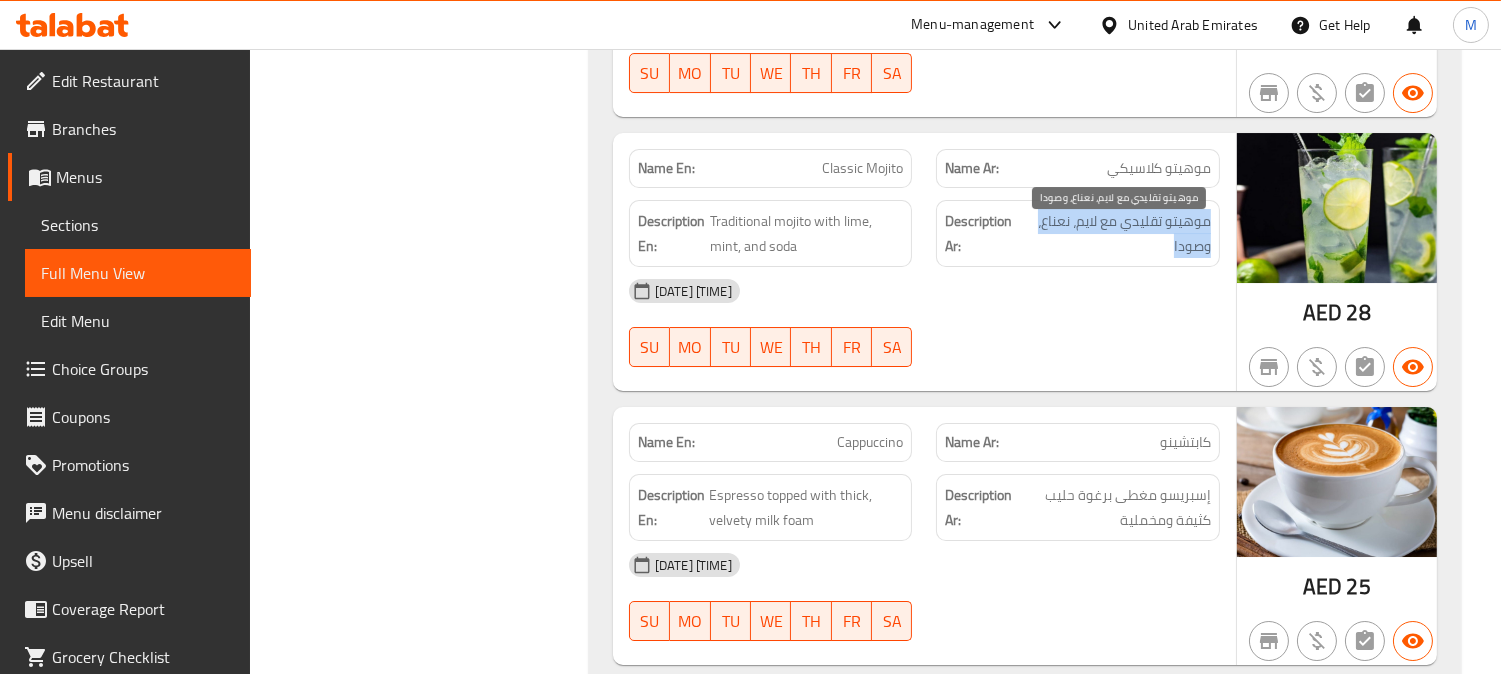 click on "موهيتو تقليدي مع لايم، نعناع، وصودا" at bounding box center (1118, 233) 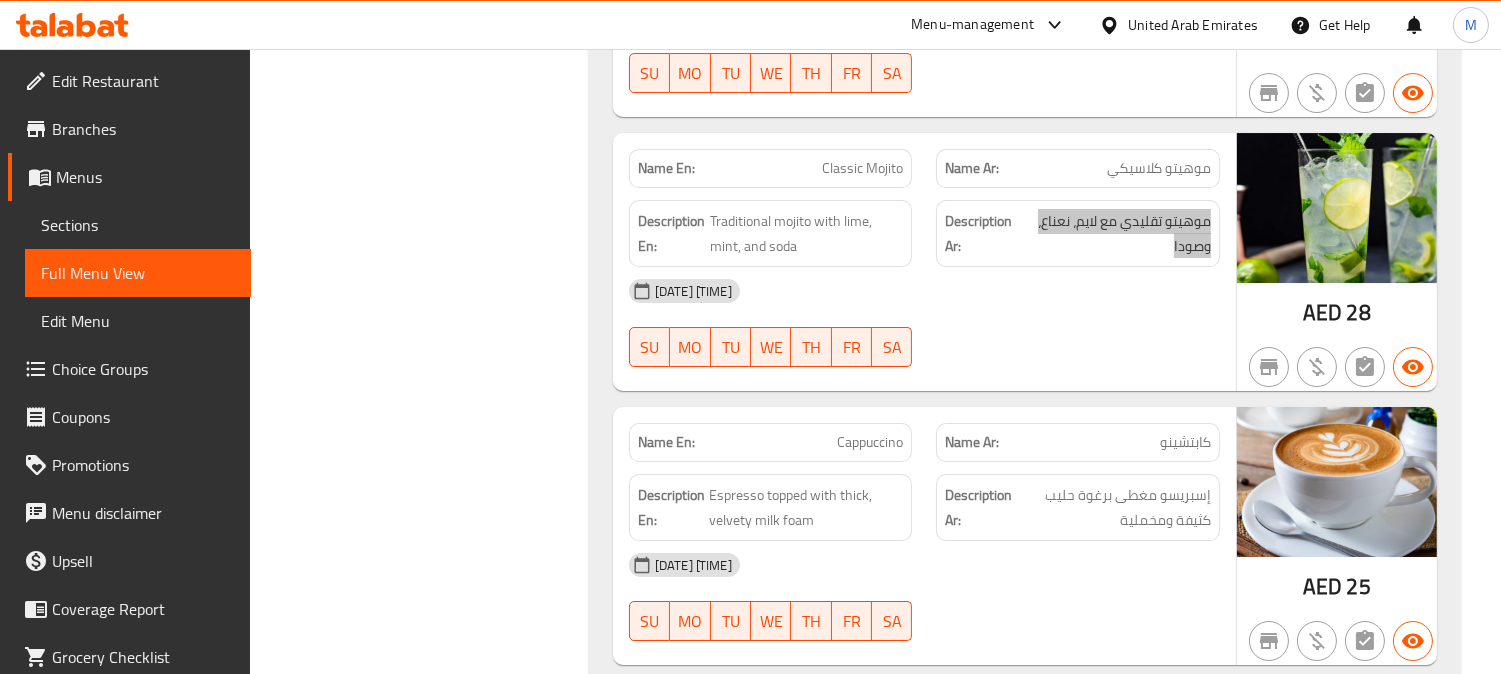 scroll, scrollTop: 12888, scrollLeft: 0, axis: vertical 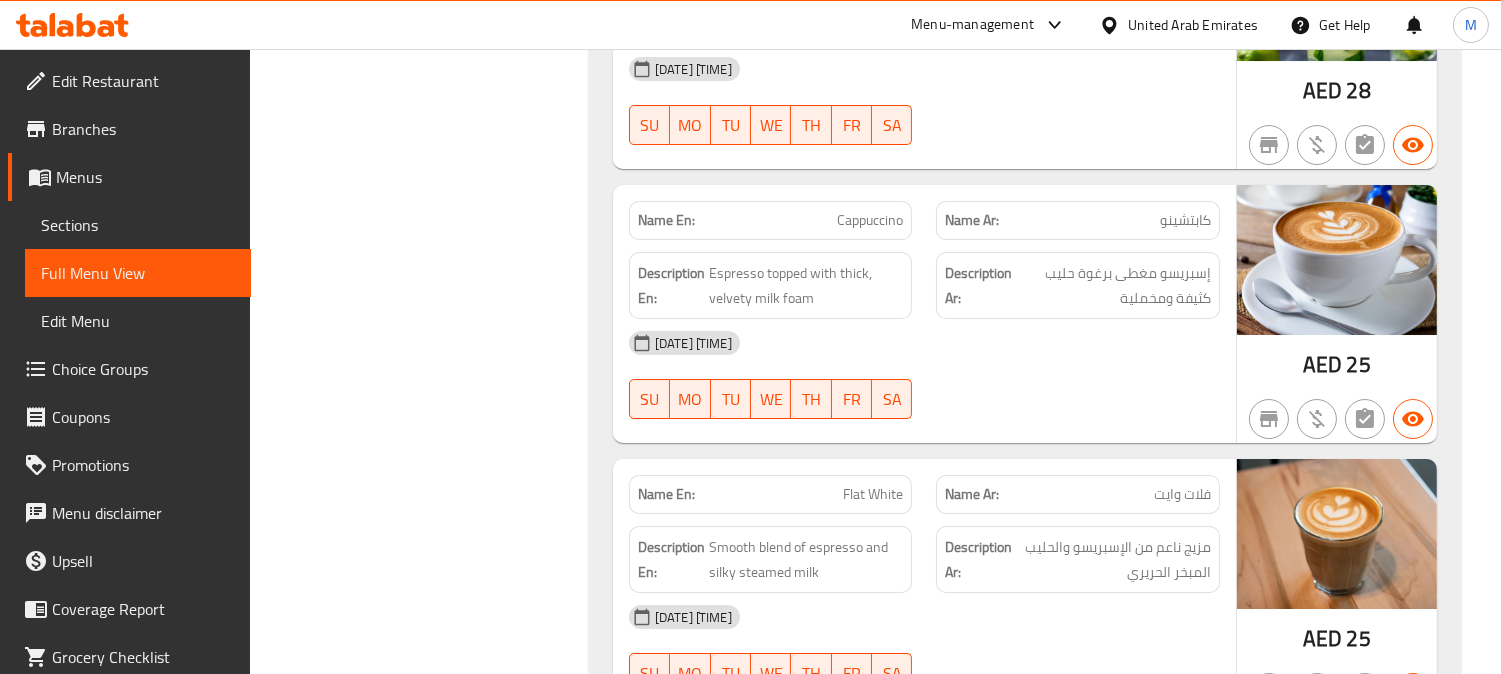 click on "كابتشينو" at bounding box center [1178, -11416] 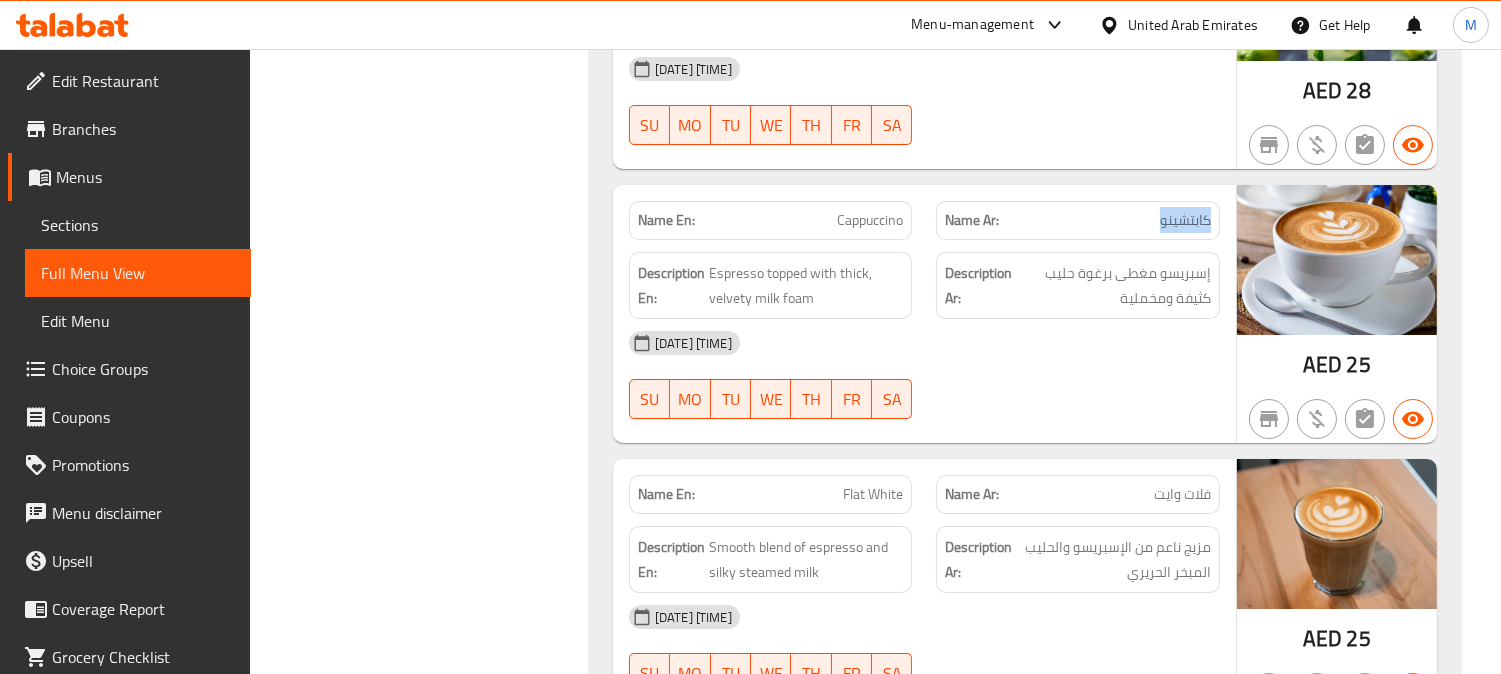 click on "كابتشينو" at bounding box center (1178, -11416) 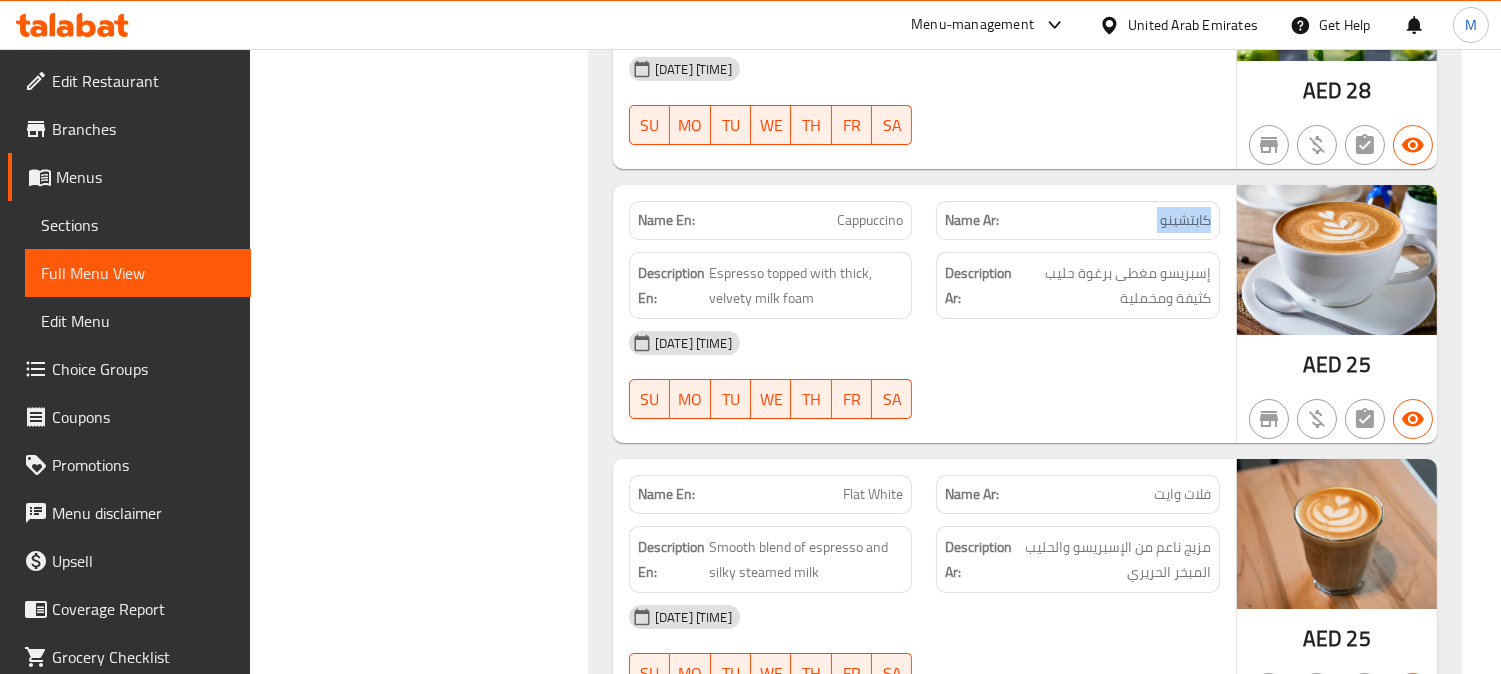 click on "كابتشينو" at bounding box center [1178, -11416] 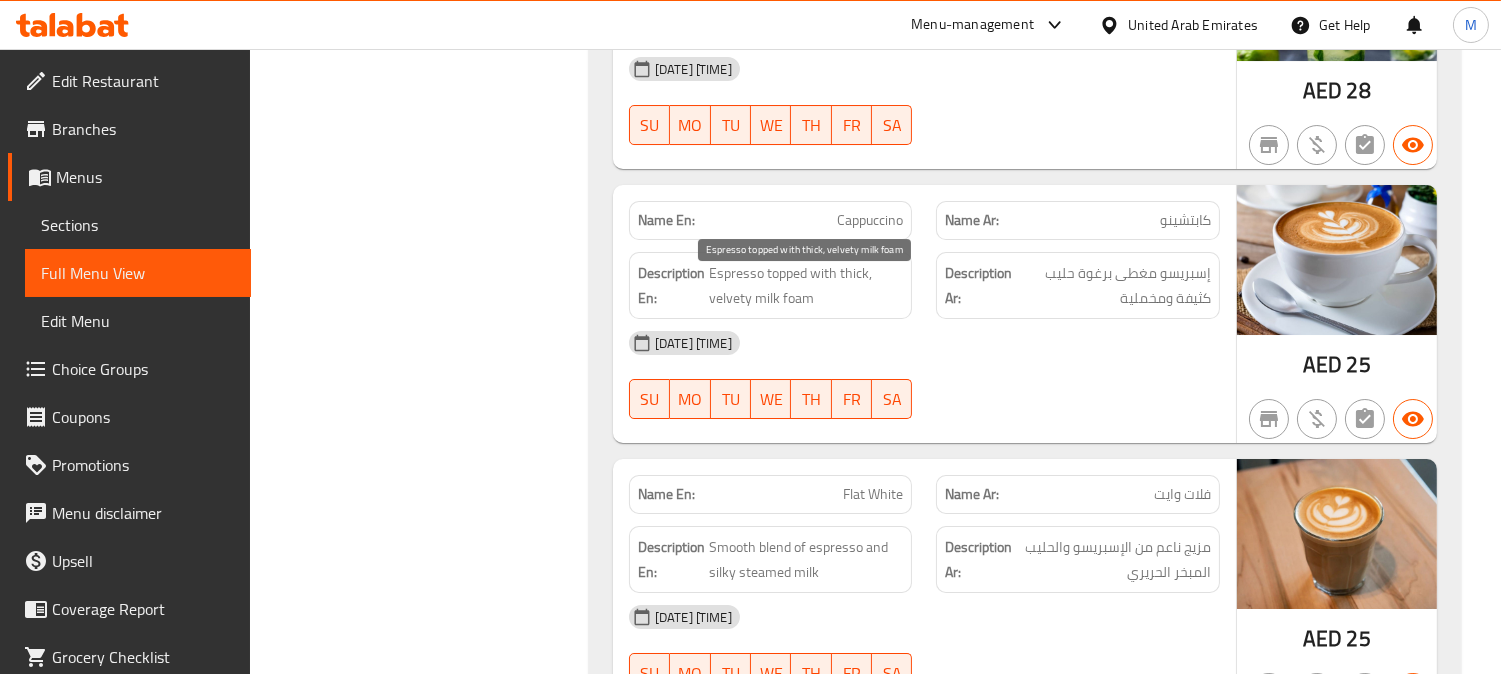 click on "Espresso topped with thick, velvety milk foam" at bounding box center [806, 285] 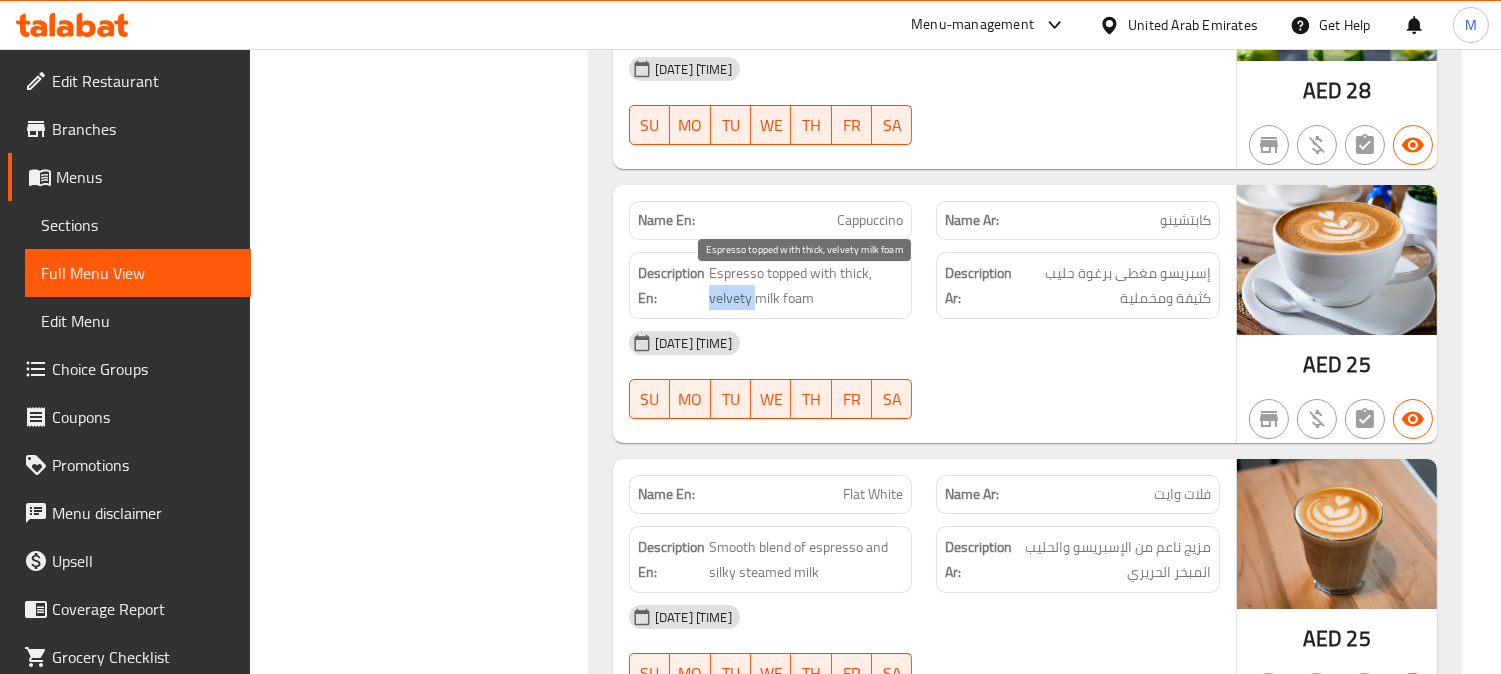click on "Espresso topped with thick, velvety milk foam" at bounding box center (806, 285) 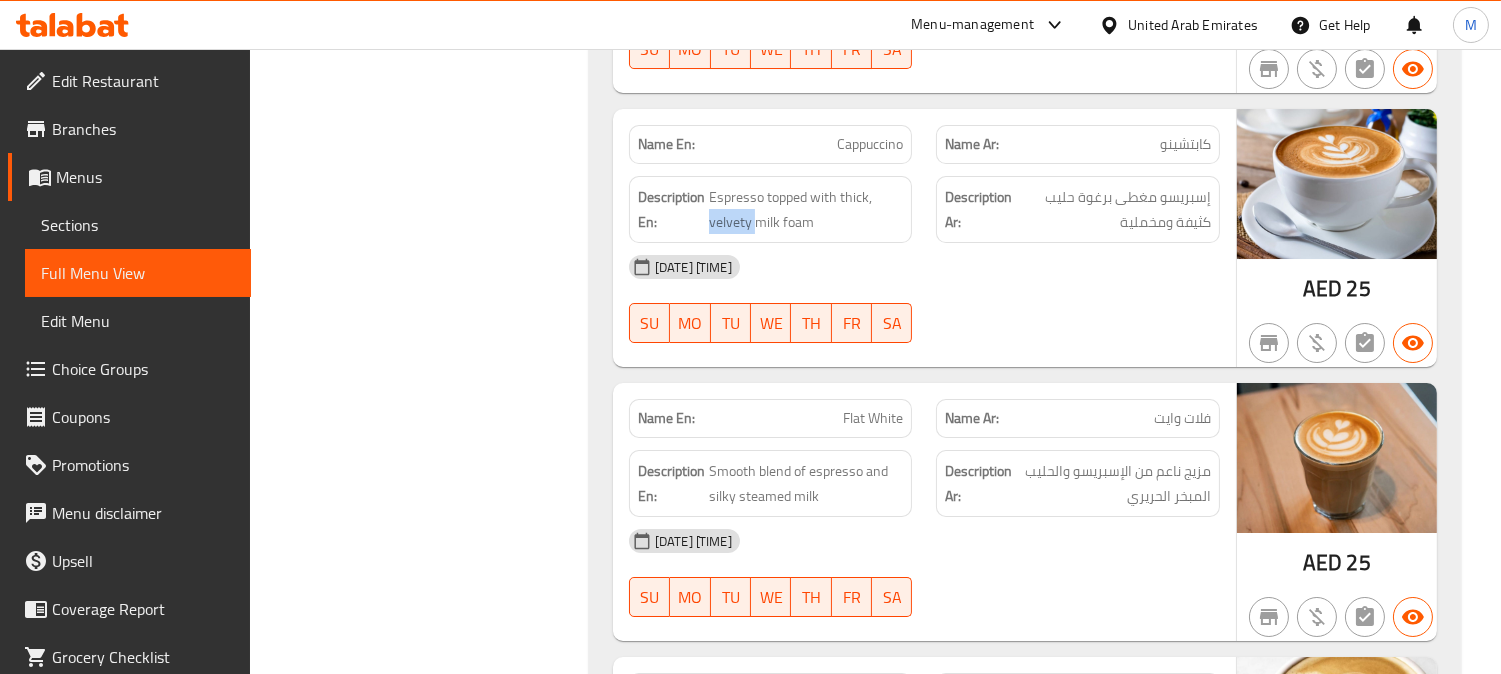 scroll, scrollTop: 13000, scrollLeft: 0, axis: vertical 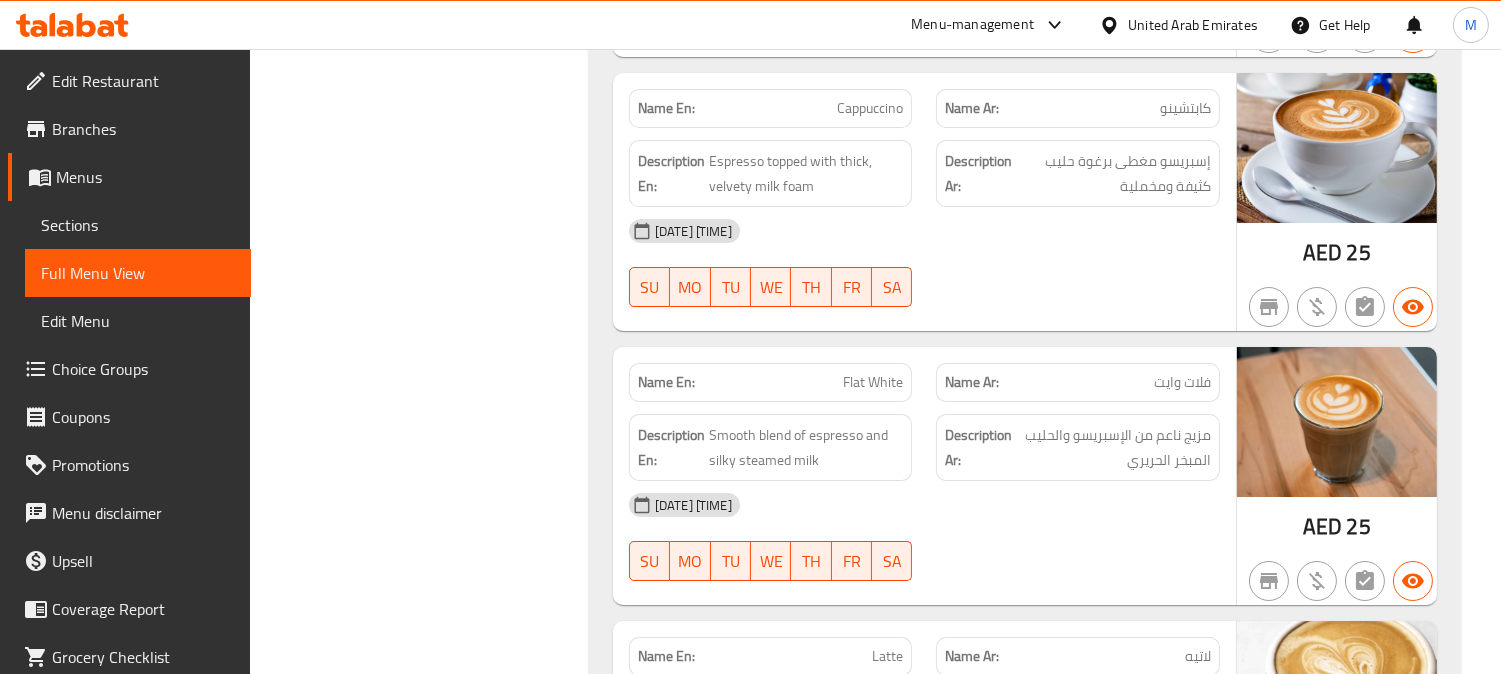 click on "فلات وايت" at bounding box center (1184, -11254) 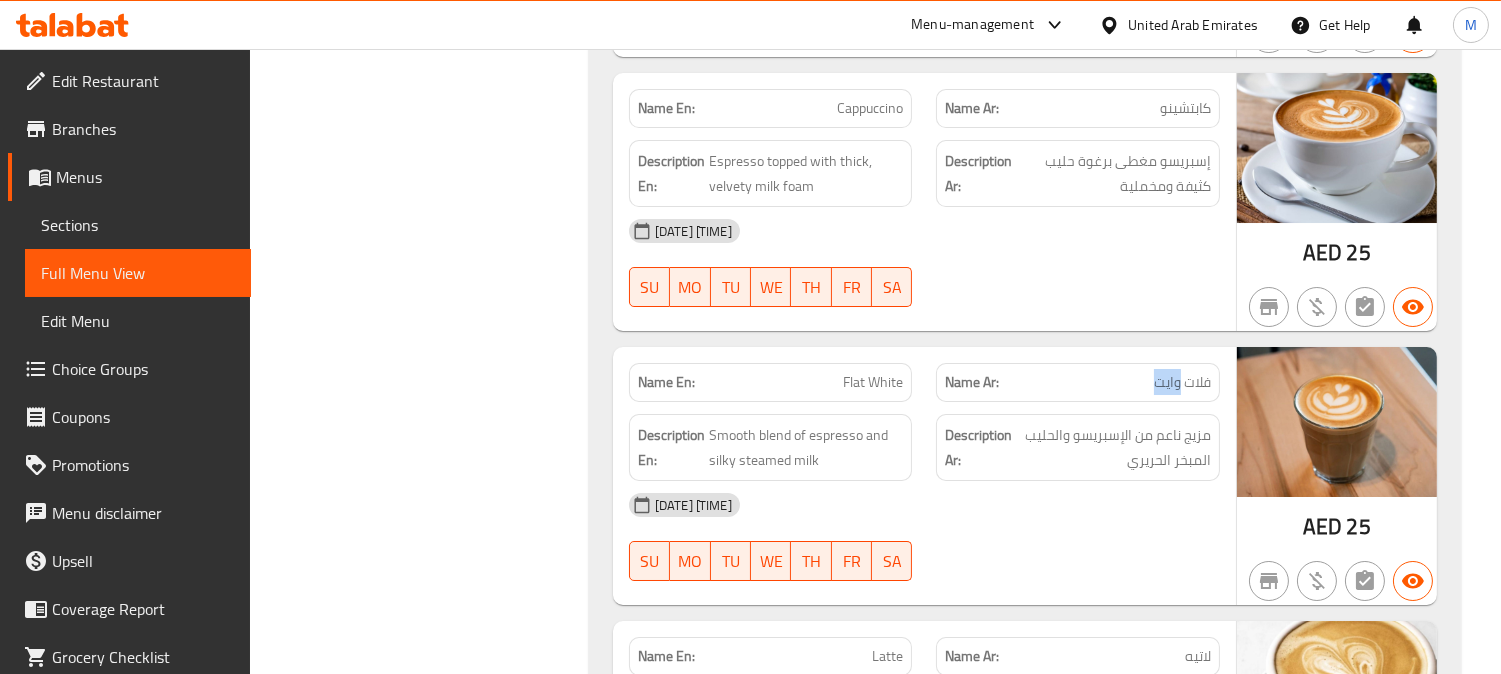 click on "فلات وايت" at bounding box center [1184, -11254] 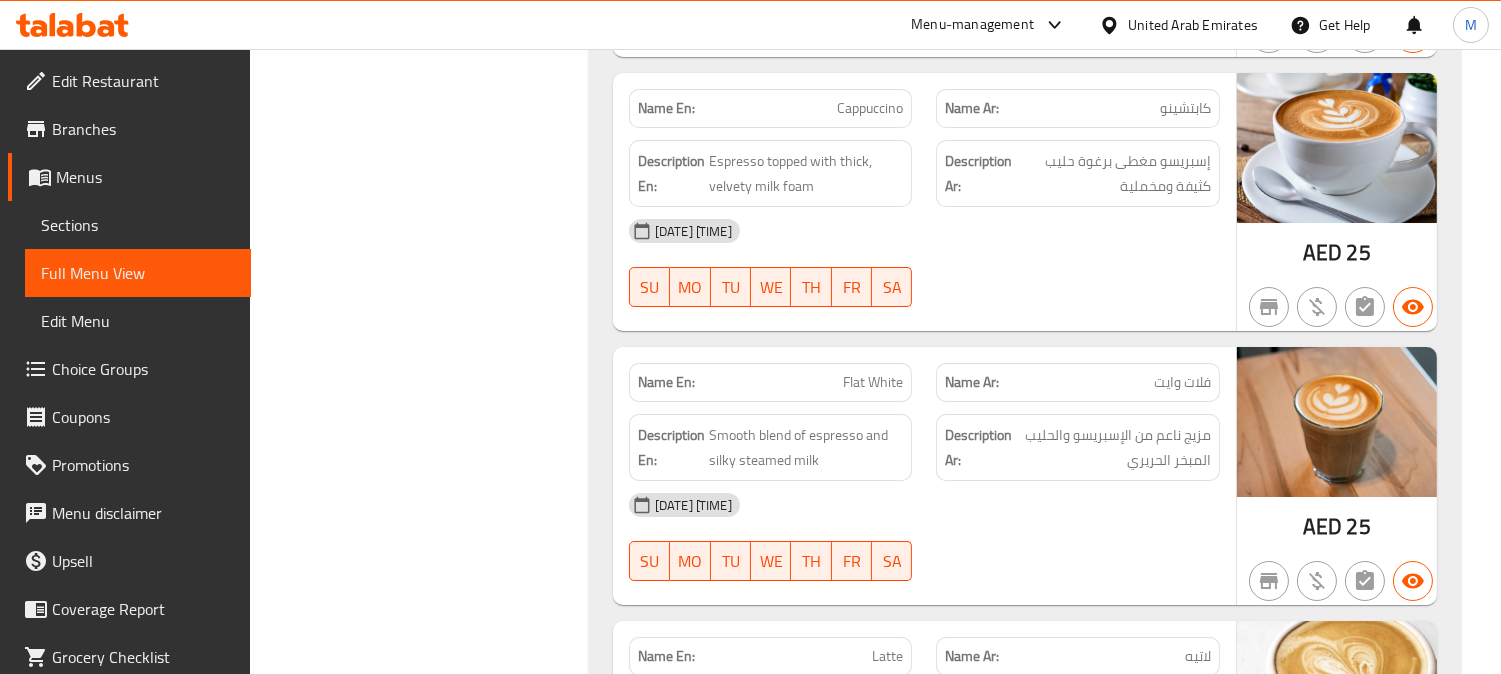 click on "فلات وايت" at bounding box center [1184, -11254] 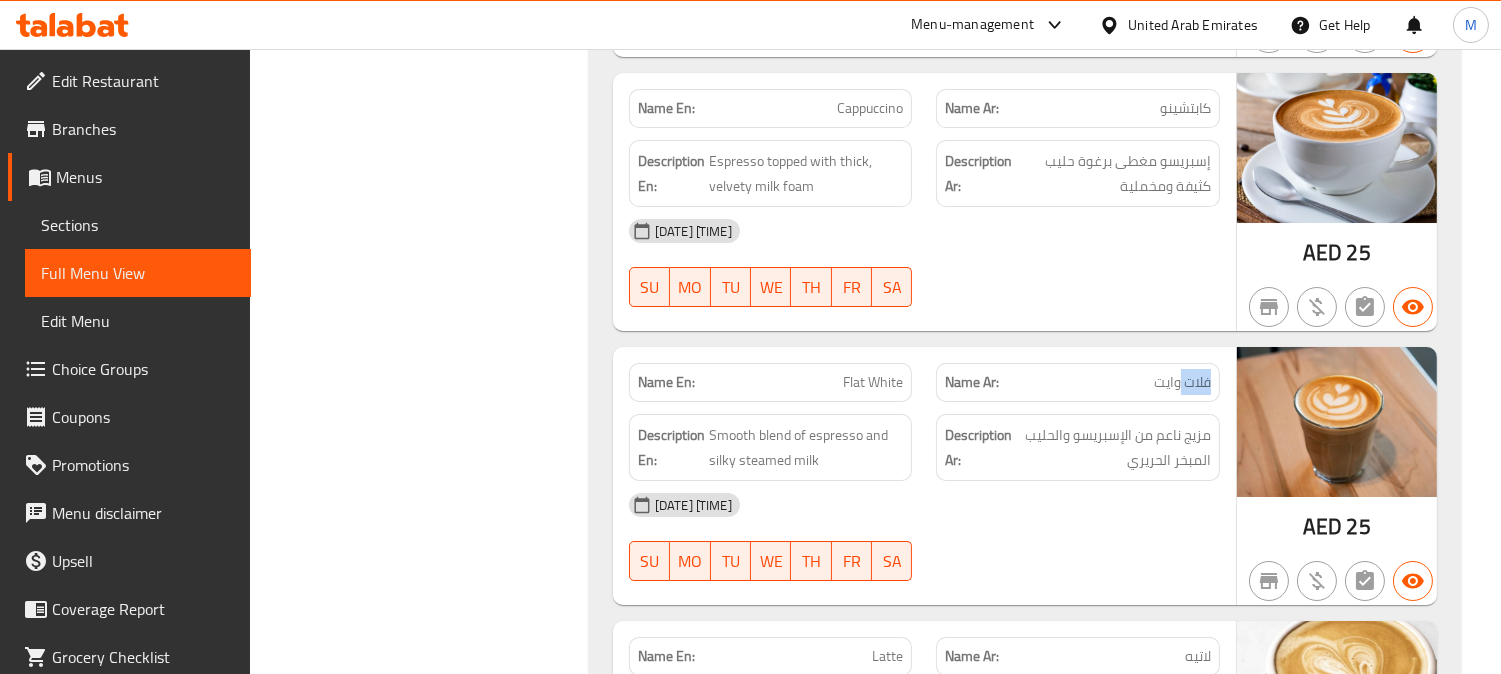 click on "فلات وايت" at bounding box center [1184, -11254] 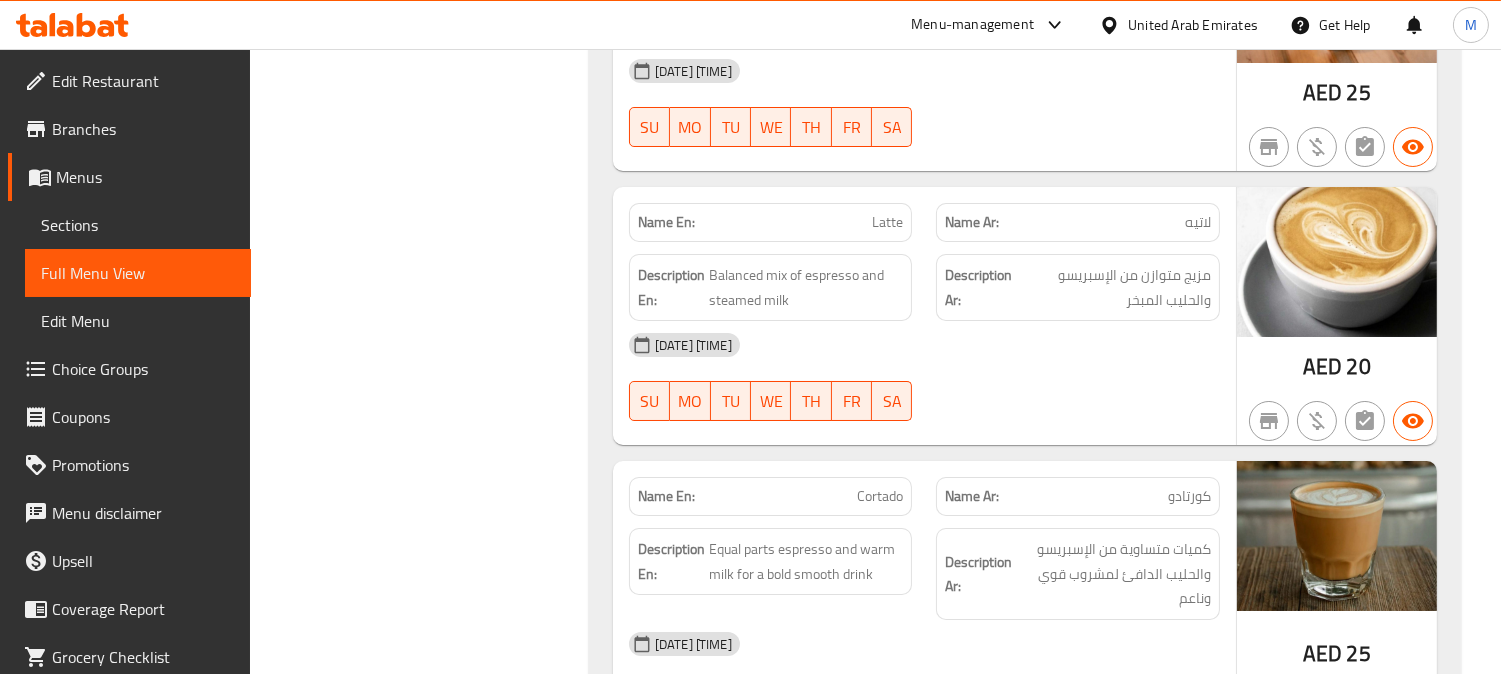 scroll, scrollTop: 13444, scrollLeft: 0, axis: vertical 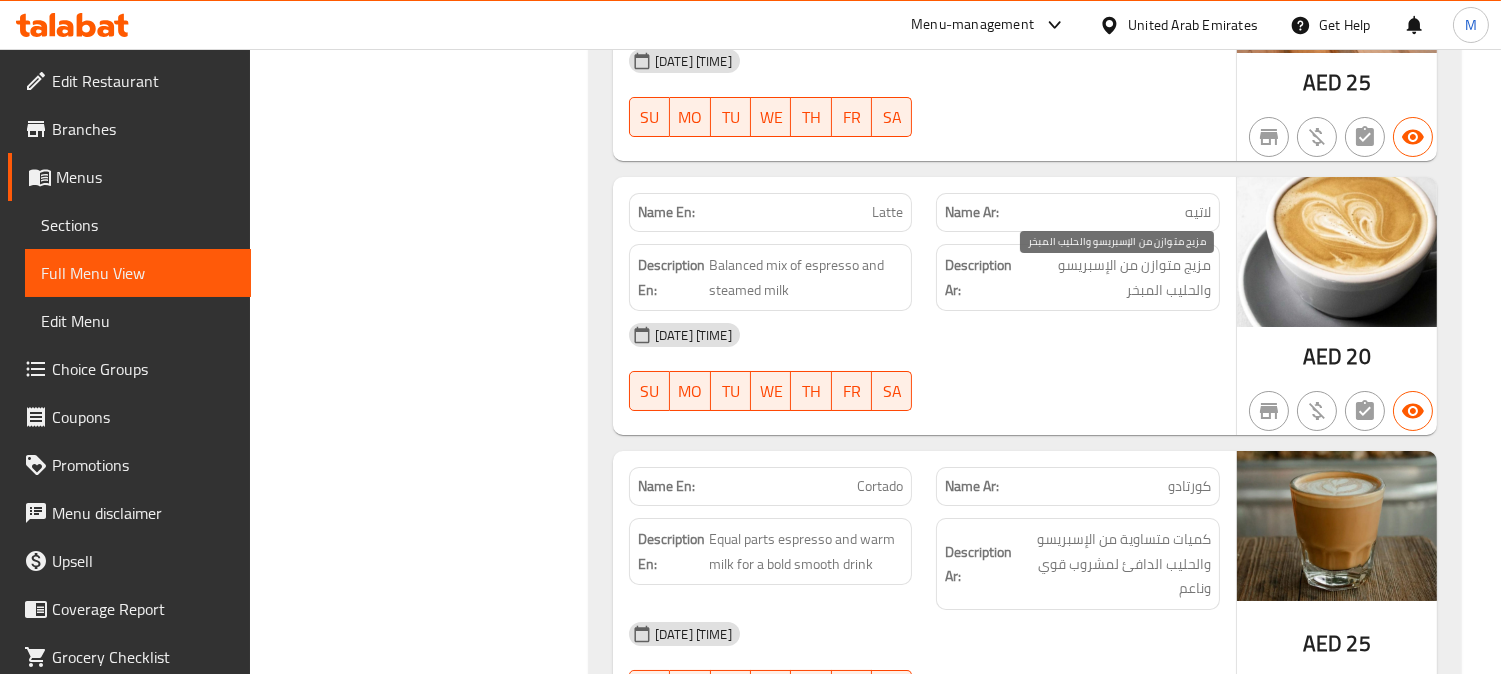 click on "مزيج متوازن من الإسبريسو والحليب المبخر" at bounding box center (1114, 277) 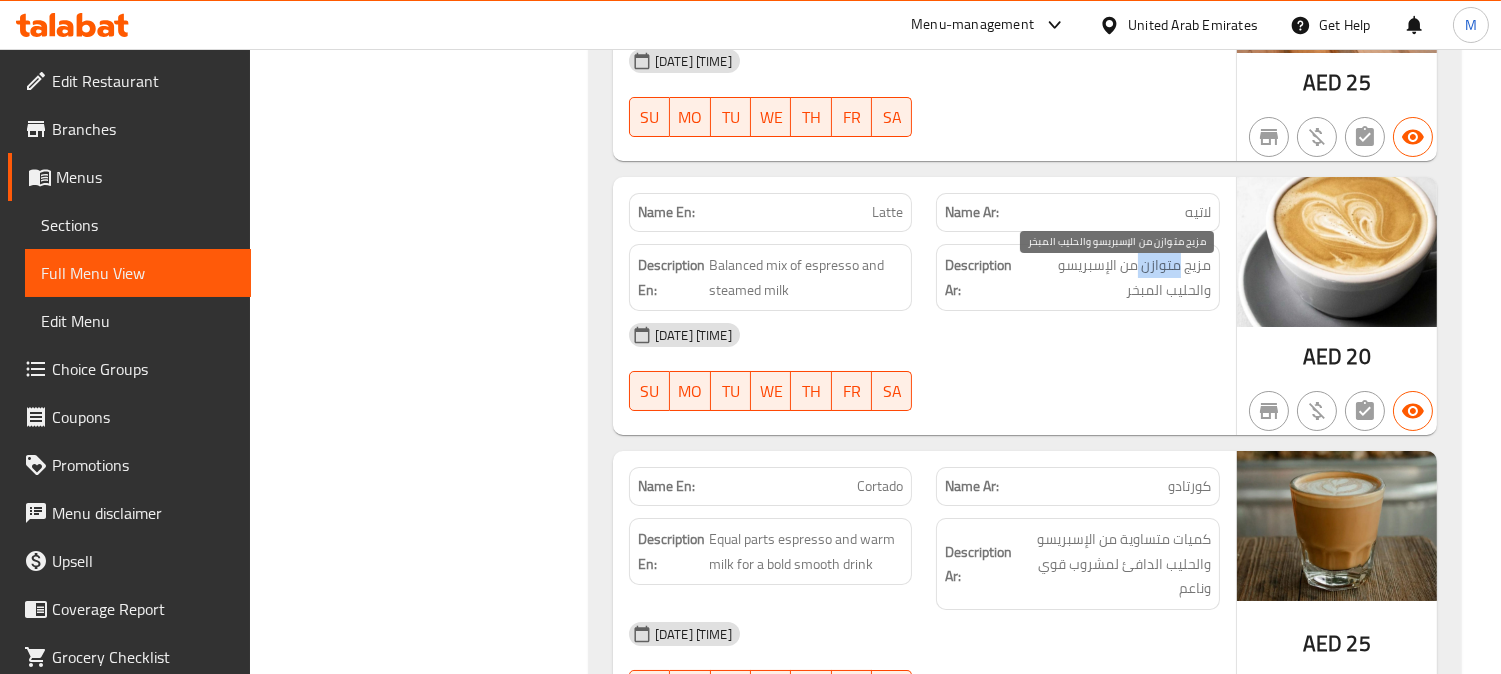 click on "مزيج متوازن من الإسبريسو والحليب المبخر" at bounding box center [1114, 277] 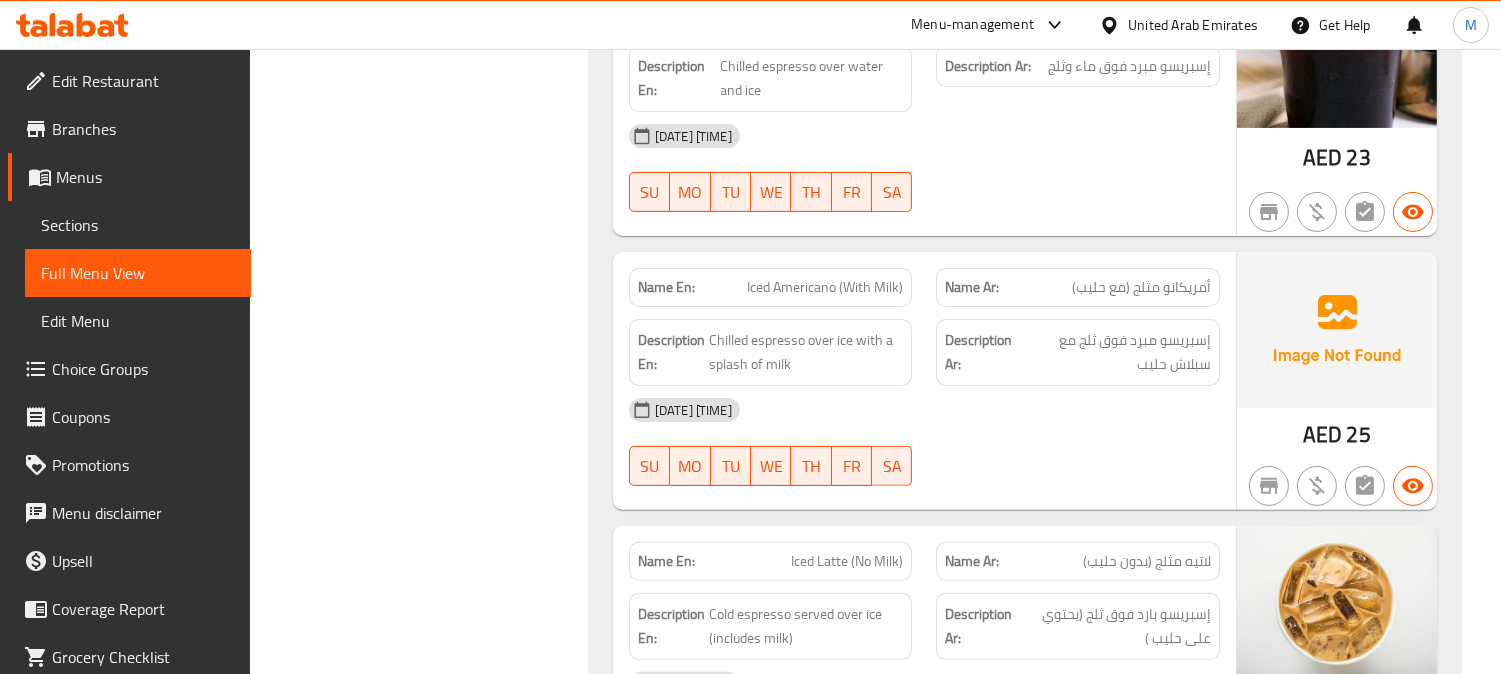 scroll, scrollTop: 14888, scrollLeft: 0, axis: vertical 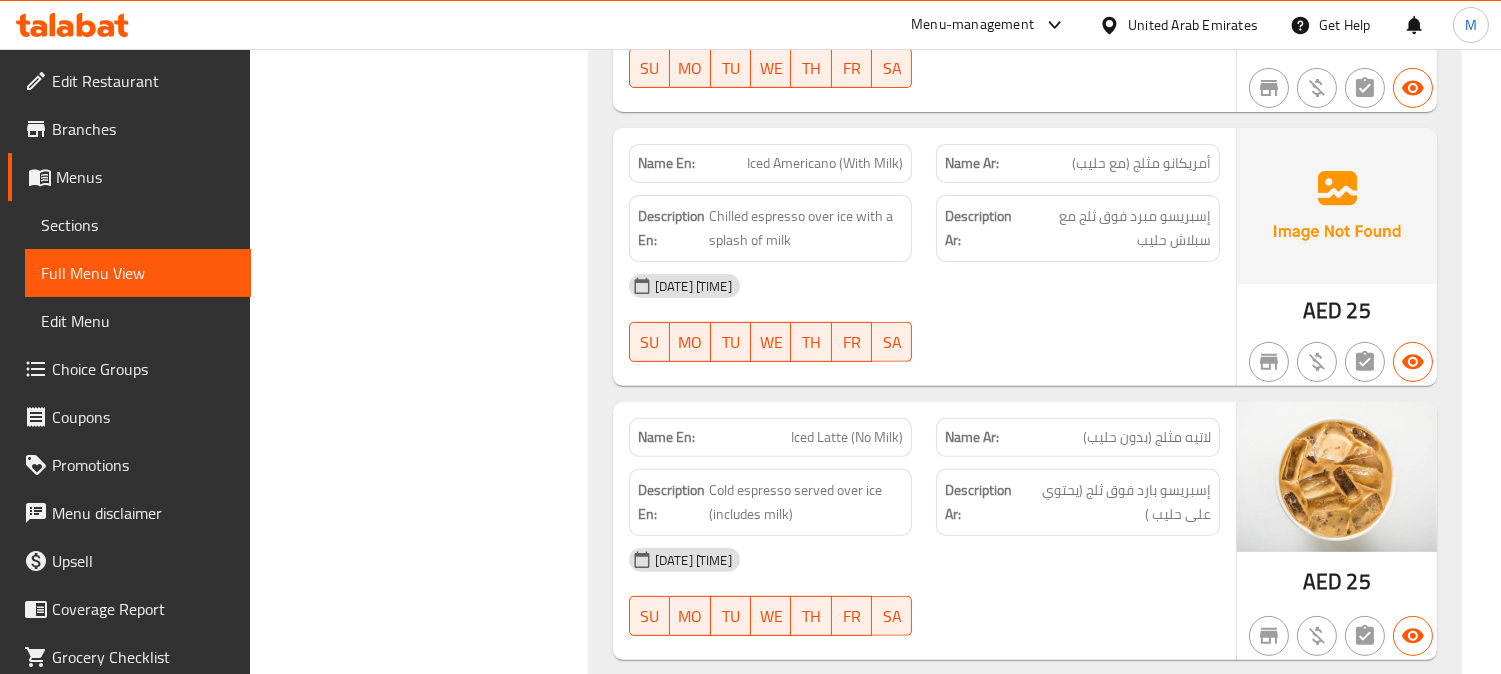 click on "Iced Americano (With Milk)" at bounding box center [839, -11477] 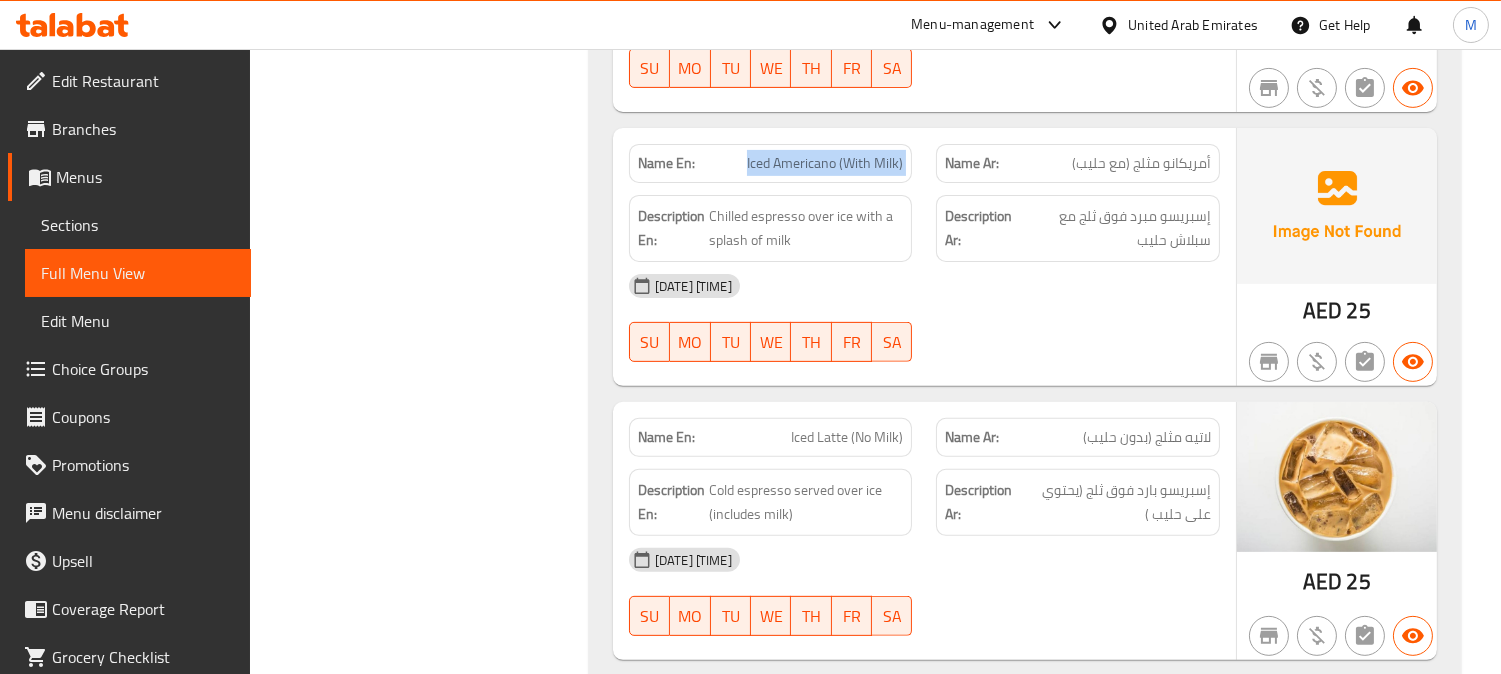click on "Iced Americano (With Milk)" at bounding box center [839, -11477] 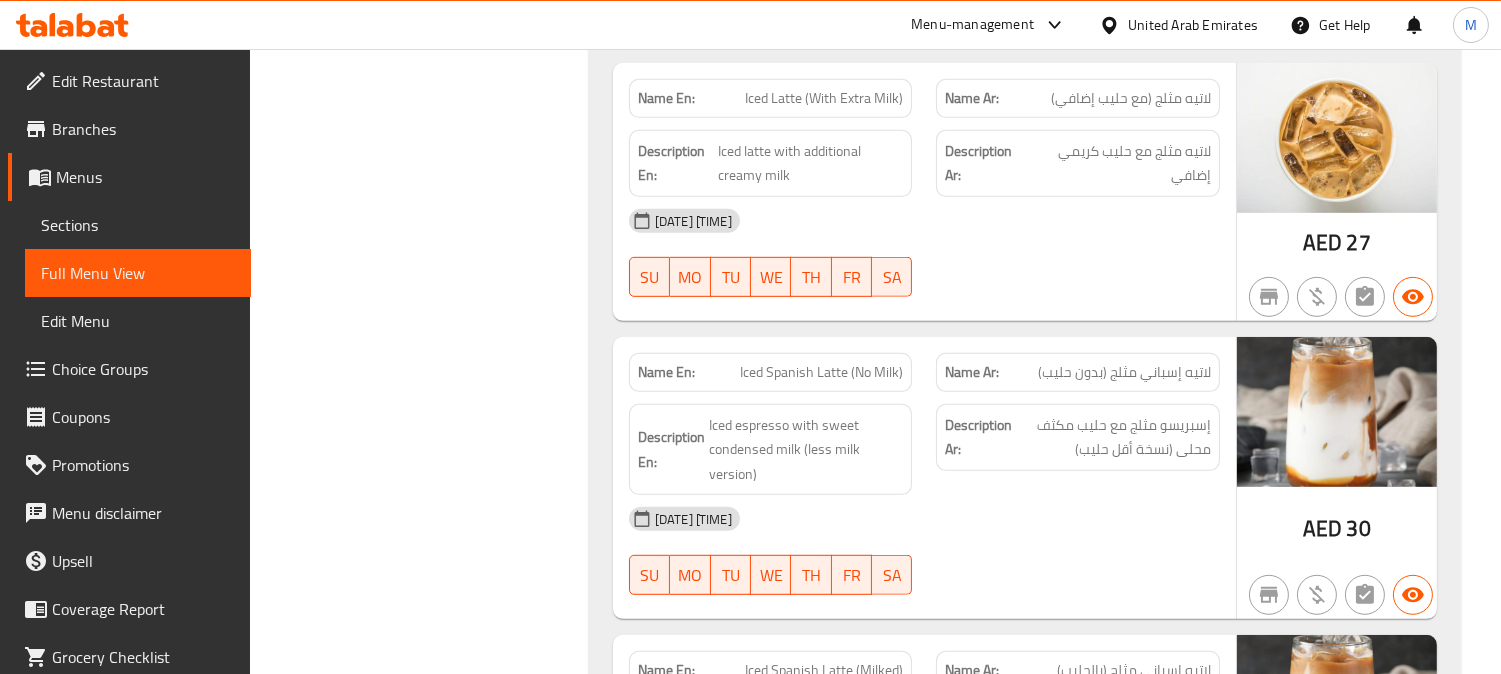 scroll, scrollTop: 15555, scrollLeft: 0, axis: vertical 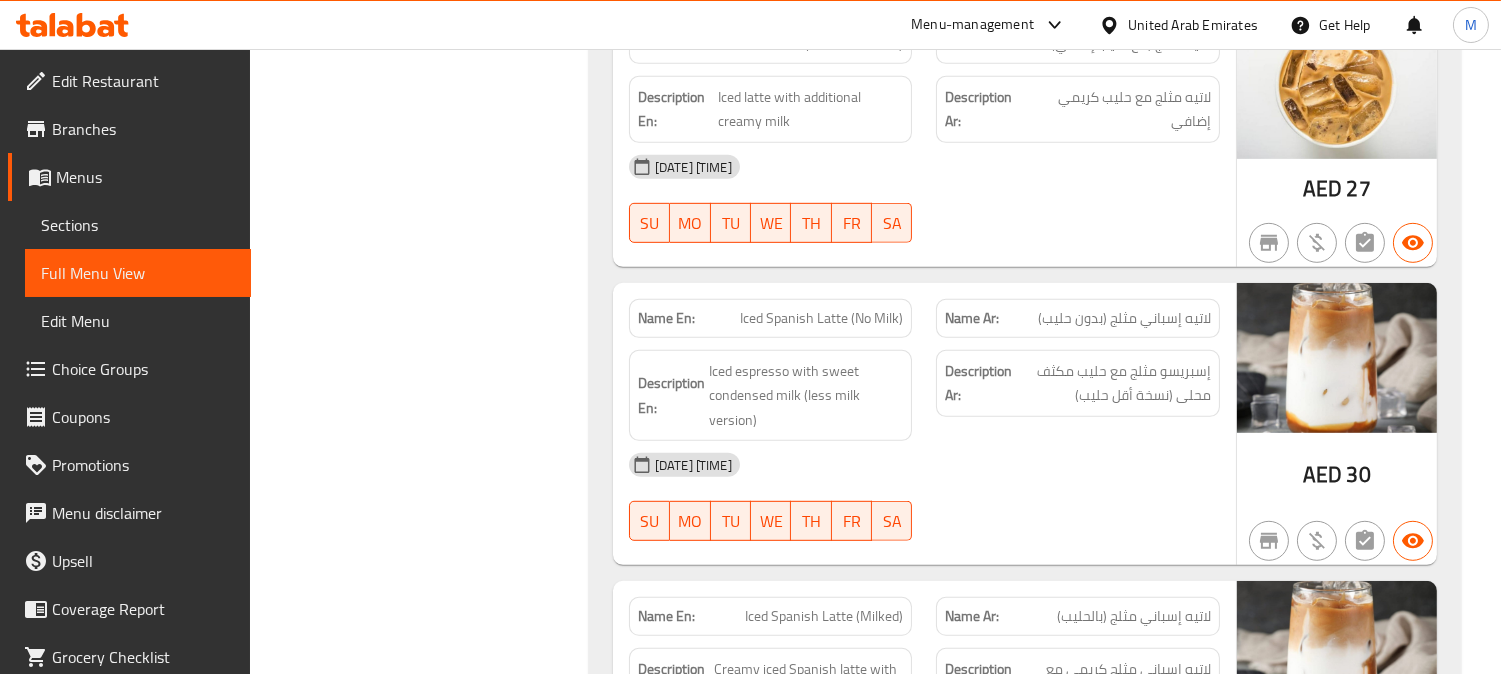 click on "Iced Spanish Latte (No Milk)" at bounding box center (847, -4751) 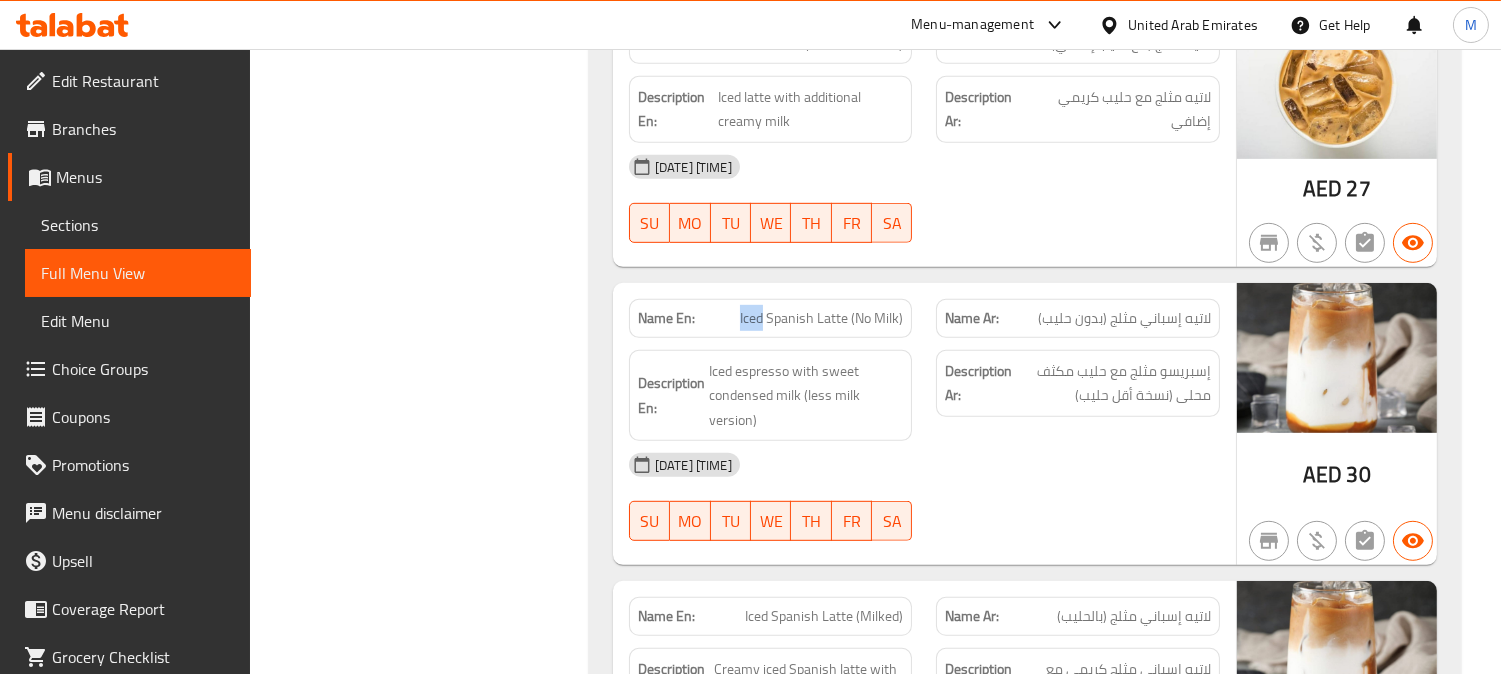 click on "Iced Spanish Latte (No Milk)" at bounding box center [847, -4751] 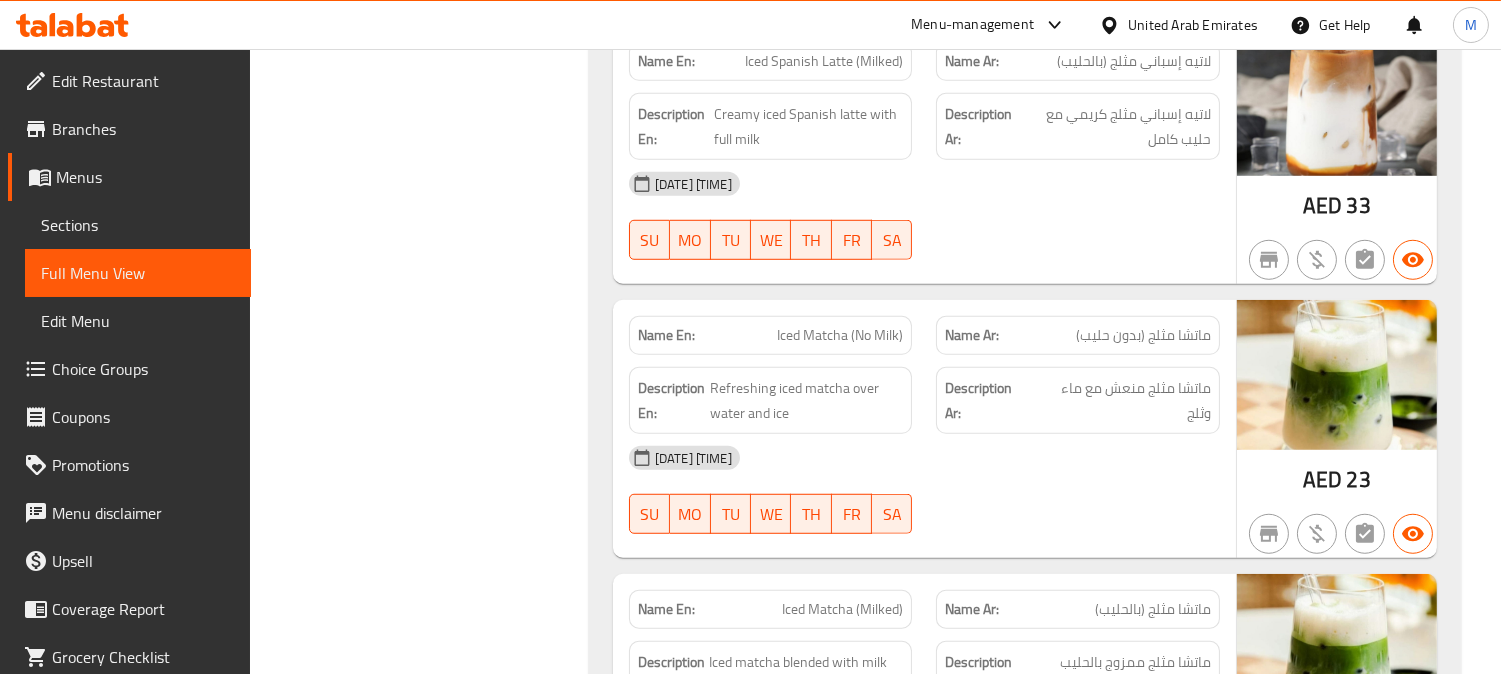 scroll, scrollTop: 16111, scrollLeft: 0, axis: vertical 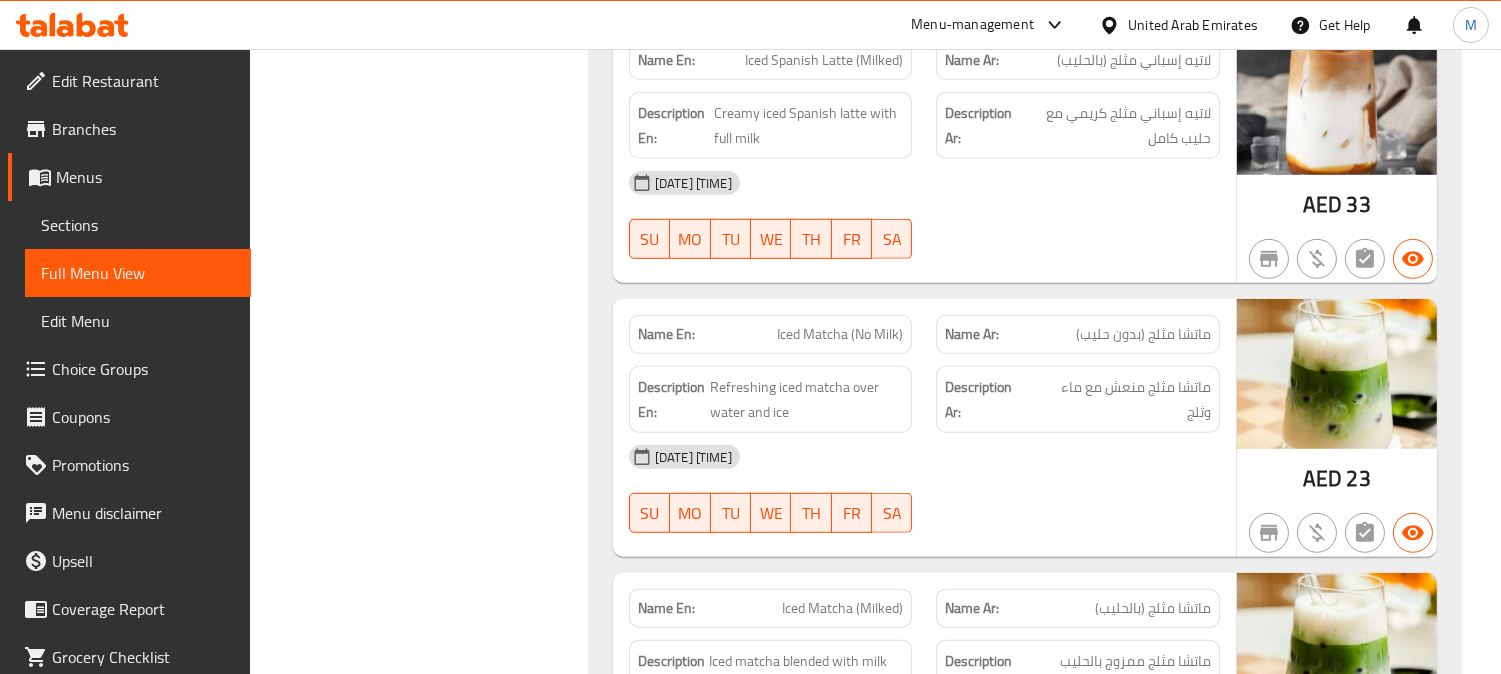 click on "Iced Matcha (No Milk)" at bounding box center [866, -4759] 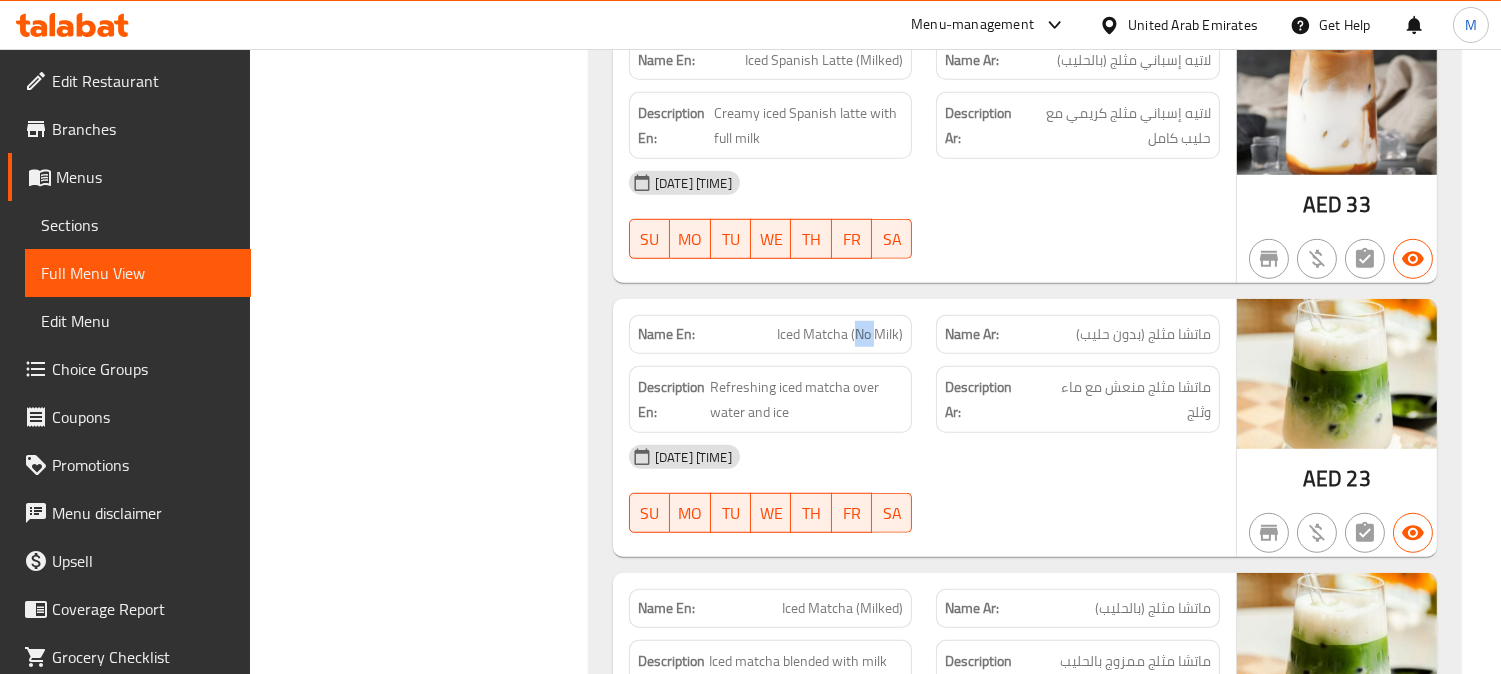 click on "Iced Matcha (No Milk)" at bounding box center [866, -4759] 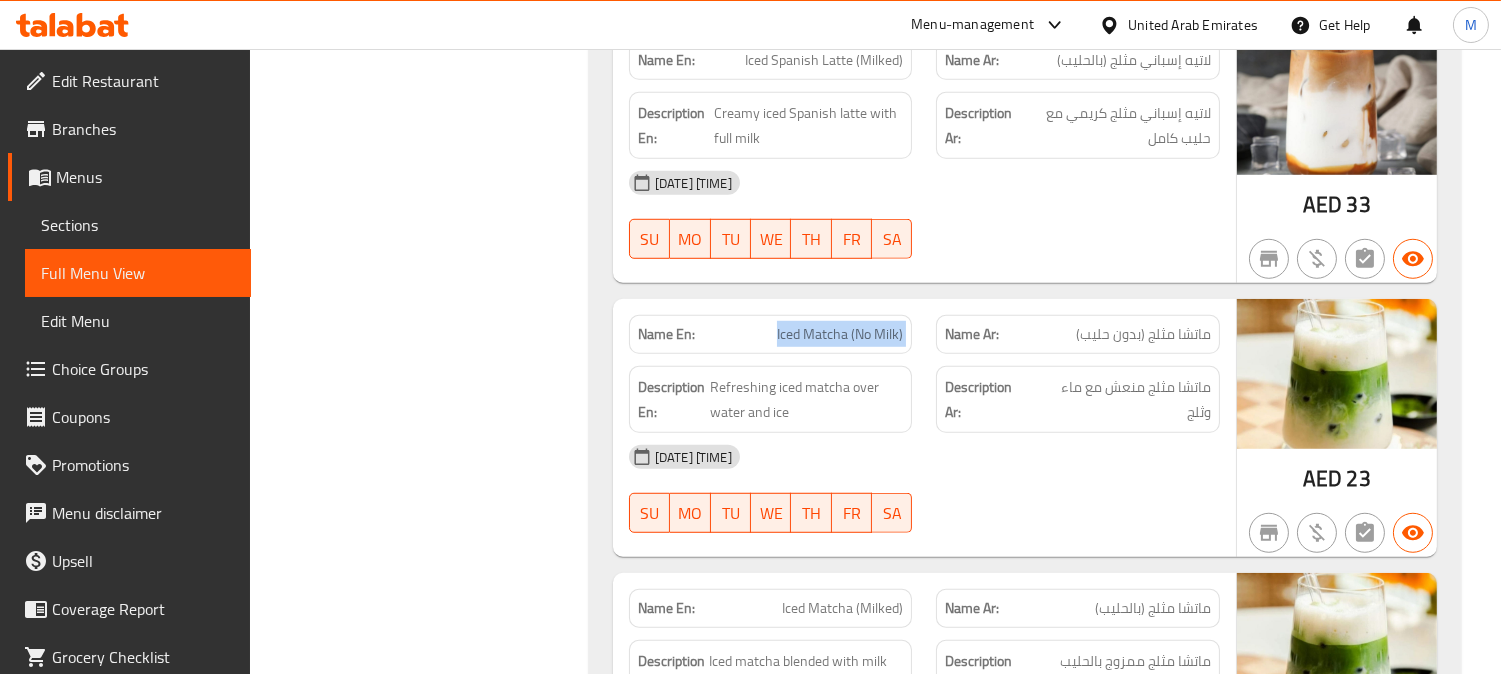 click on "Iced Matcha (No Milk)" at bounding box center (866, -4759) 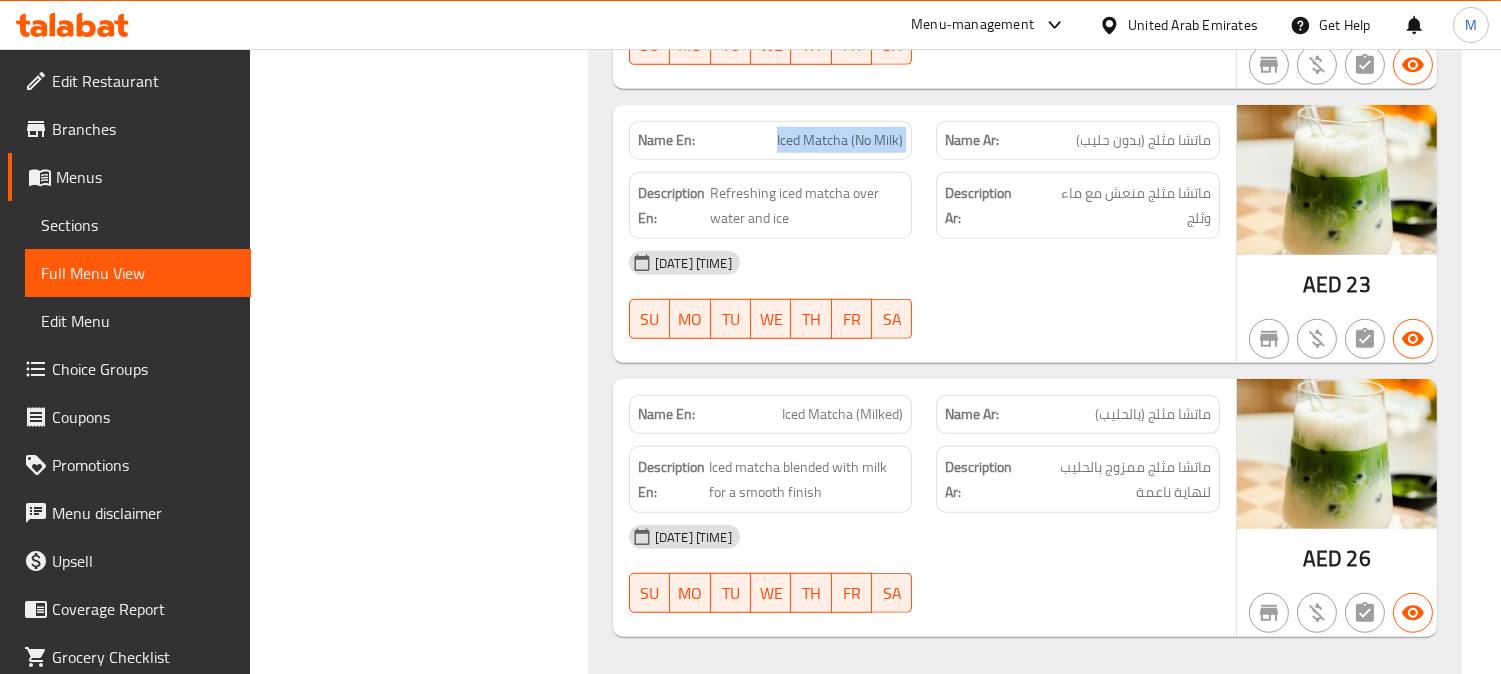 scroll, scrollTop: 16365, scrollLeft: 0, axis: vertical 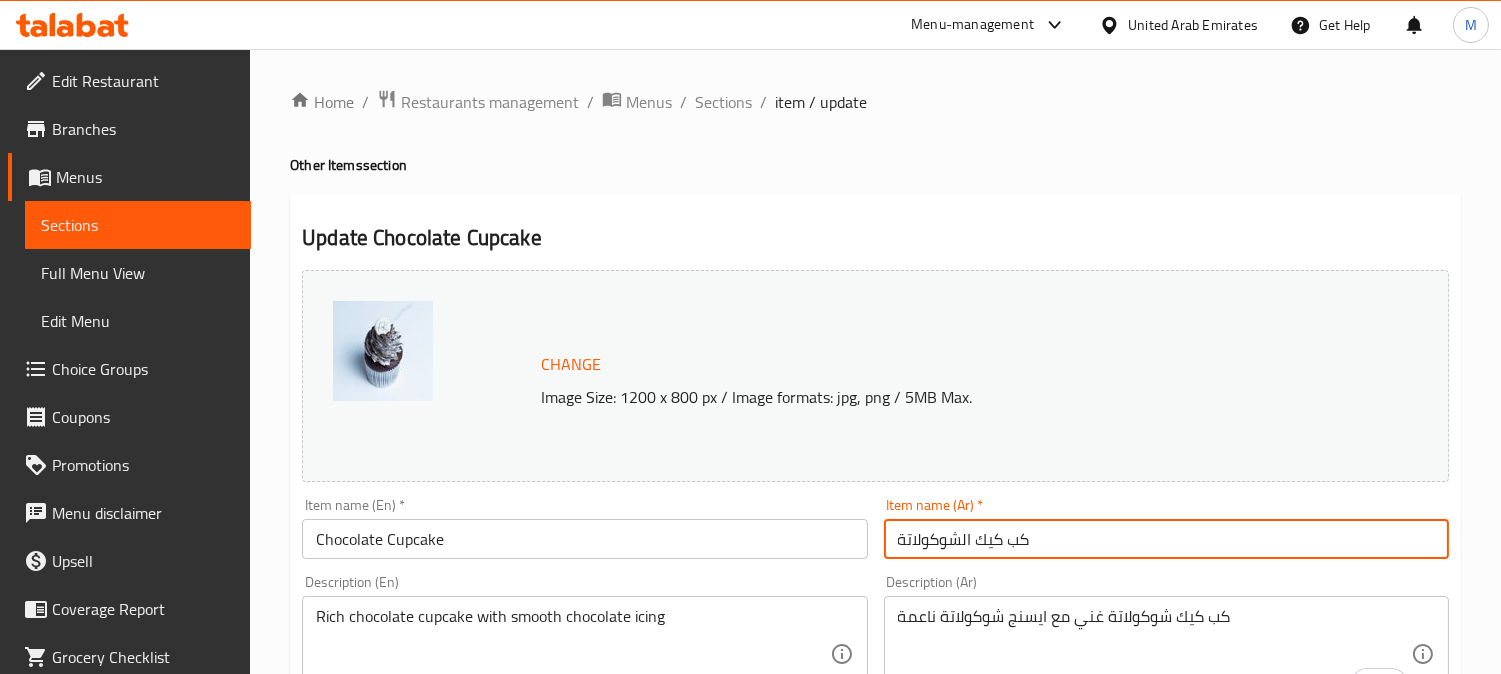 click on "Home / Restaurants management / Menus / Sections / item / update Other Items  section Update Chocolate Cupcake Change Image Size: 1200 x 800 px / Image formats: jpg, png / 5MB Max. Item name (En)   * Chocolate Cupcake Item name (En)  * Item name (Ar)   * كب كيك الشوكولاتة Item name (Ar)  * Description (En) Rich chocolate cupcake with smooth chocolate icing Description (En) Description (Ar) كب كيك شوكولاتة غني مع ايسنج شوكولاتة ناعمة Description (Ar) Product barcode Product barcode Product sku Product sku Price   * AED 20 Price  * Price on selection Free item Start Date Start Date End Date End Date Available Days SU MO TU WE TH FR SA Available from ​ ​ Available to ​ ​ Status Active Inactive Exclude from GEM Variations & Choices Add variant ASSIGN CHOICE GROUP Update" at bounding box center [875, 745] 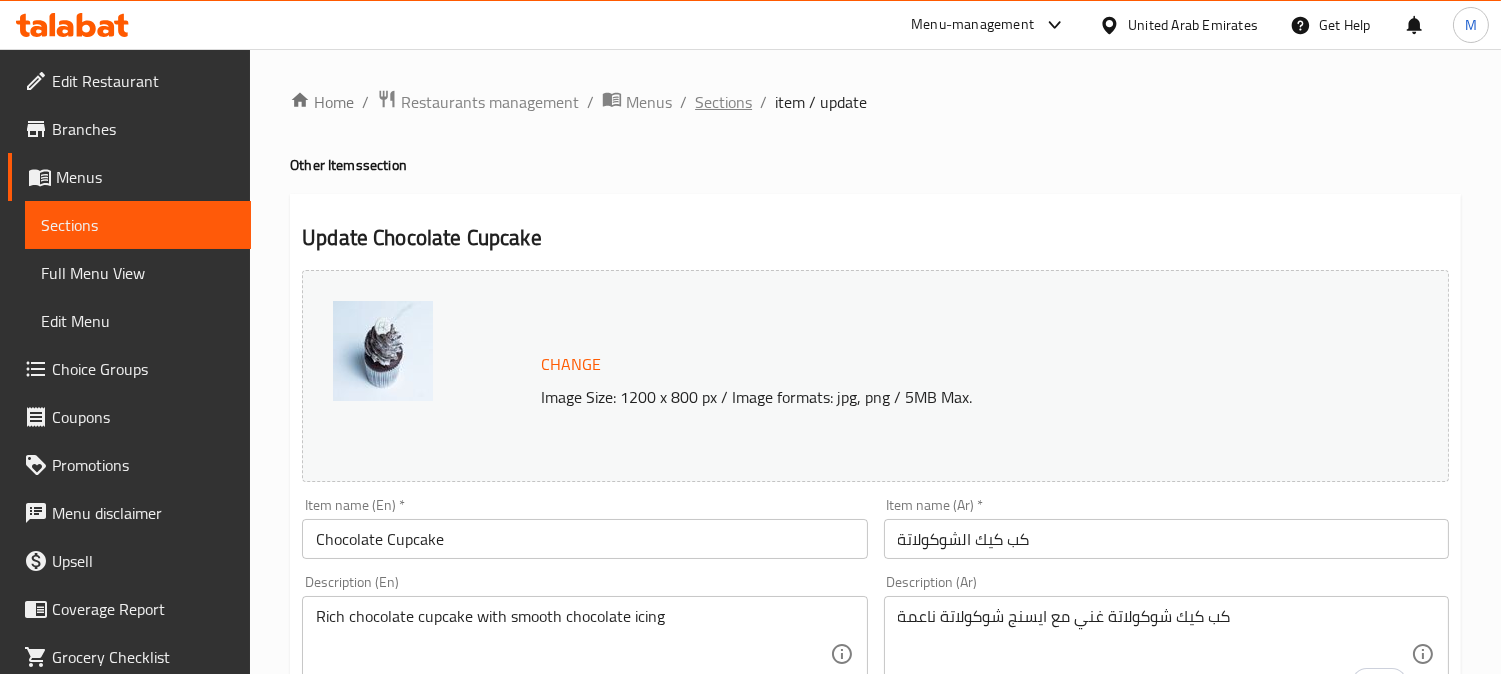 click on "Sections" at bounding box center (723, 102) 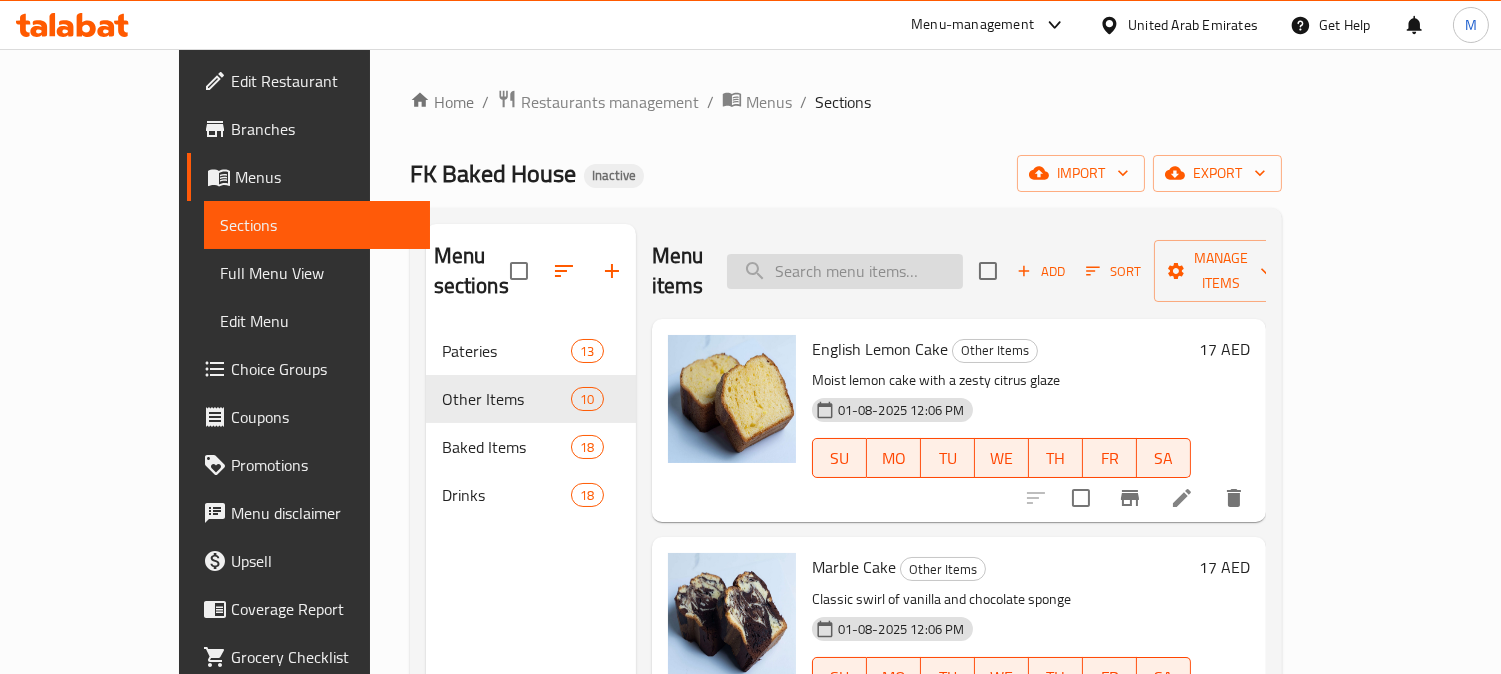 paste on "Hazelnut Cookies" 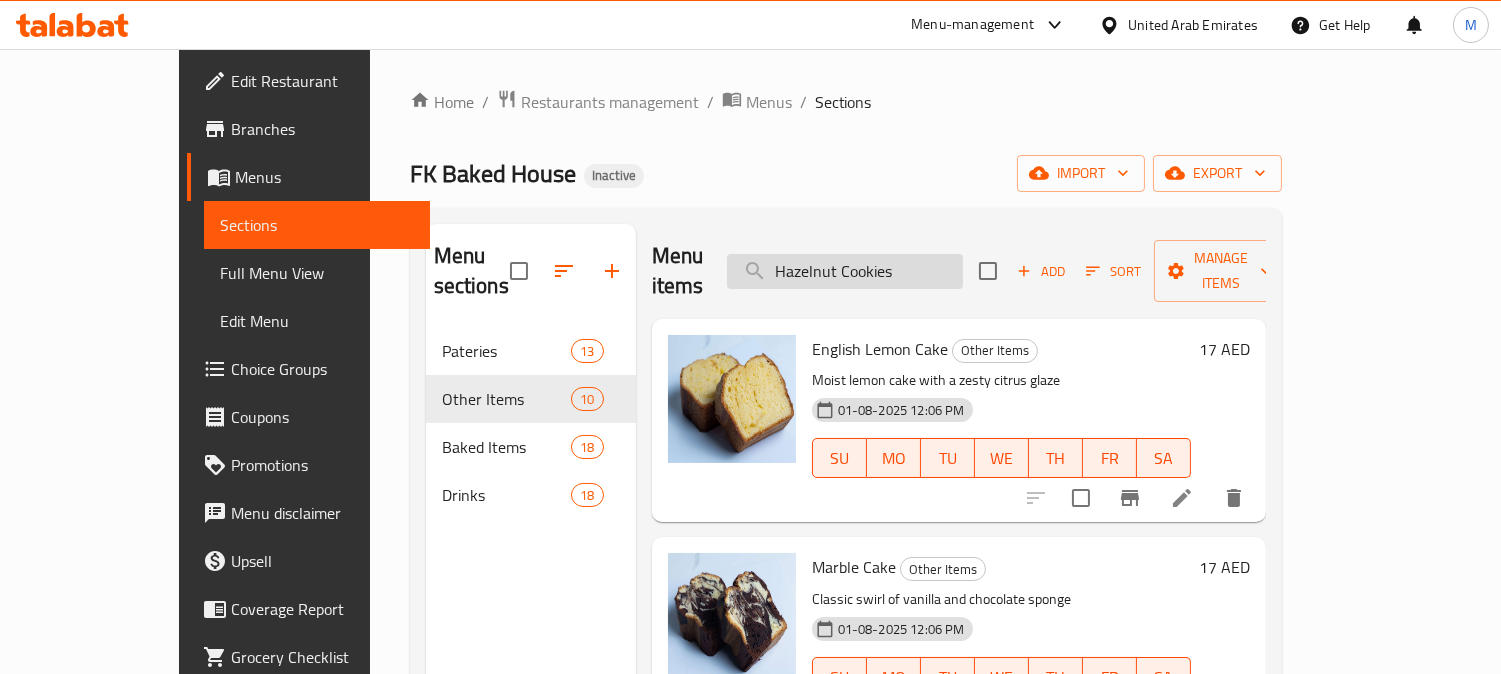 click on "Hazelnut Cookies" at bounding box center [845, 271] 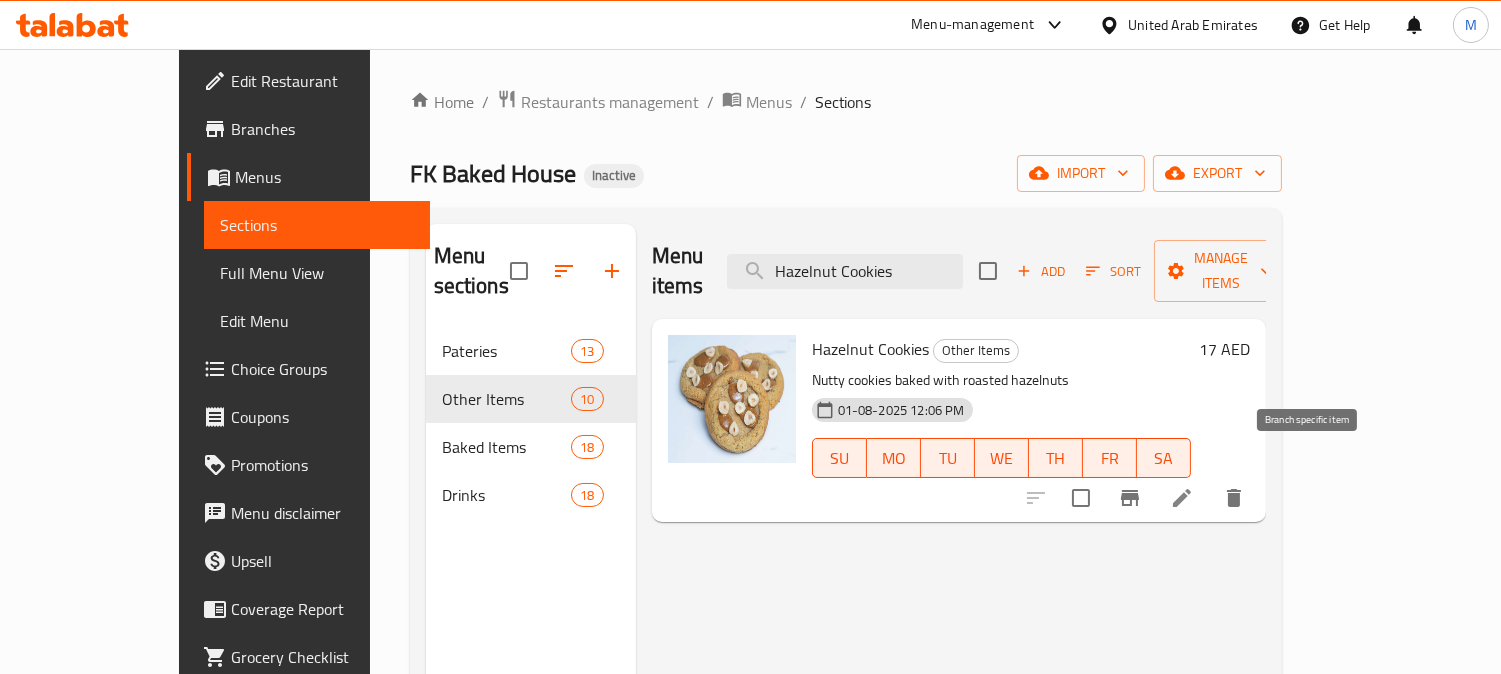 type on "Hazelnut Cookies" 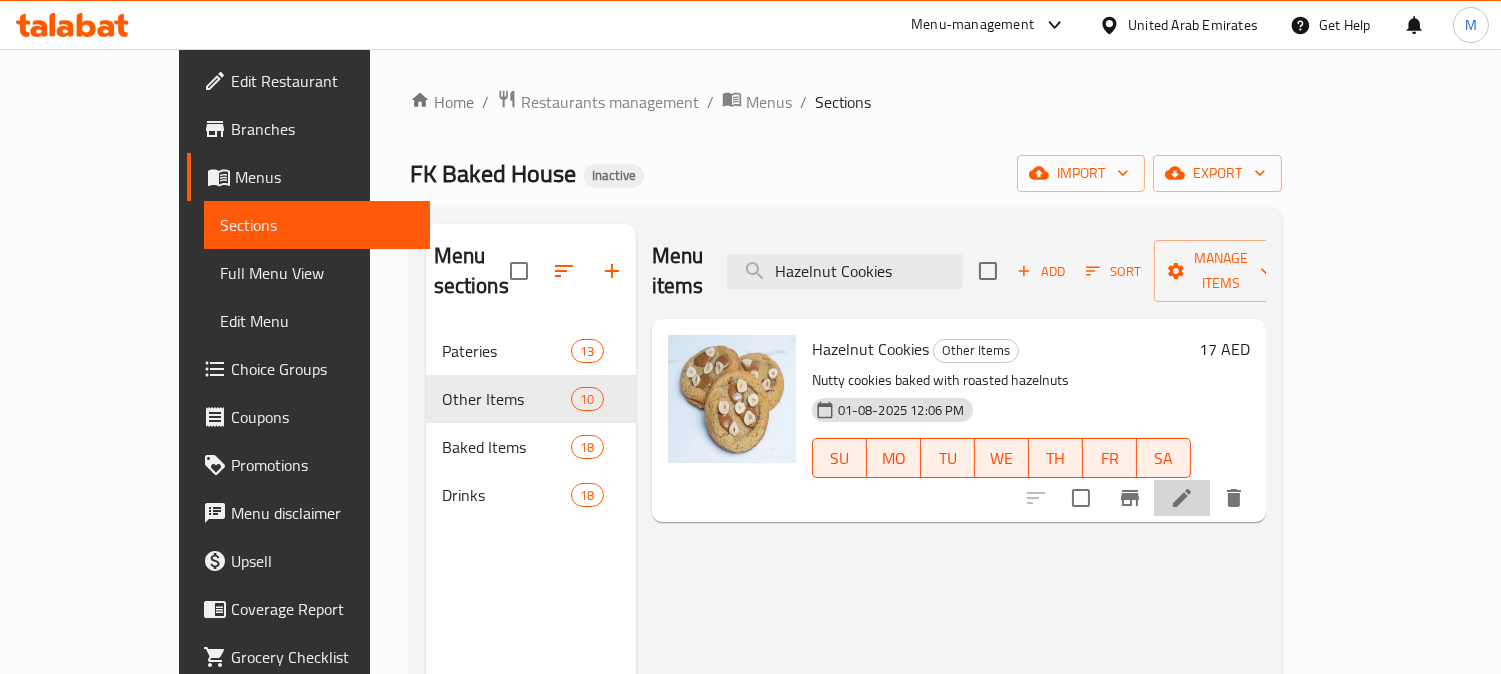 click at bounding box center (1182, 498) 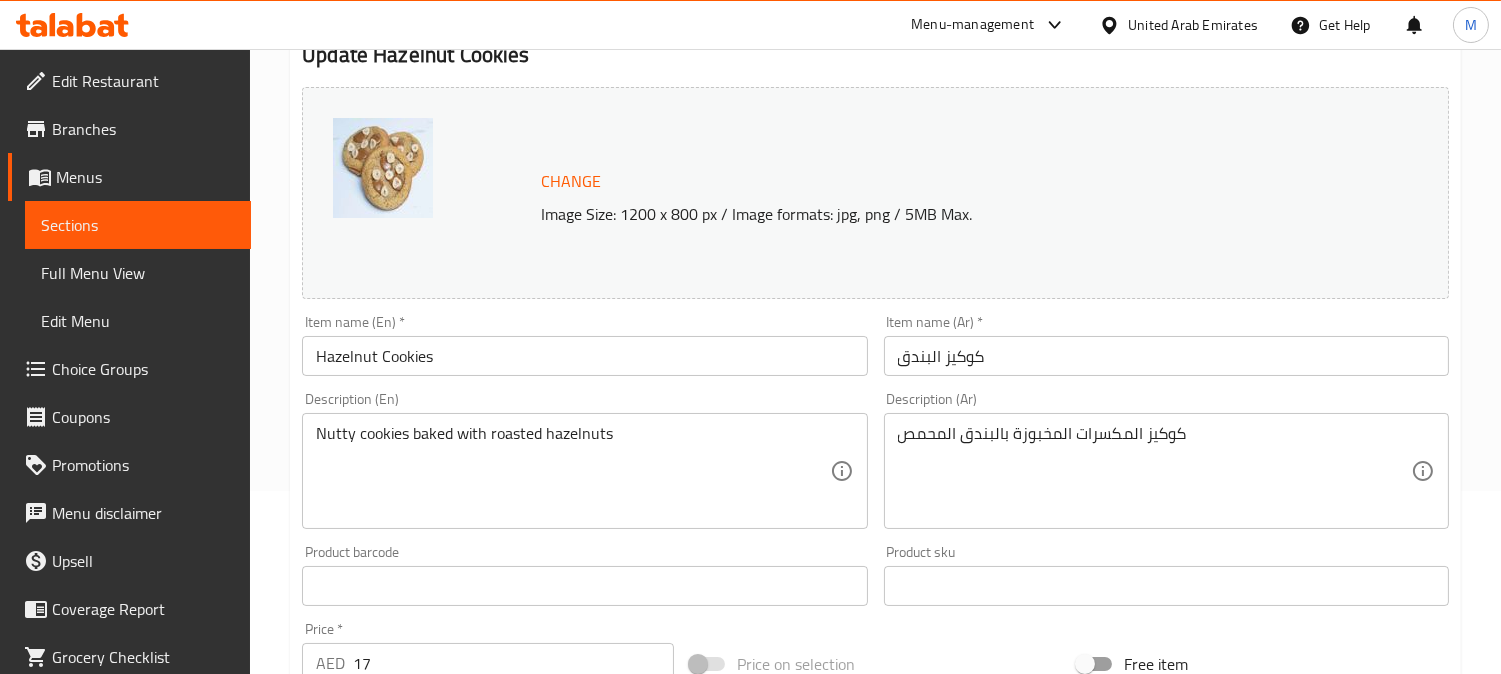 scroll, scrollTop: 222, scrollLeft: 0, axis: vertical 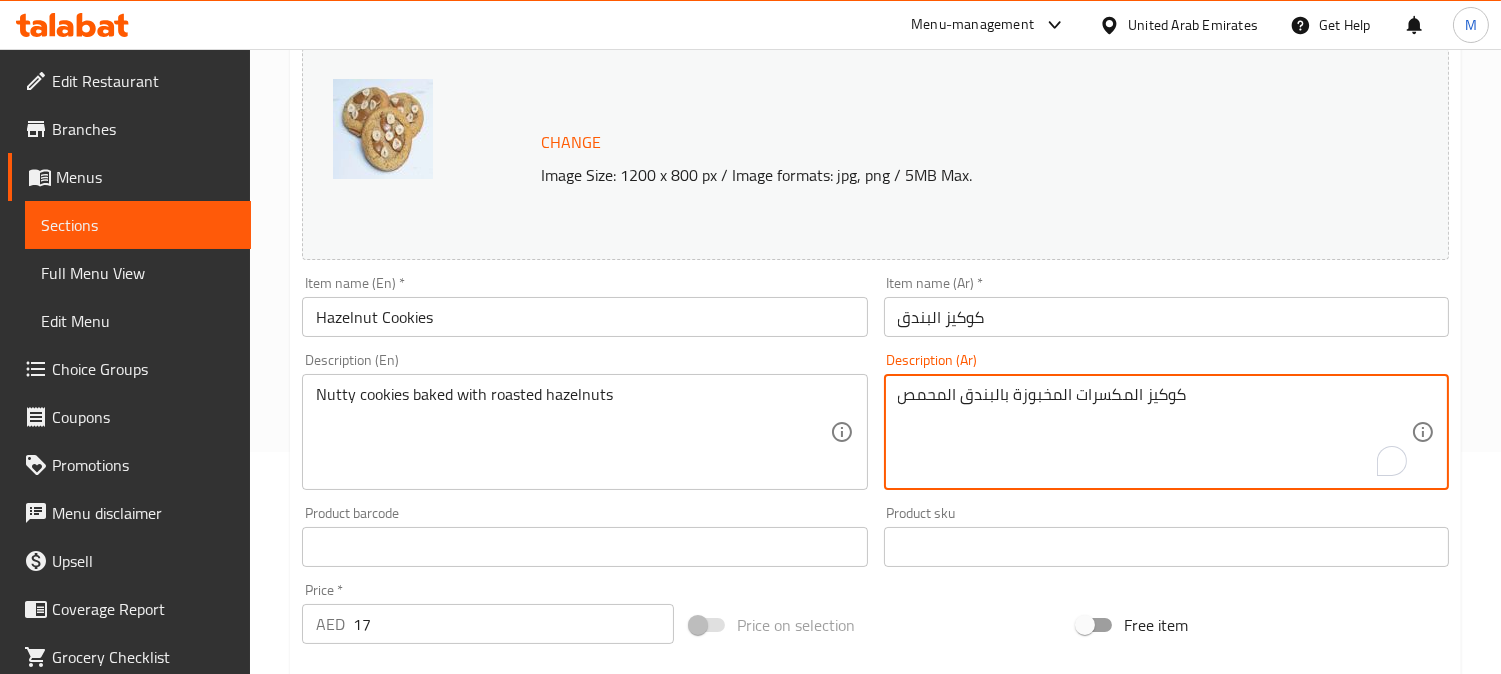 click on "كوكيز المكسرات المخبوزة بالبندق المحمص" at bounding box center [1154, 432] 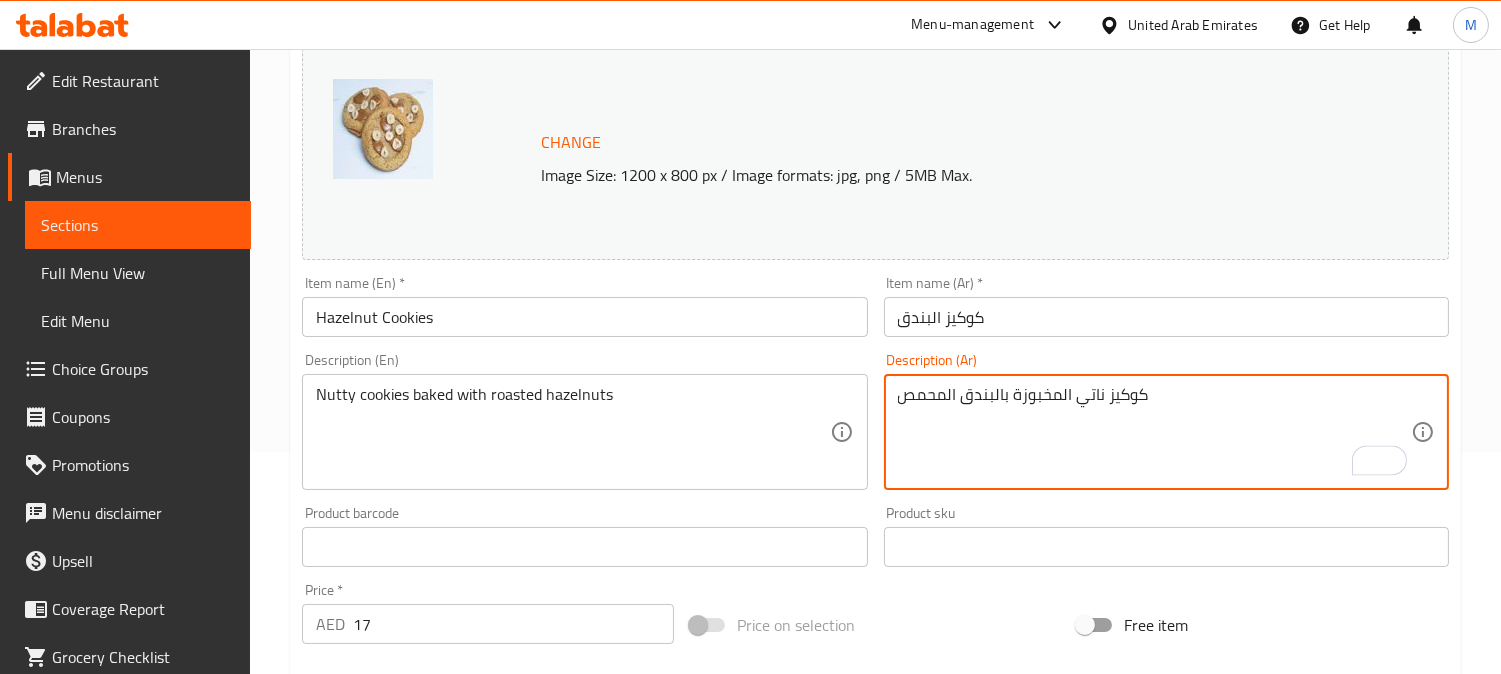type on "كوكيز ناتي المخبوزة بالبندق المحمص" 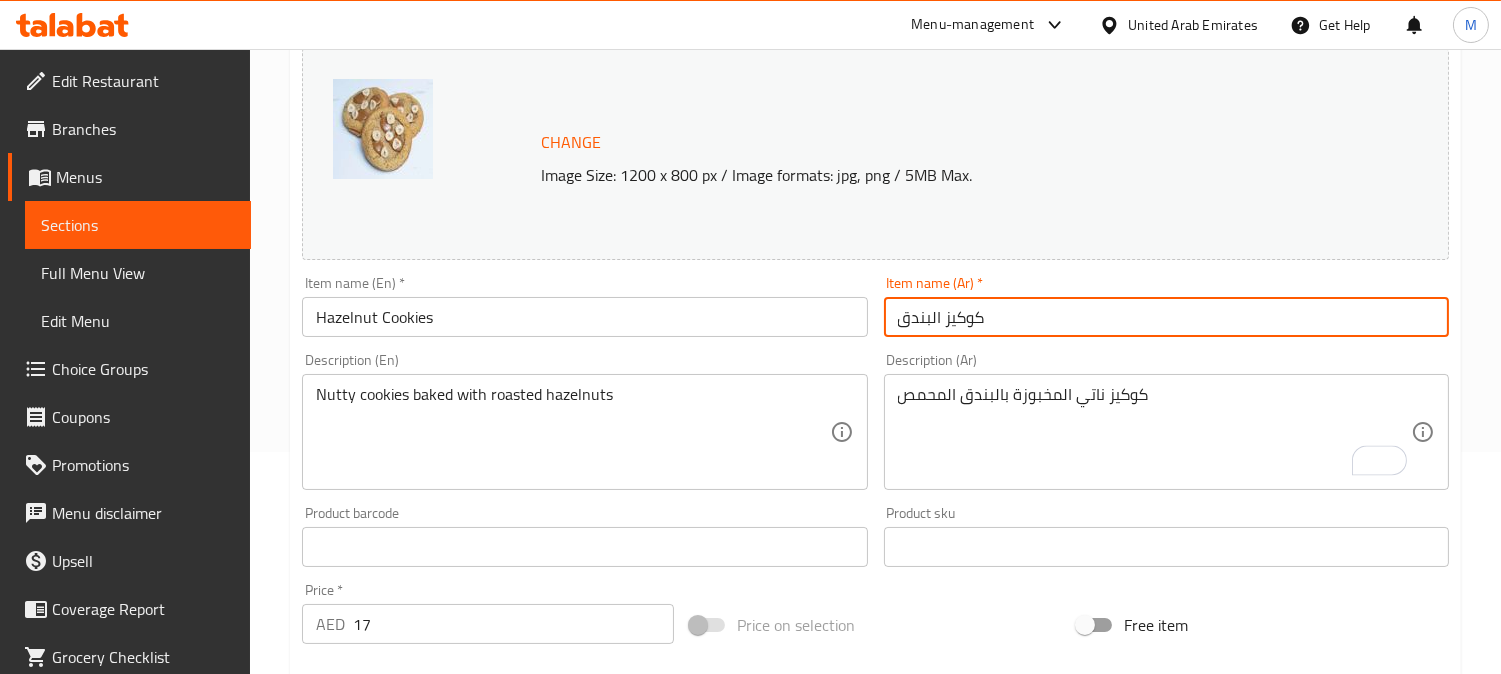 click on "Update" at bounding box center [439, 1133] 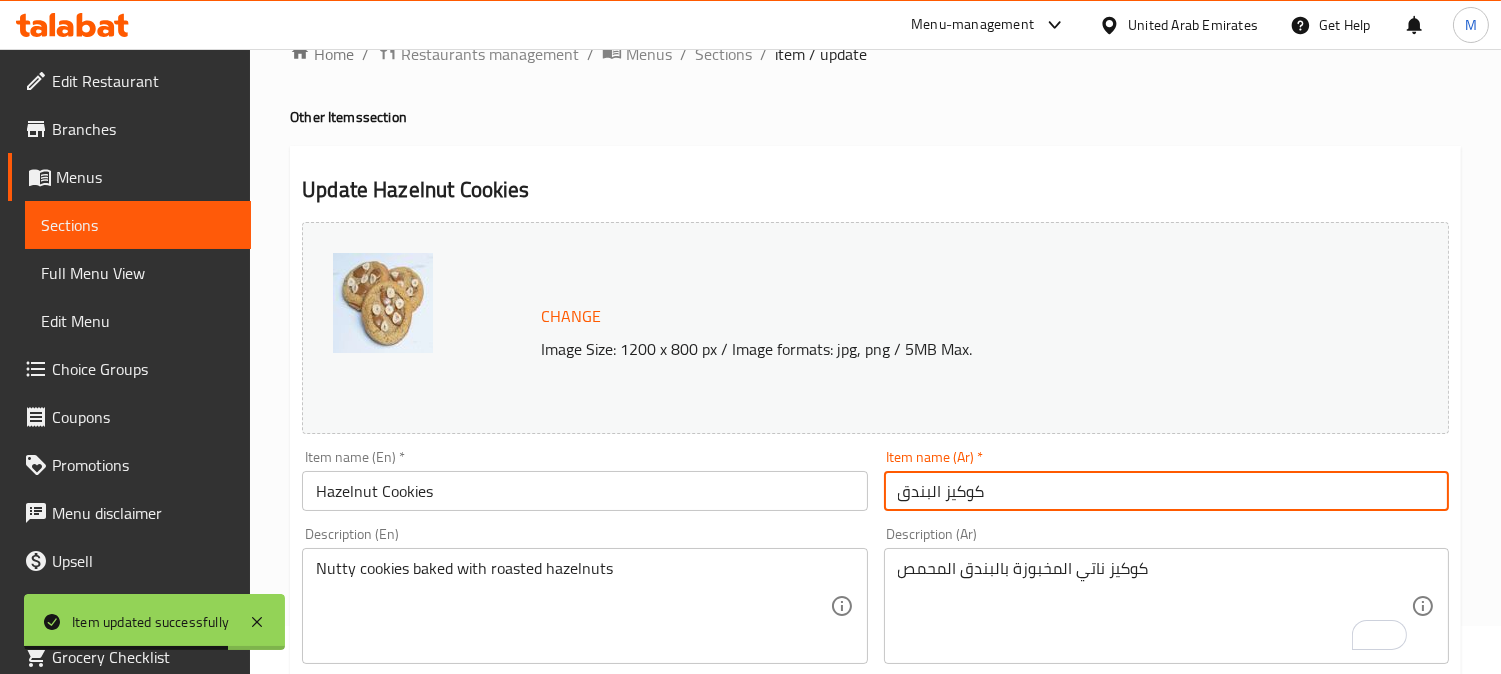scroll, scrollTop: 0, scrollLeft: 0, axis: both 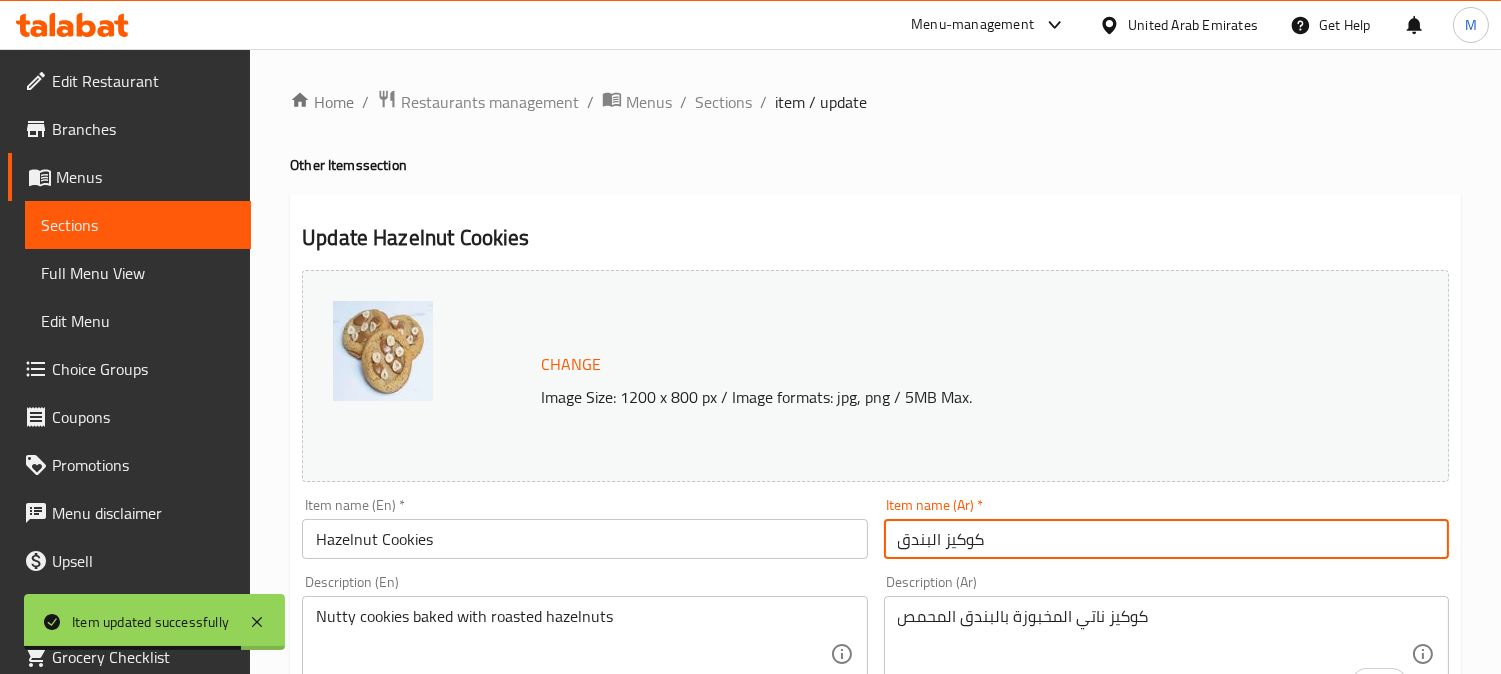 click on "Home / Restaurants management / Menus / Sections / item / update Other Items  section Update Hazelnut Cookies Change Image Size: 1200 x 800 px / Image formats: jpg, png / 5MB Max. Item name (En)   * Hazelnut Cookies Item name (En)  * Item name (Ar)   * كوكيز البندق Item name (Ar)  * Description (En) Nutty cookies baked with roasted hazelnuts Description (En) Description (Ar) كوكيز ناتي المخبوزة بالبندق المحمص Description (Ar) Product barcode Product barcode Product sku Product sku Price   * AED 17 Price  * Price on selection Free item Start Date Start Date End Date End Date Available Days SU MO TU WE TH FR SA Available from ​ ​ Available to ​ ​ Status Active Inactive Exclude from GEM Variations & Choices Add variant ASSIGN CHOICE GROUP Update" at bounding box center (875, 745) 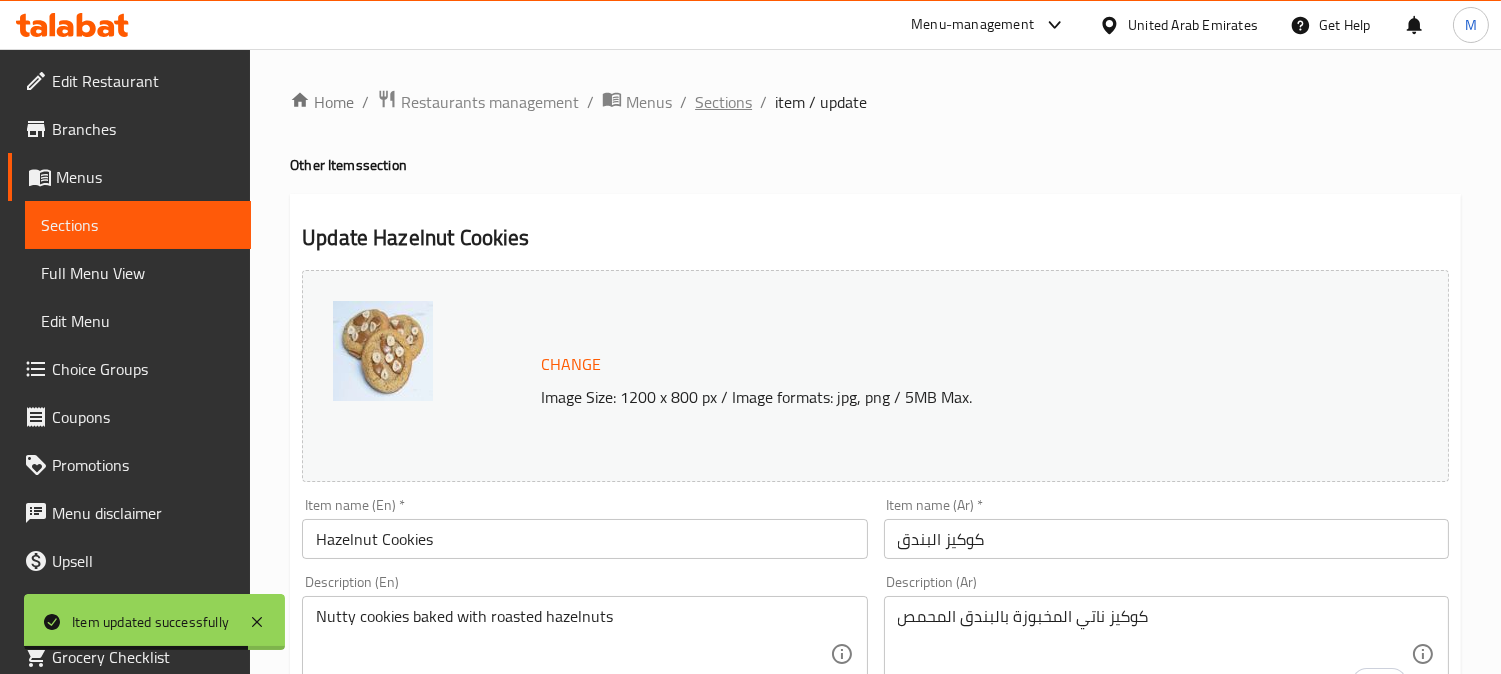 click on "Sections" at bounding box center [723, 102] 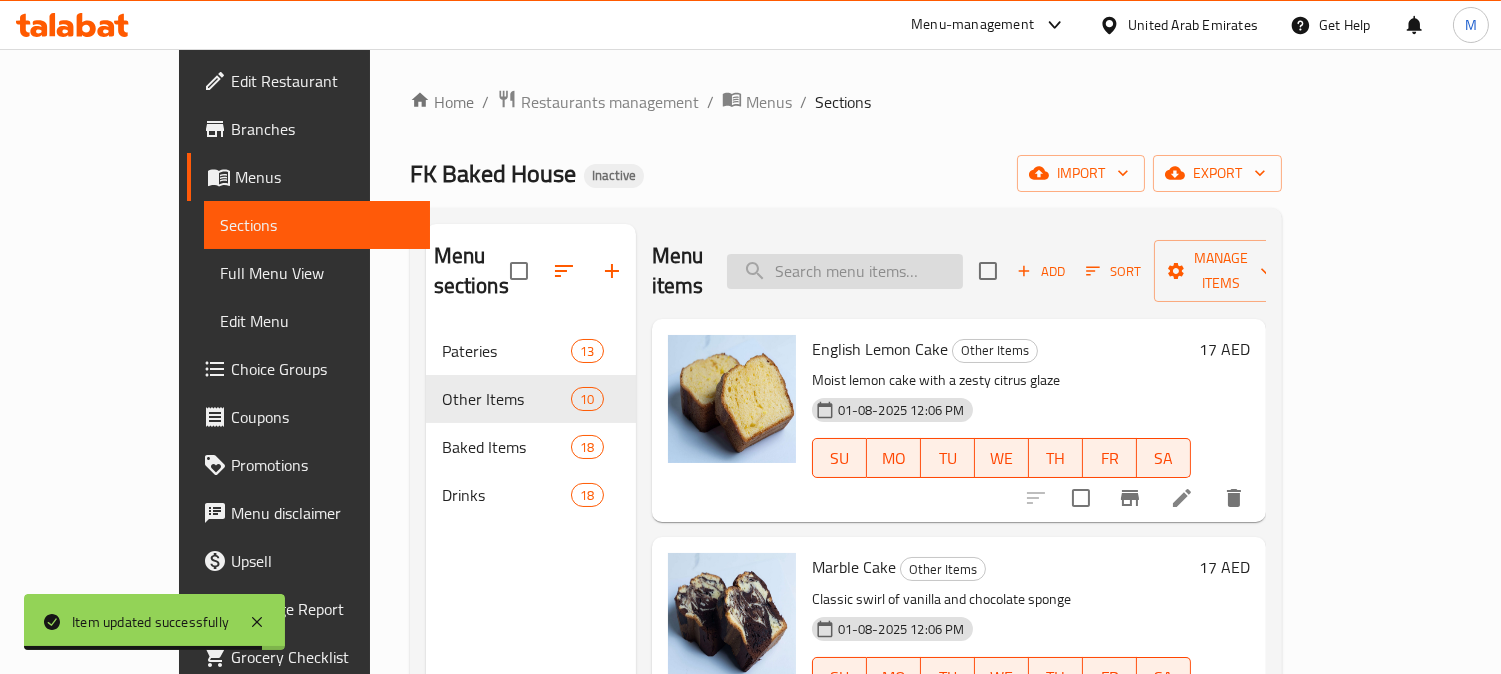 paste on "Milk Chocolate Kunafa Bar (100g)" 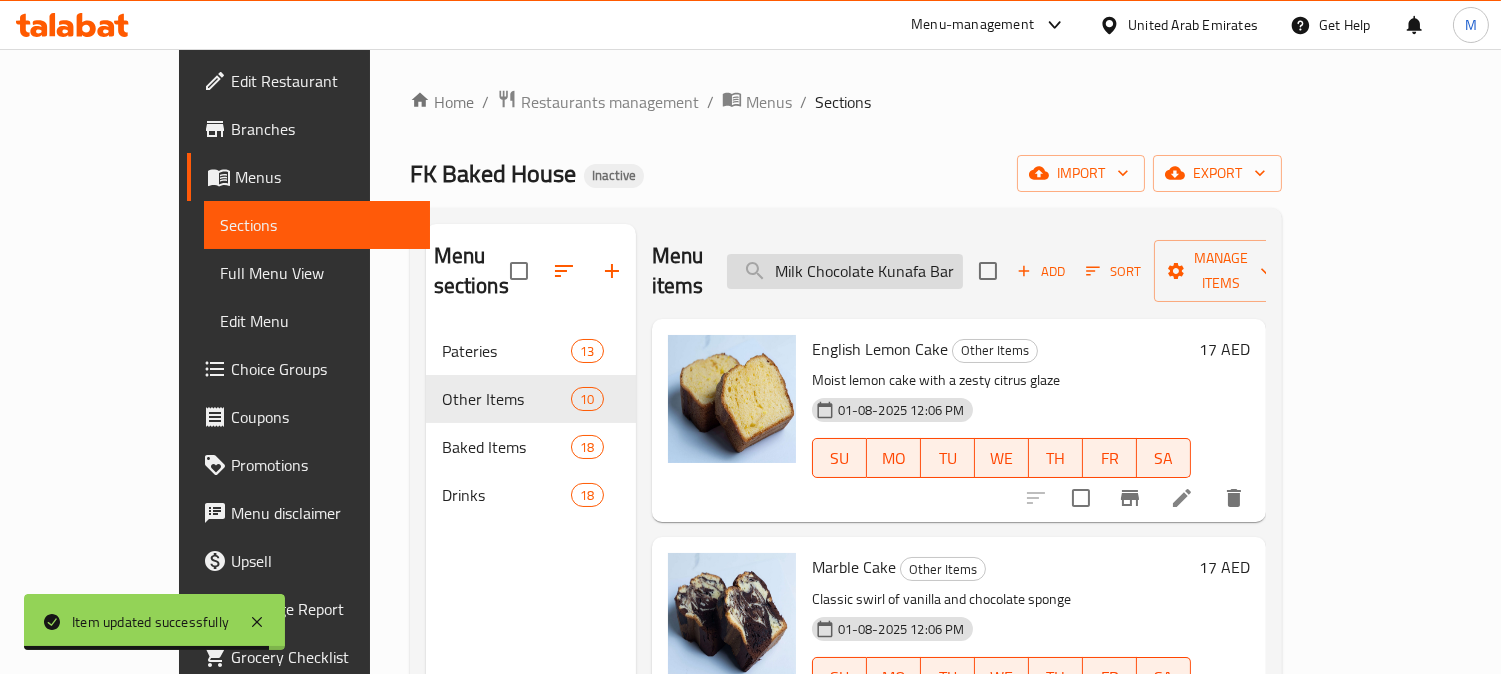 click on "Milk Chocolate Kunafa Bar (100g)" at bounding box center (845, 271) 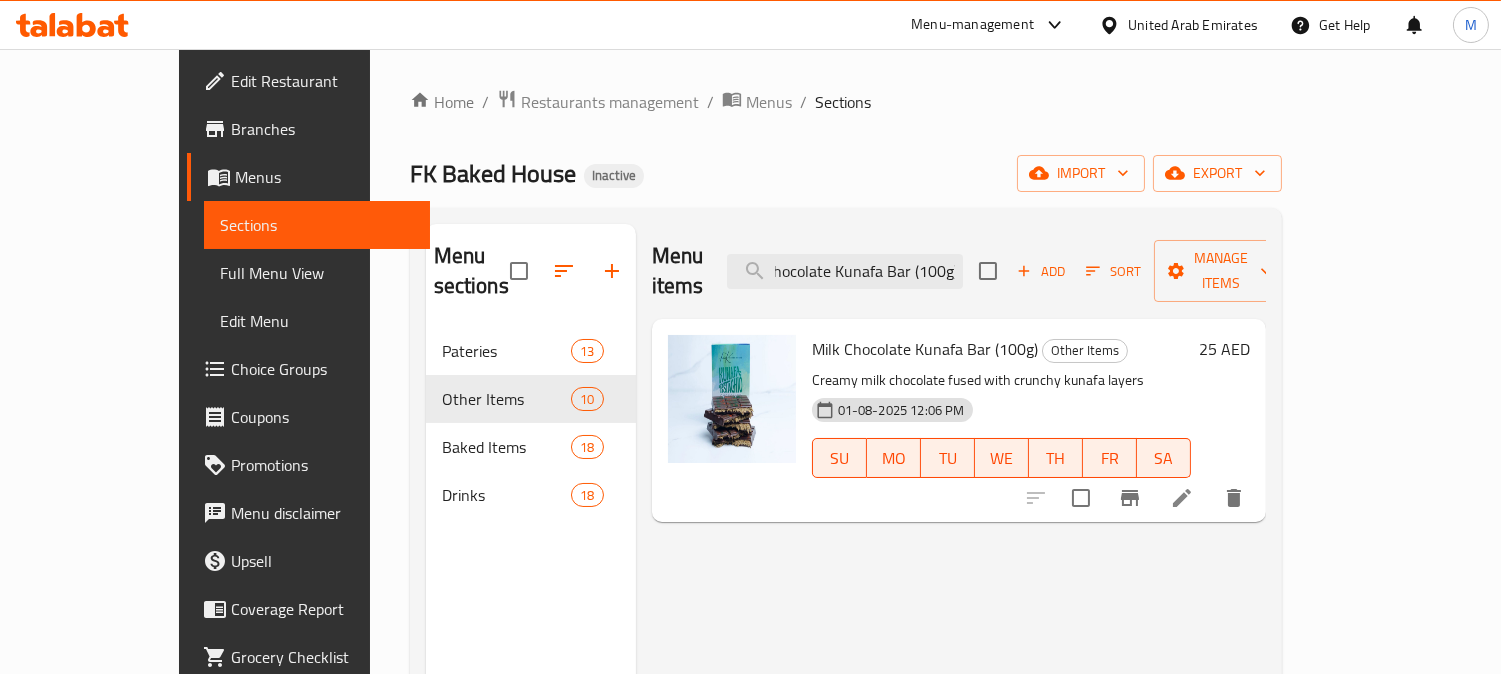 type on "Milk Chocolate Kunafa Bar (100g)" 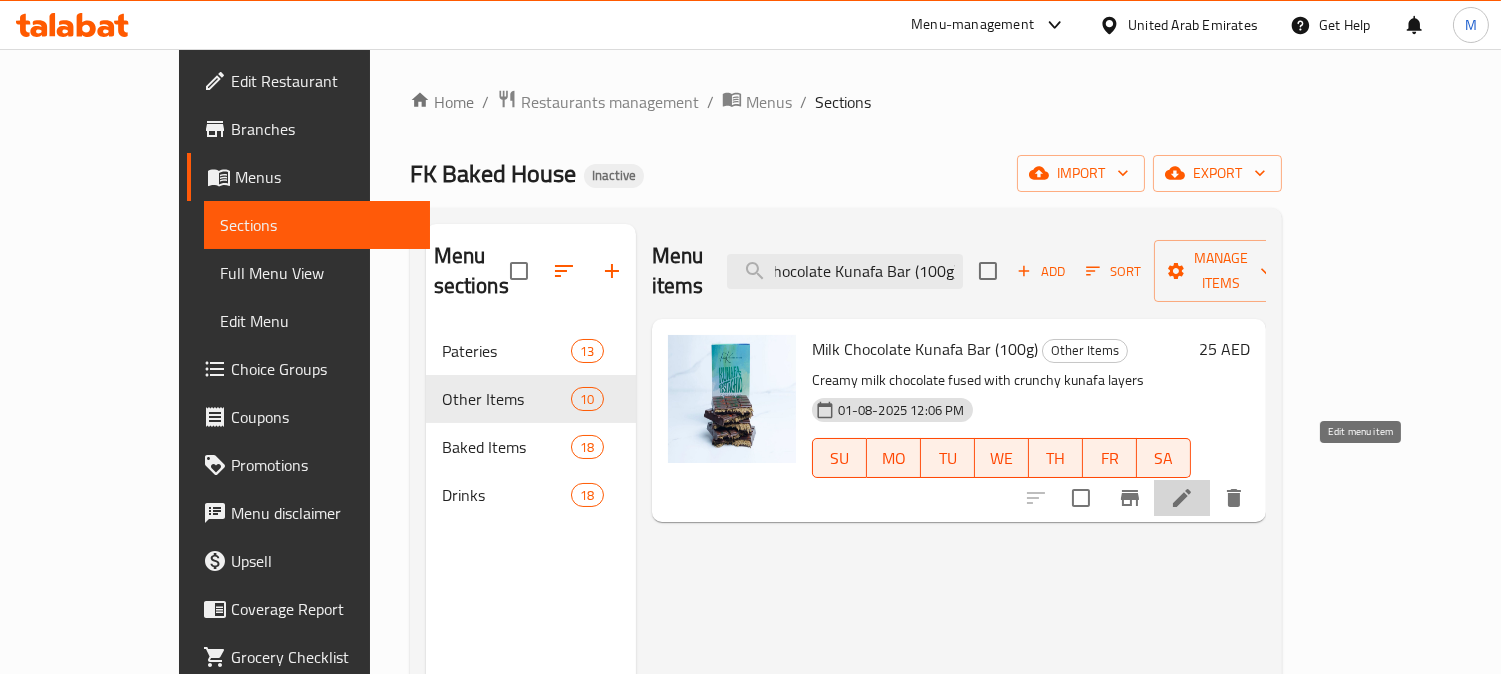 click 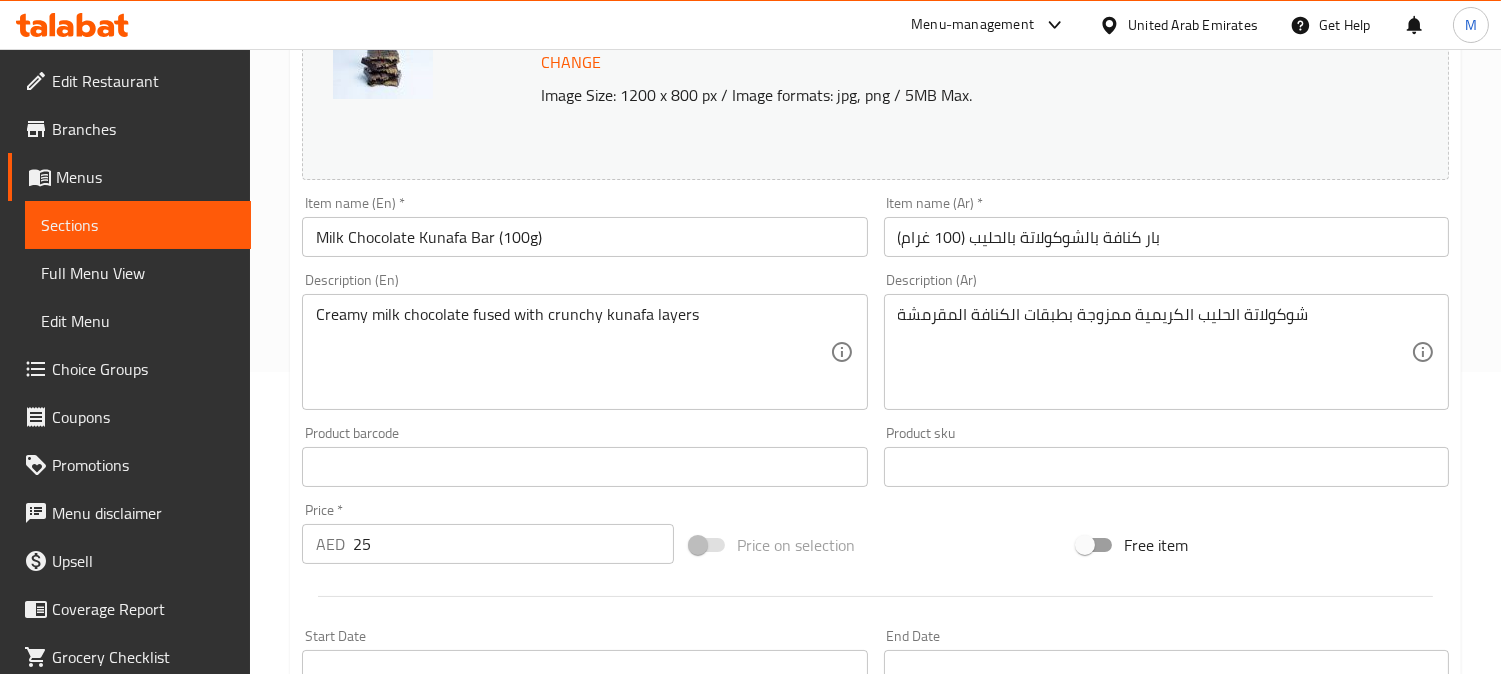 scroll, scrollTop: 333, scrollLeft: 0, axis: vertical 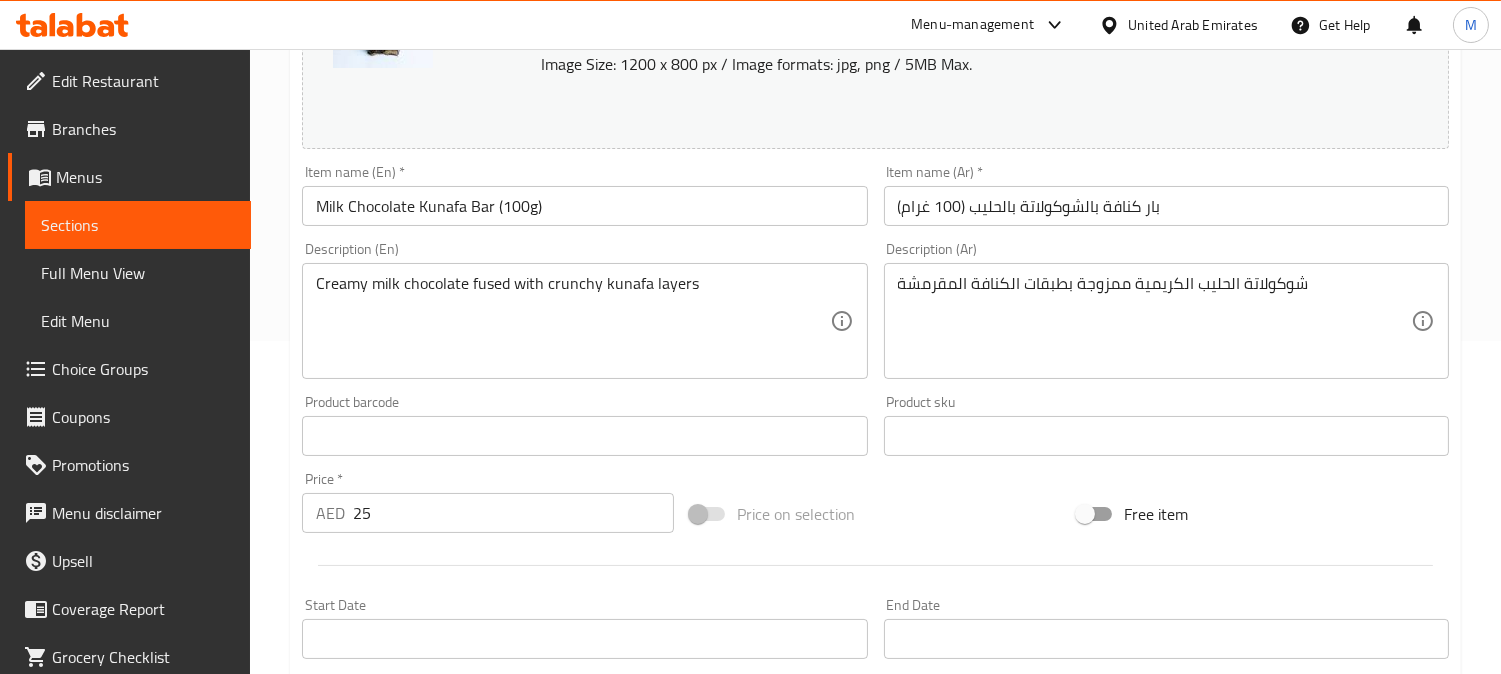 click on "بار كنافة بالشوكولاتة بالحليب (100 غرام)" at bounding box center [1166, 206] 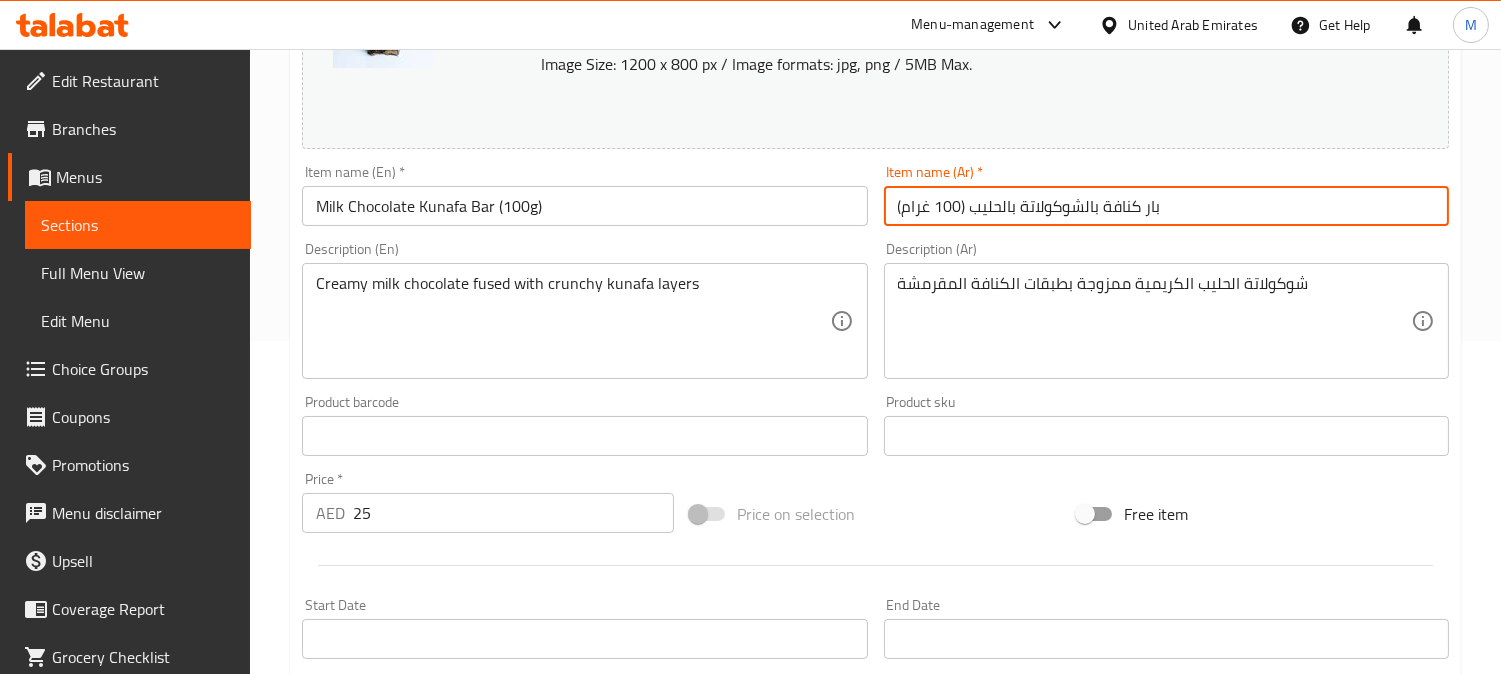 click on "بار كنافة بالشوكولاتة بالحليب (100 غرام)" at bounding box center [1166, 206] 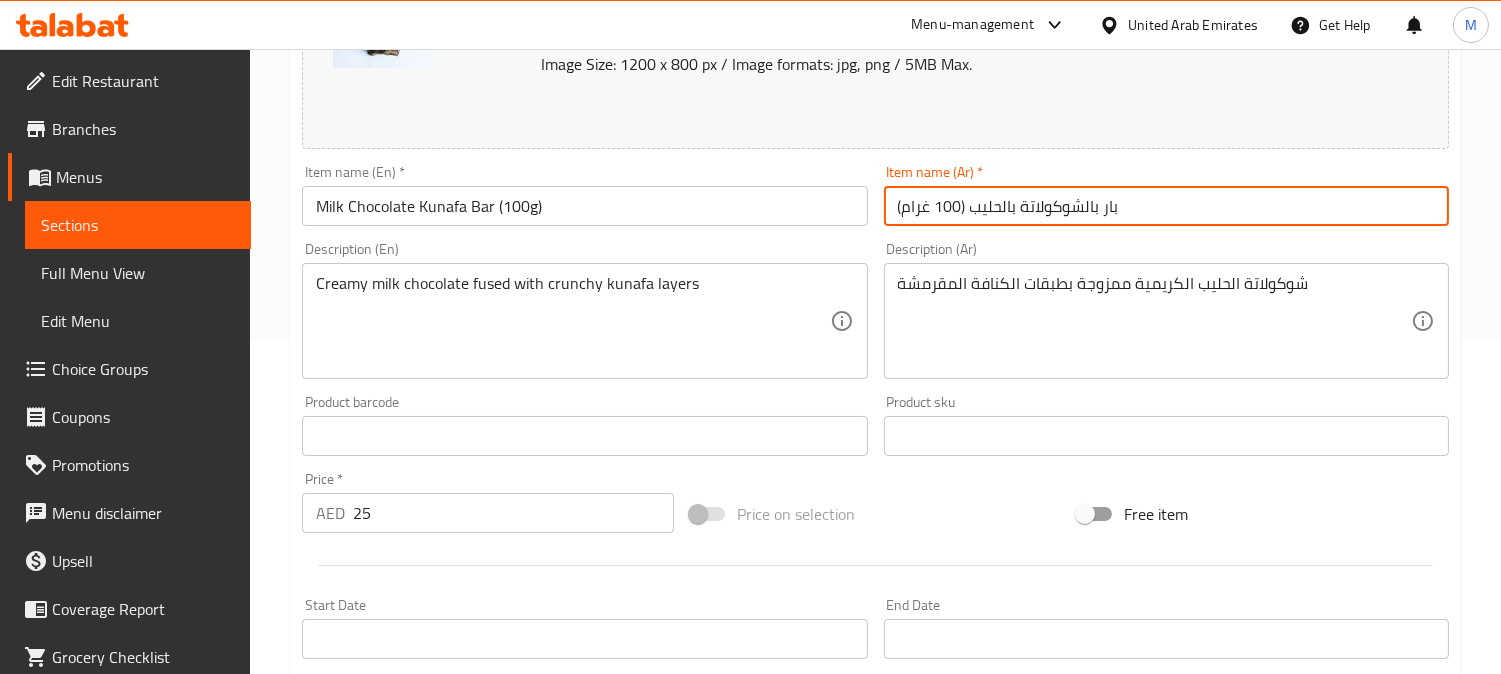 click on "بار بالشوكولاتة بالحليب (100 غرام)" at bounding box center (1166, 206) 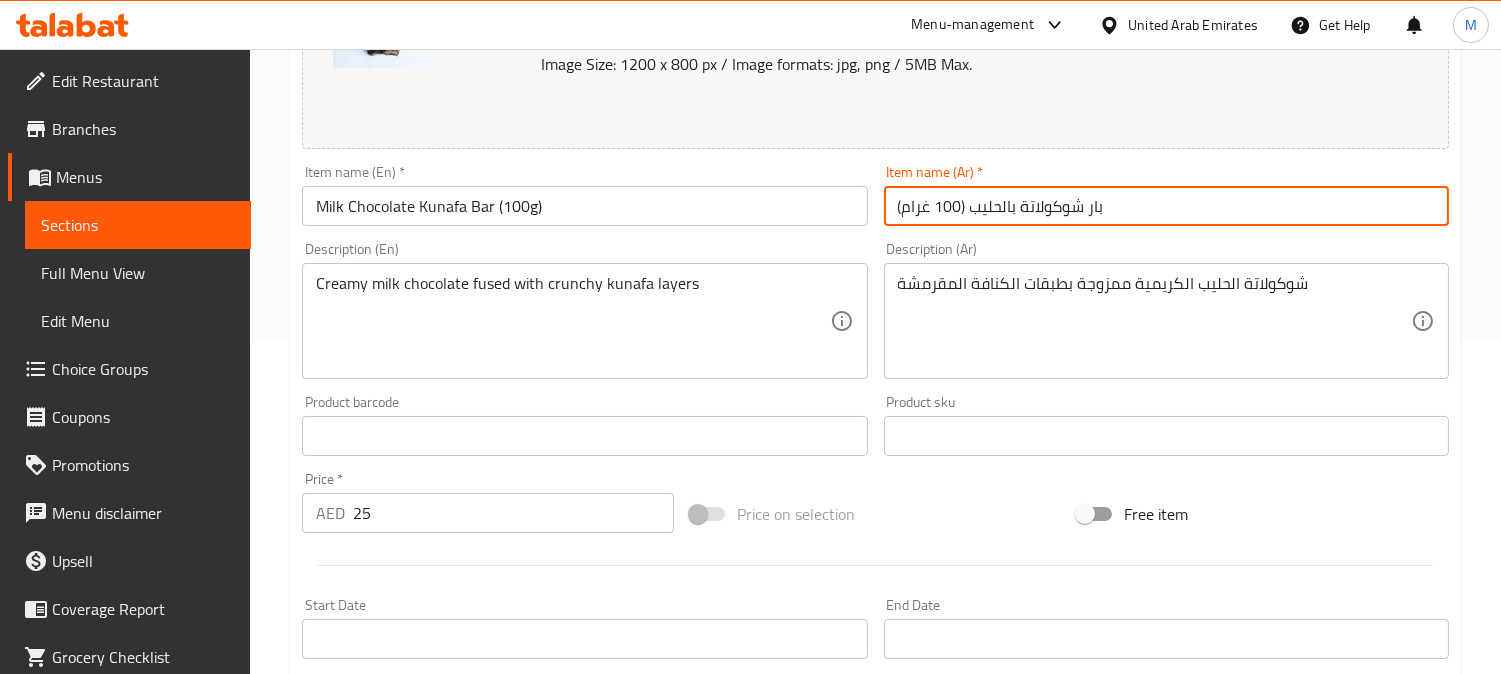click on "بار شوكولاتة بالحليب (100 غرام)" at bounding box center [1166, 206] 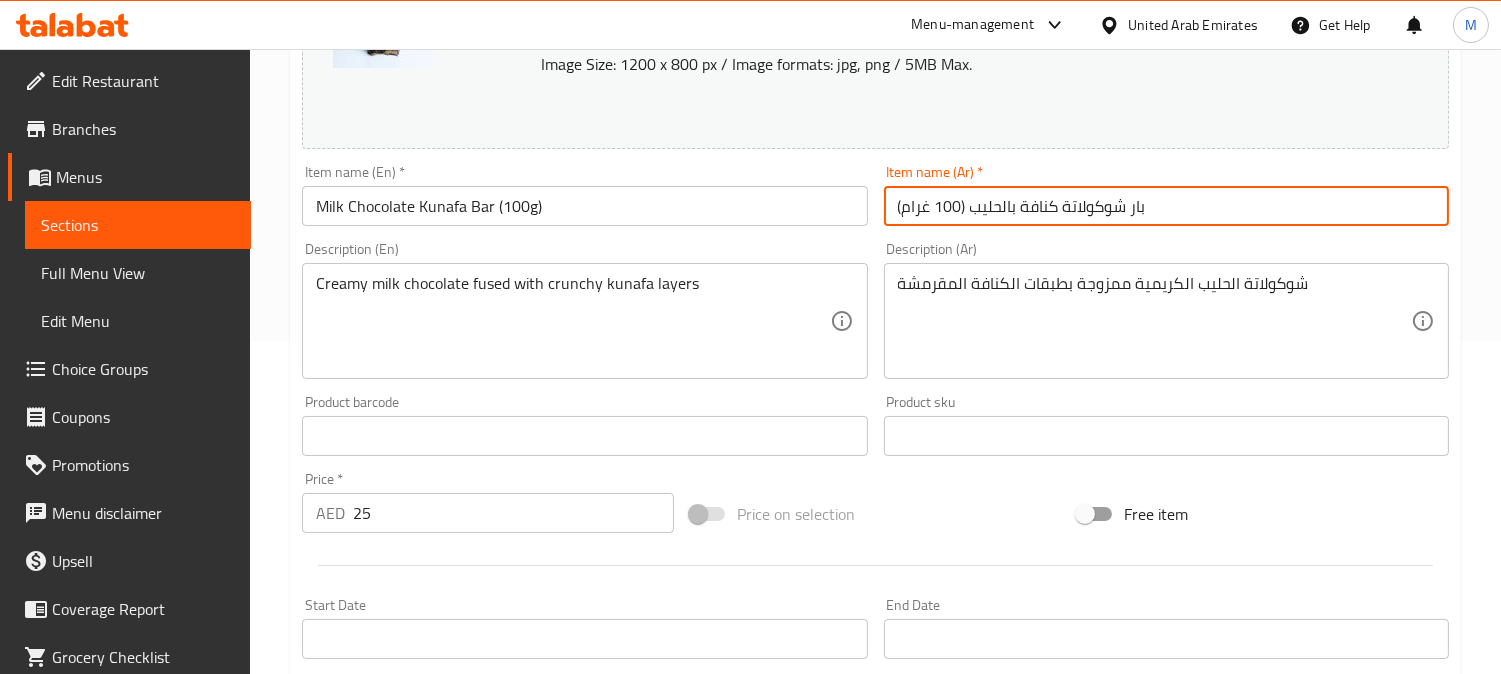 type on "بار شوكولاتة كنافة بالحليب (100 غرام)" 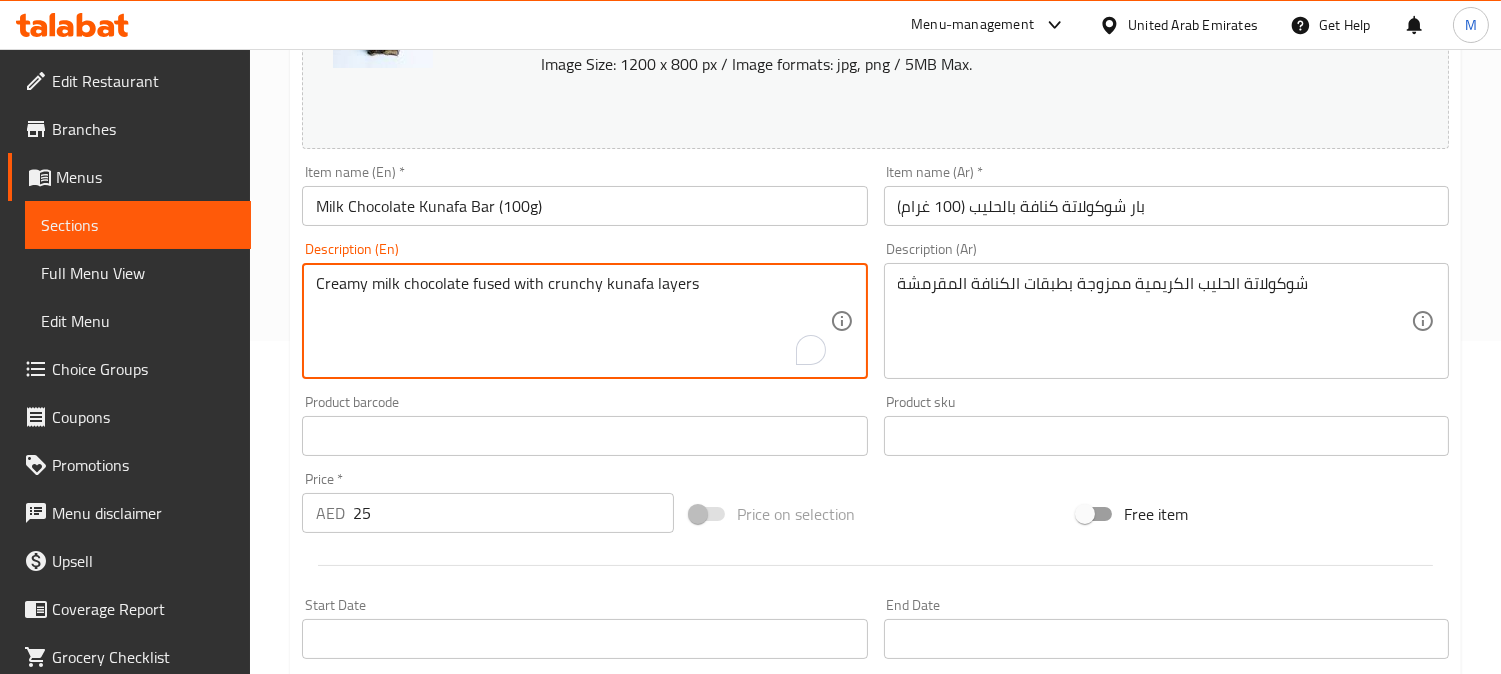 click on "Creamy milk chocolate fused with crunchy kunafa layers" at bounding box center (572, 321) 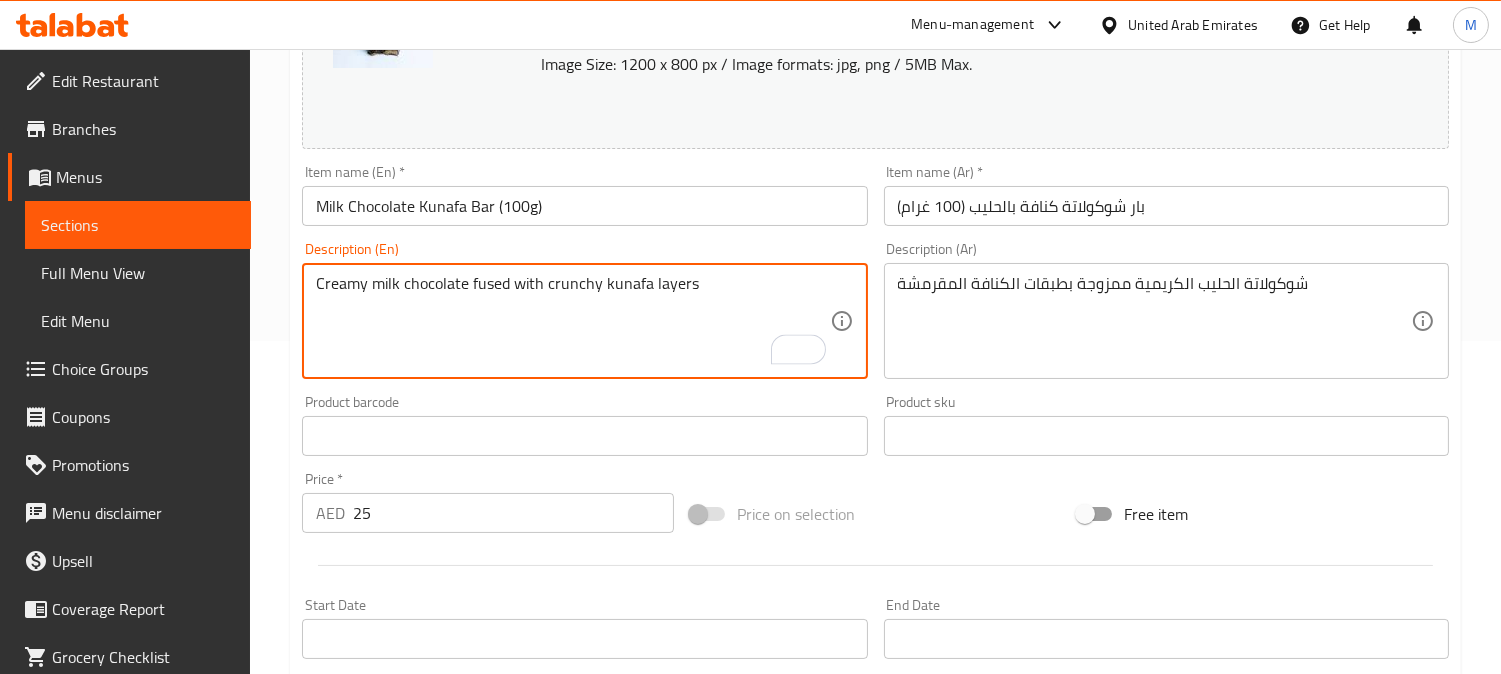 click on "Creamy milk chocolate fused with crunchy kunafa layers" at bounding box center (572, 321) 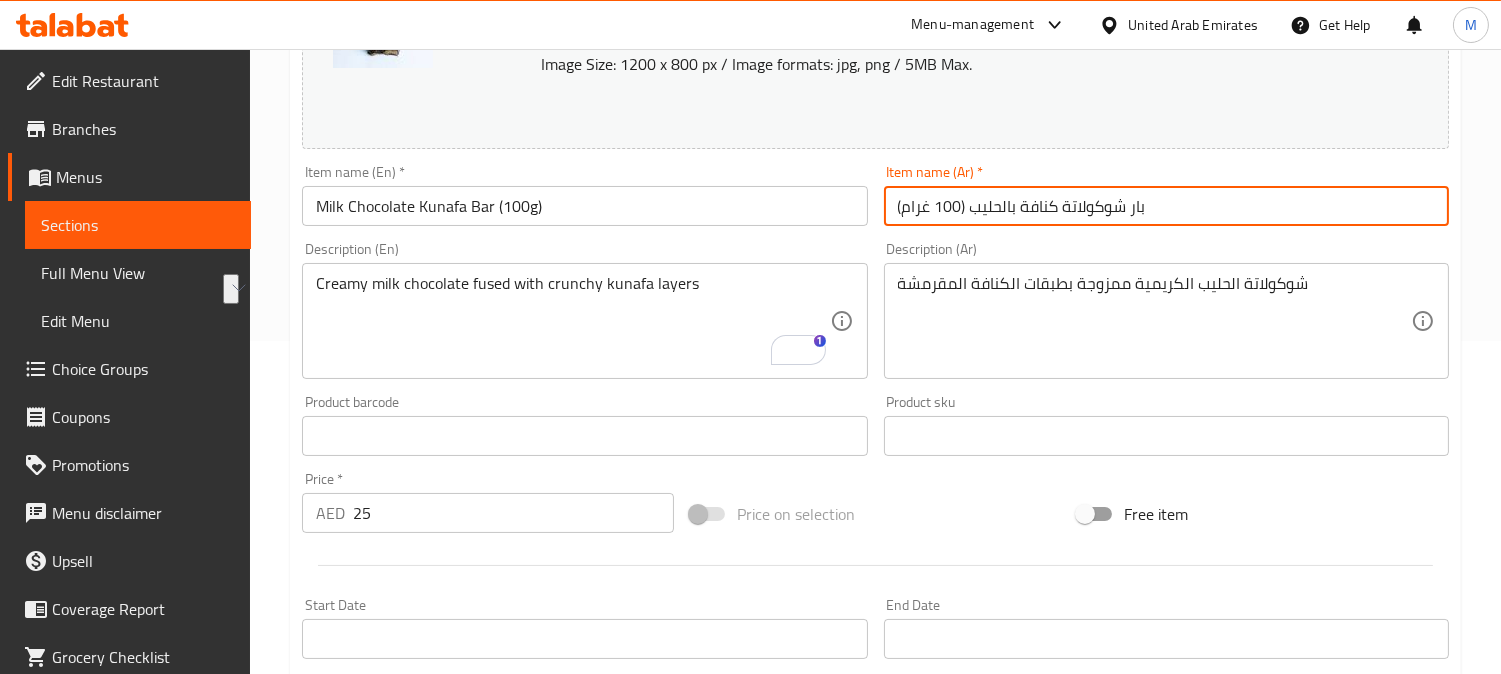 click on "بار شوكولاتة كنافة بالحليب (100 غرام)" at bounding box center [1166, 206] 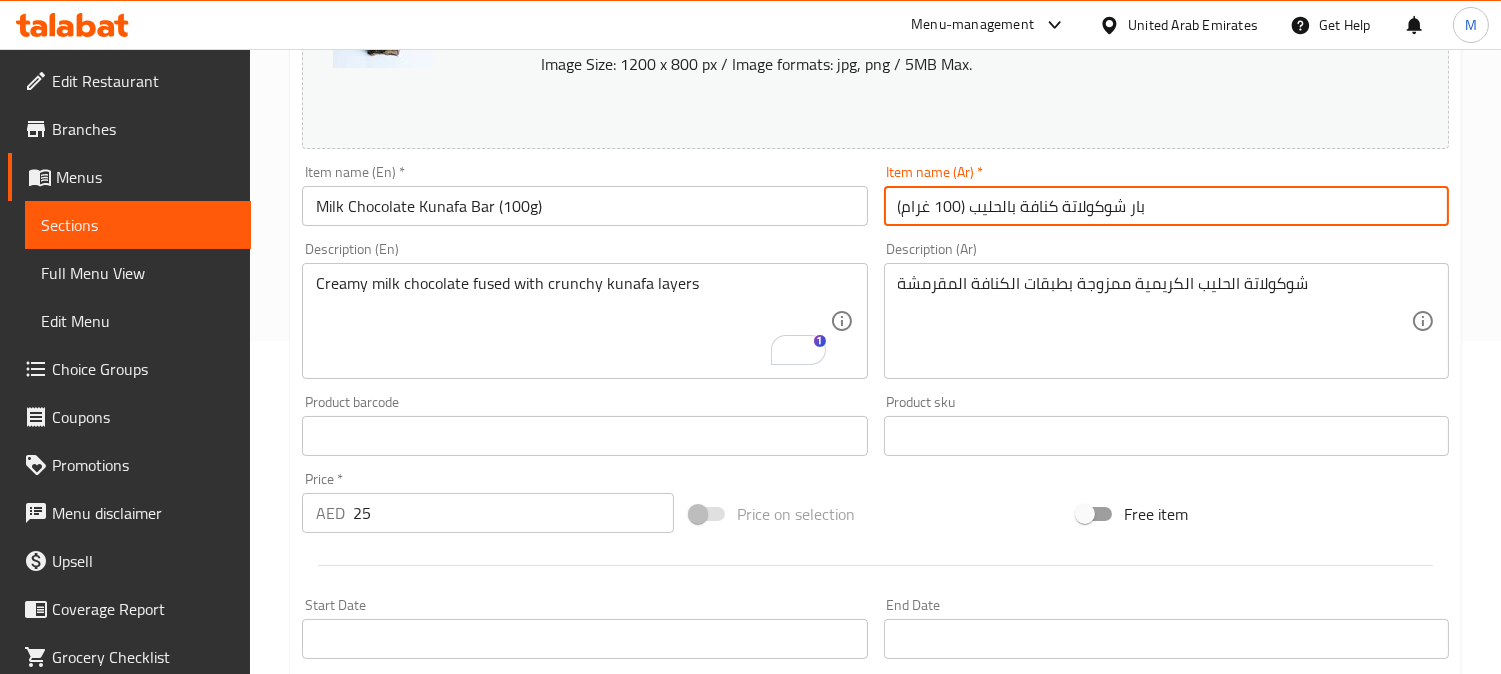 click on "Update" at bounding box center (439, 1022) 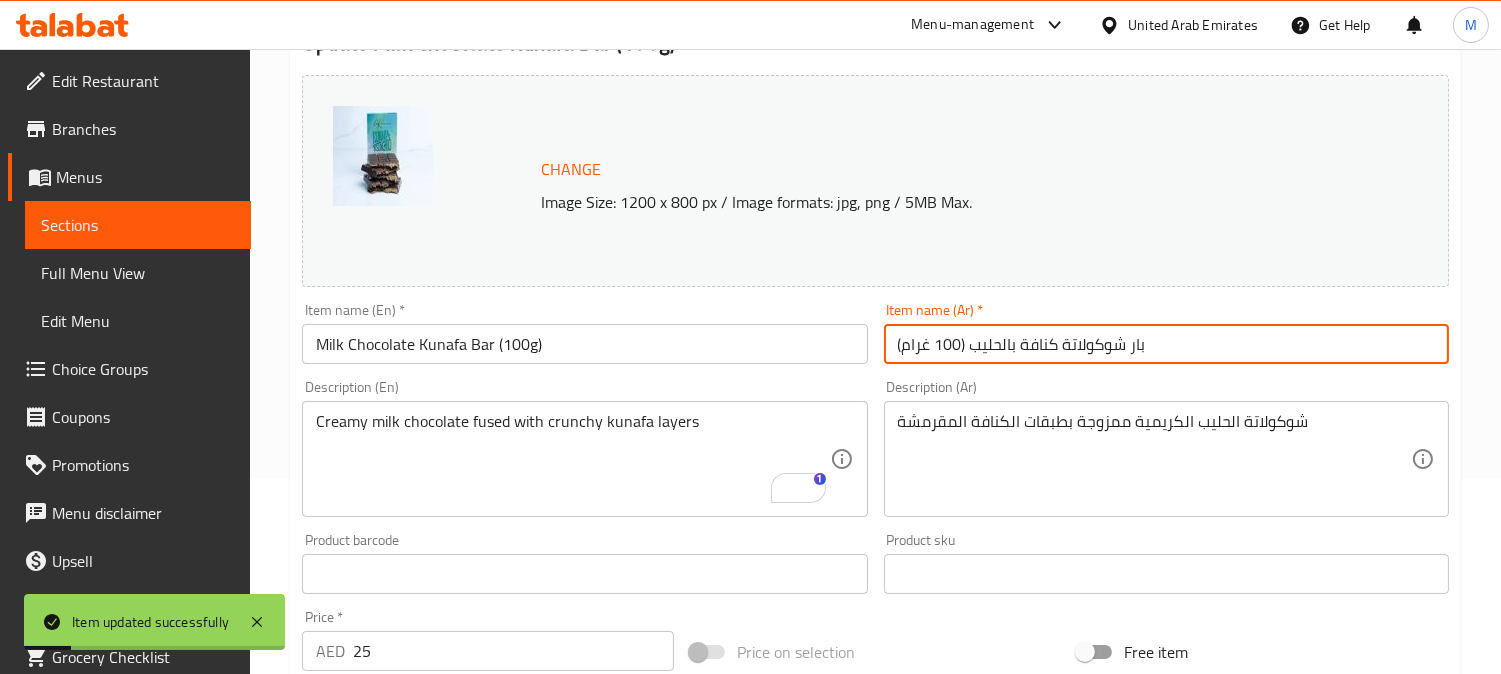 scroll, scrollTop: 0, scrollLeft: 0, axis: both 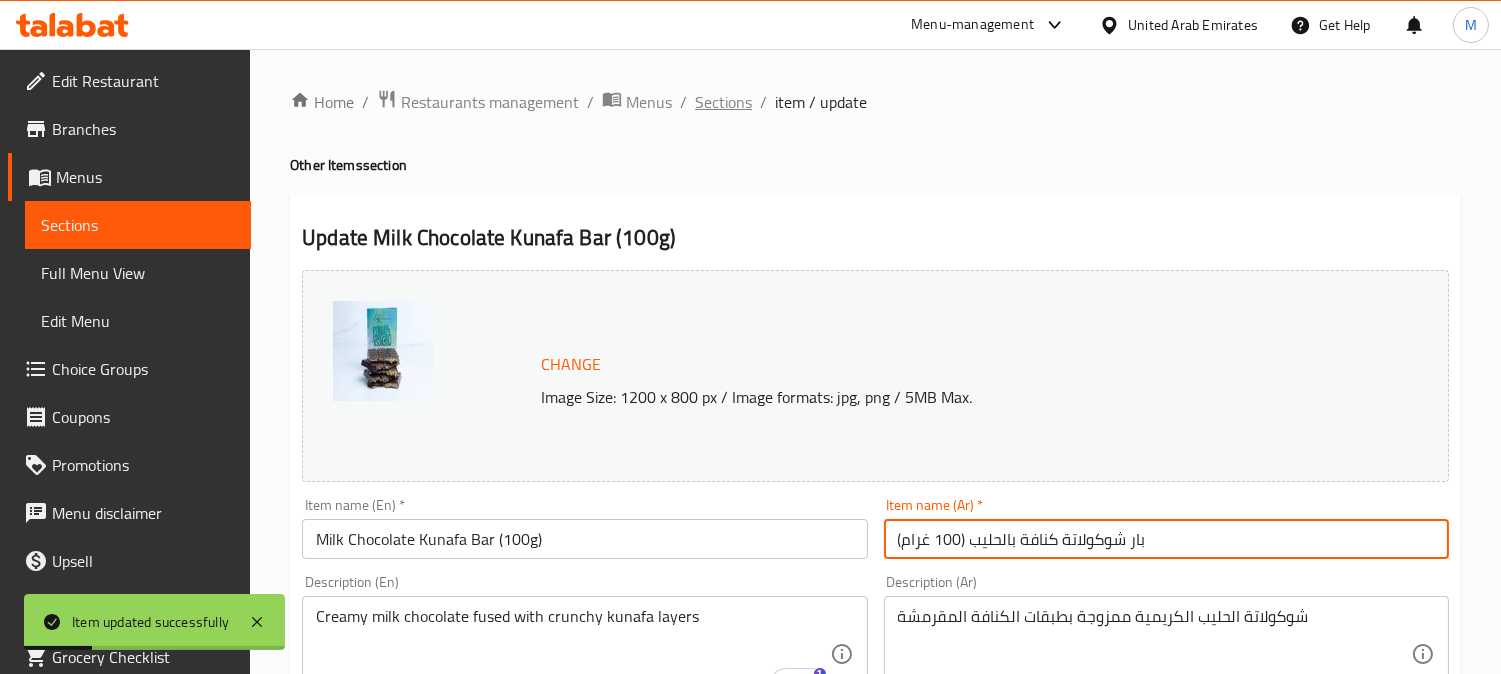 click on "Sections" at bounding box center [723, 102] 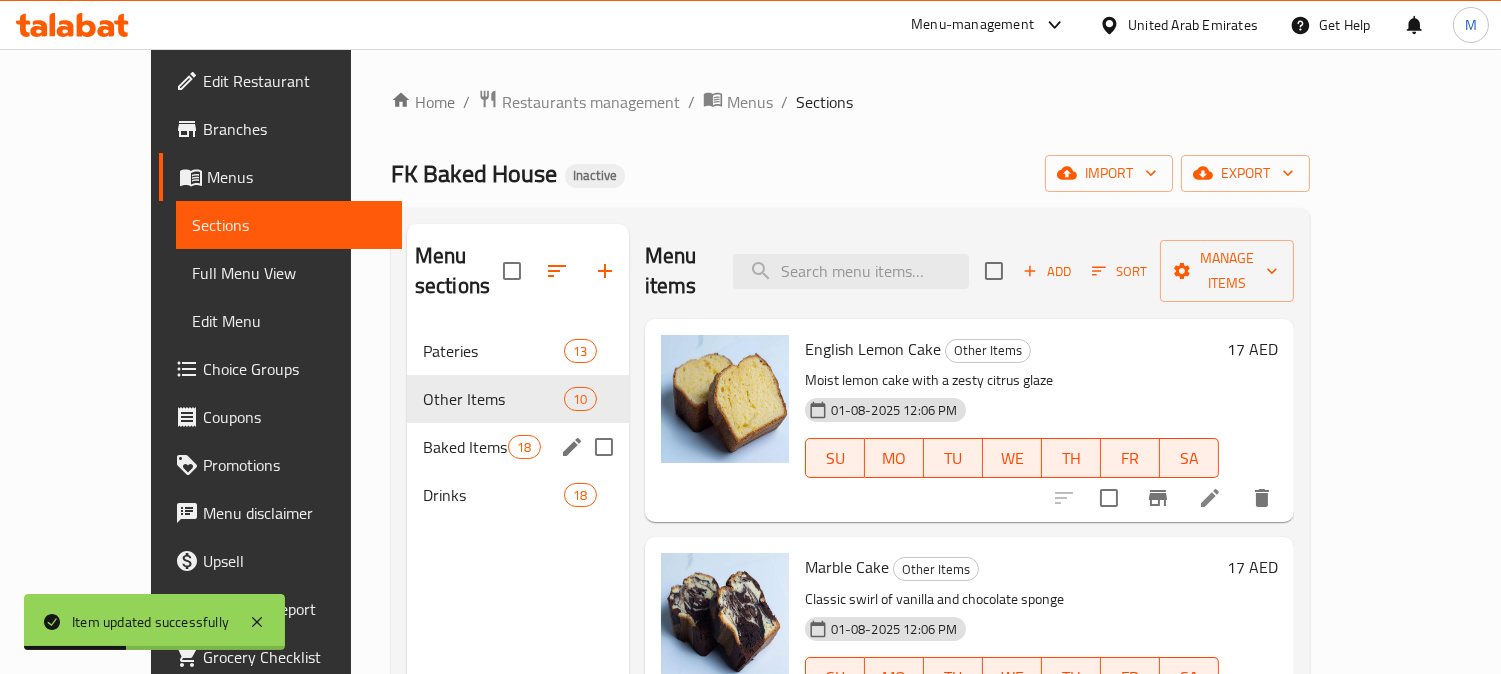 click at bounding box center (604, 447) 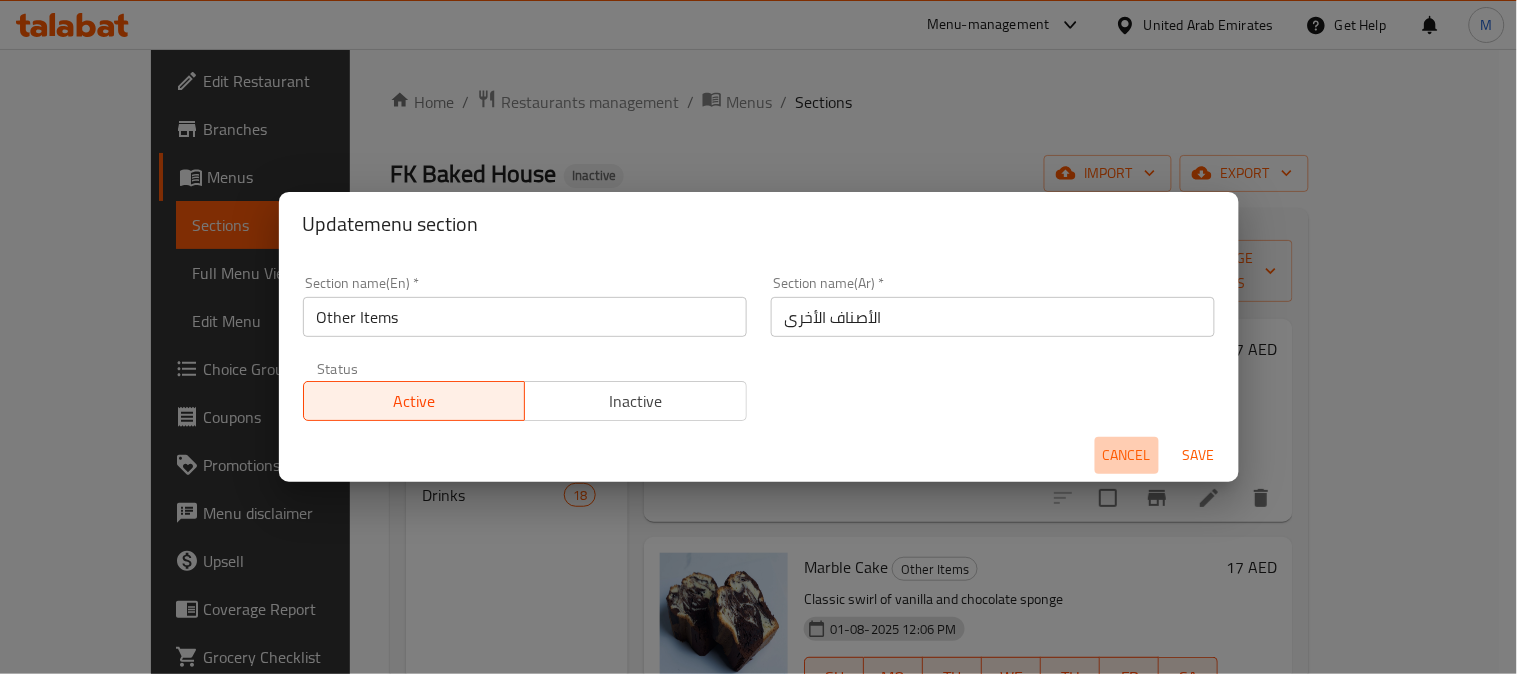 click on "Cancel" at bounding box center [1127, 455] 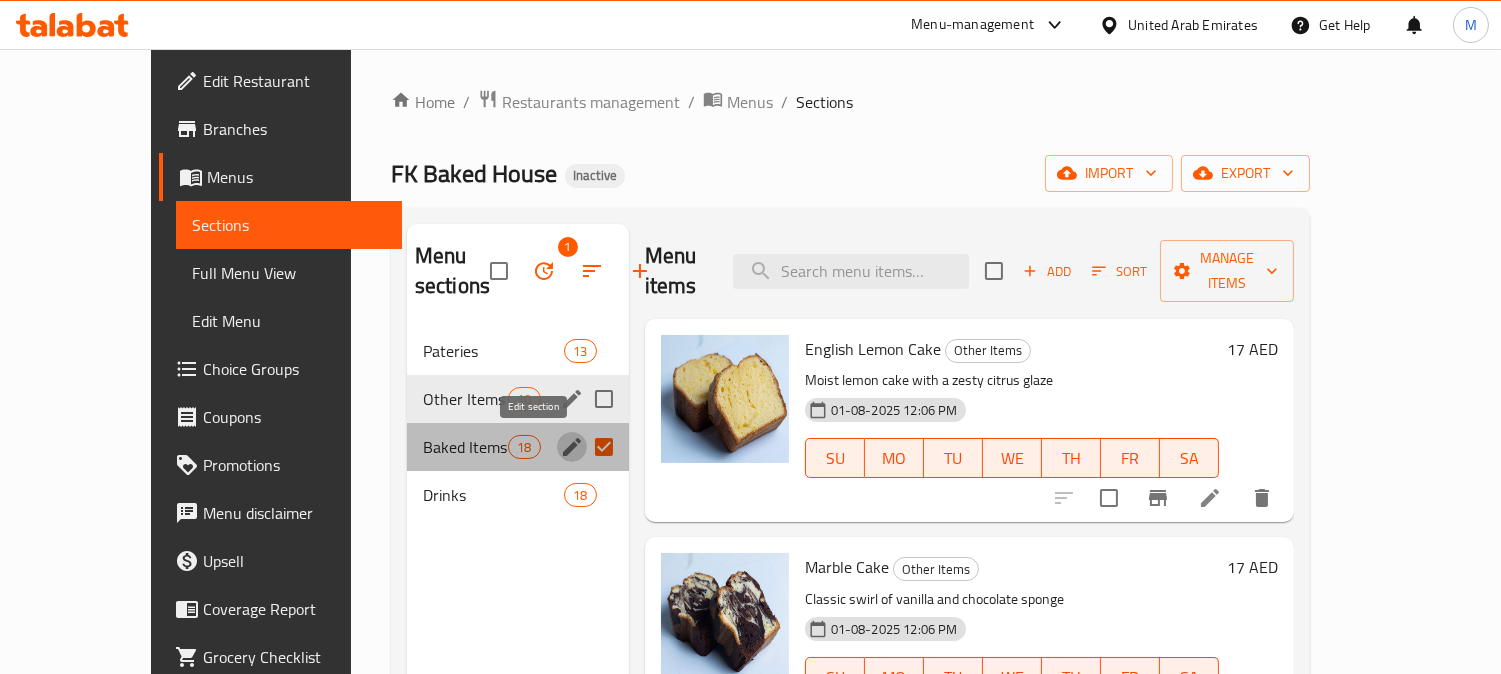 click 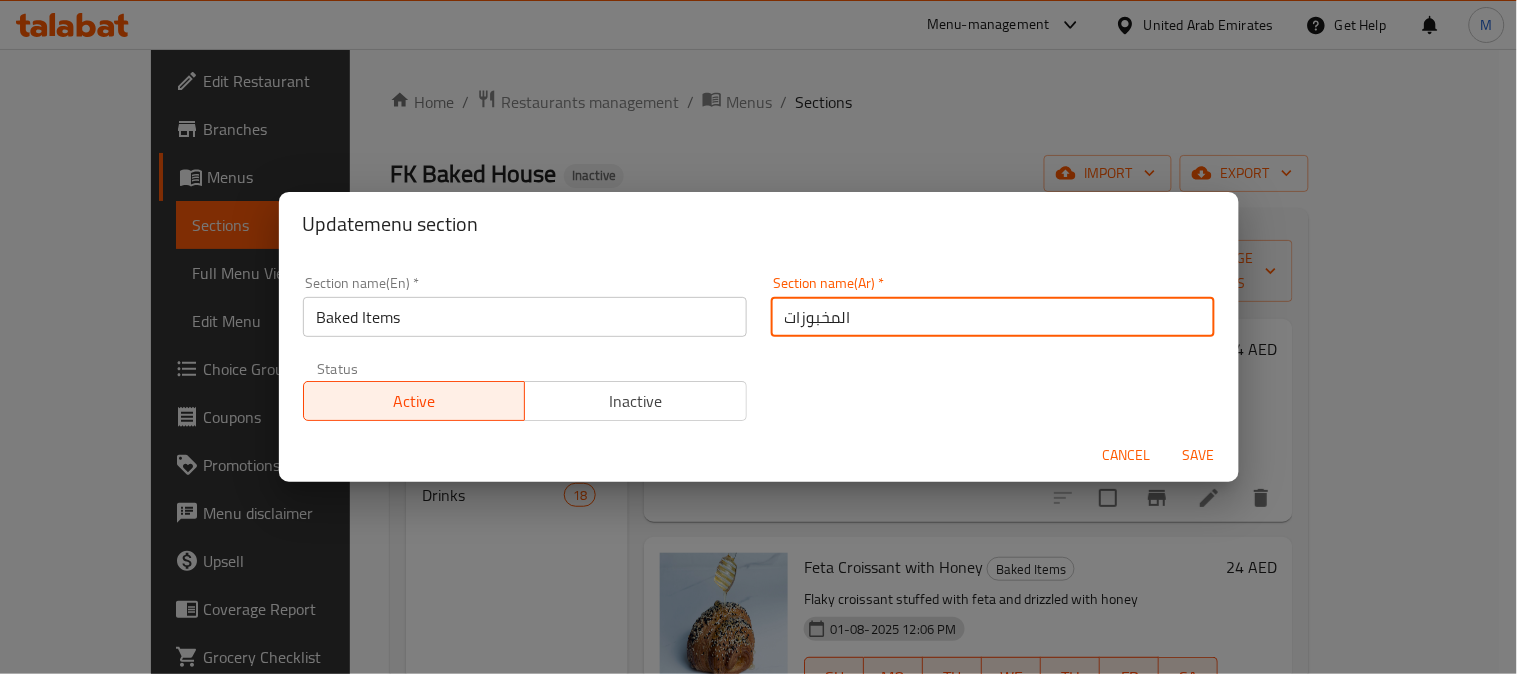 click on "المخبوزات" at bounding box center [993, 317] 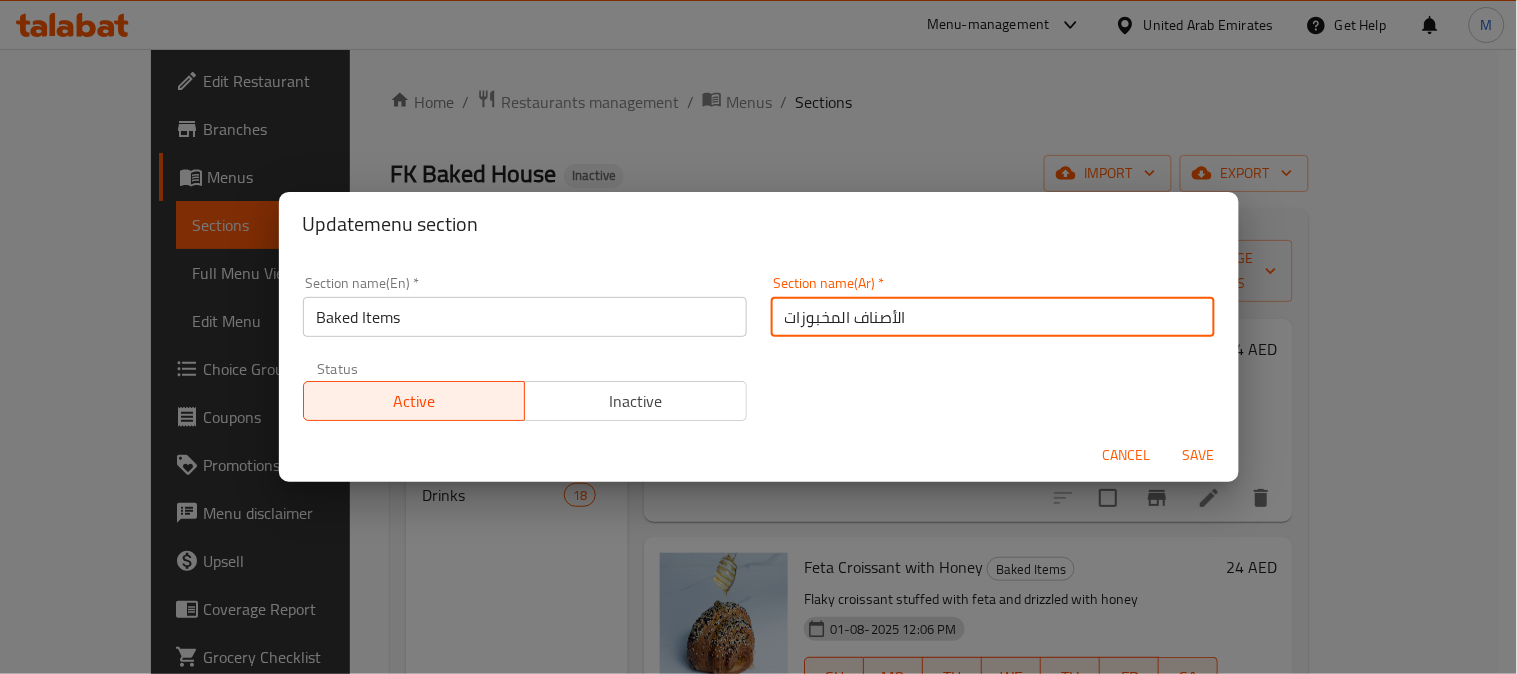 click on "الأصناف المخبوزات" at bounding box center (993, 317) 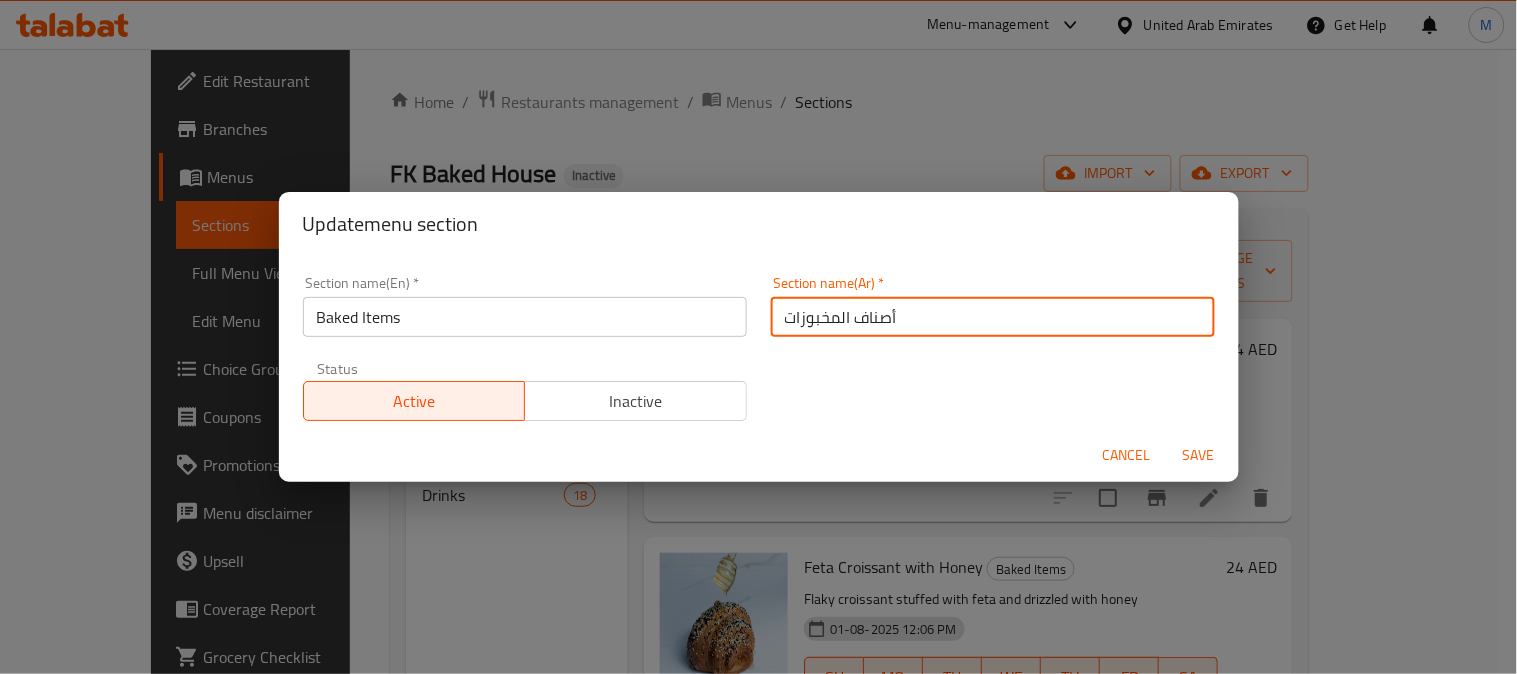 type on "أصناف المخبوزات" 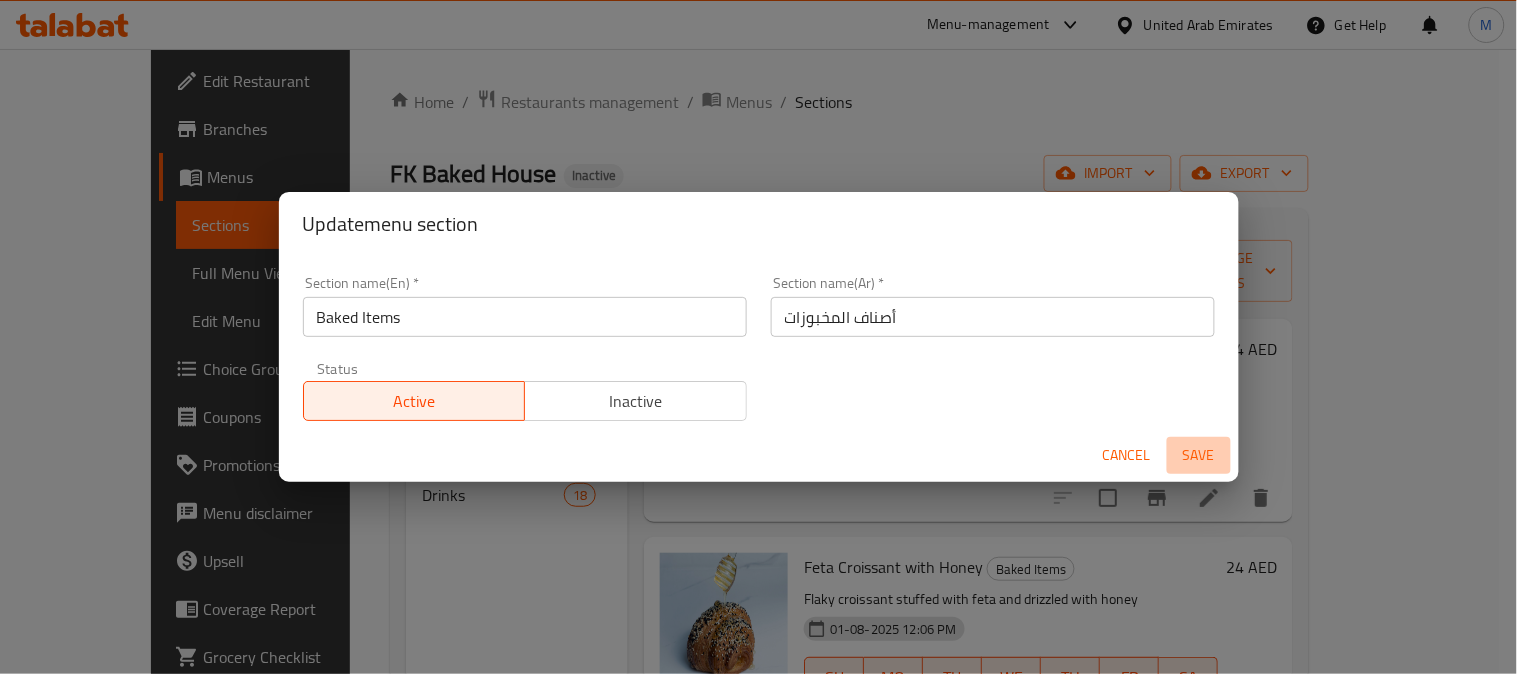 click on "Save" at bounding box center [1199, 455] 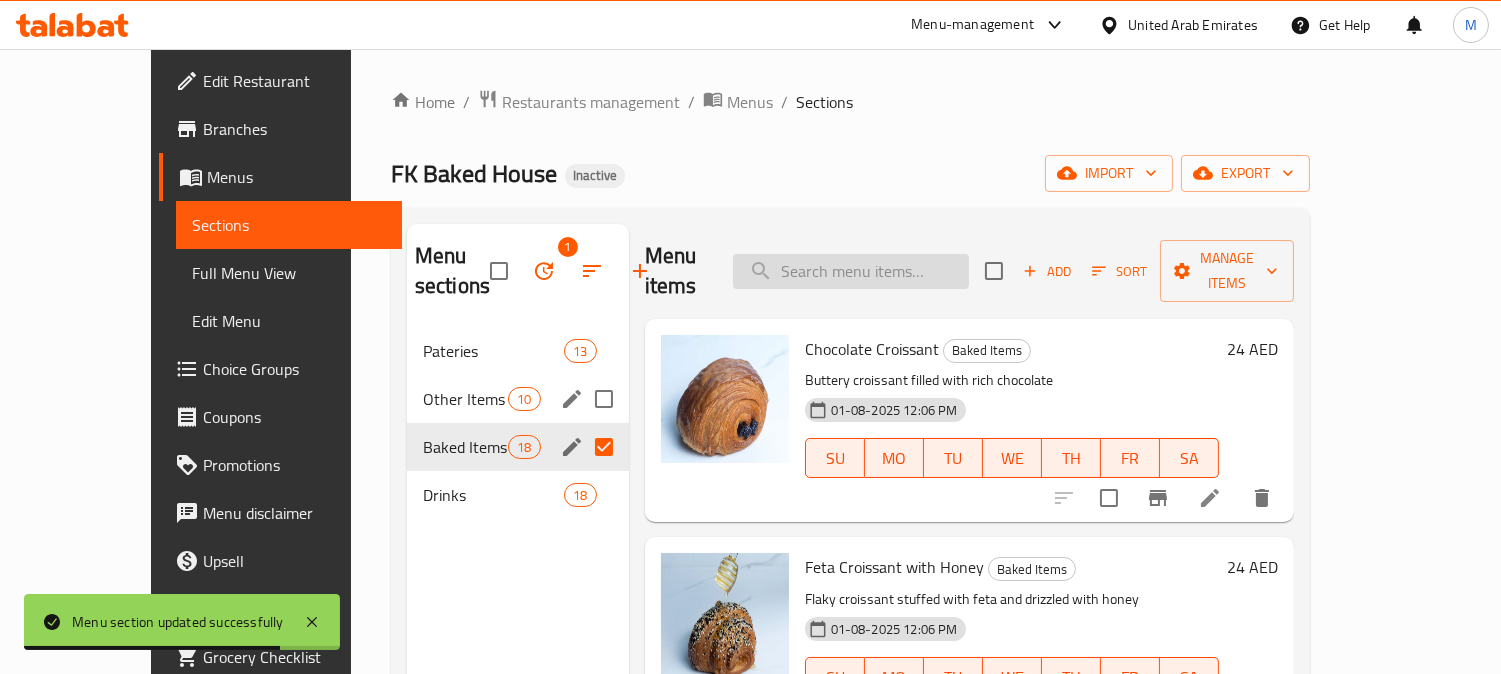 paste on "Mango Brioche" 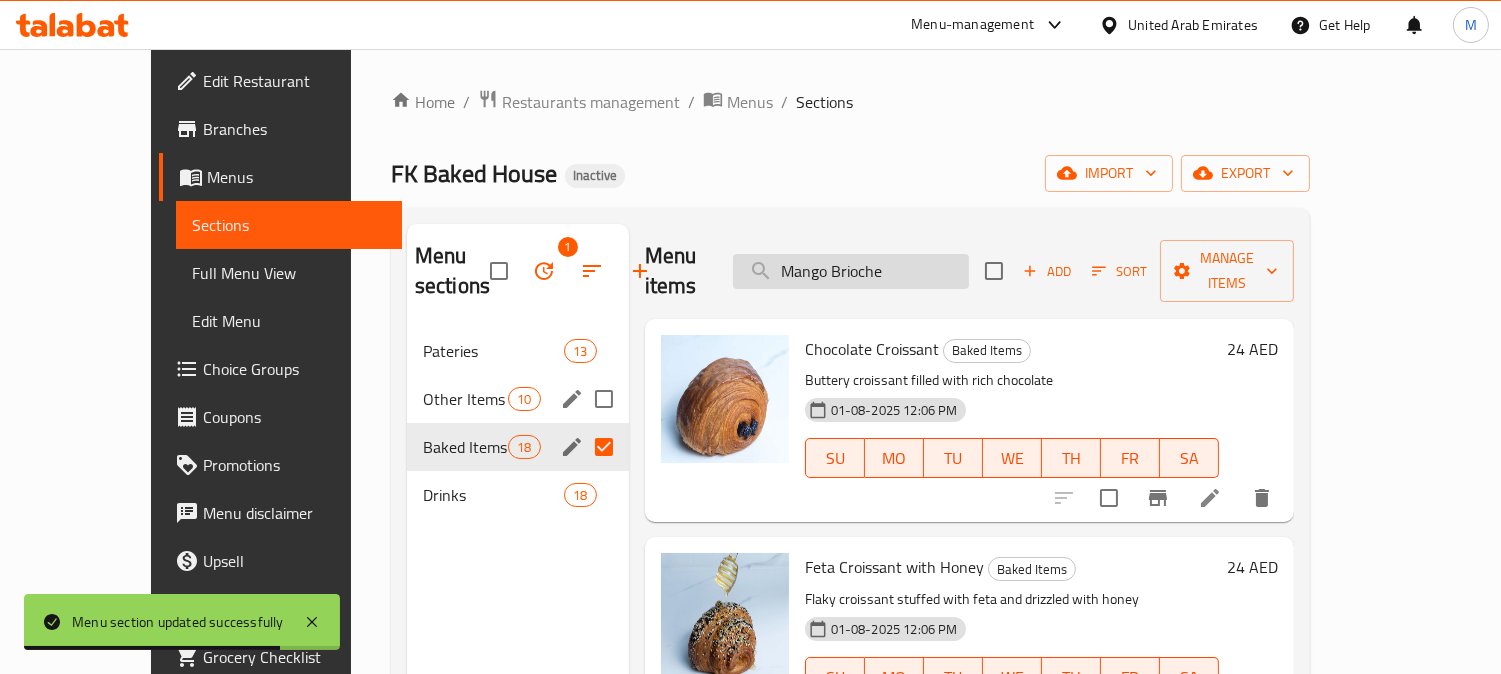 click on "Mango Brioche" at bounding box center (851, 271) 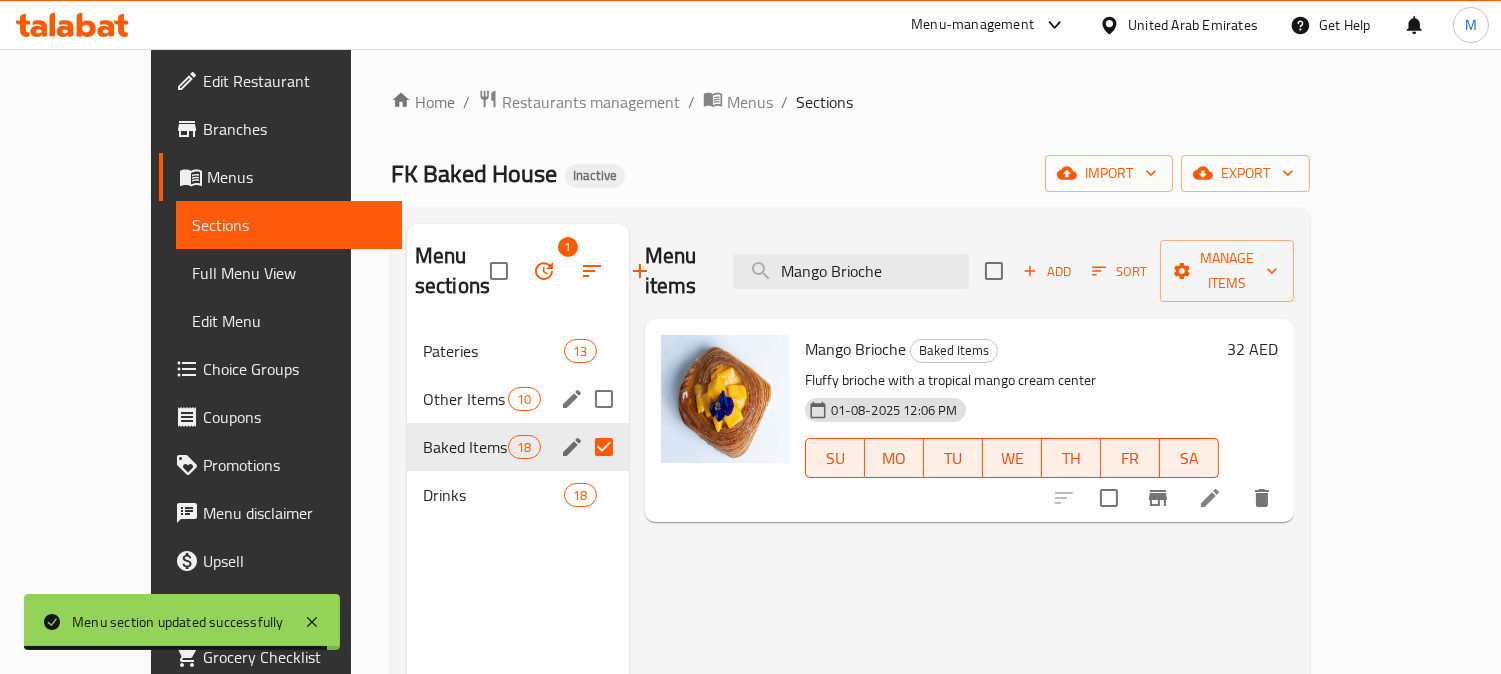 type on "Mango Brioche" 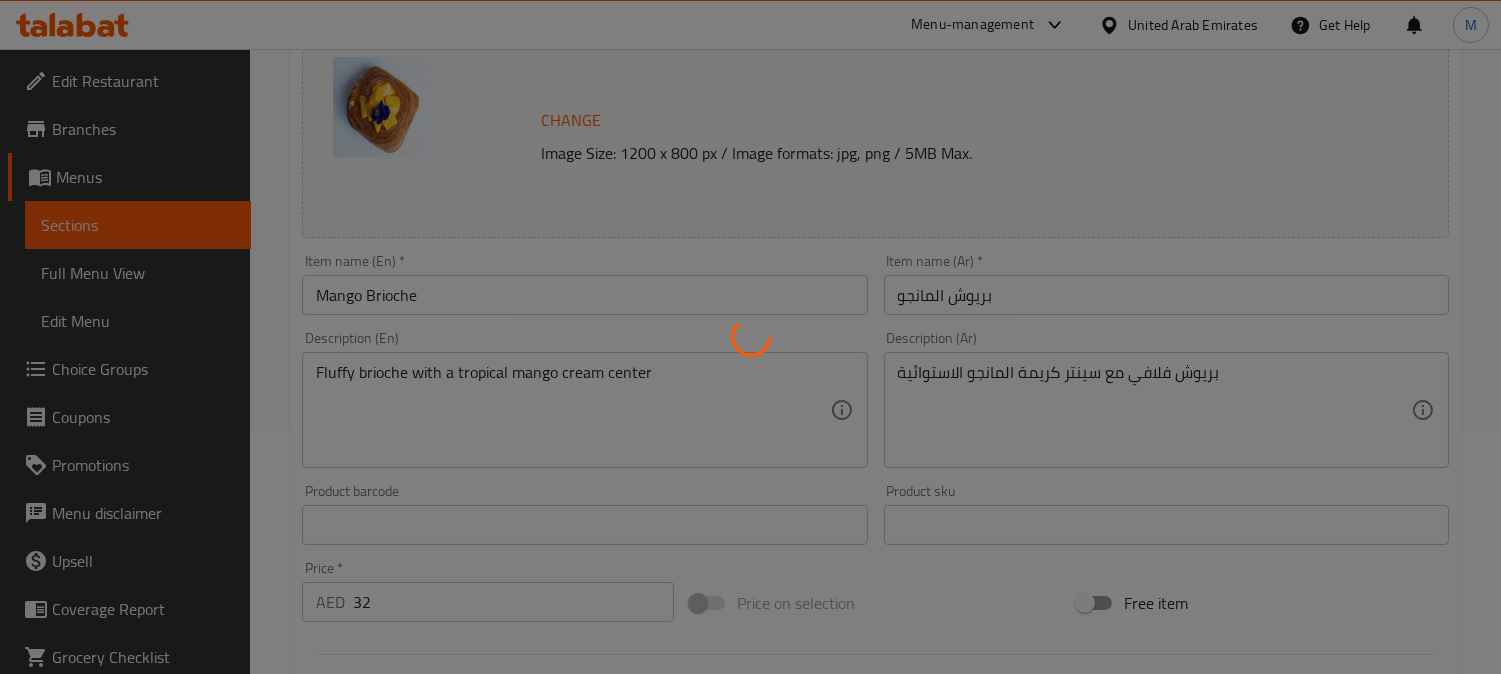 scroll, scrollTop: 333, scrollLeft: 0, axis: vertical 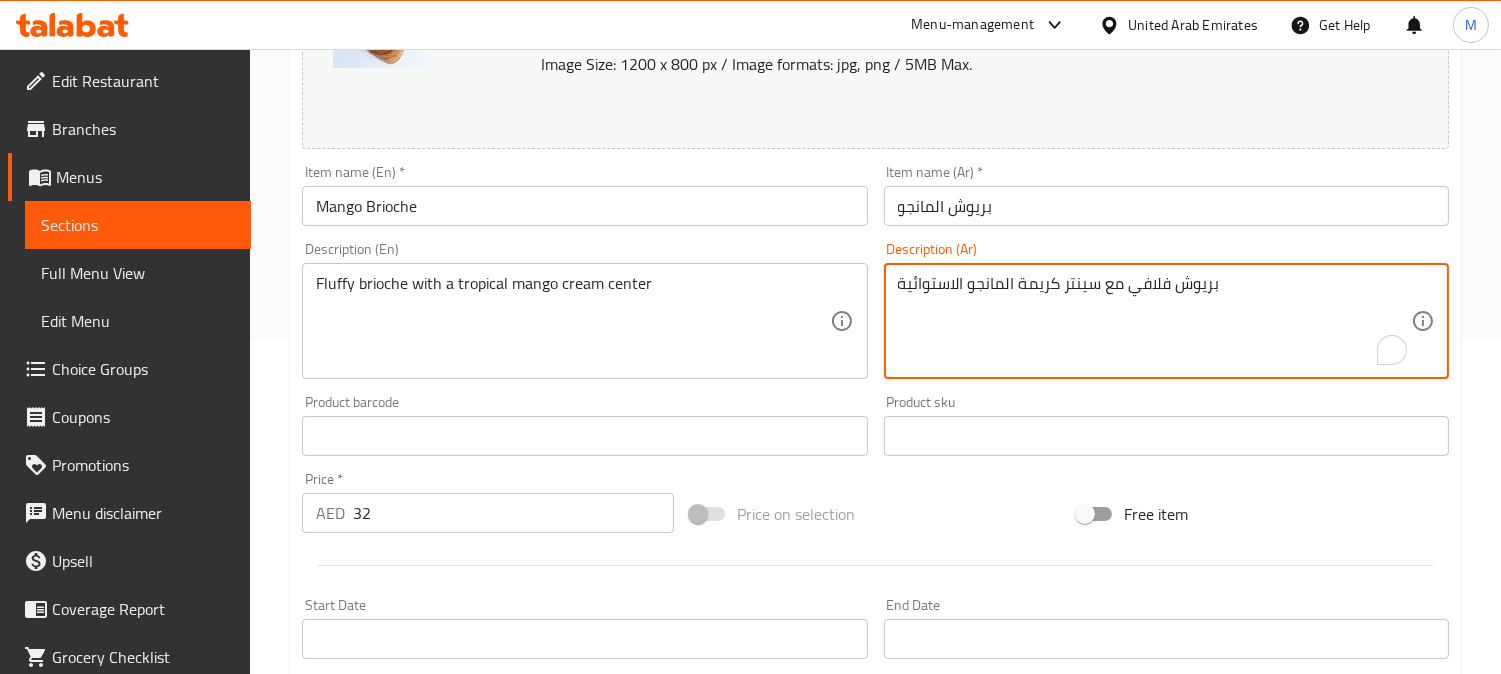 click on "بريوش فلافي مع سينتر كريمة المانجو الاستوائية" at bounding box center [1154, 321] 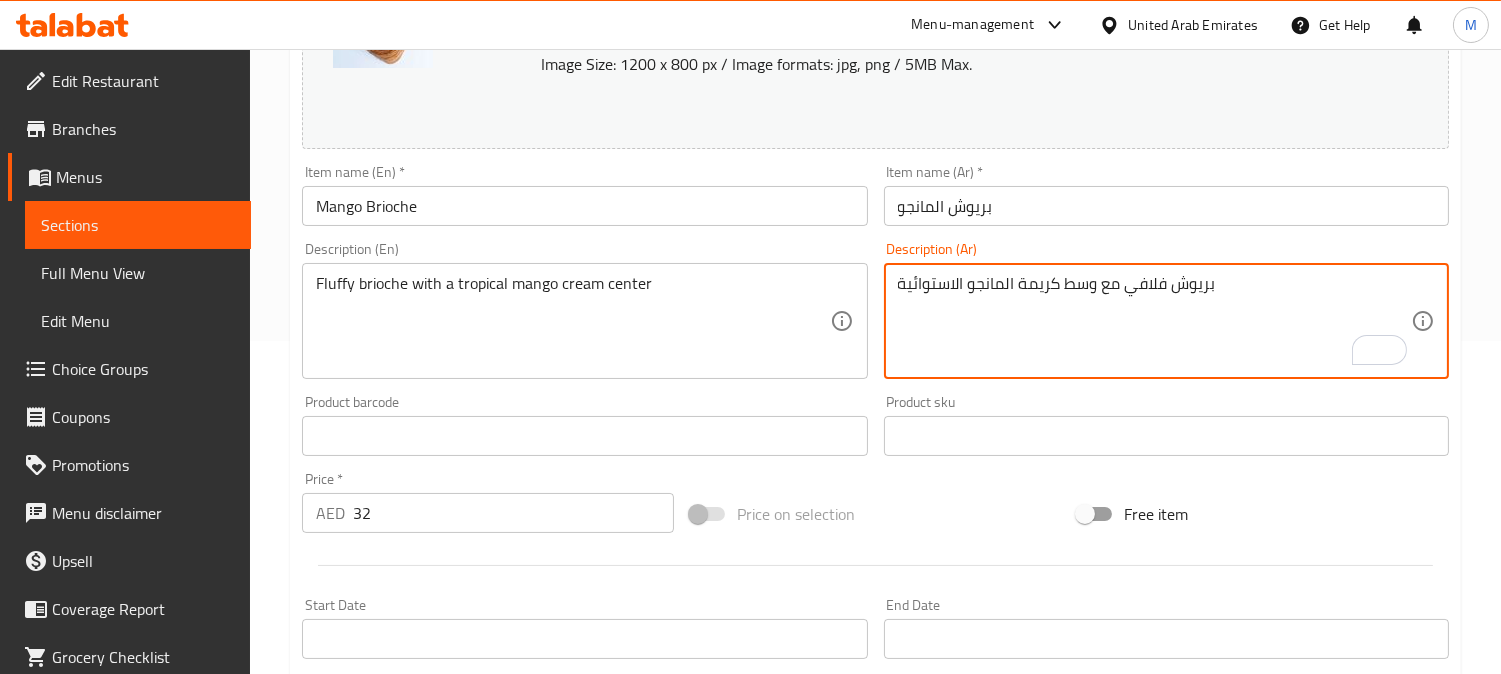 type on "بريوش فلافي مع وسط كريمة المانجو الاستوائية" 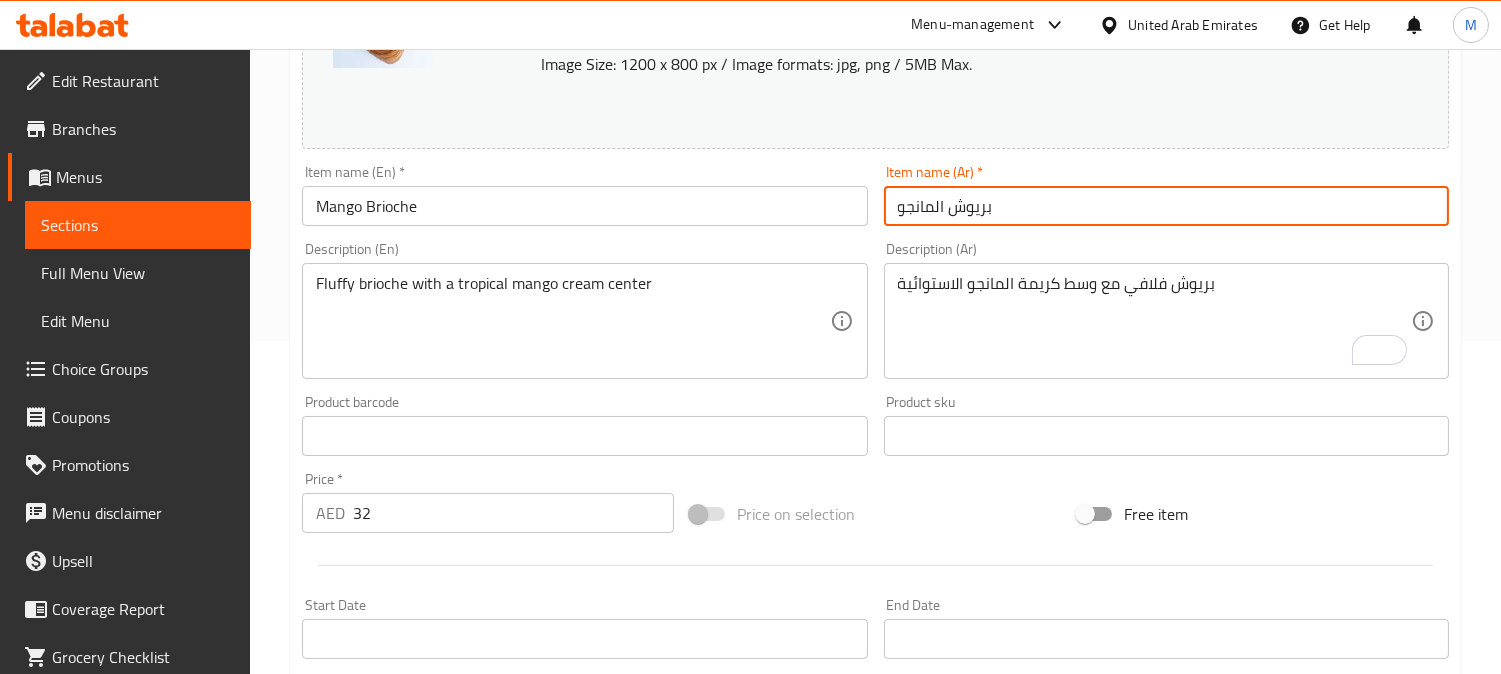 click on "Update" at bounding box center [439, 1022] 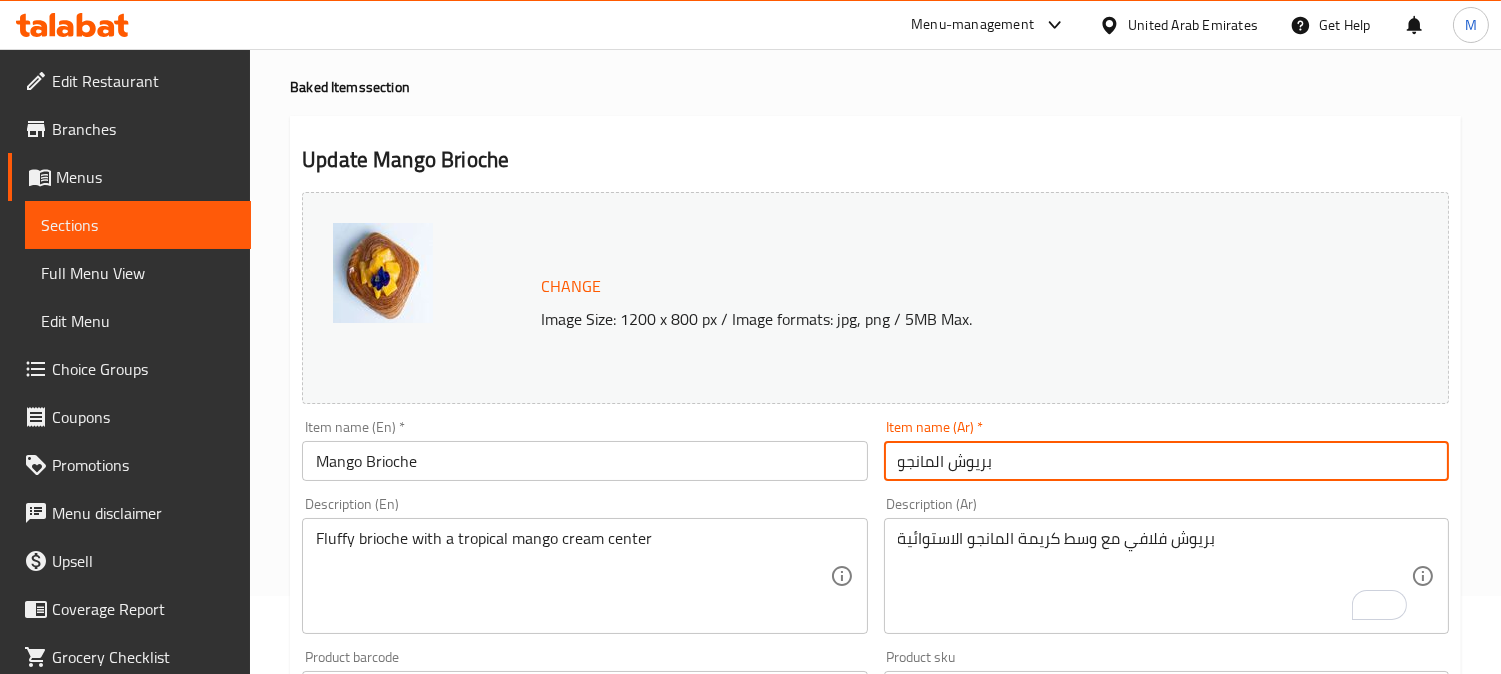 scroll, scrollTop: 0, scrollLeft: 0, axis: both 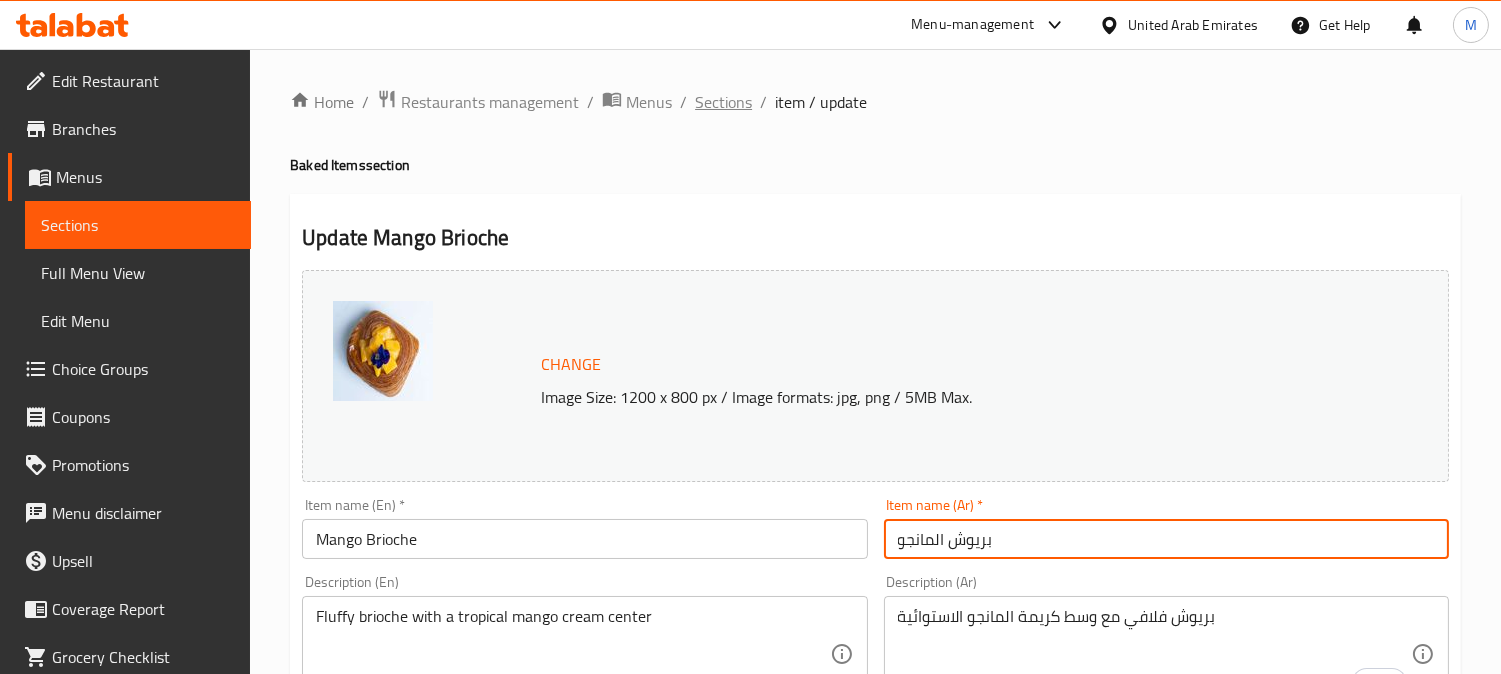 click on "Sections" at bounding box center (723, 102) 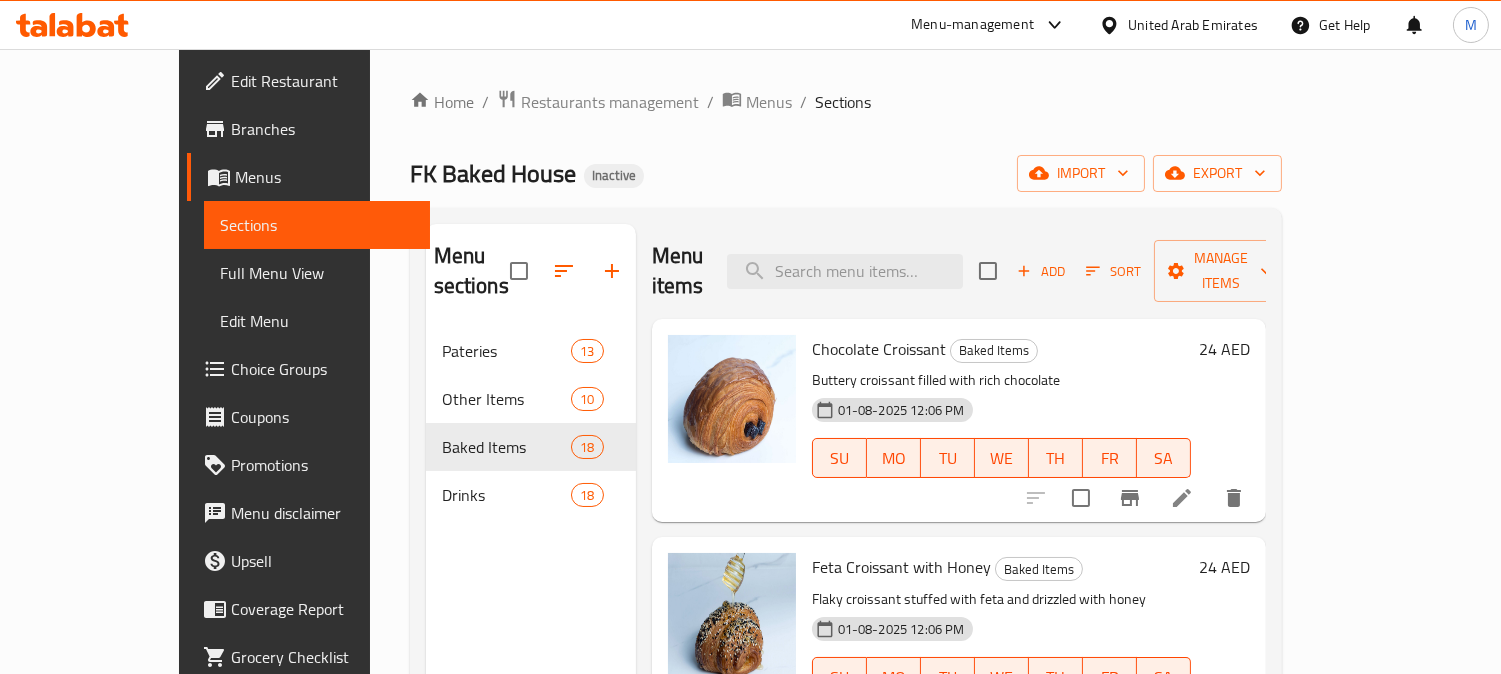 click on "Menu items Add Sort Manage items" at bounding box center (959, 271) 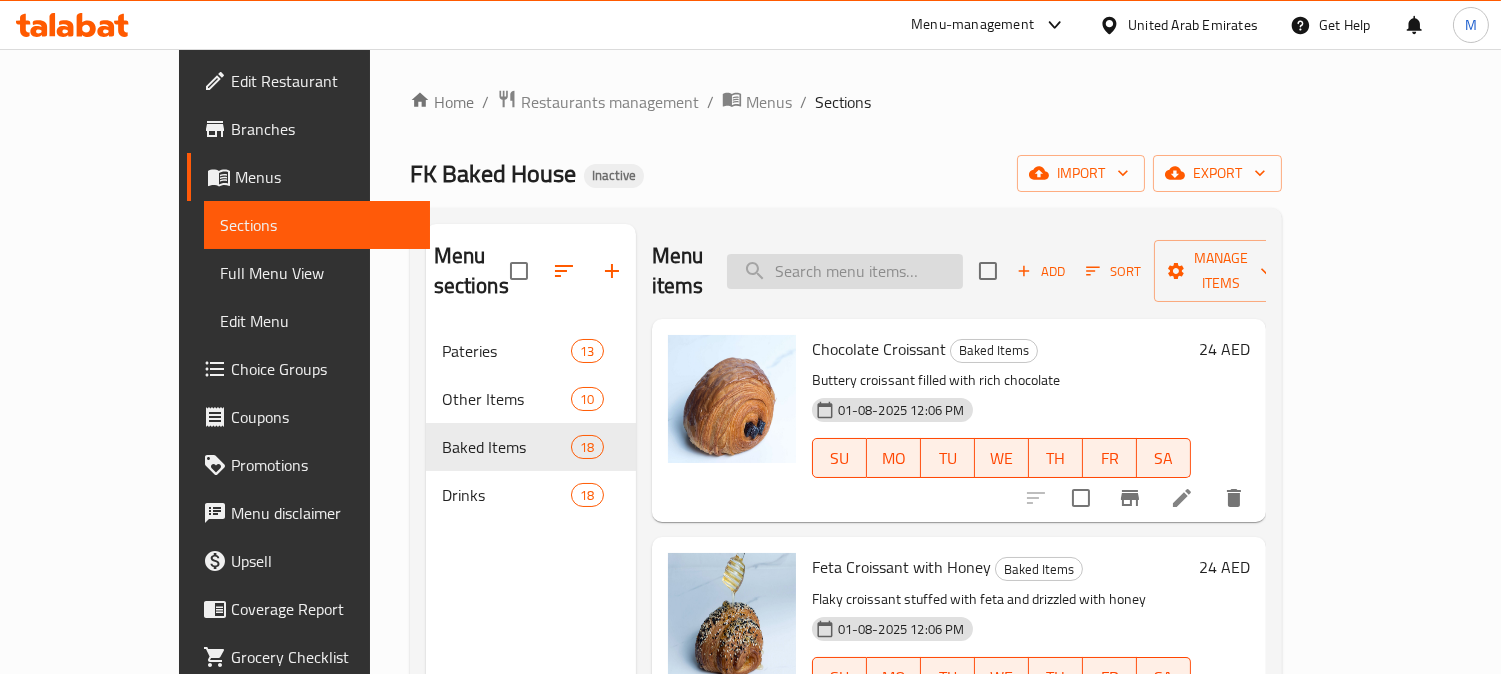 click at bounding box center [845, 271] 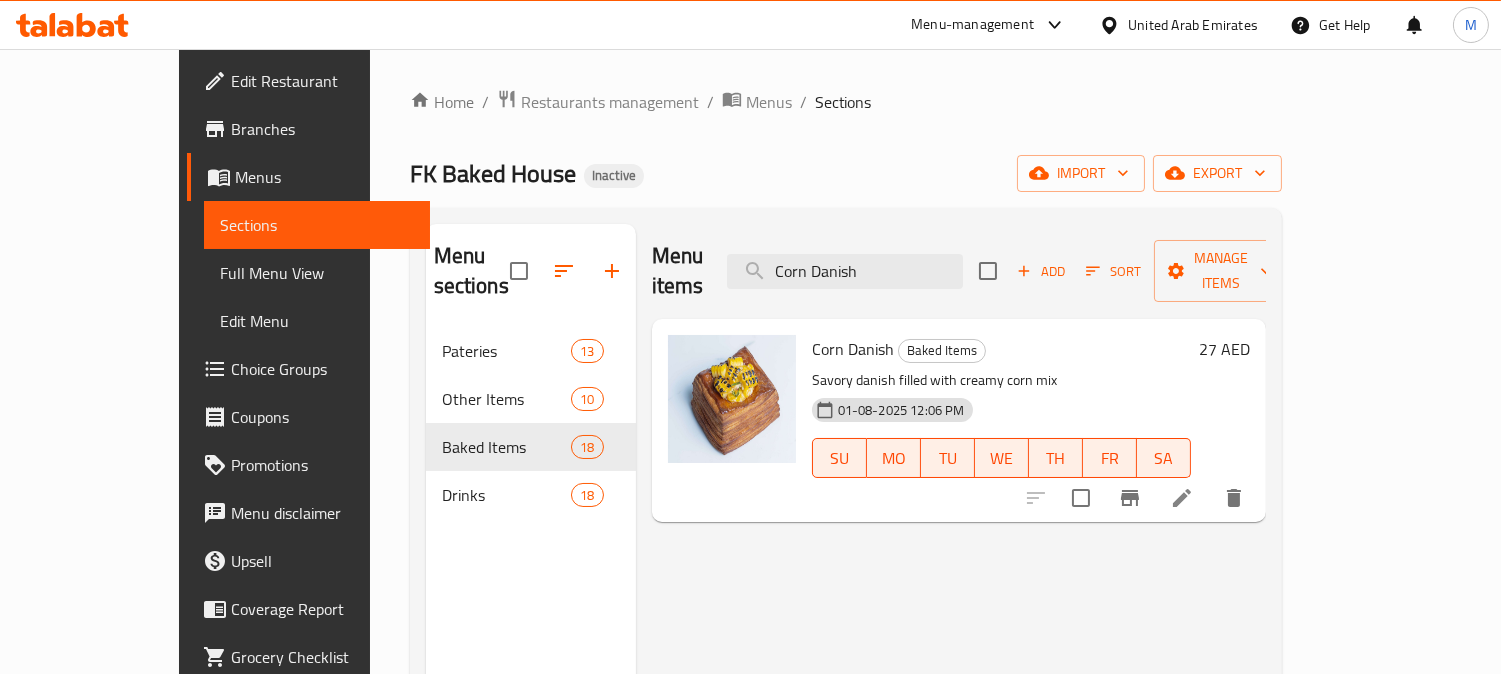 type on "Corn Danish" 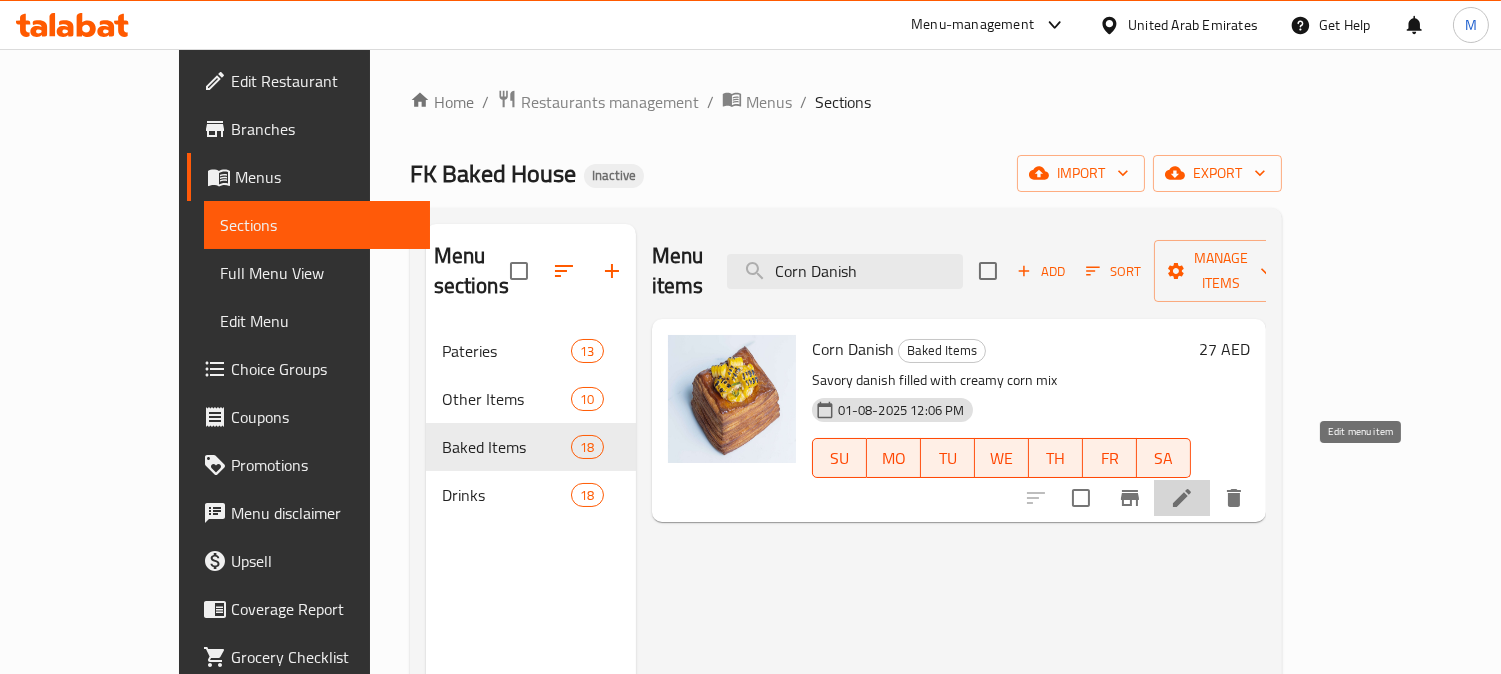 click 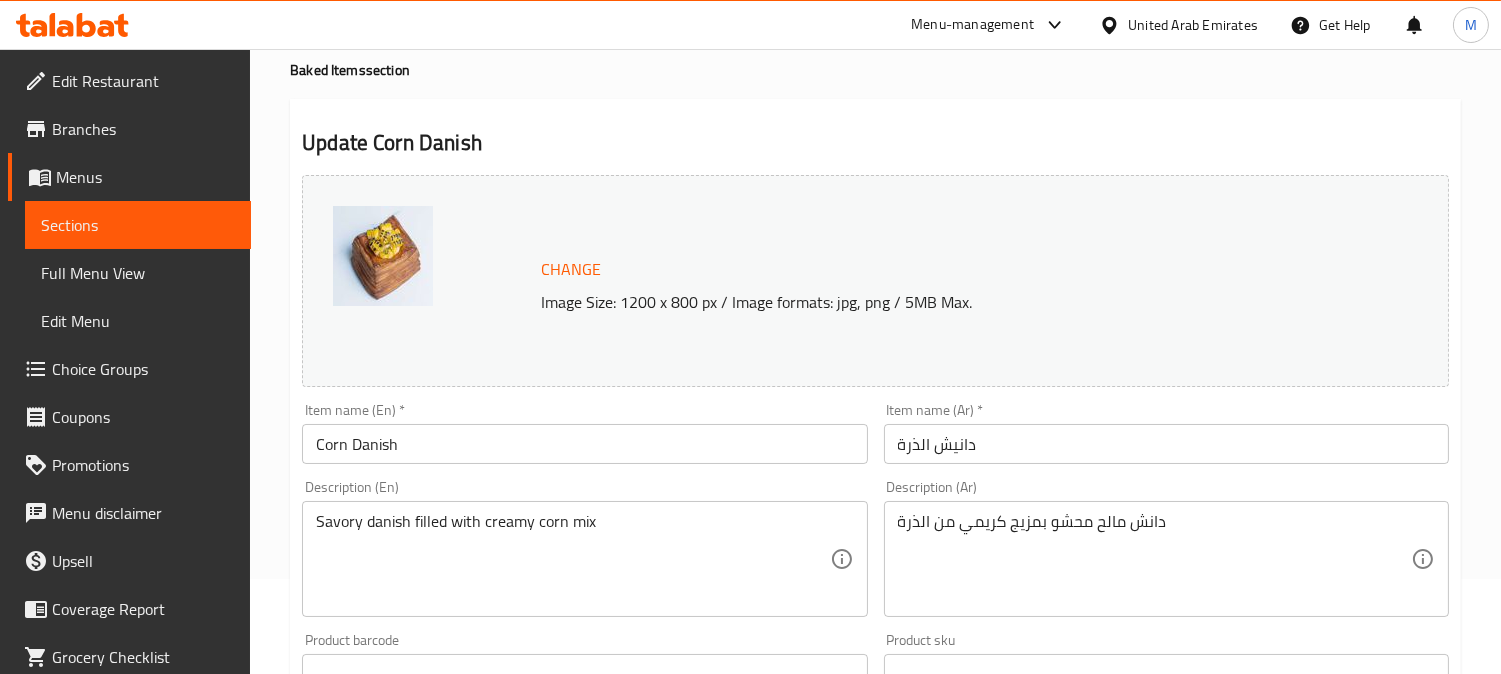 scroll, scrollTop: 222, scrollLeft: 0, axis: vertical 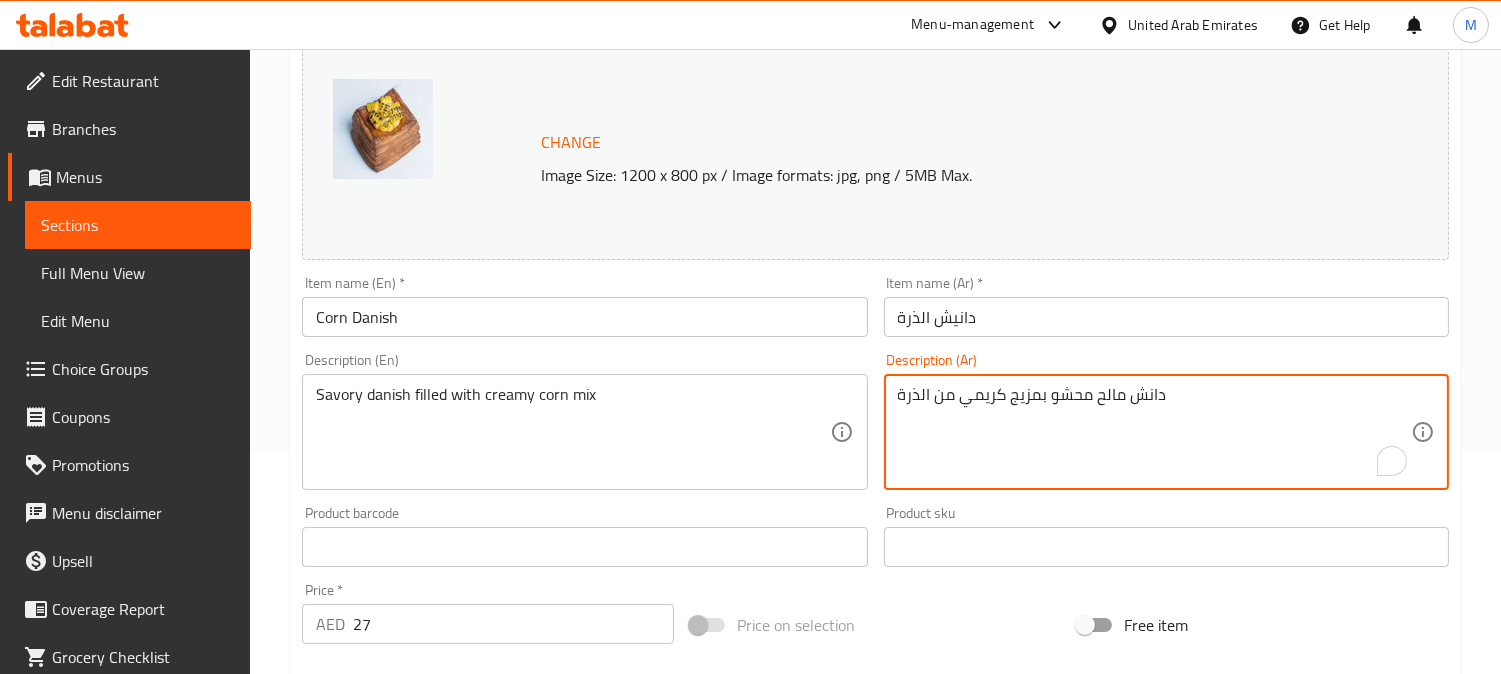 click on "دانش مالح محشو بمزيج كريمي من الذرة" at bounding box center (1154, 432) 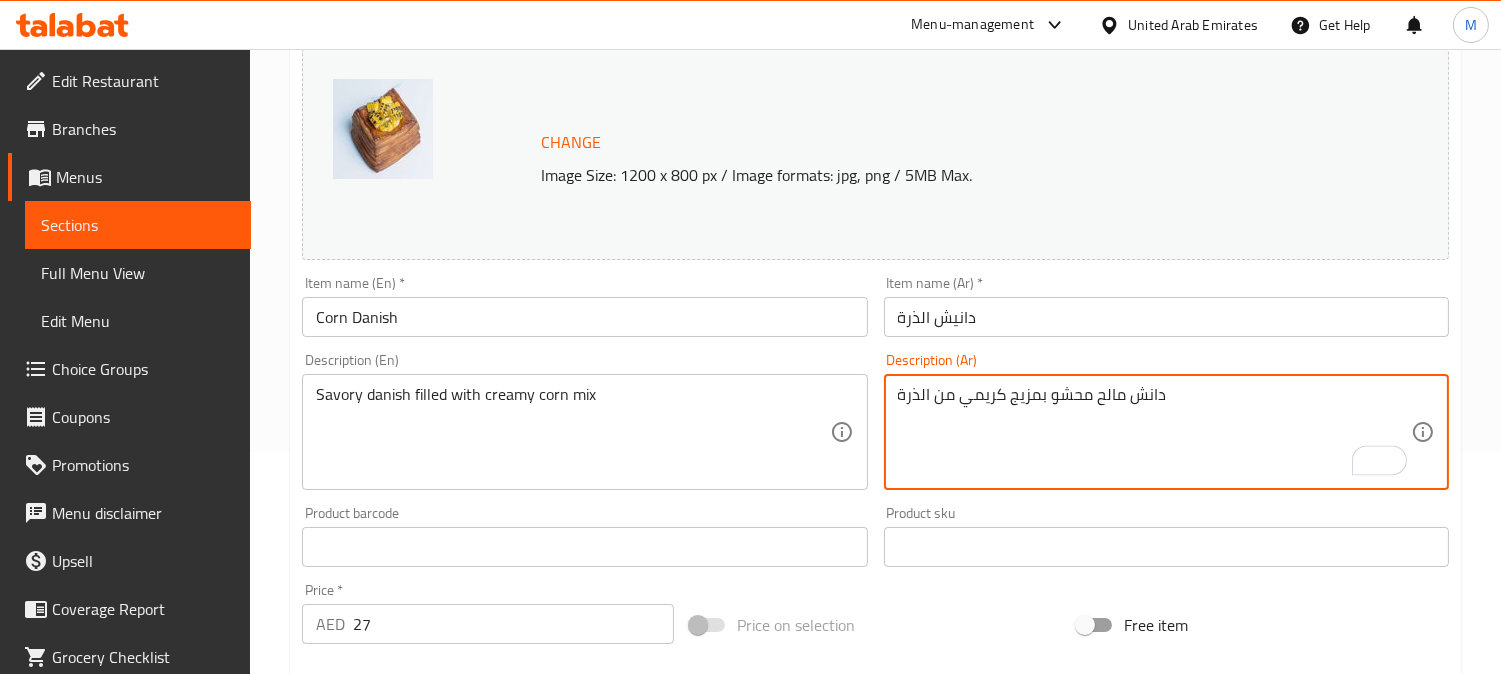 click on "دانش مالح محشو بمزيج كريمي من الذرة" at bounding box center (1154, 432) 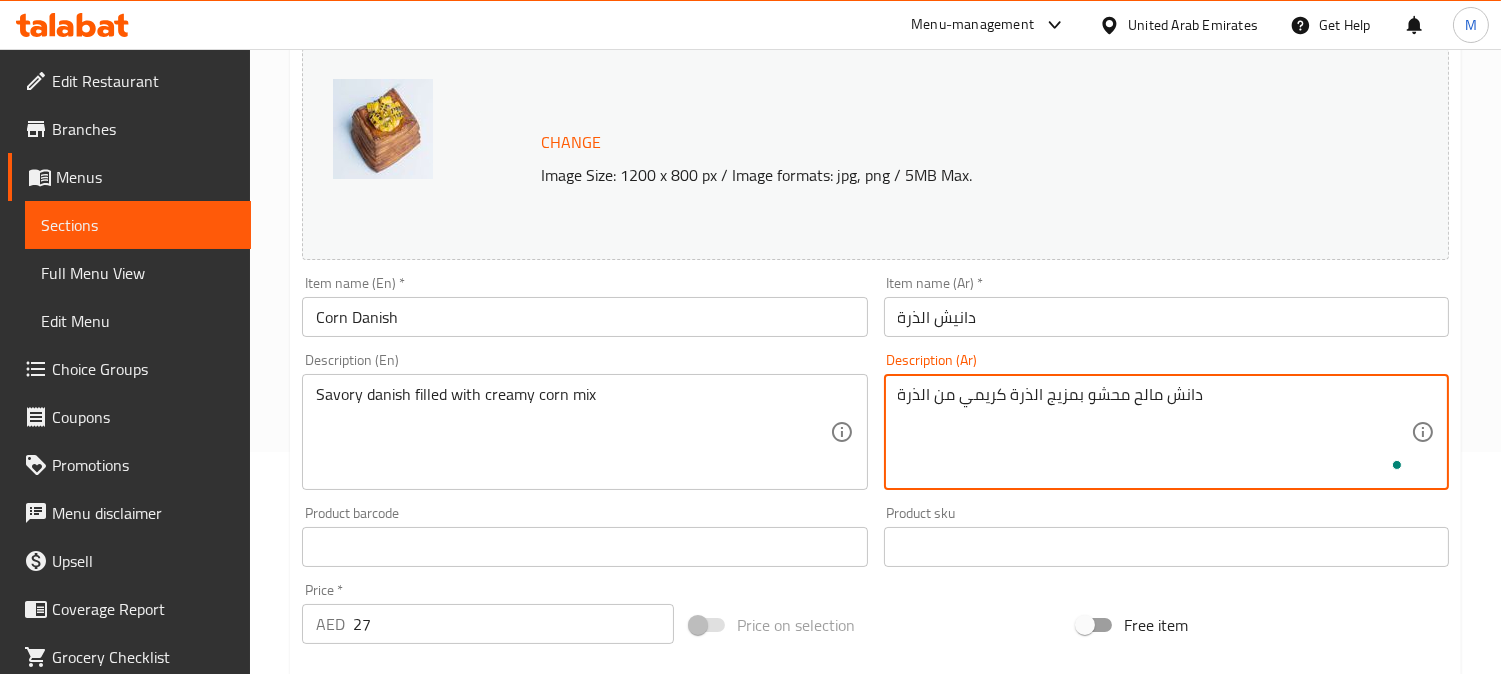 click on "دانش مالح محشو بمزيج الذرة كريمي من الذرة" at bounding box center [1154, 432] 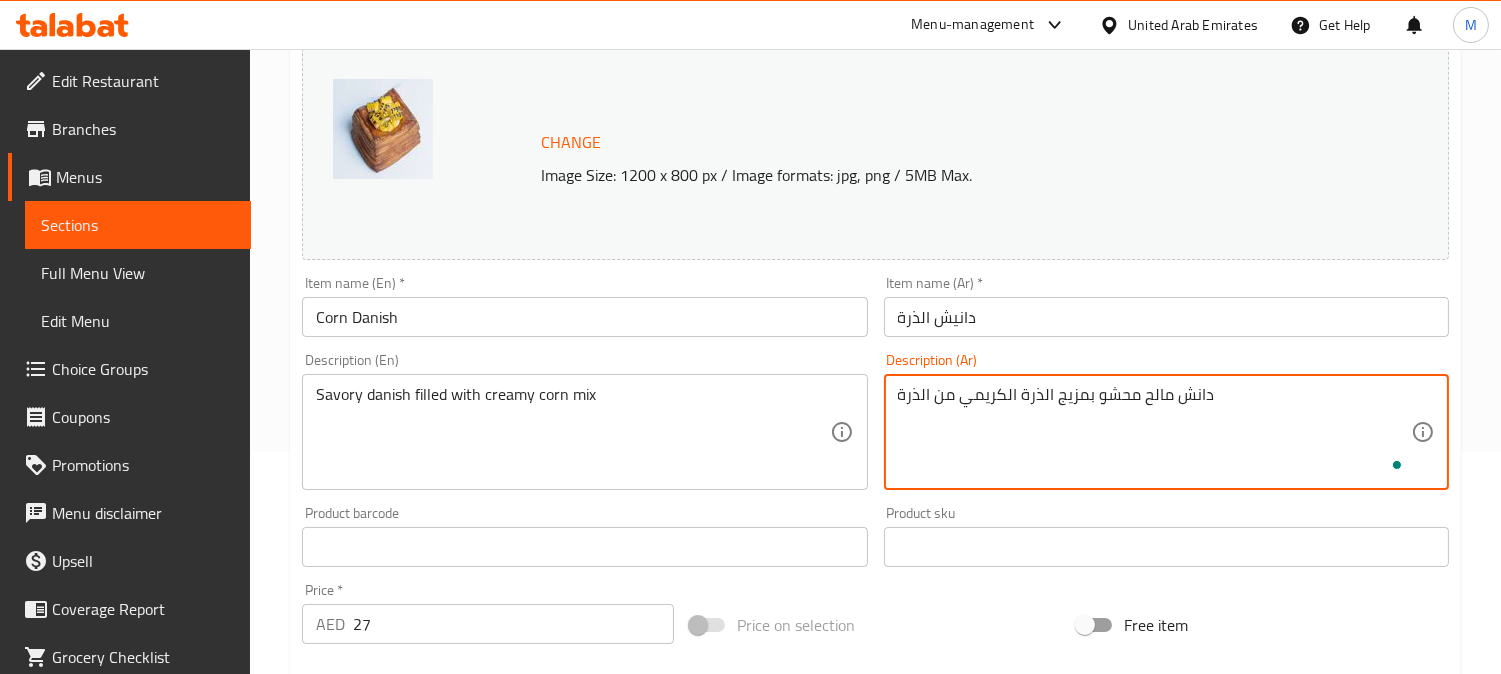 drag, startPoint x: 957, startPoint y: 398, endPoint x: 842, endPoint y: 405, distance: 115.212845 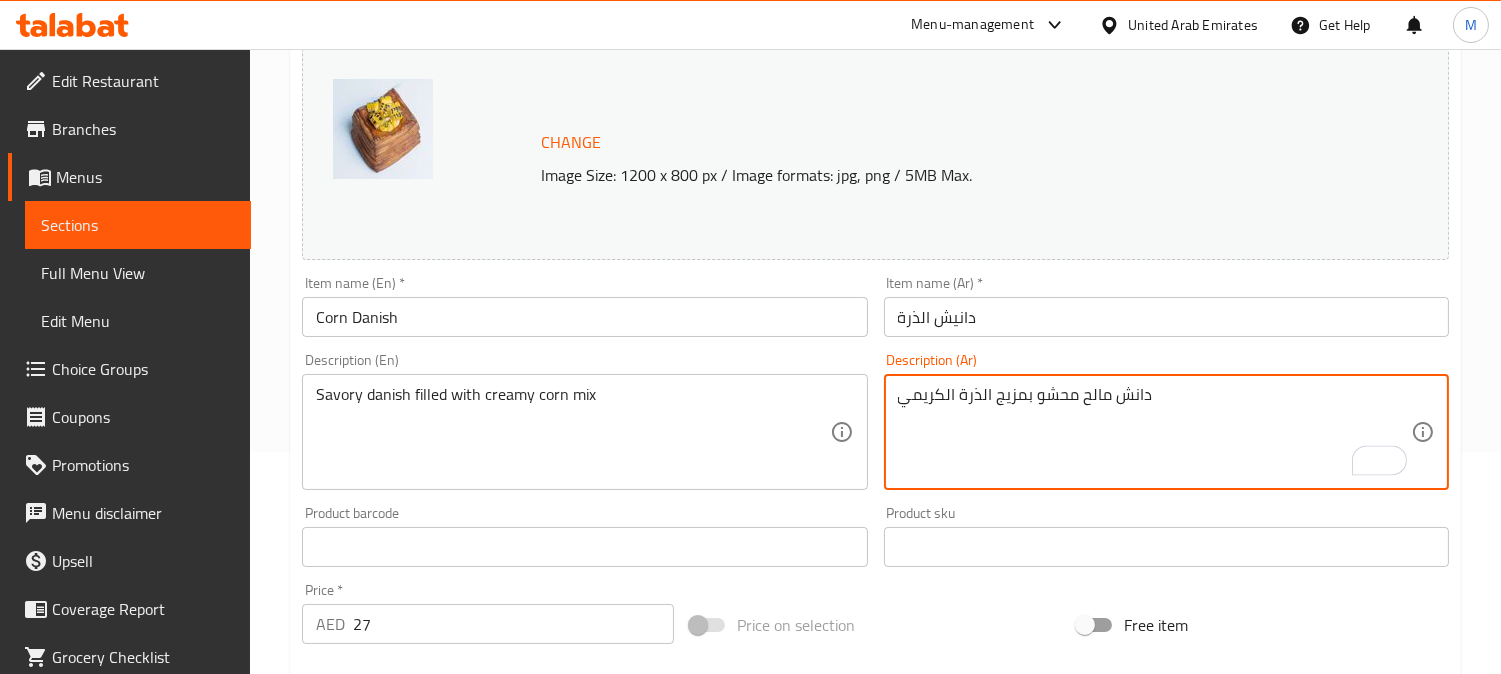 type on "دانش مالح محشو بمزيج الذرة الكريمي" 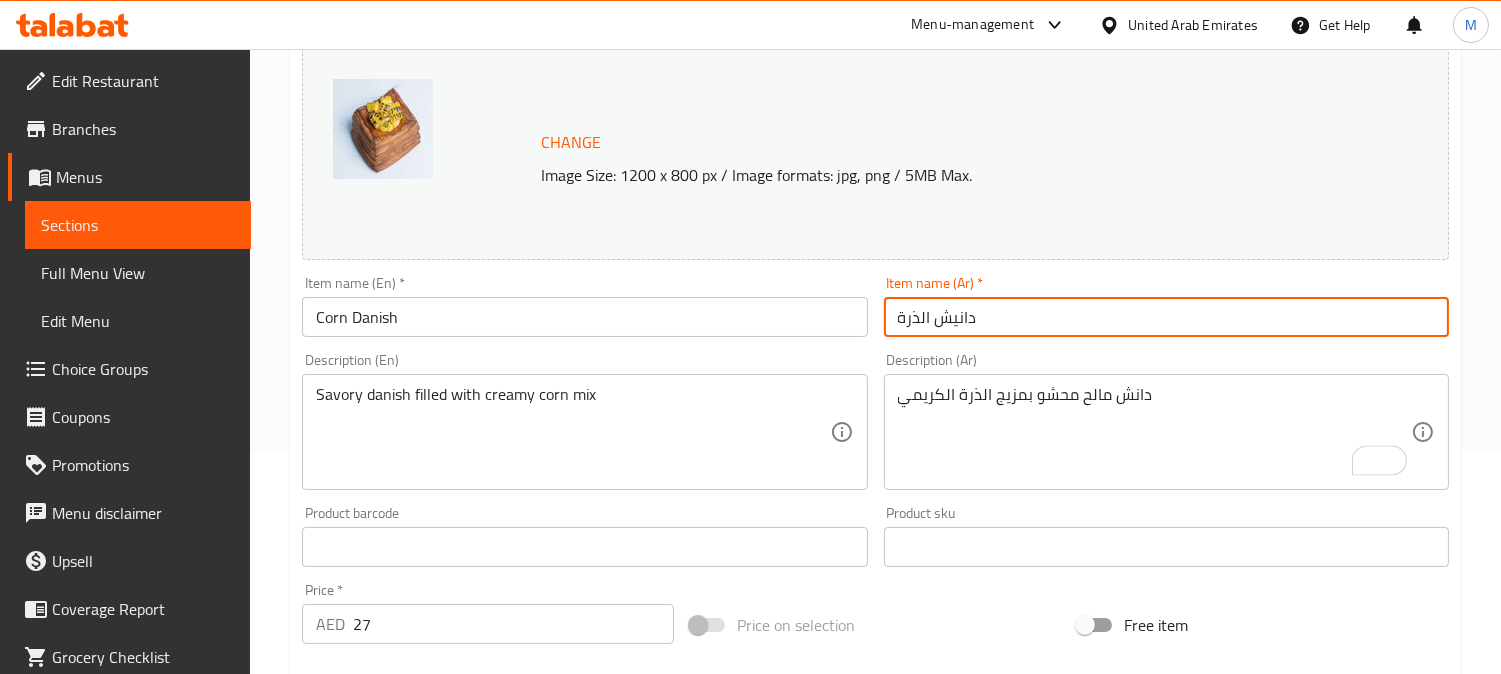 click on "دانيش الذرة" at bounding box center [1166, 317] 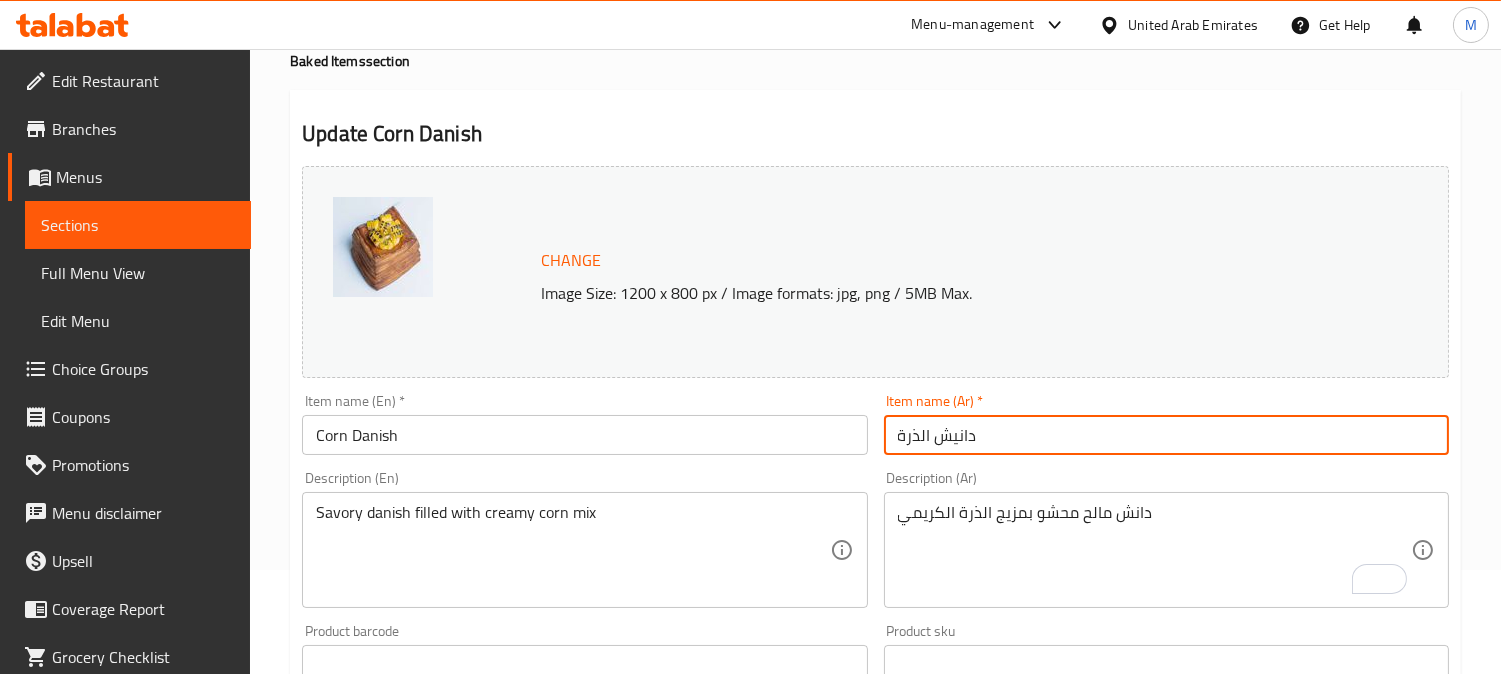 scroll, scrollTop: 0, scrollLeft: 0, axis: both 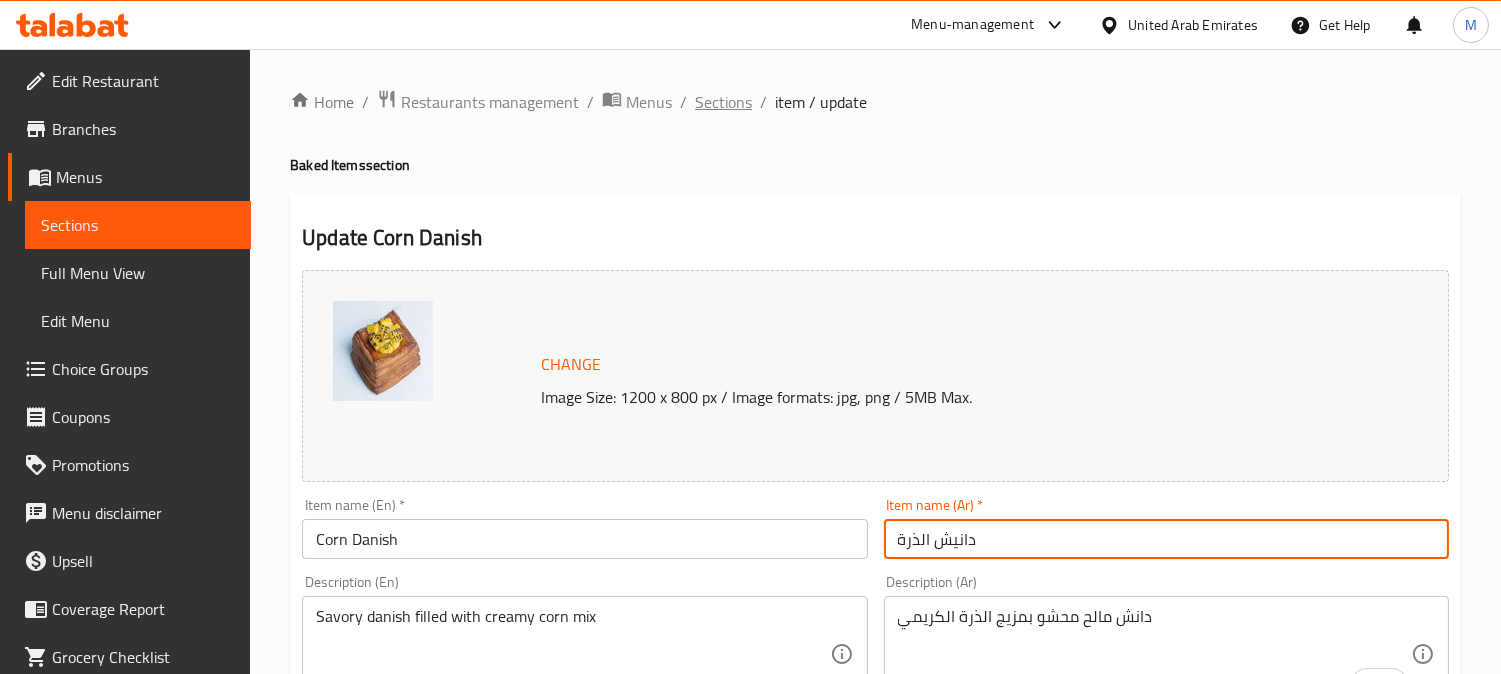 click on "Sections" at bounding box center (723, 102) 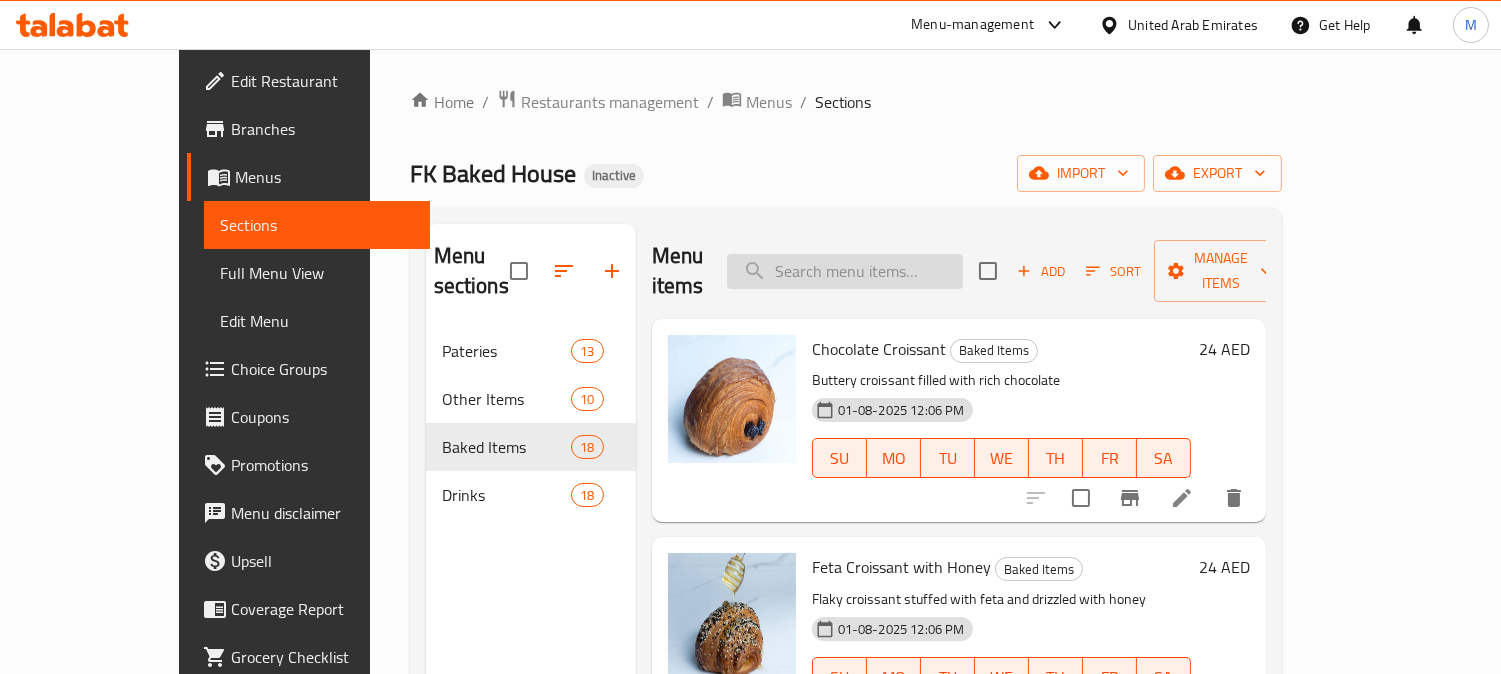 click at bounding box center [845, 271] 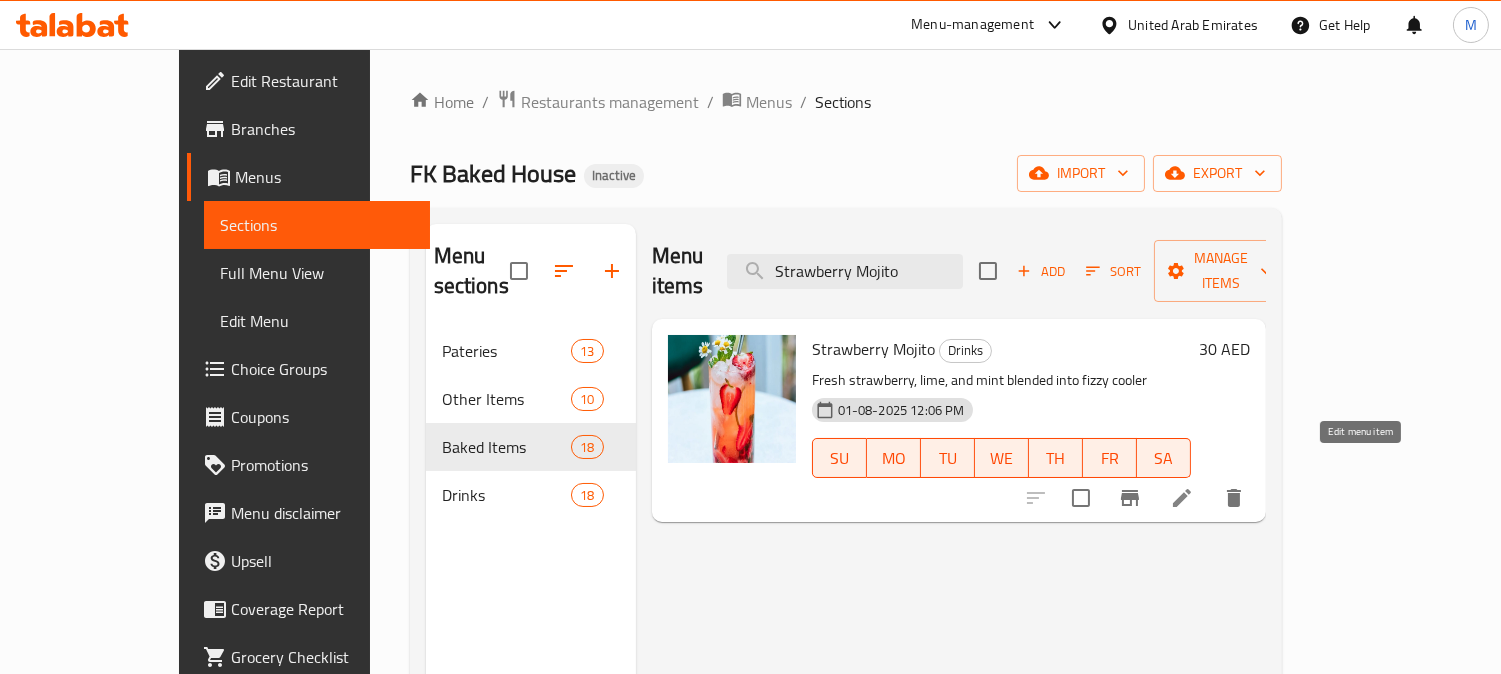 type on "Strawberry Mojito" 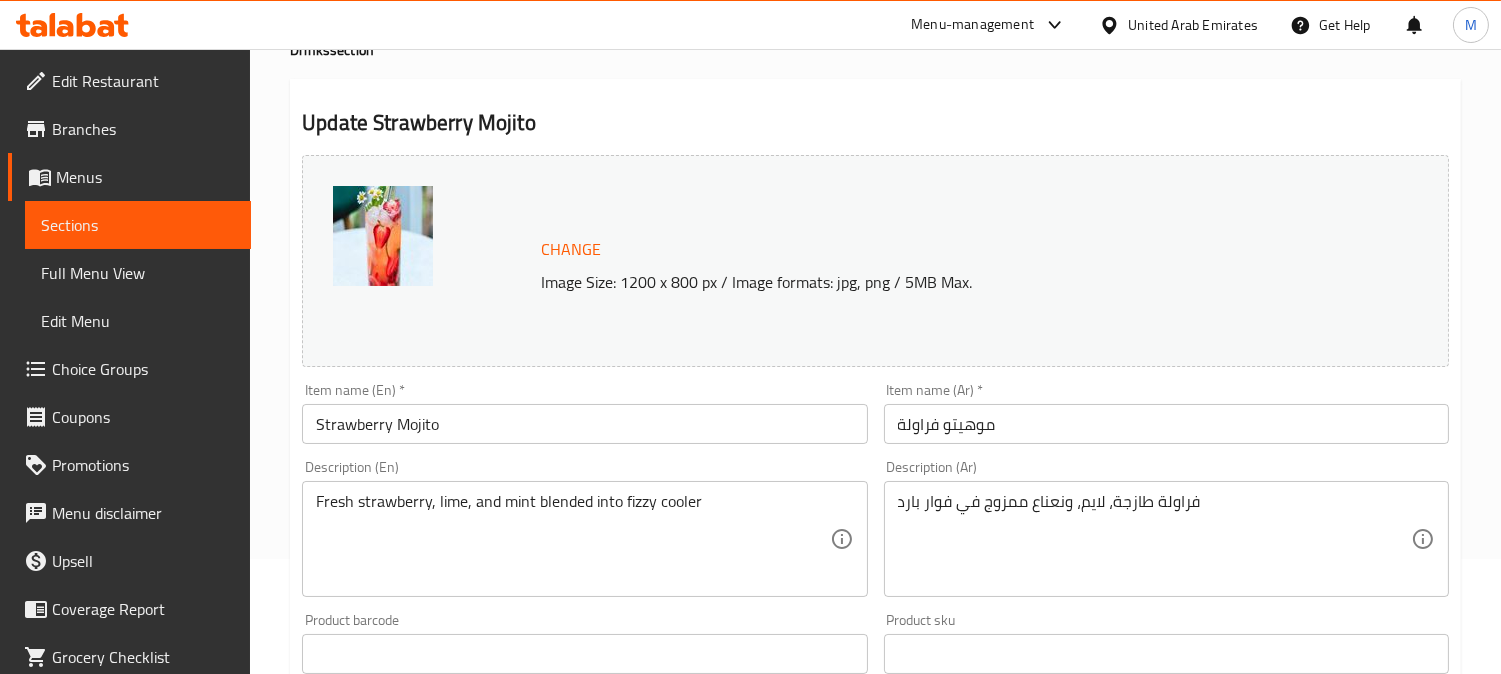 scroll, scrollTop: 222, scrollLeft: 0, axis: vertical 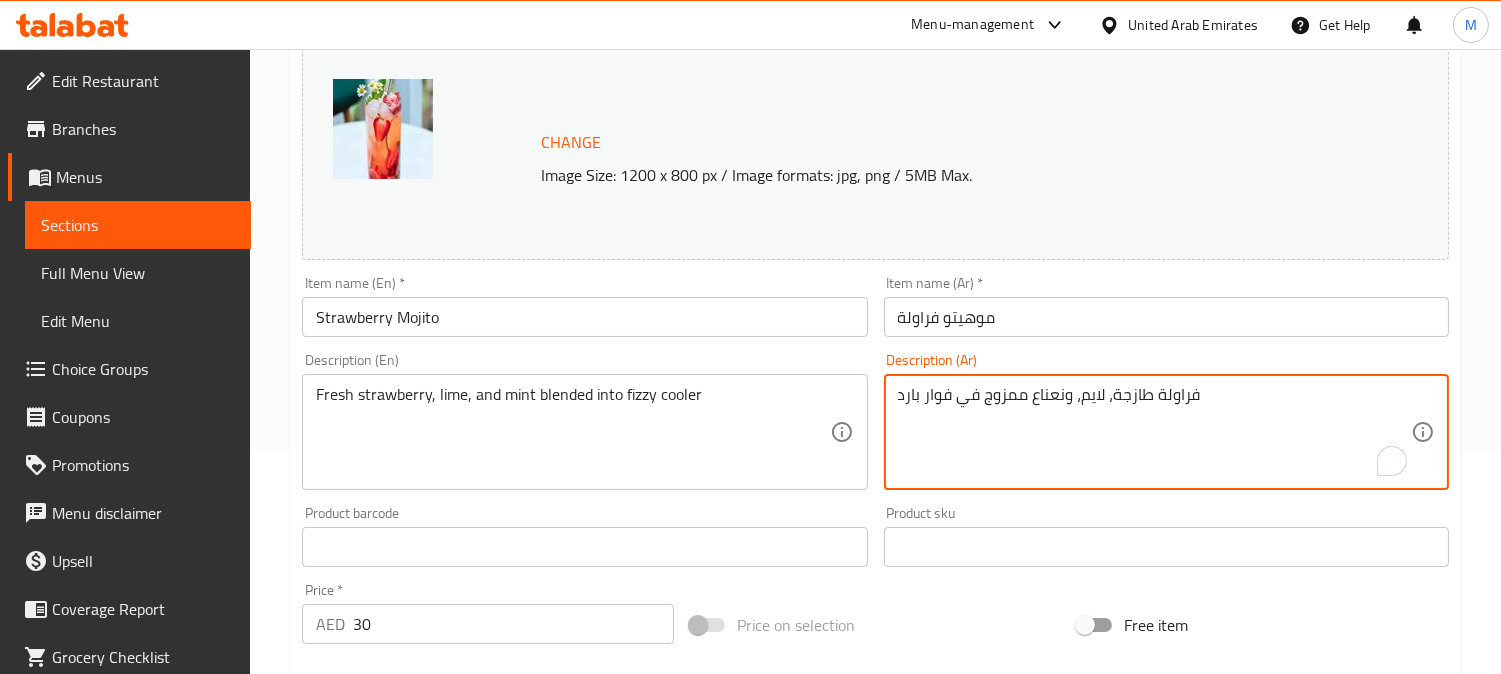 click on "فراولة طازجة، لايم، ونعناع ممزوج في فوار بارد" at bounding box center [1154, 432] 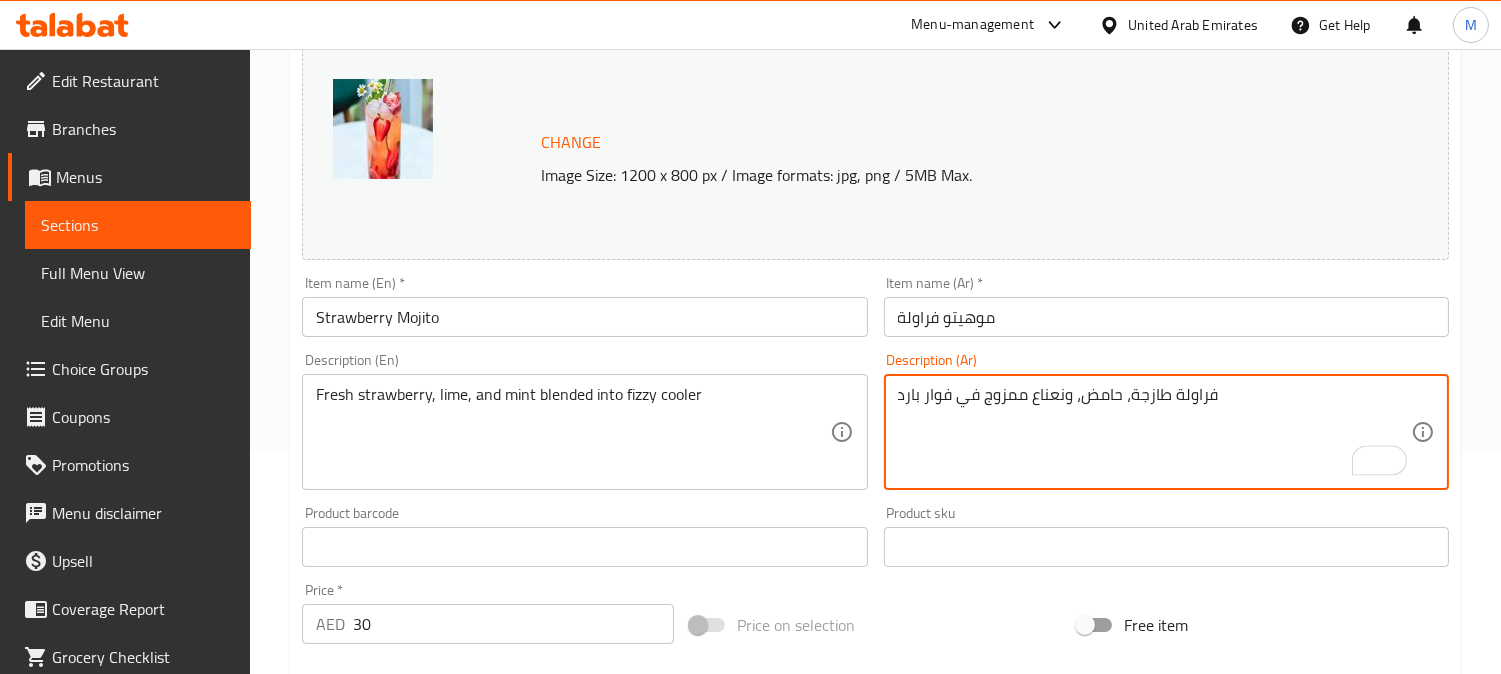 type on "فراولة طازجة، حامض، ونعناع ممزوج في فوار بارد" 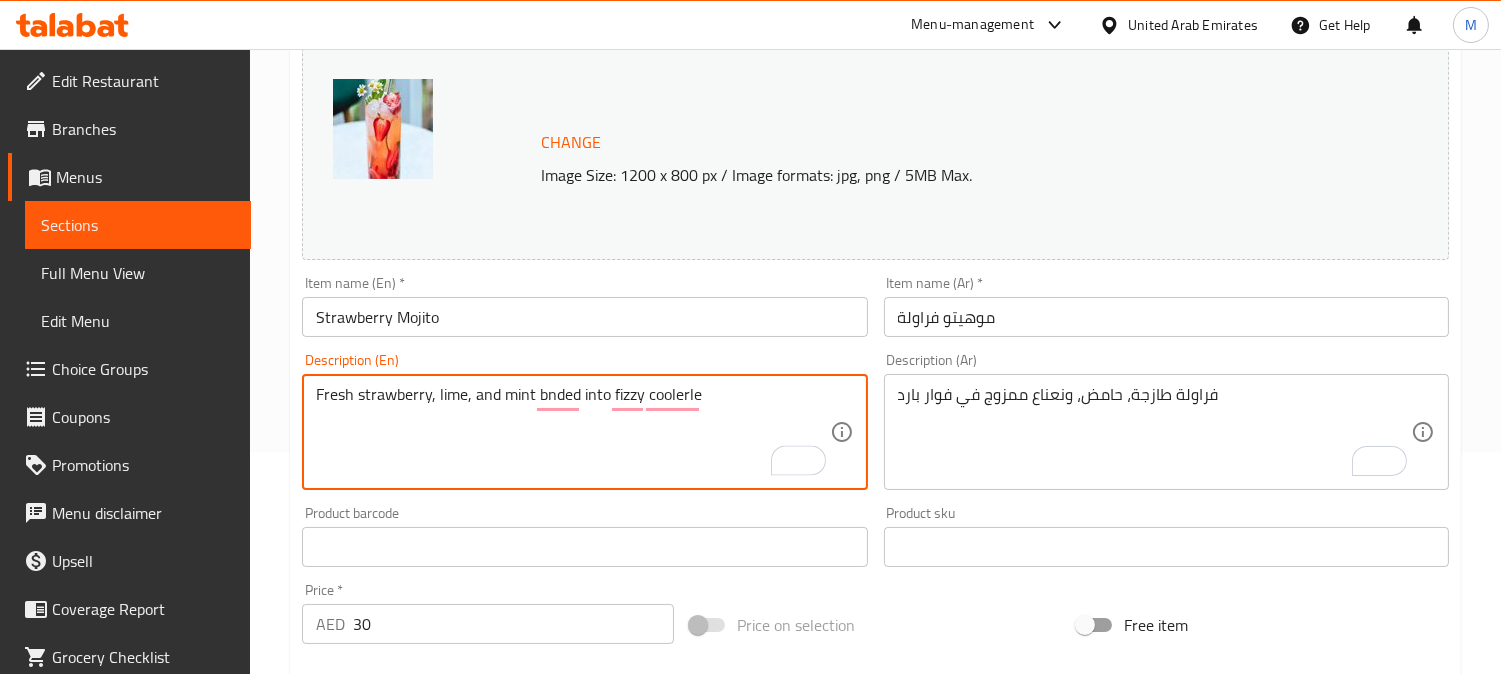 type on "Fresh strawberry, lime, and mint blended into fizzy cooler" 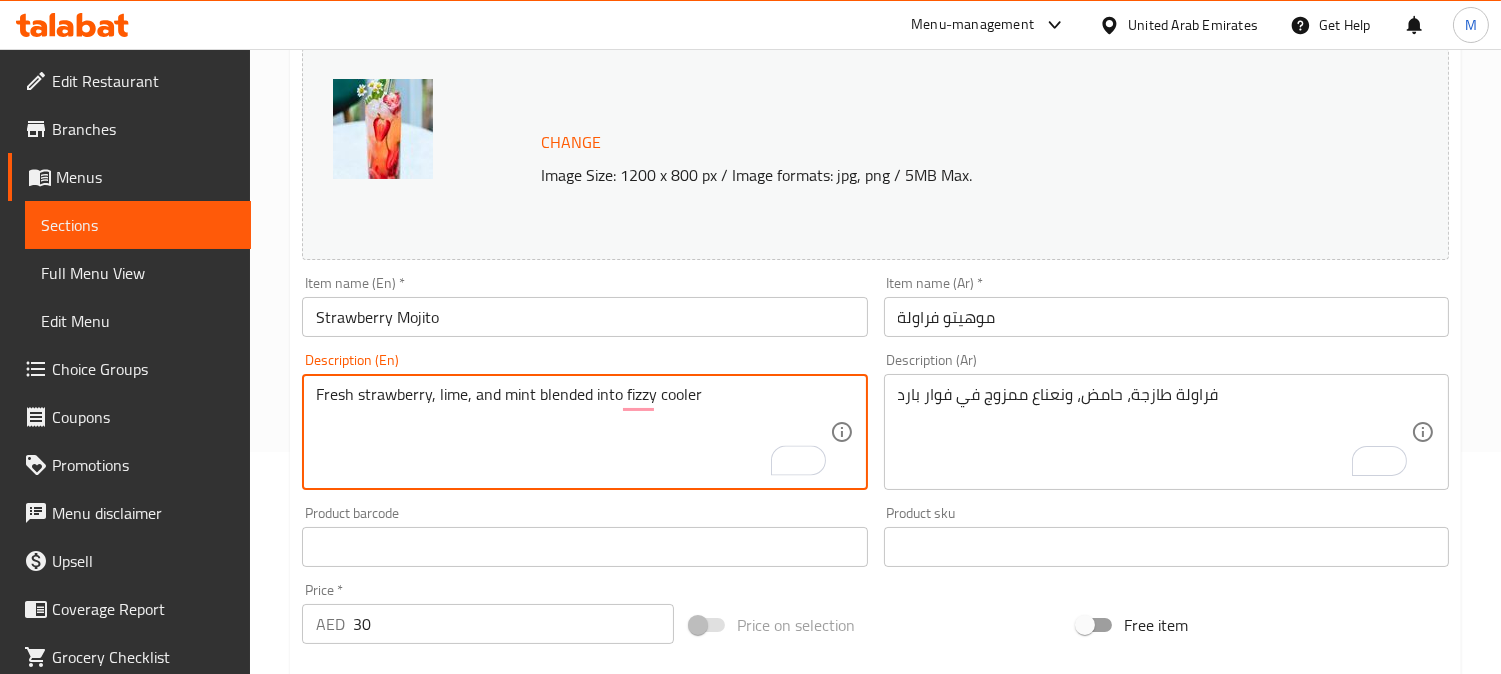 click on "Fresh strawberry, lime, and mint blended into fizzy cooler" at bounding box center (572, 432) 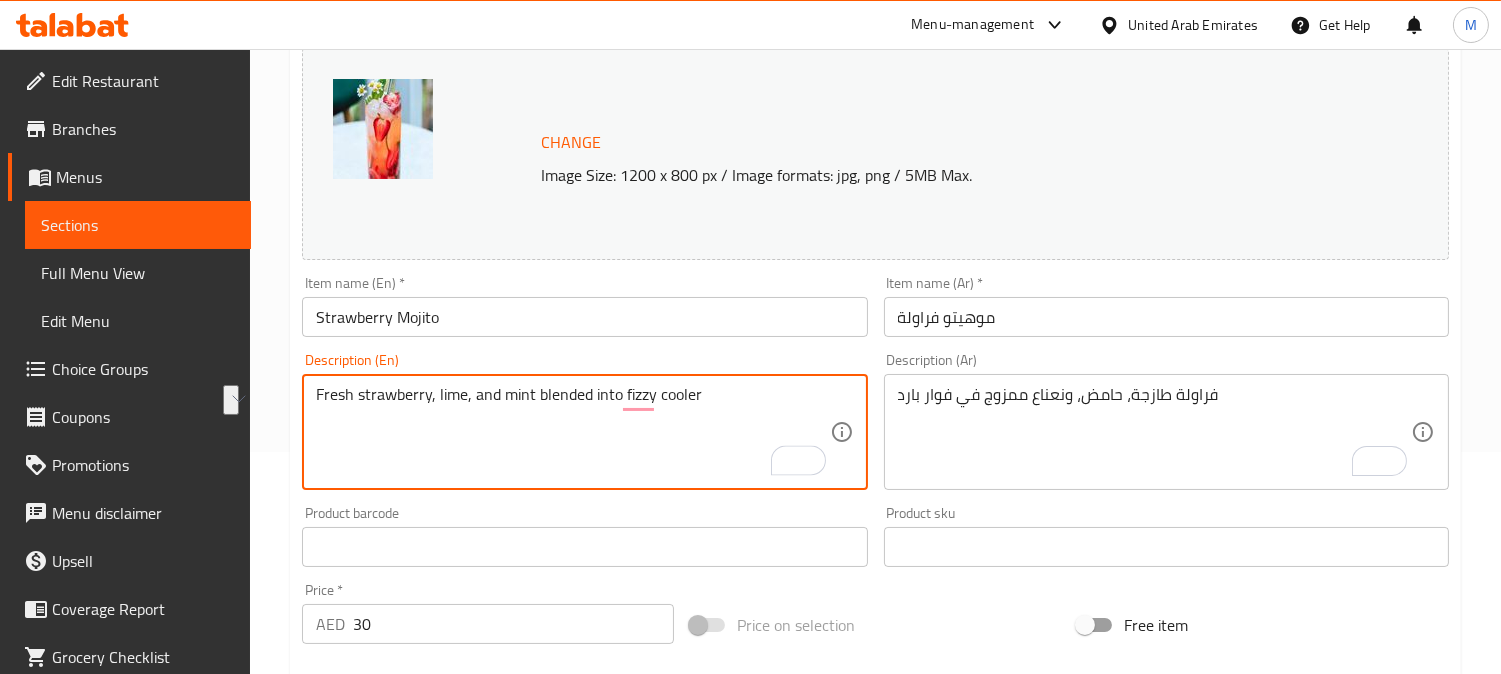 drag, startPoint x: 538, startPoint y: 395, endPoint x: 921, endPoint y: 228, distance: 417.82532 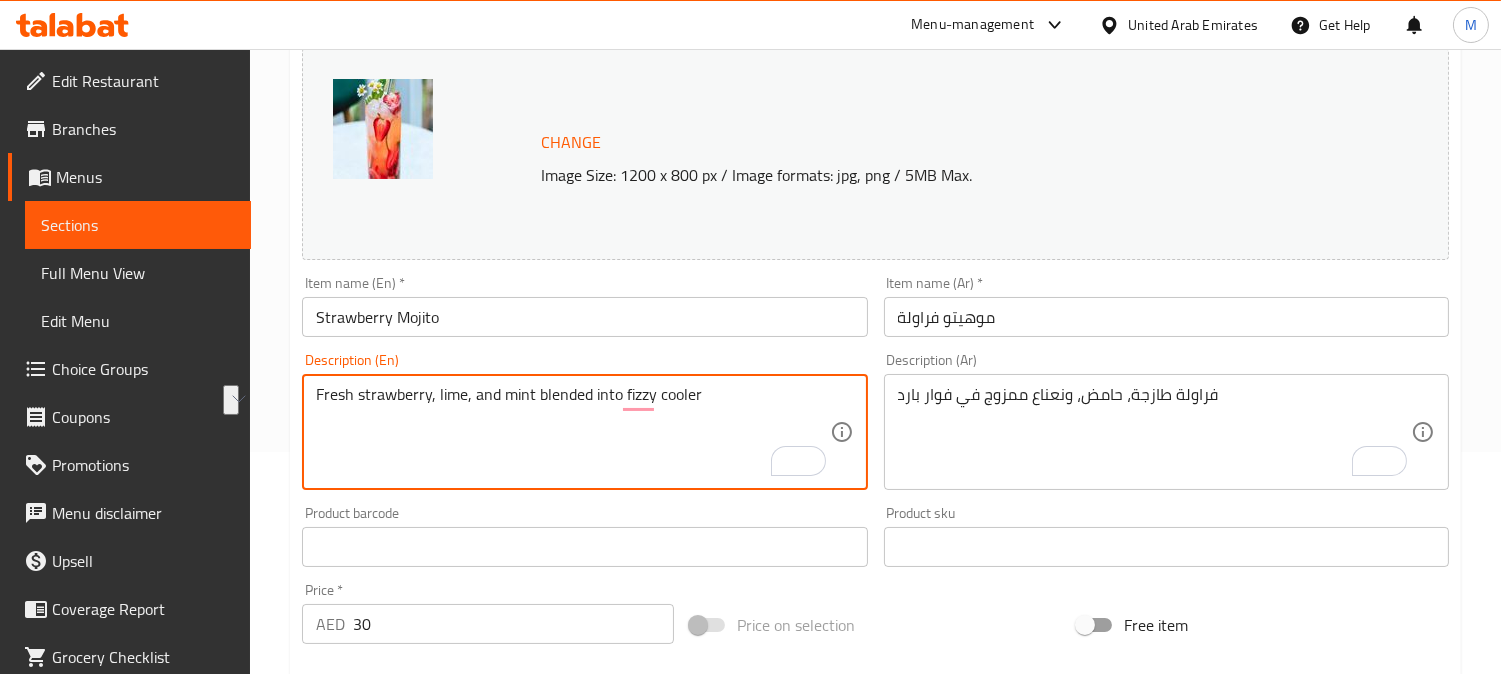 scroll, scrollTop: 222, scrollLeft: 0, axis: vertical 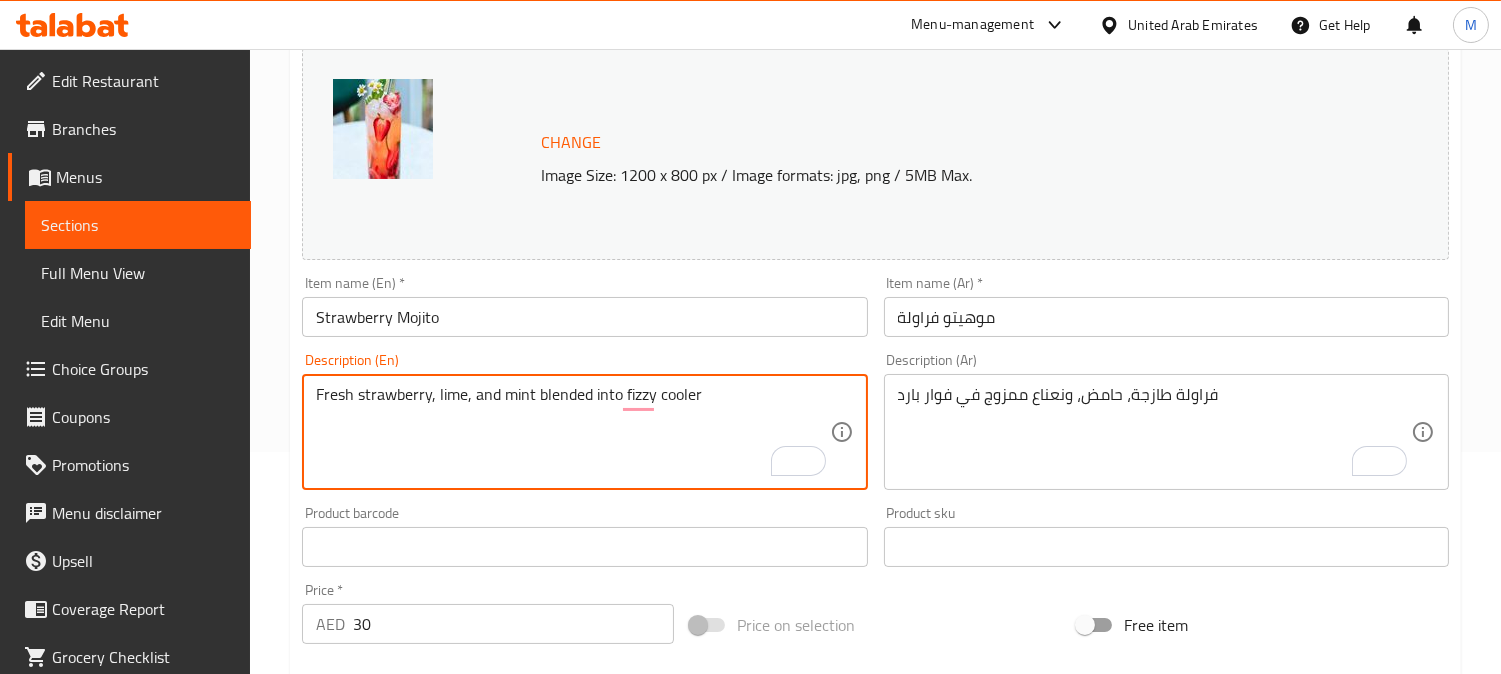 click on "Fresh strawberry, lime, and mint blended into fizzy cooler" at bounding box center (572, 432) 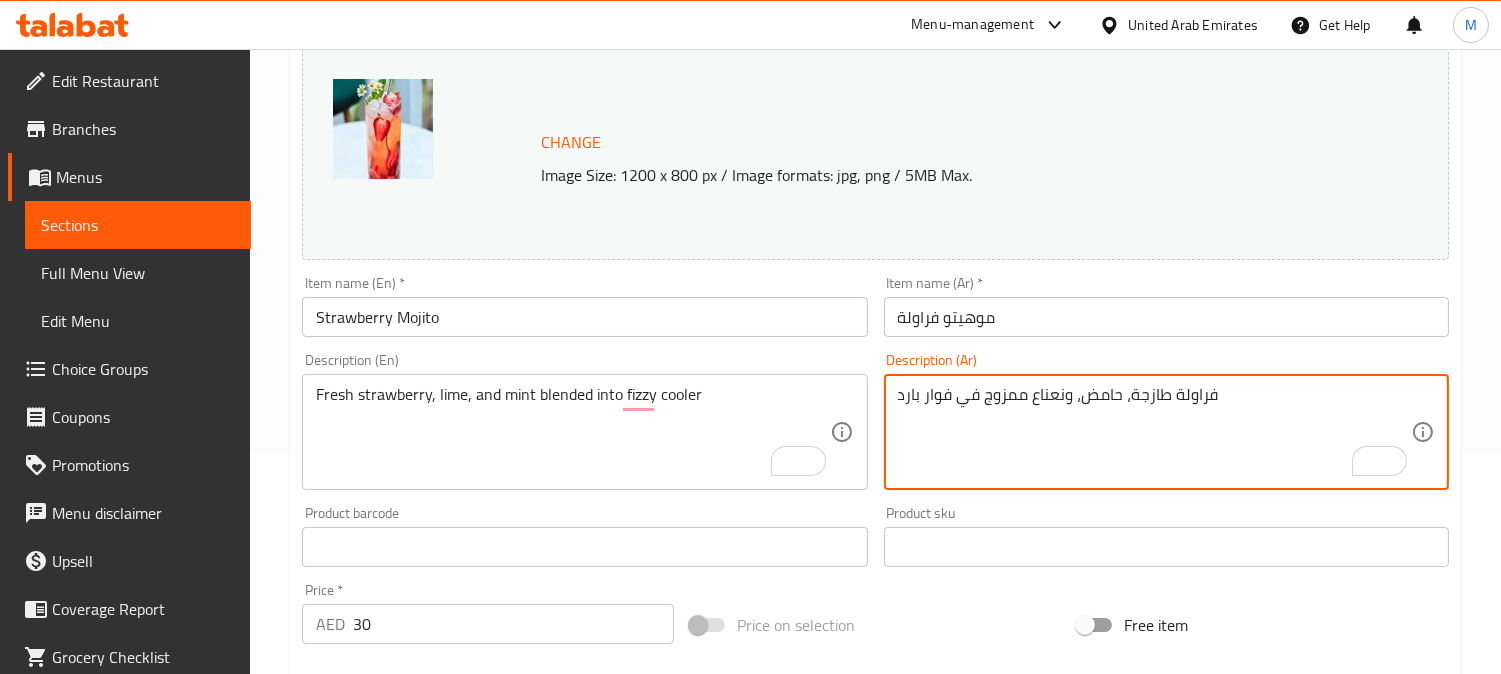 click on "فراولة طازجة، حامض، ونعناع ممزوج في فوار بارد" at bounding box center [1154, 432] 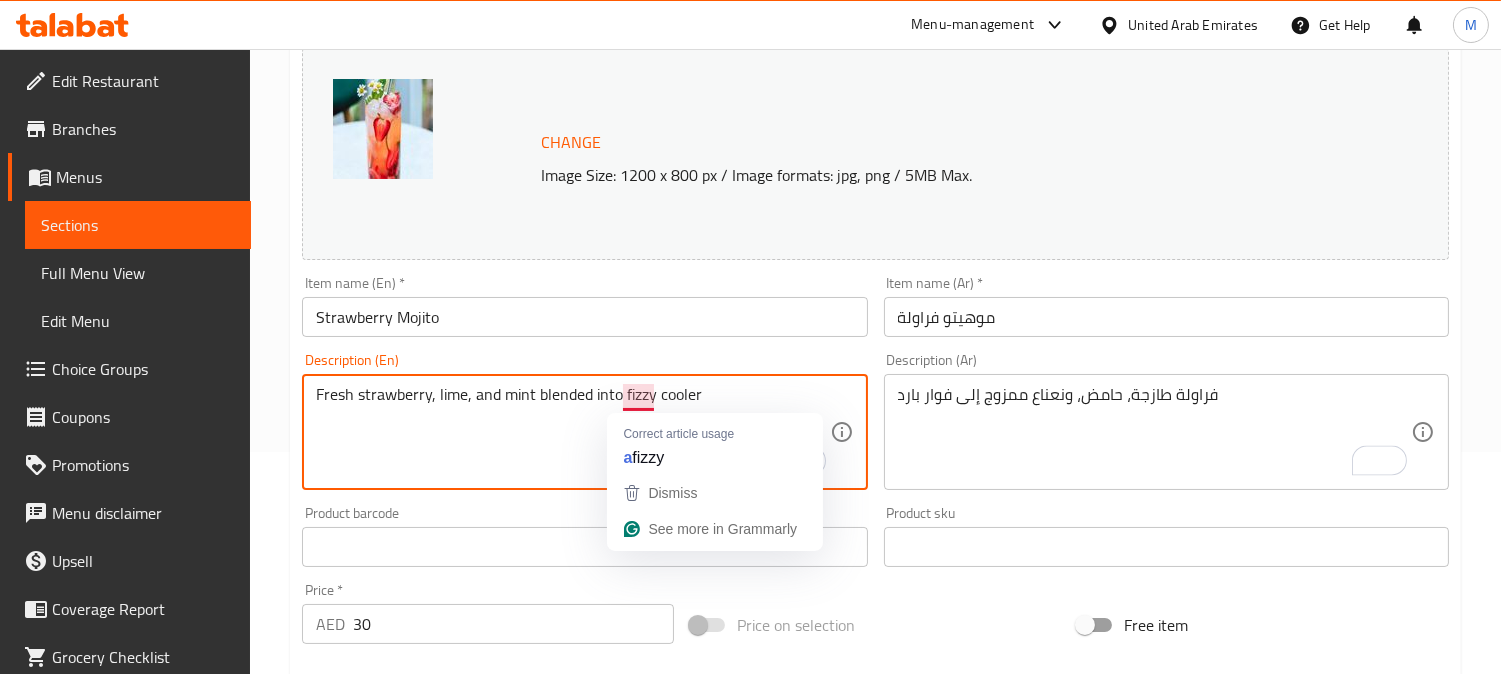 click on "Fresh strawberry, lime, and mint blended into fizzy cooler" at bounding box center (572, 432) 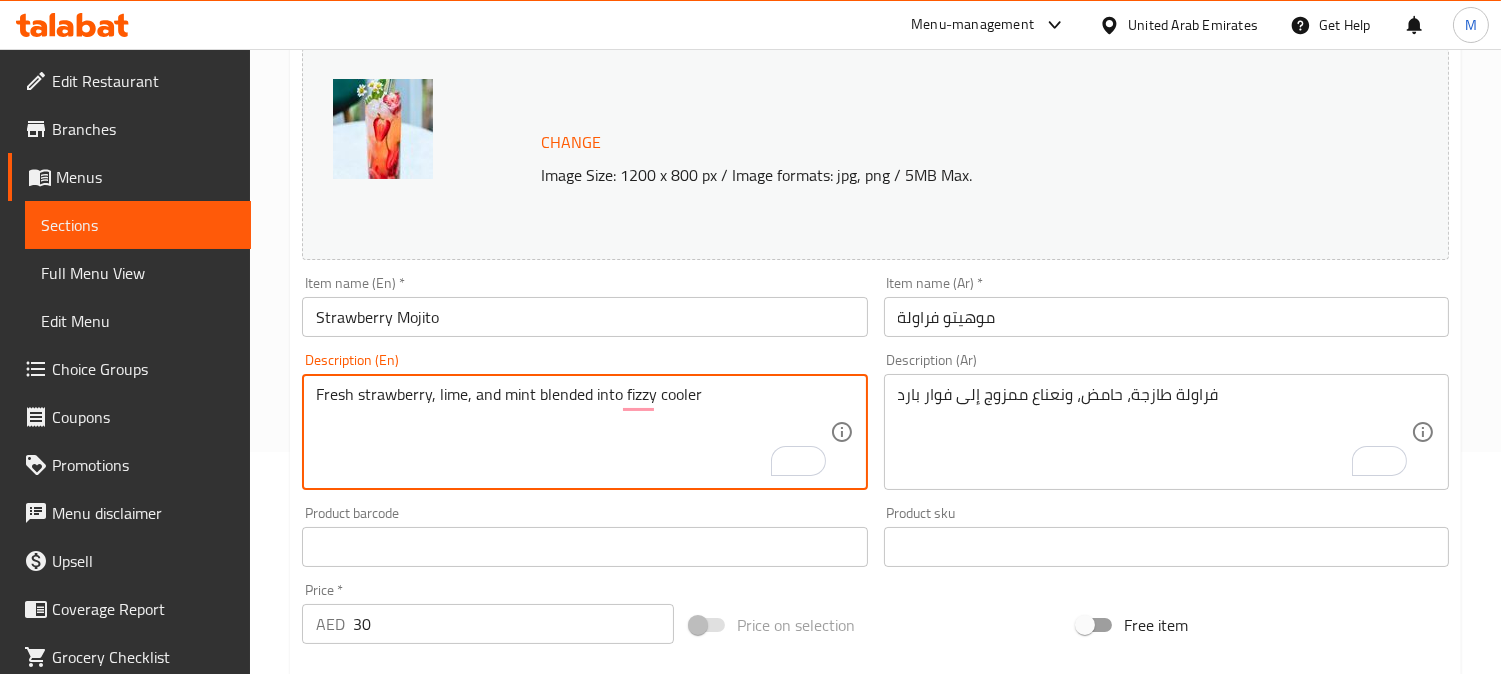 click on "Fresh strawberry, lime, and mint blended into fizzy cooler" at bounding box center [572, 432] 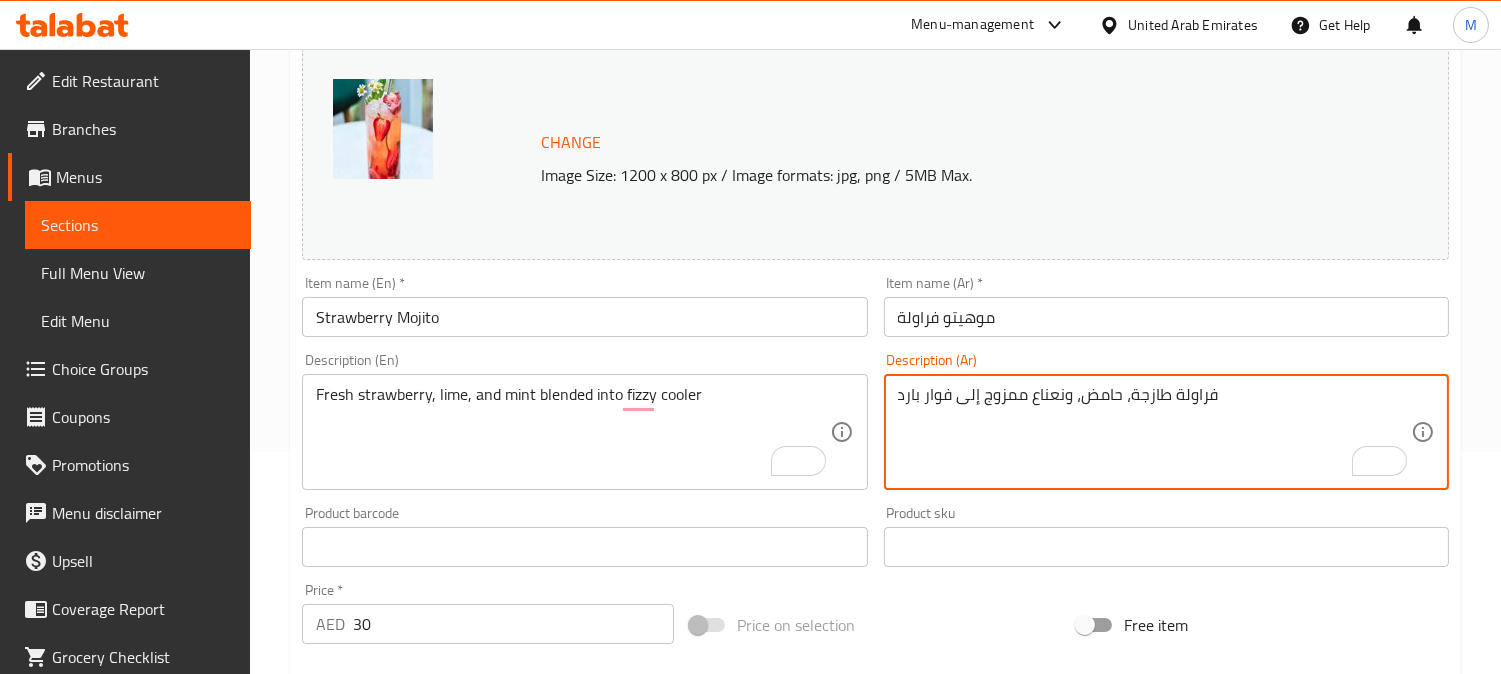 click on "فراولة طازجة، حامض، ونعناع ممزوج إلى فوار بارد" at bounding box center [1154, 432] 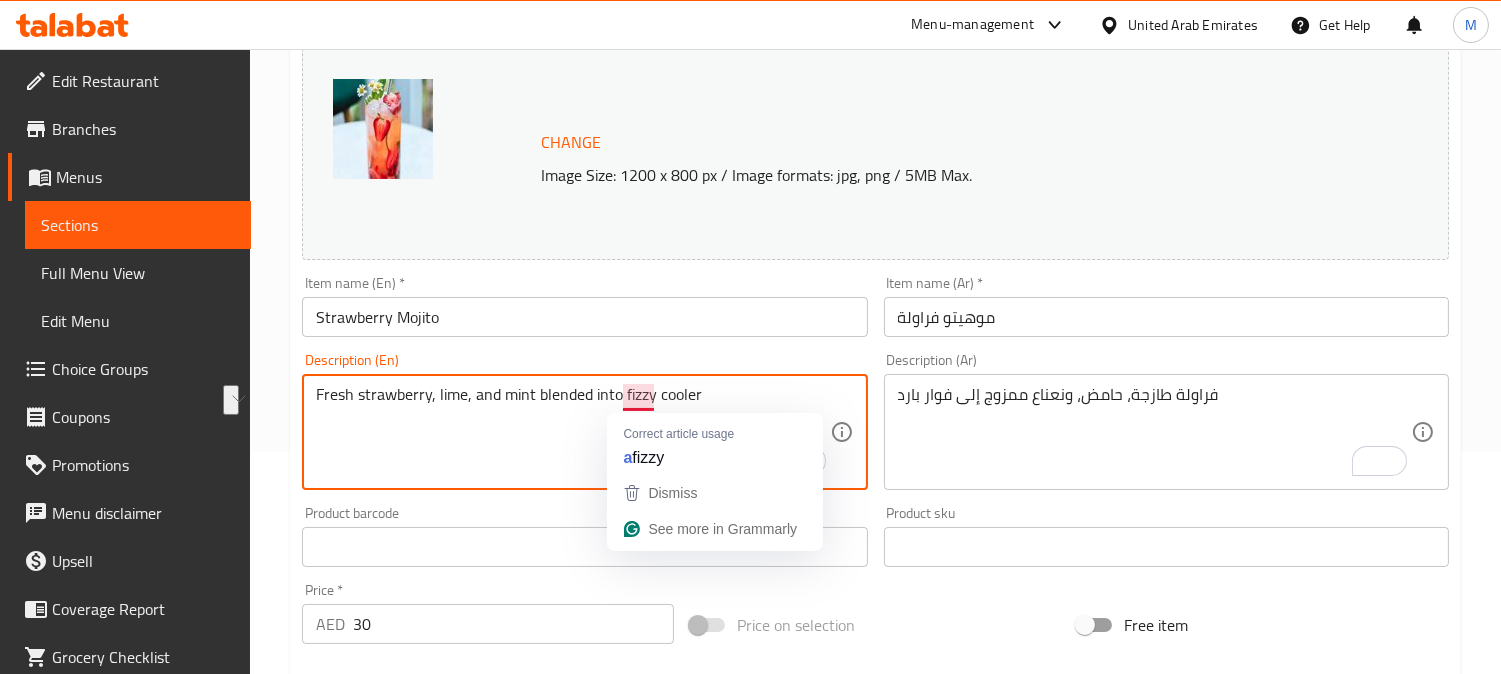 drag, startPoint x: 706, startPoint y: 398, endPoint x: 623, endPoint y: 398, distance: 83 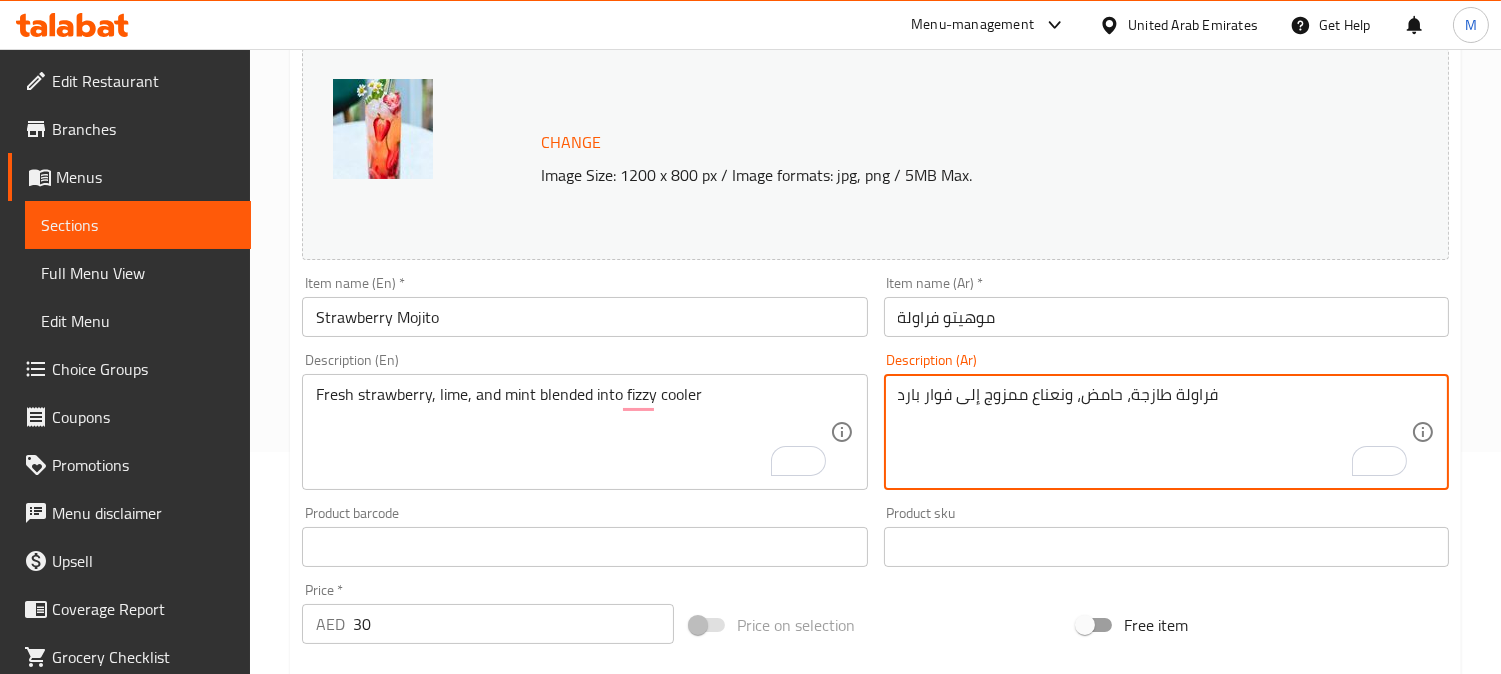 click on "فراولة طازجة، حامض، ونعناع ممزوج إلى فوار بارد" at bounding box center [1154, 432] 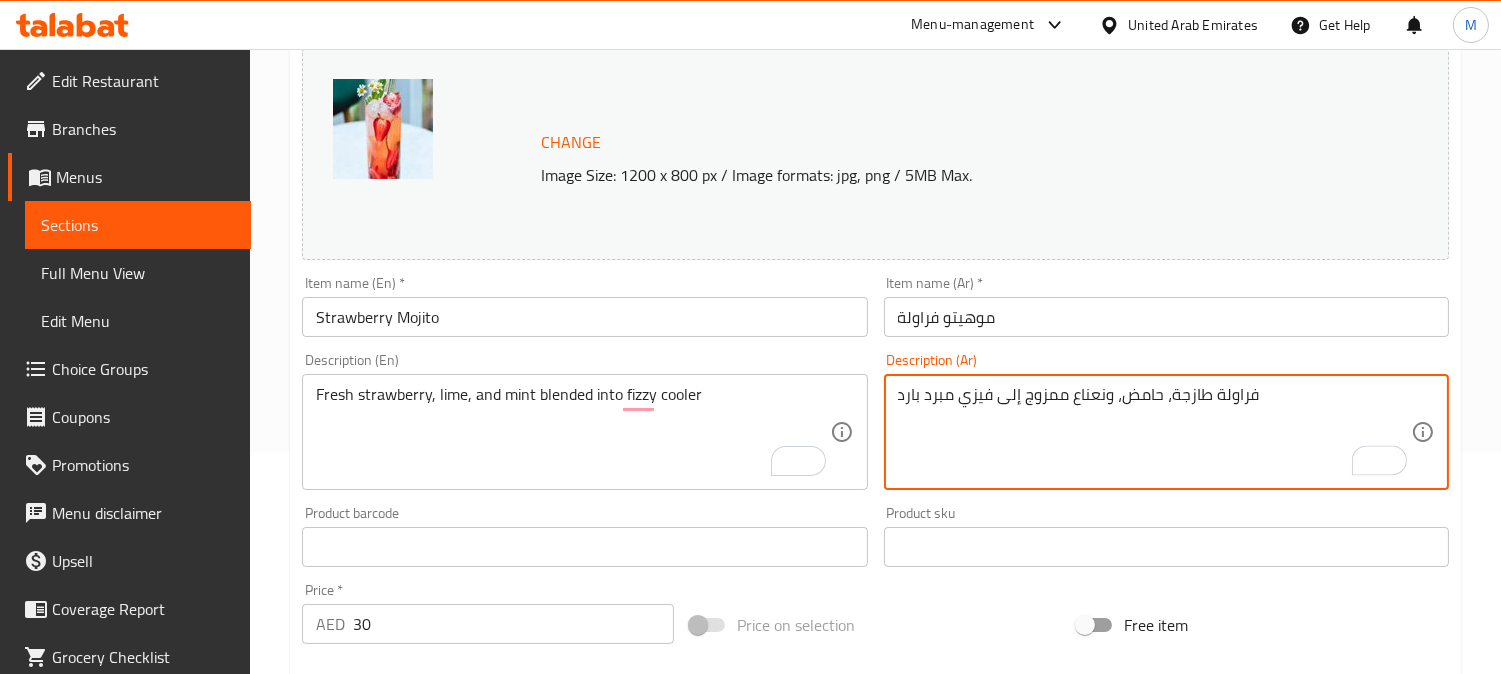 click on "فراولة طازجة، حامض، ونعناع ممزوج إلى فيزي مبرد بارد" at bounding box center [1154, 432] 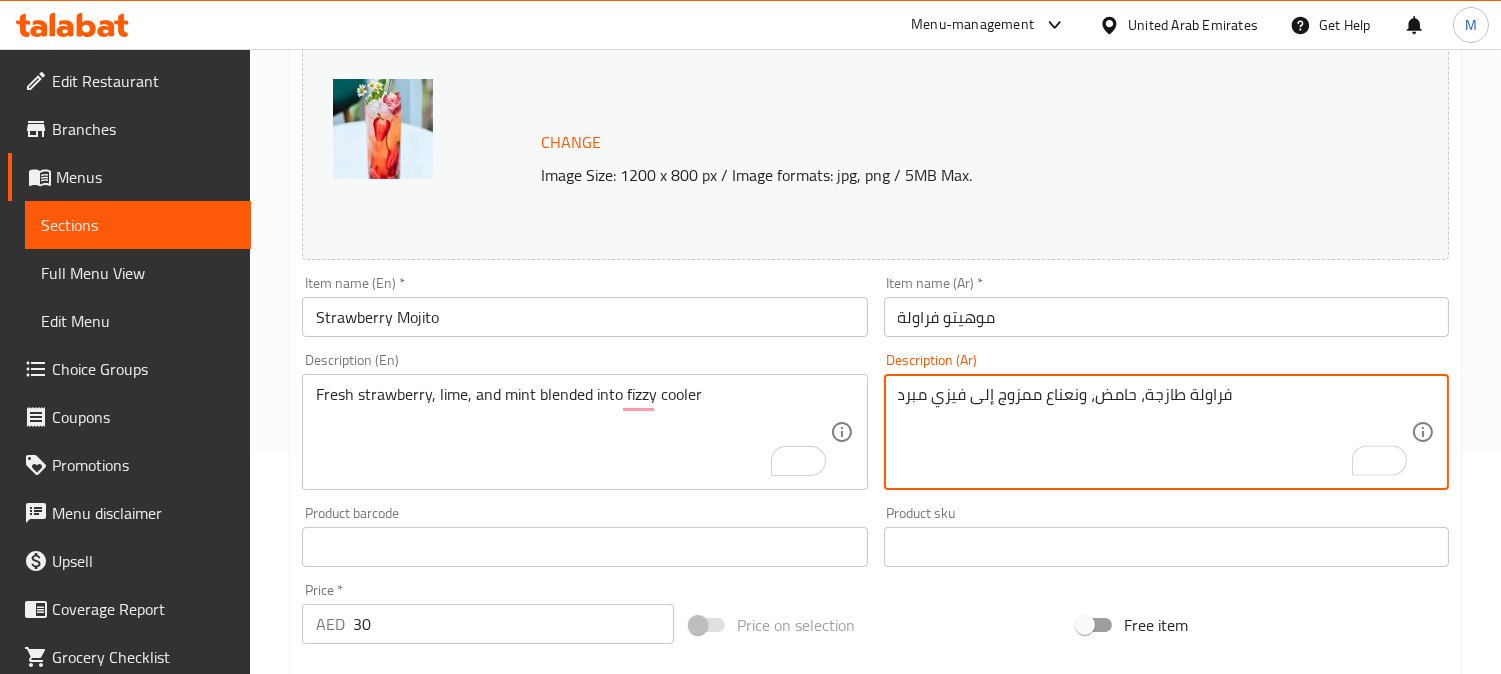 type on "فراولة طازجة، حامض، ونعناع ممزوج إلى فيزي مبرد" 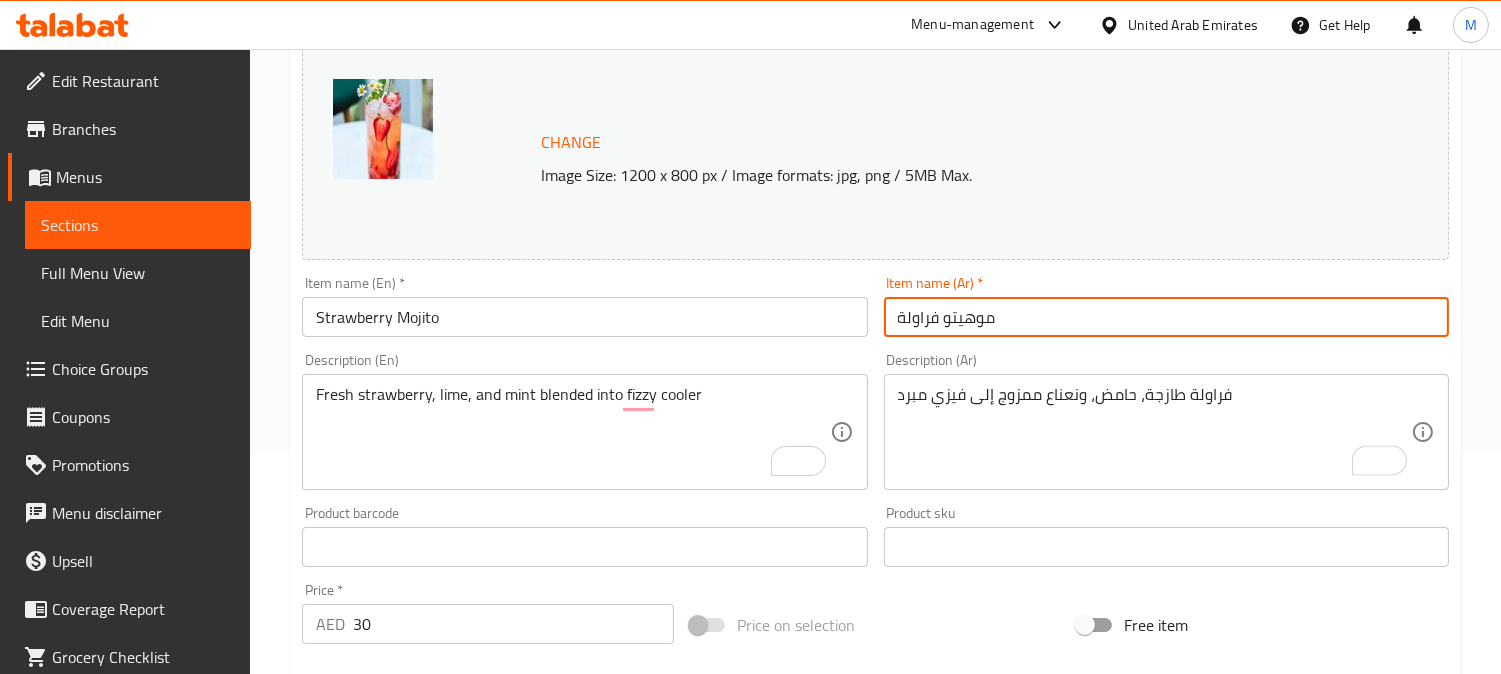 click on "Update" at bounding box center (439, 1133) 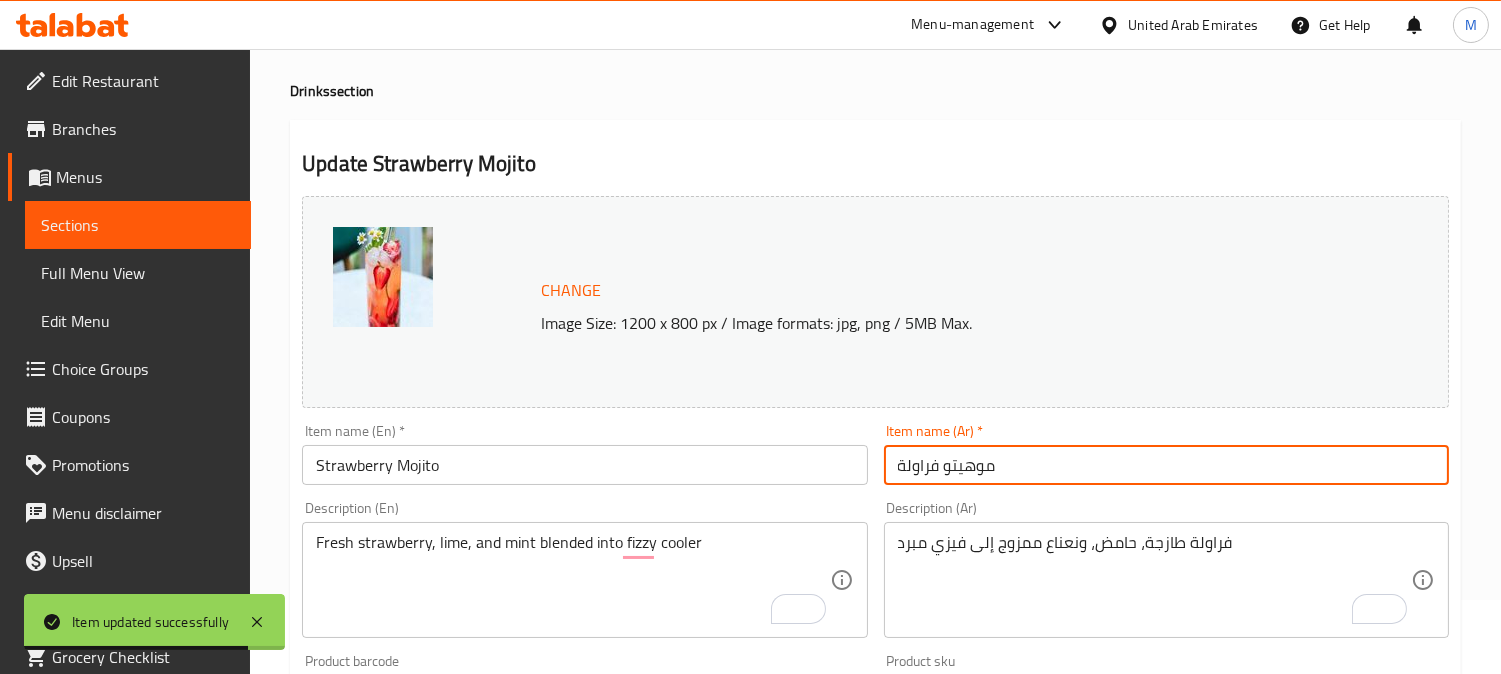 scroll, scrollTop: 0, scrollLeft: 0, axis: both 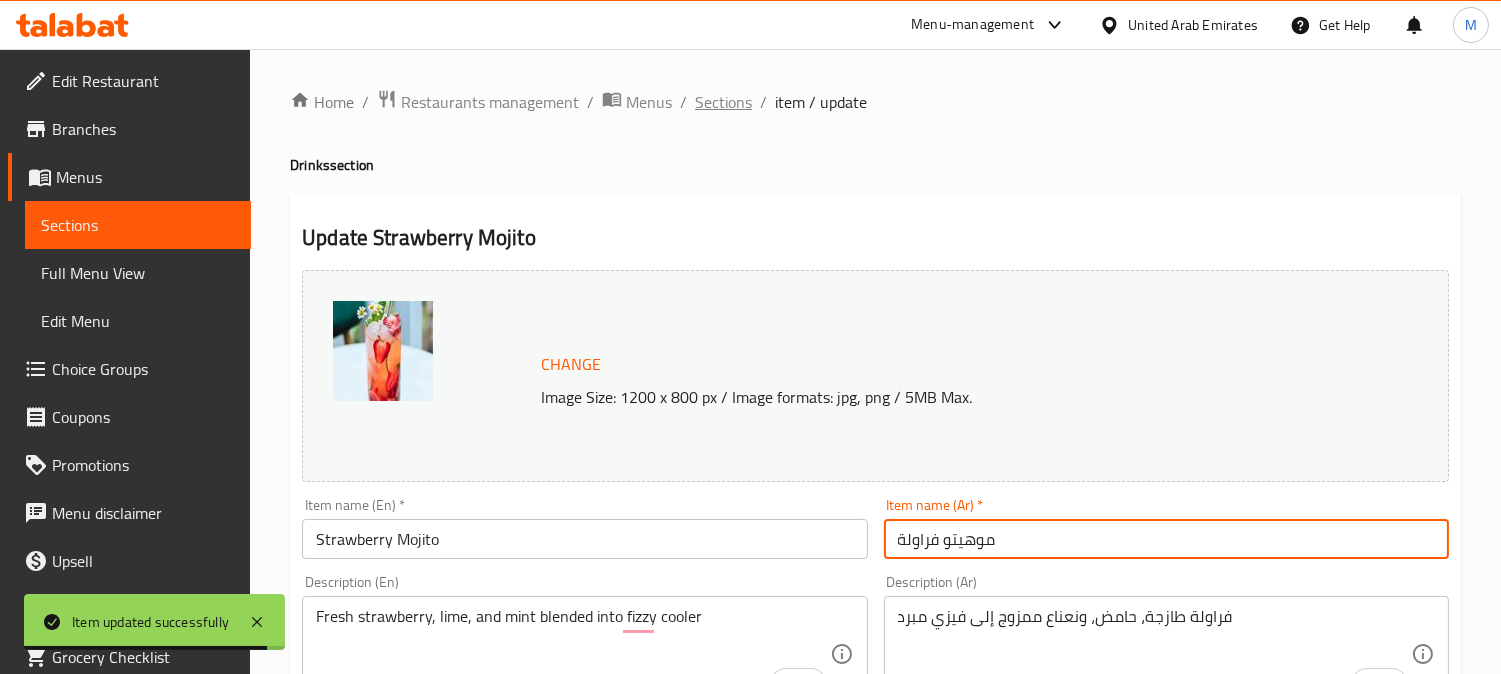 click on "Sections" at bounding box center (723, 102) 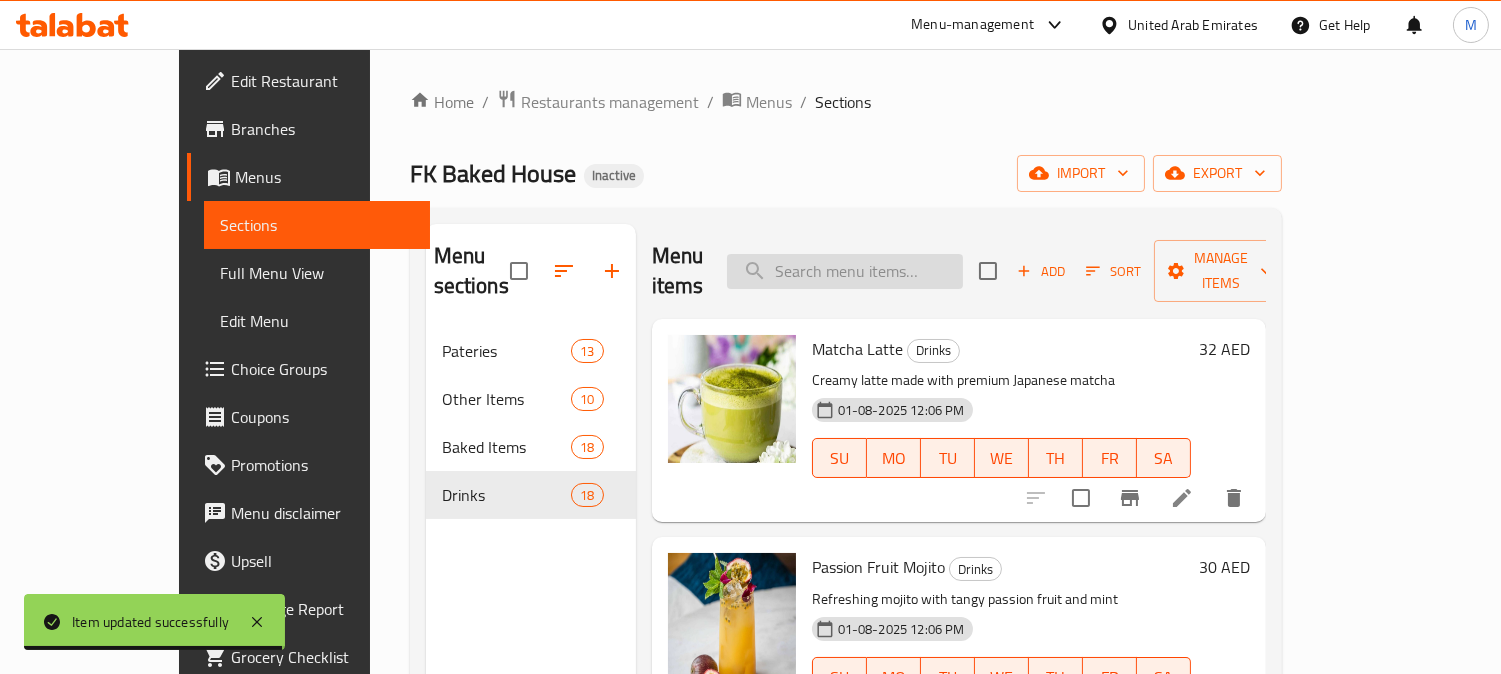 click at bounding box center [845, 271] 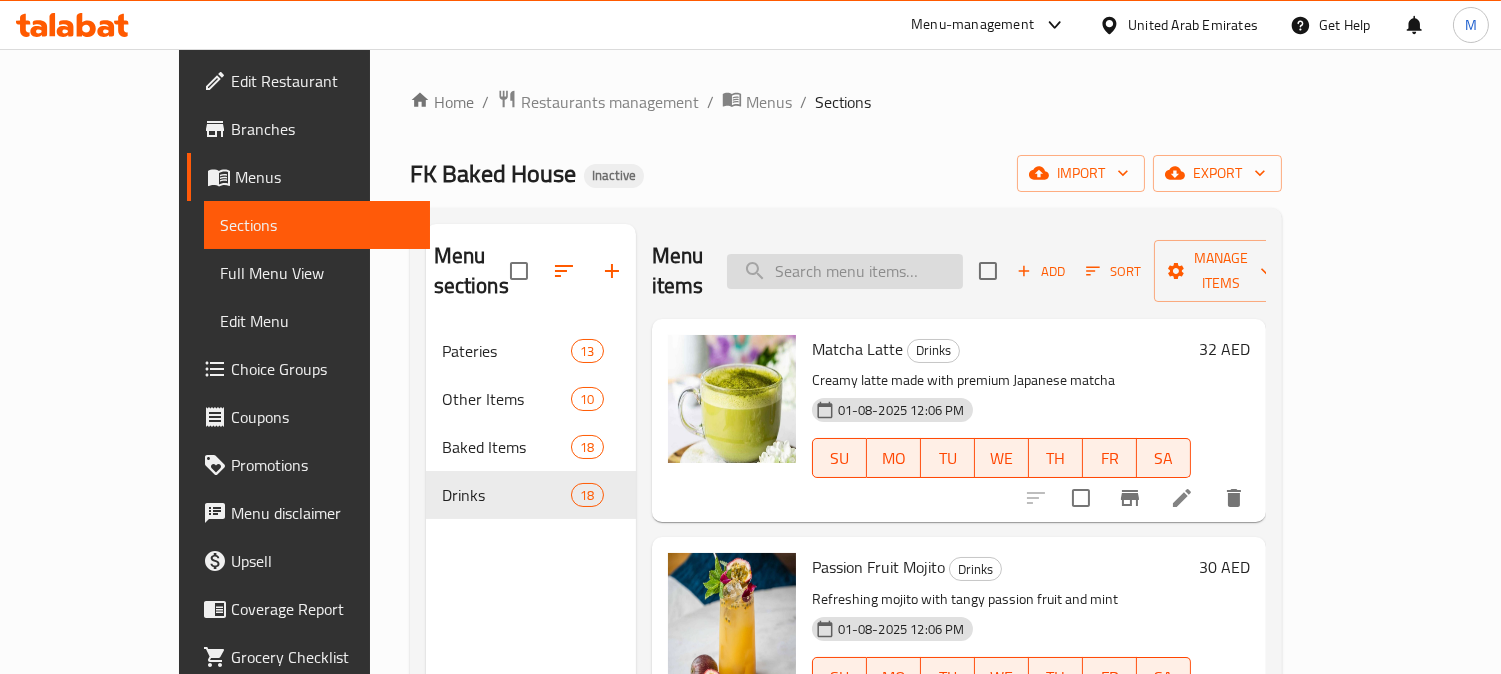 paste on "Classic Mojito" 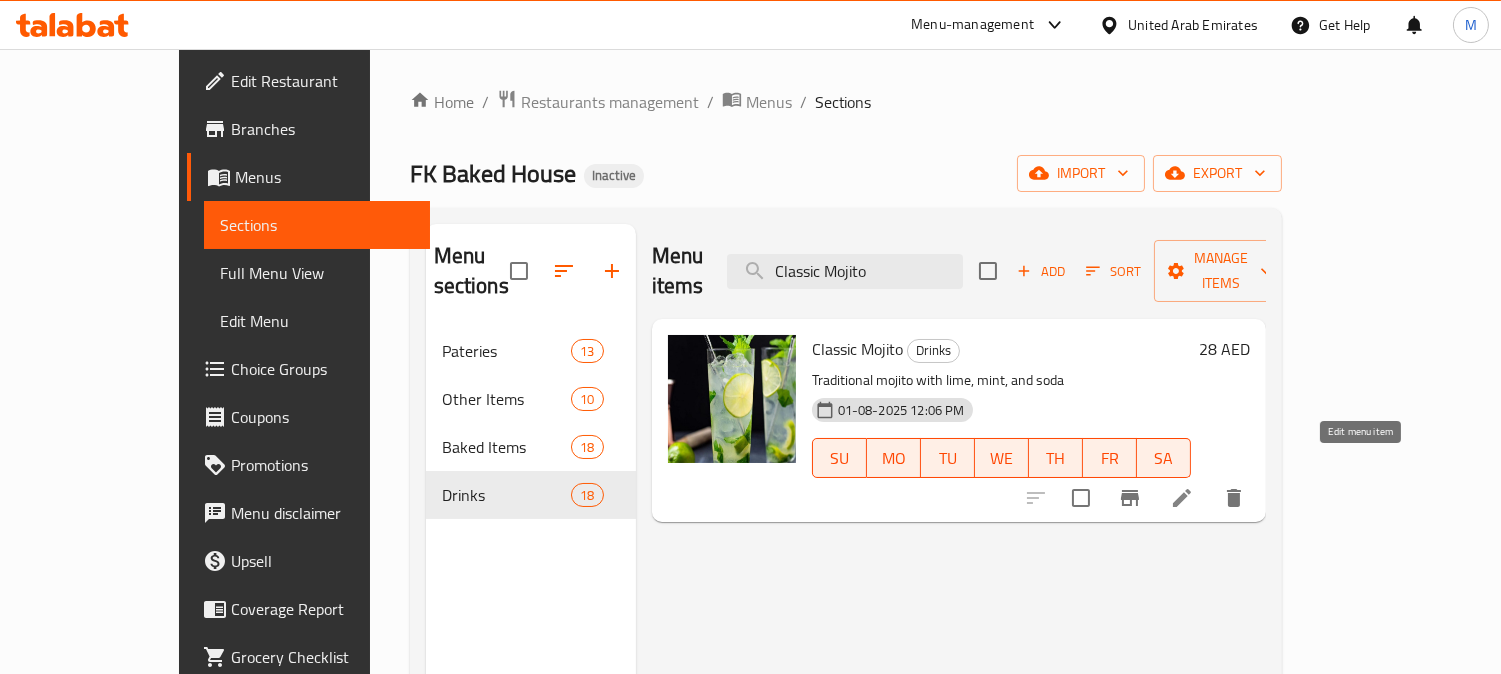 type on "Classic Mojito" 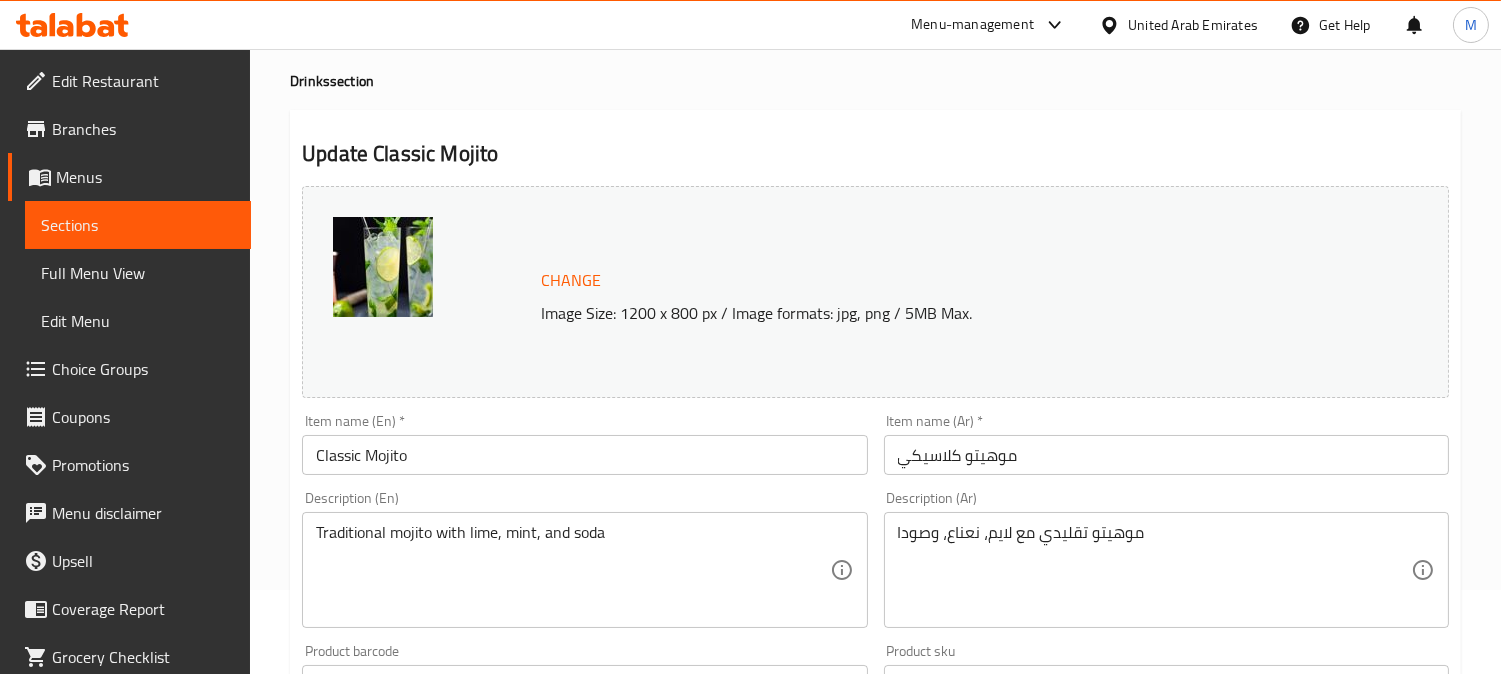 scroll, scrollTop: 222, scrollLeft: 0, axis: vertical 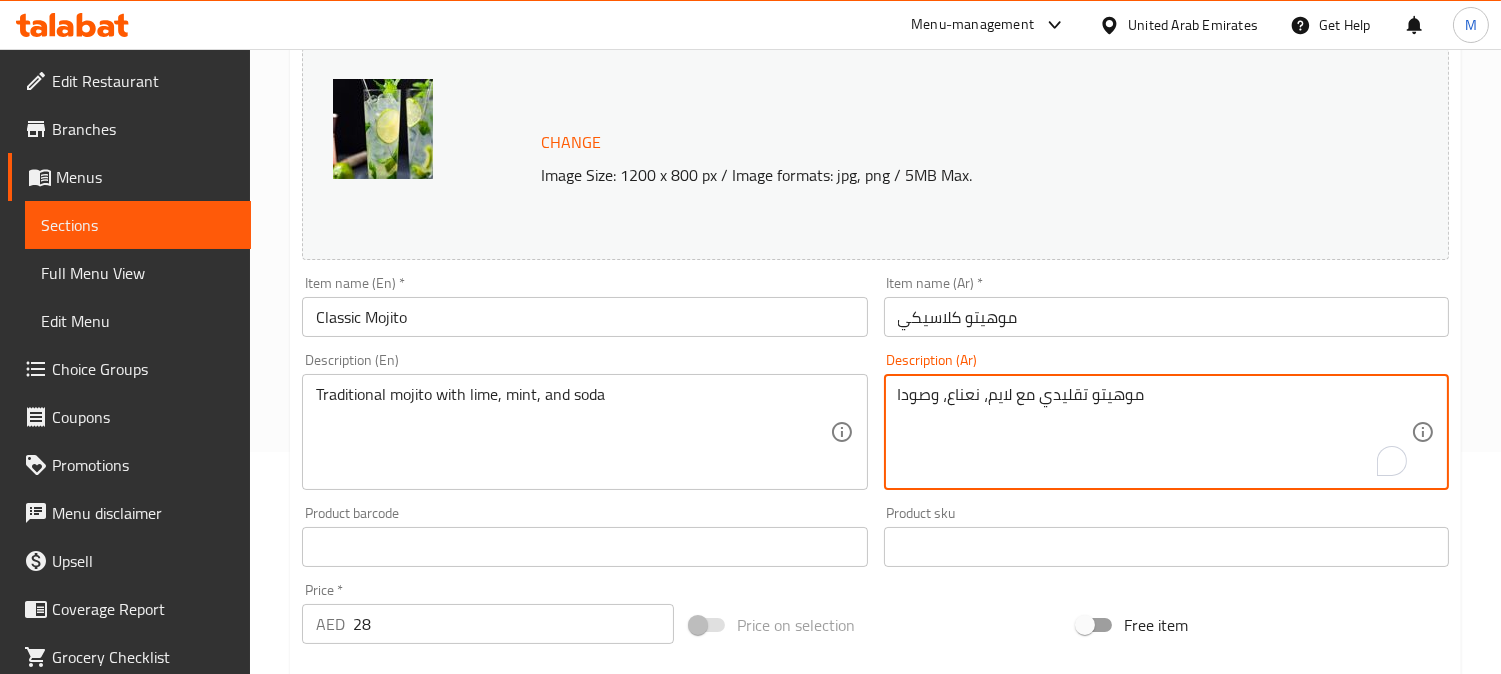 click on "موهيتو تقليدي مع لايم، نعناع، وصودا" at bounding box center [1154, 432] 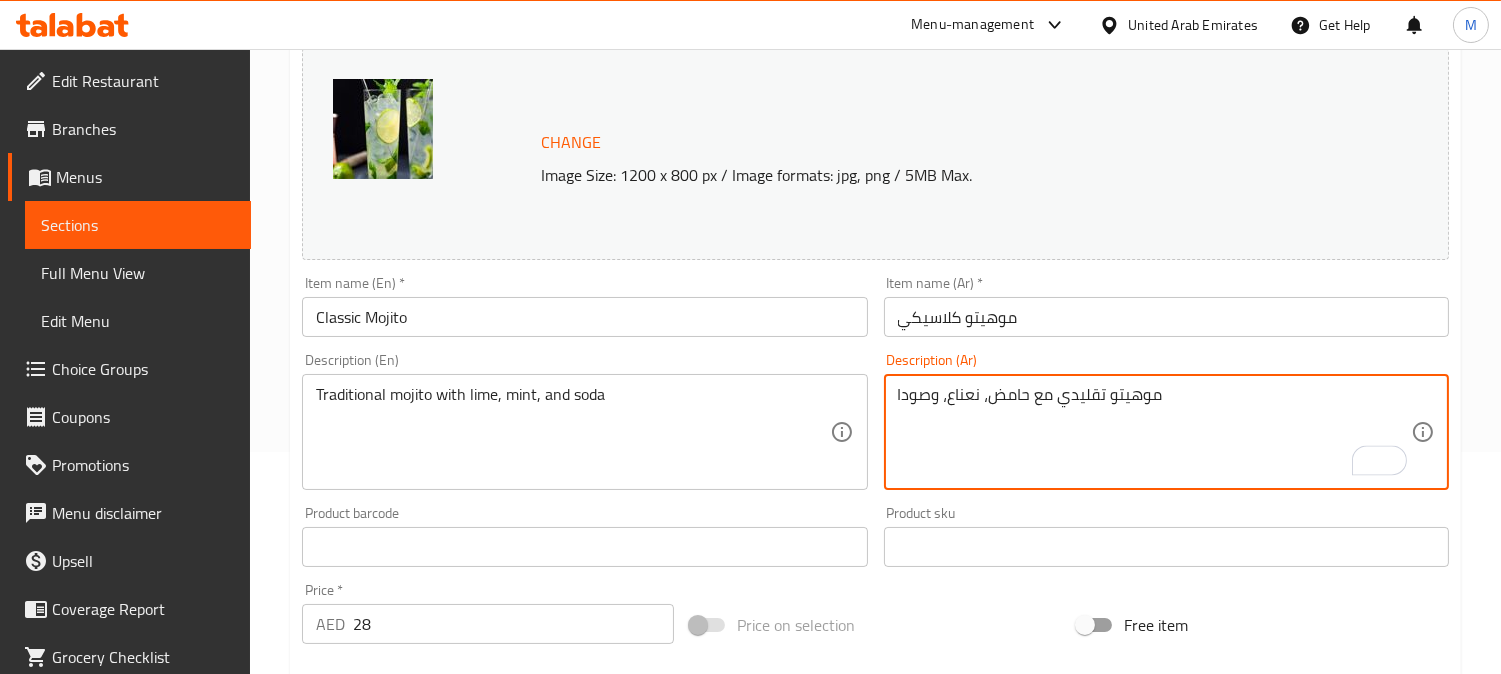 type on "موهيتو تقليدي مع حامض، نعناع، وصودا" 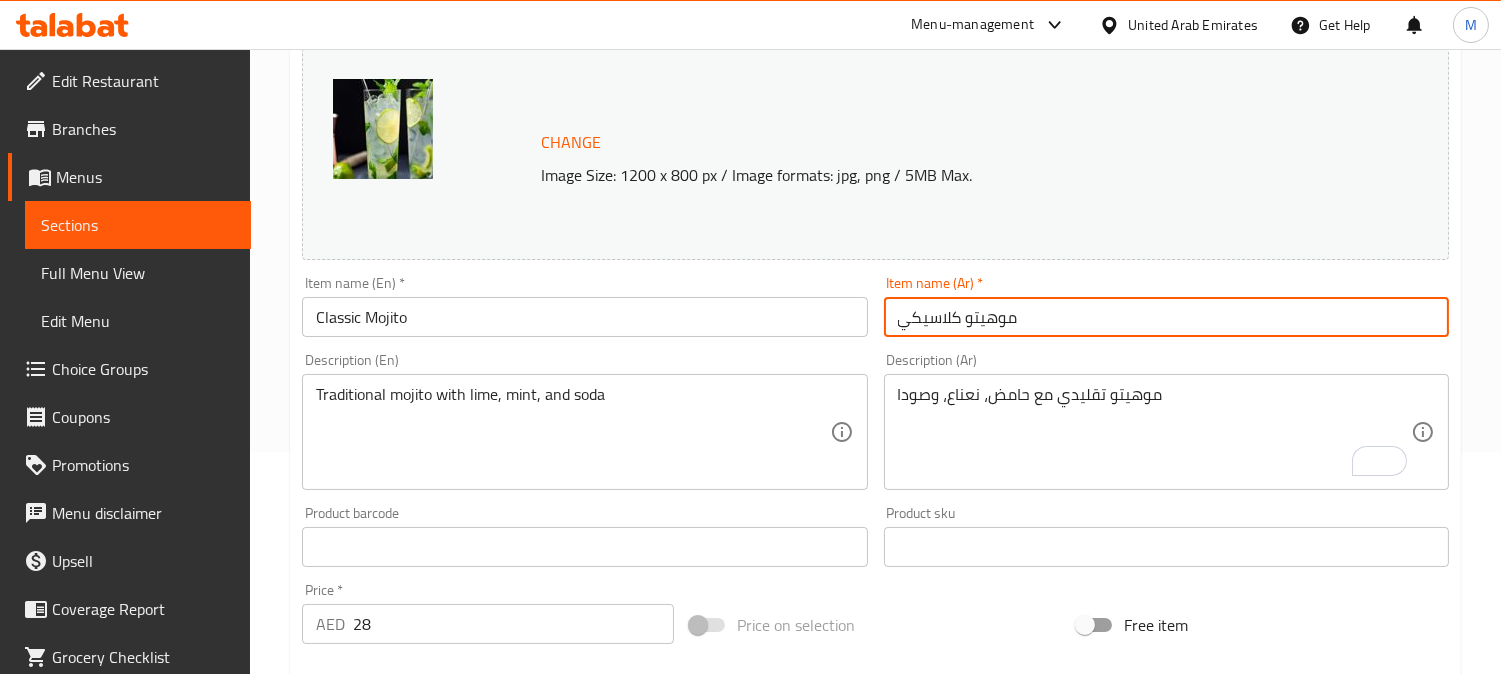 click on "موهيتو كلاسيكي" at bounding box center (1166, 317) 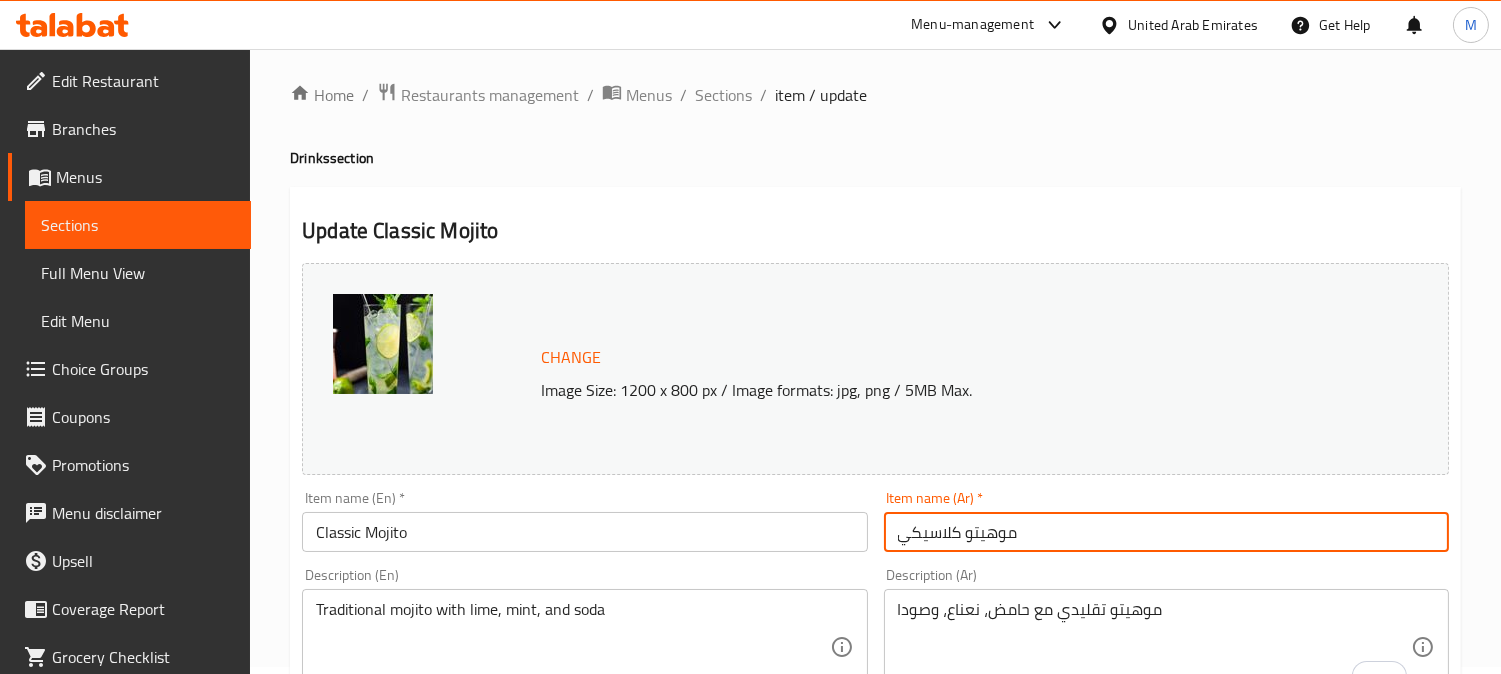 scroll, scrollTop: 0, scrollLeft: 0, axis: both 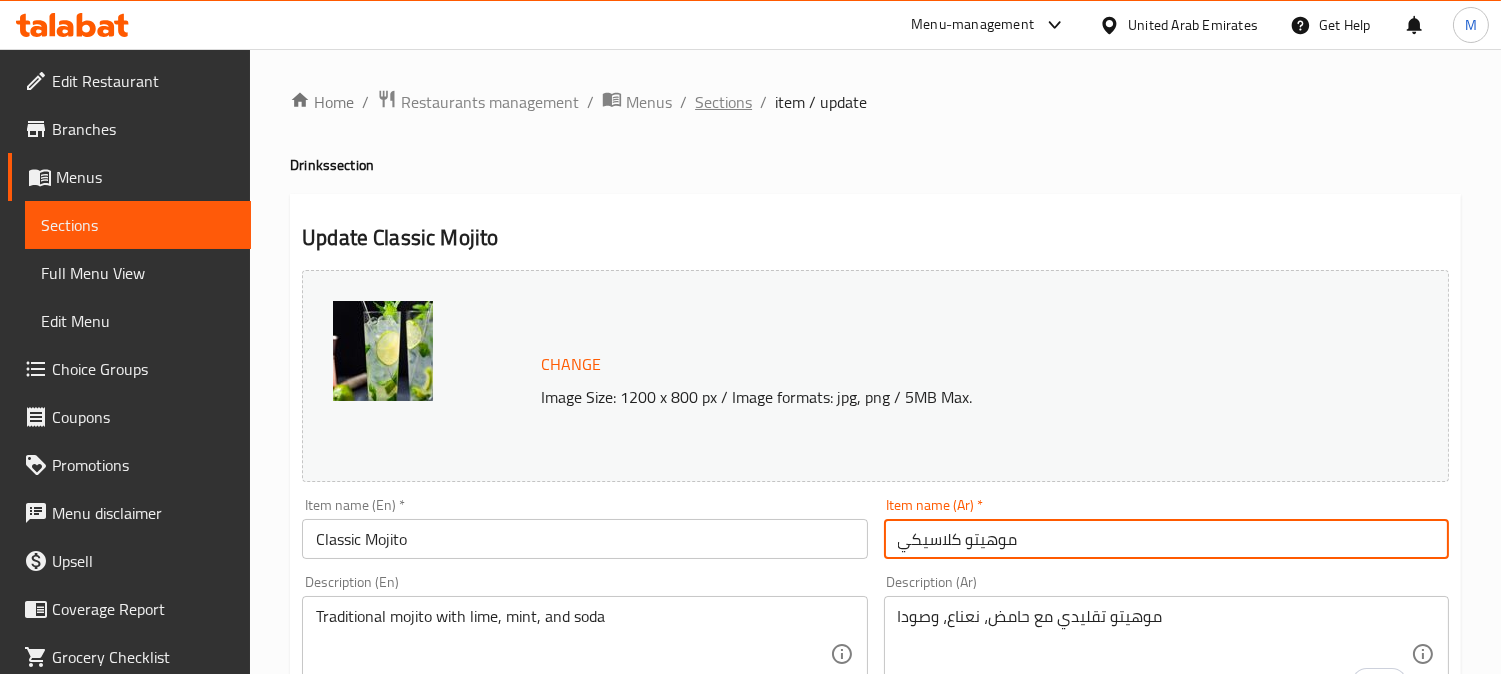 click on "Sections" at bounding box center (723, 102) 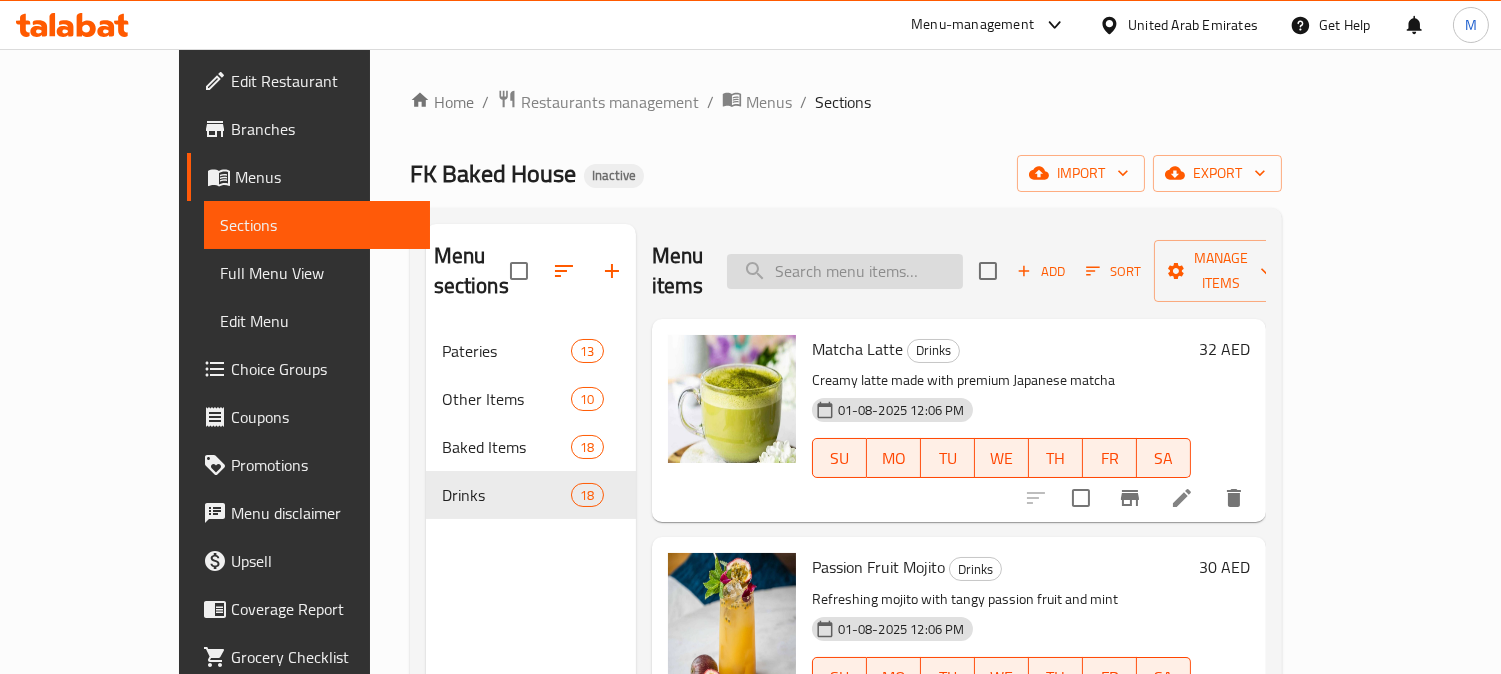 click at bounding box center [845, 271] 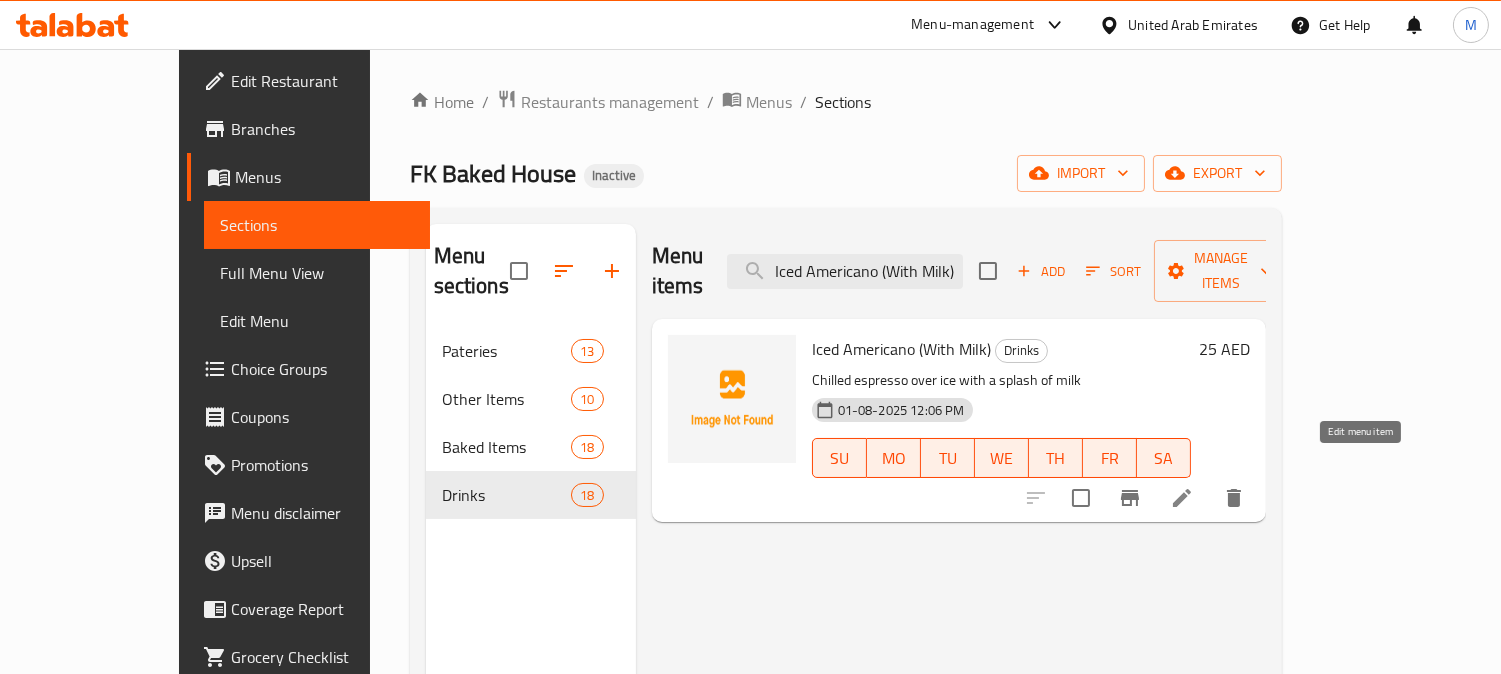 type on "Iced Americano (With Milk)" 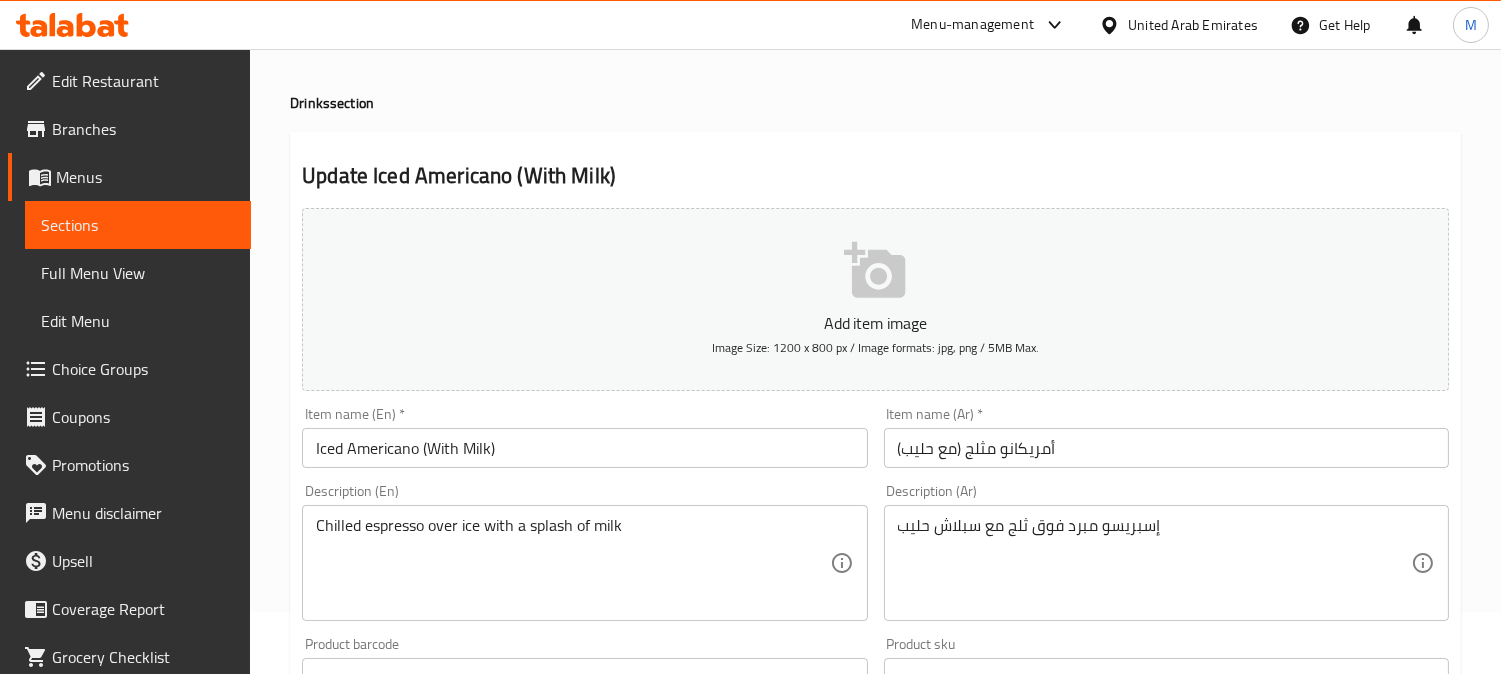 scroll, scrollTop: 111, scrollLeft: 0, axis: vertical 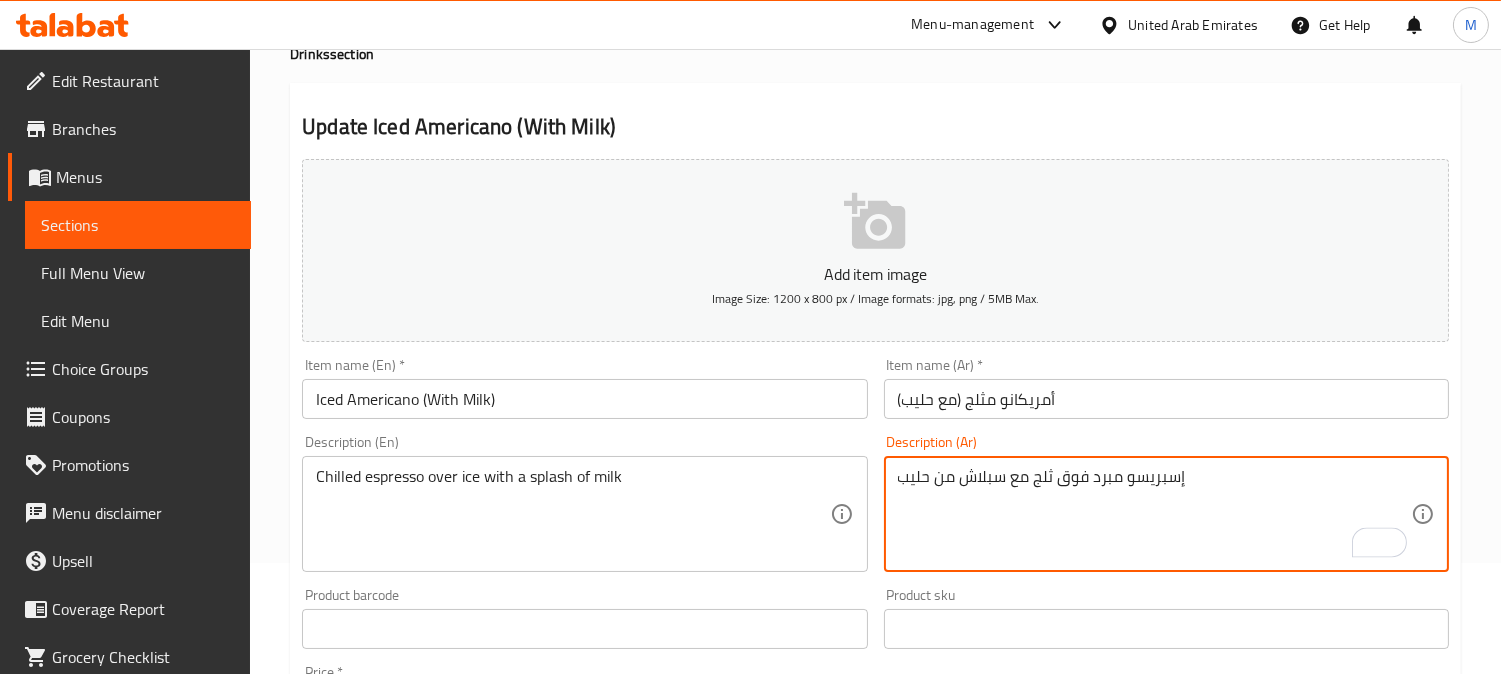 click on "إسبريسو مبرد فوق ثلج مع سبلاش من حليب" at bounding box center (1154, 514) 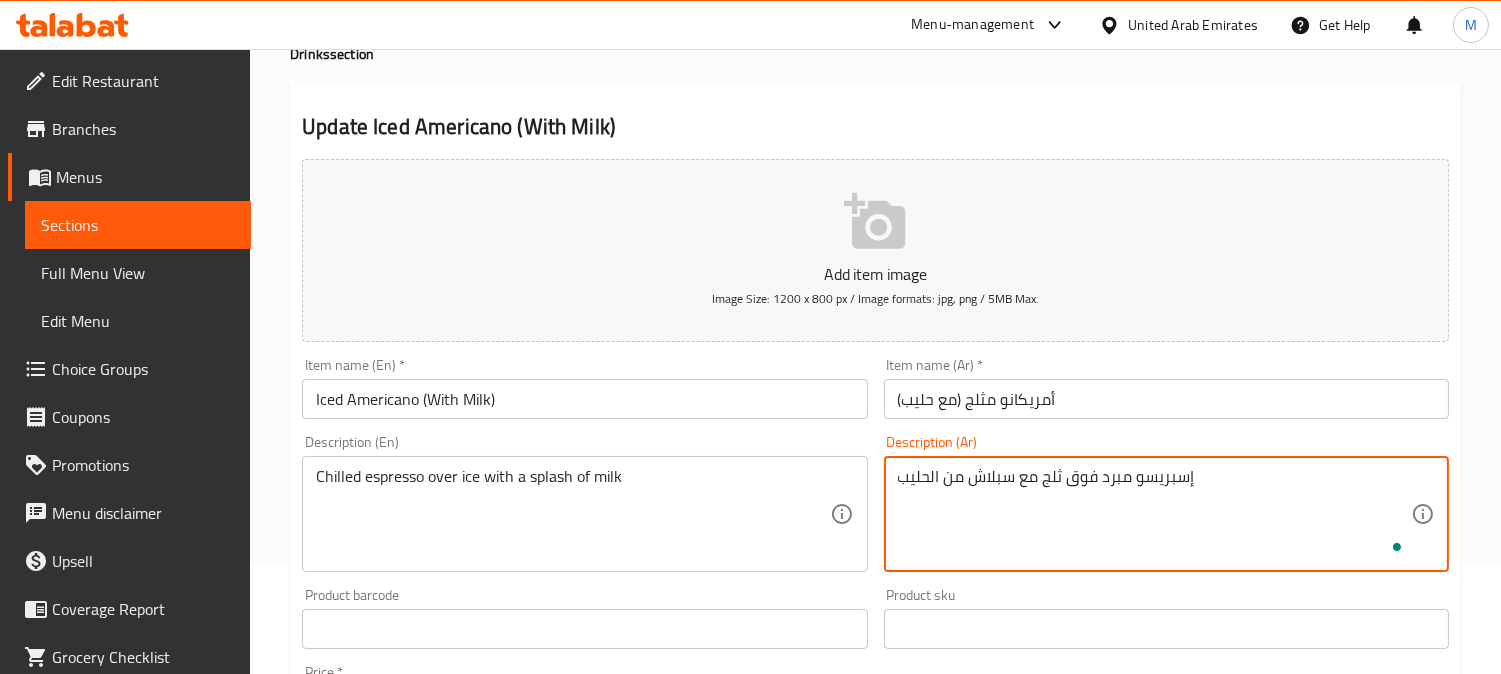type on "إسبريسو مبرد فوق ثلج مع سبلاش من الحليب" 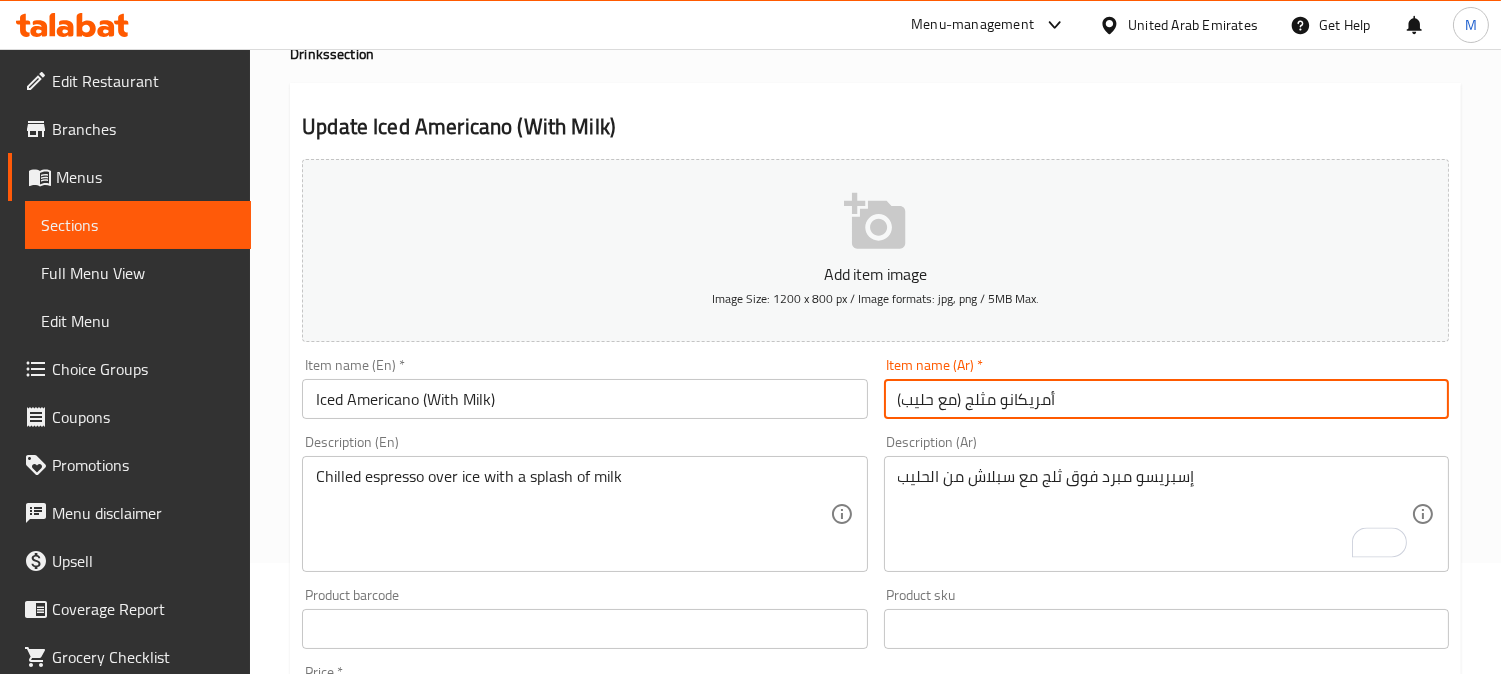 click on "Update" at bounding box center (439, 1215) 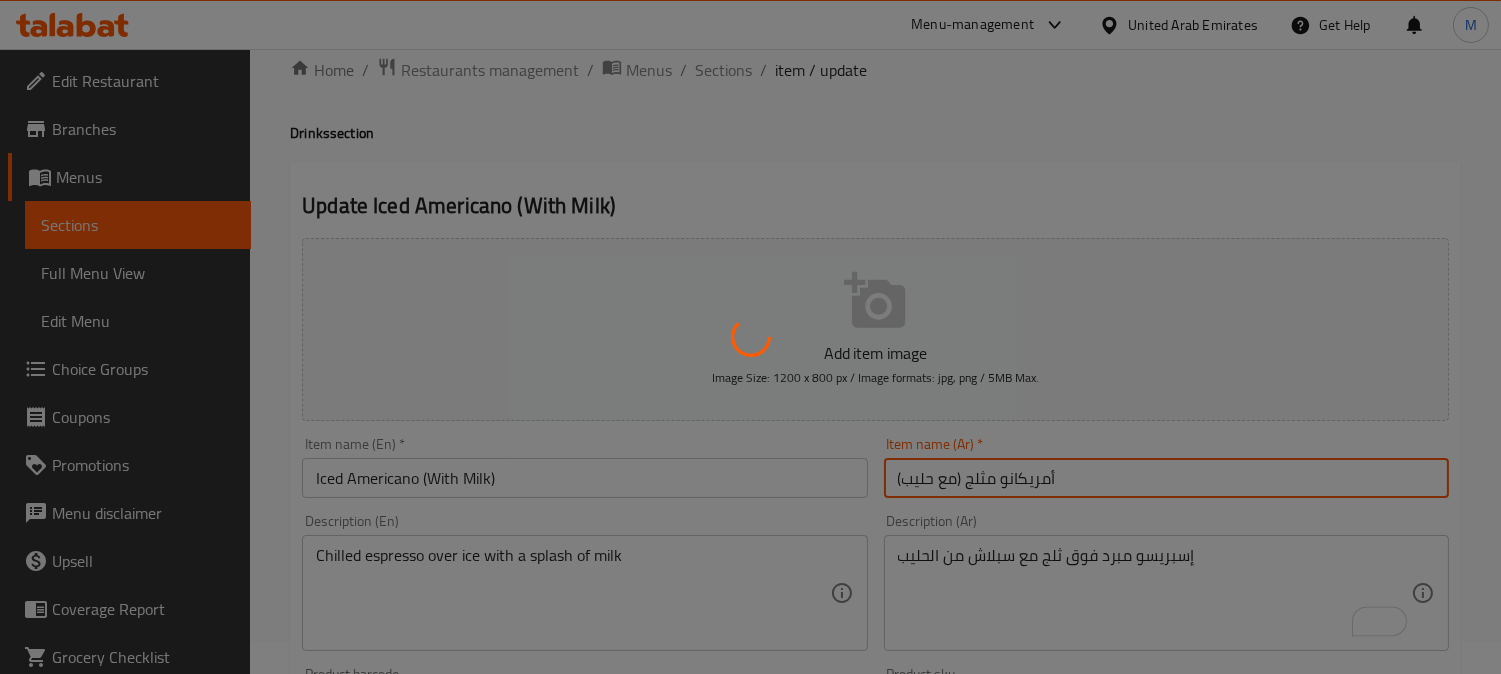 scroll, scrollTop: 0, scrollLeft: 0, axis: both 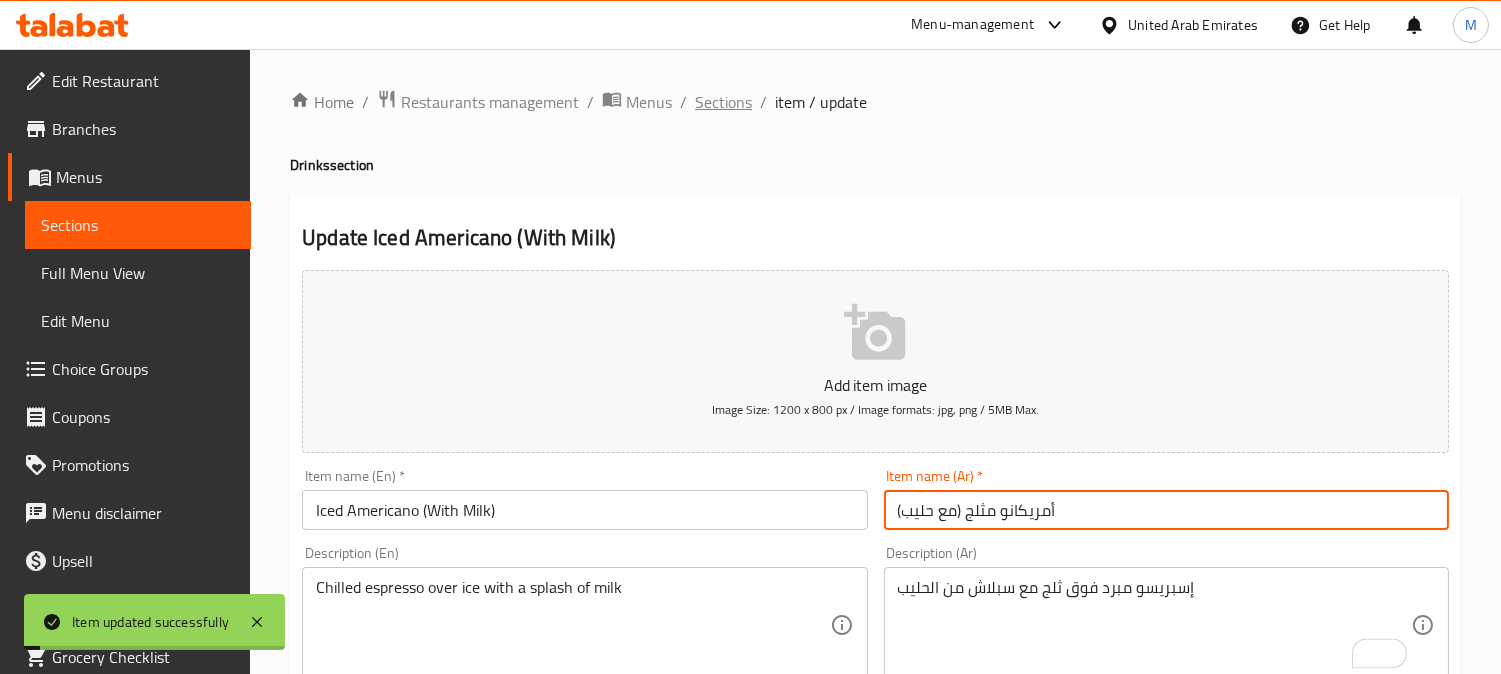click on "Sections" at bounding box center (723, 102) 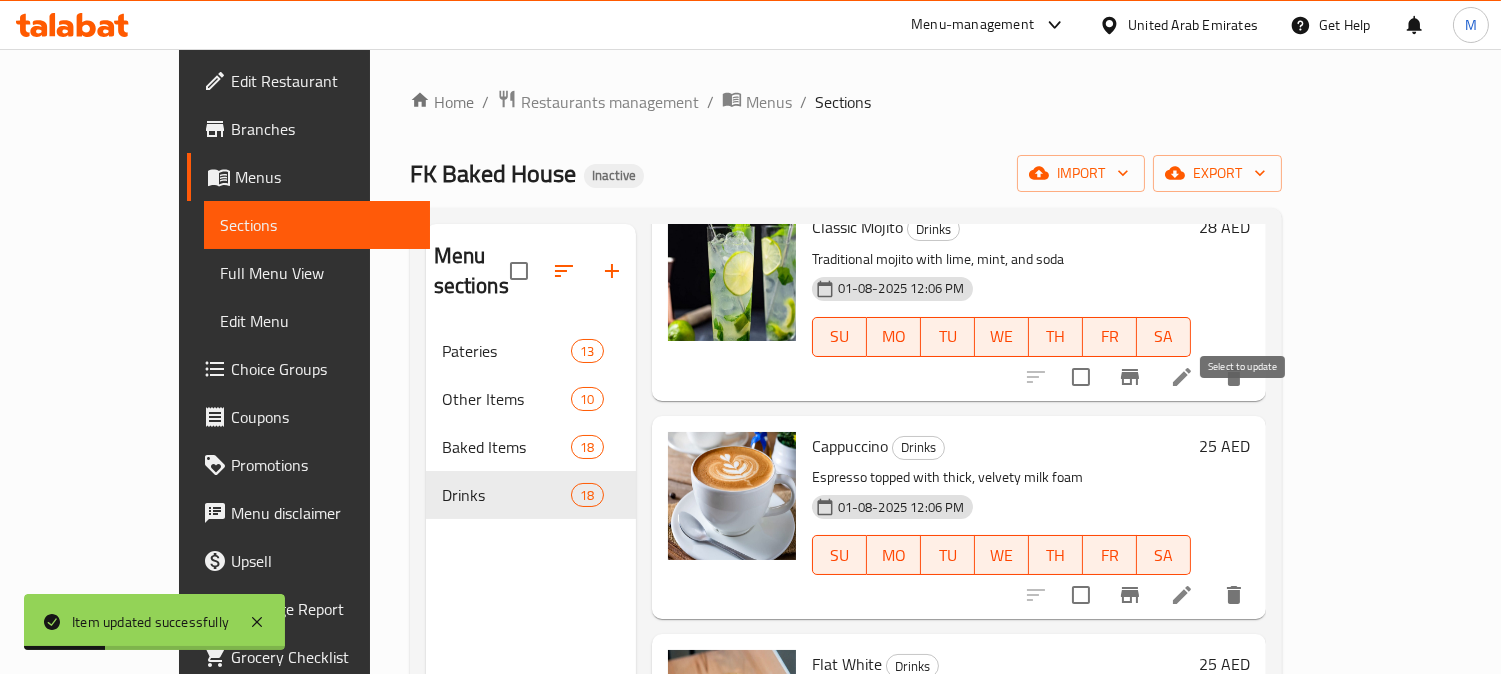 scroll, scrollTop: 555, scrollLeft: 0, axis: vertical 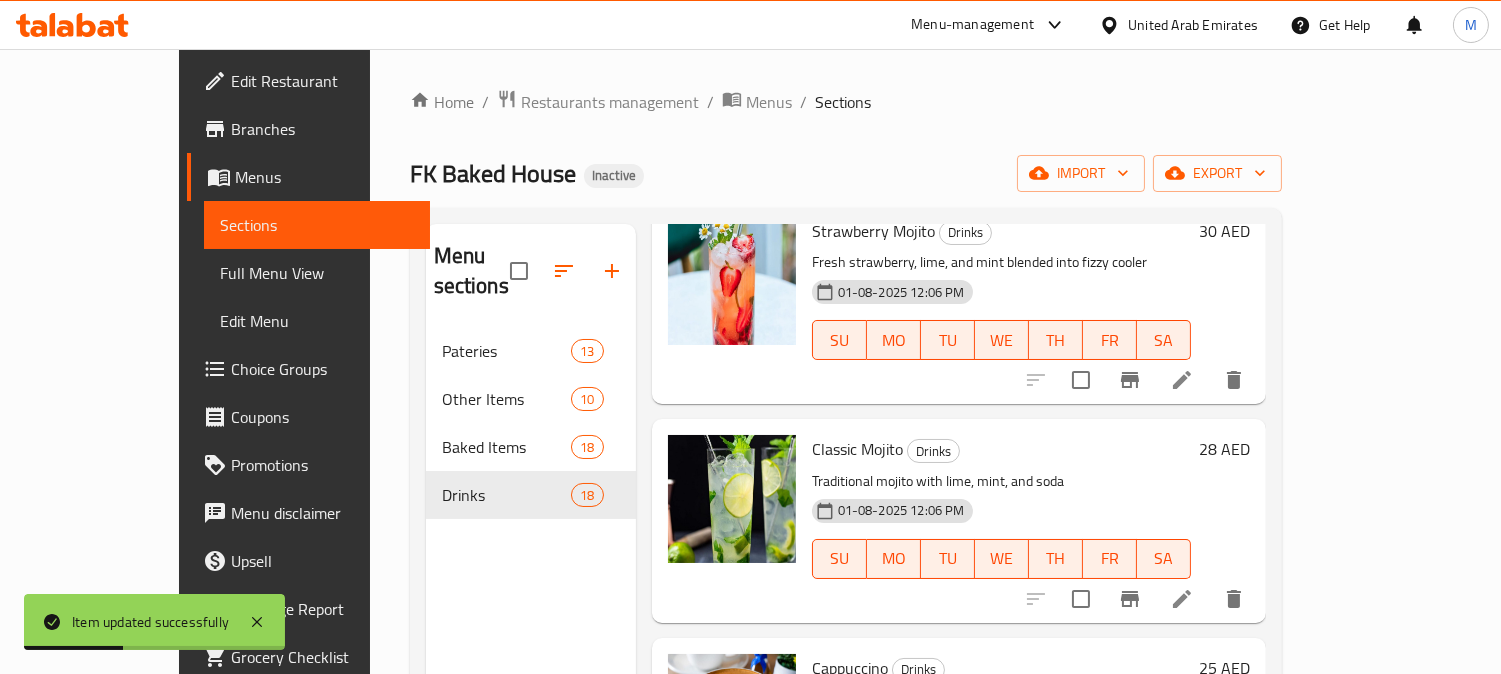 click at bounding box center (1182, 599) 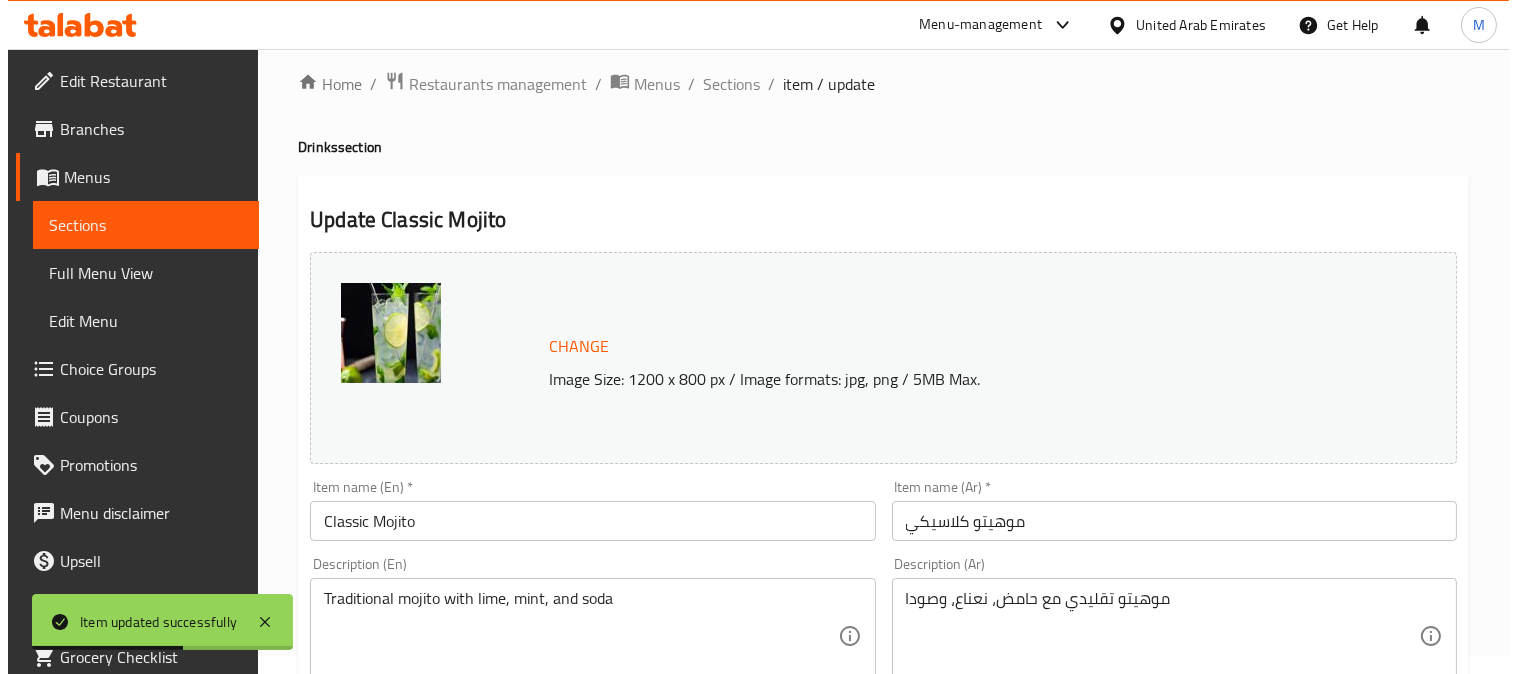 scroll, scrollTop: 0, scrollLeft: 0, axis: both 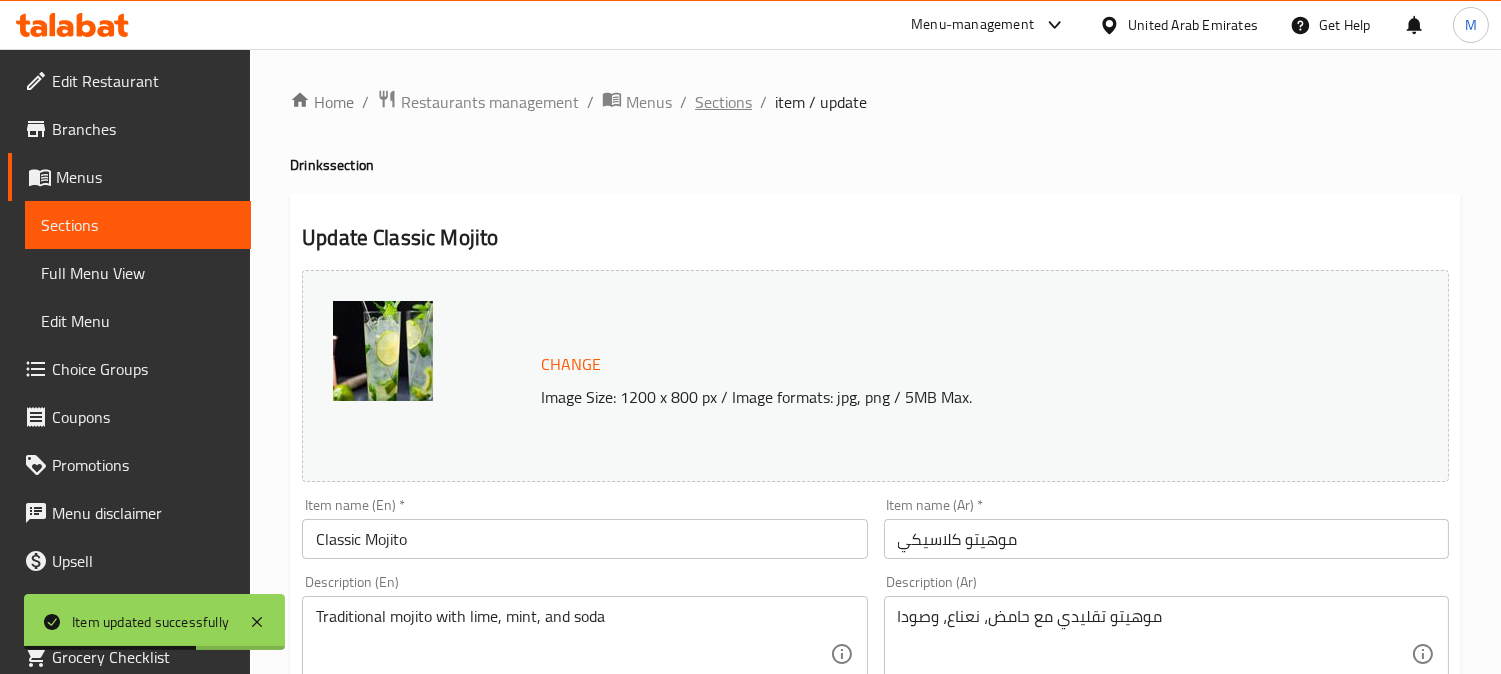 click on "Sections" at bounding box center (723, 102) 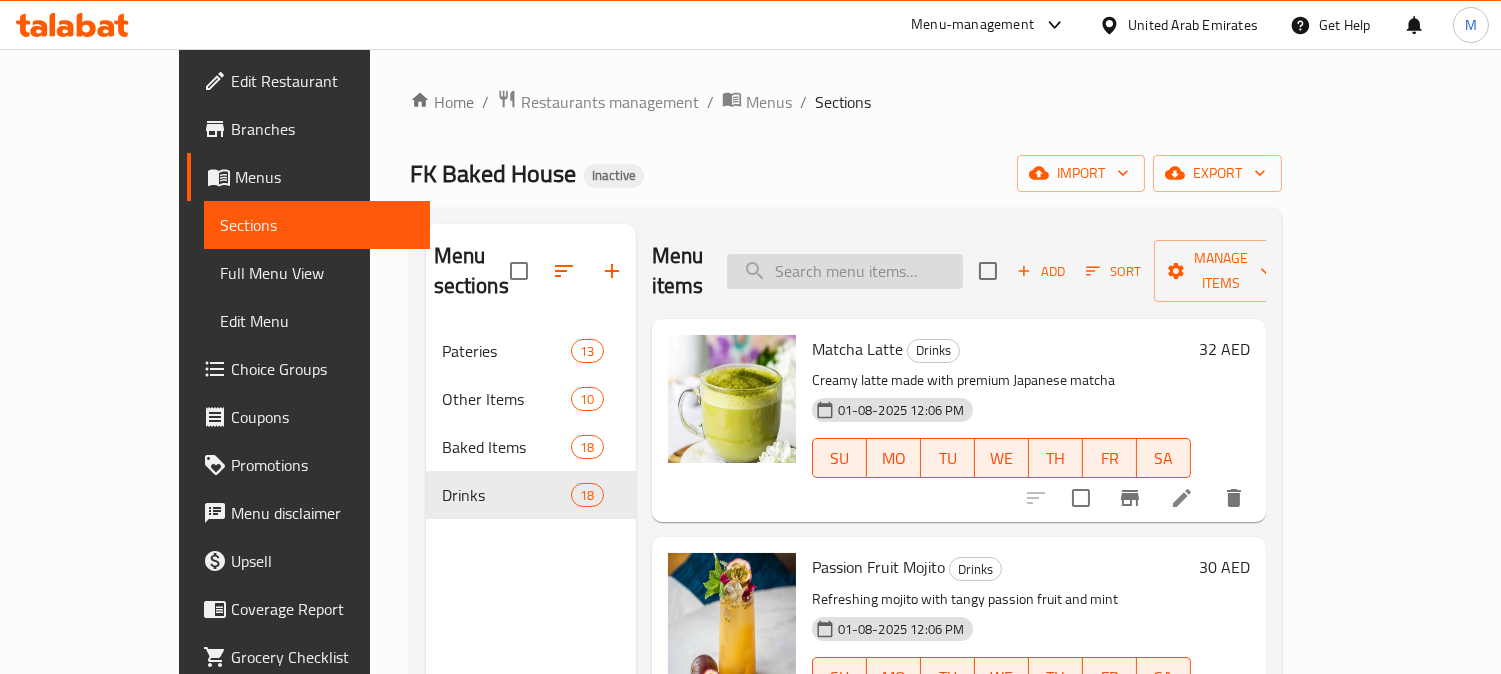 click at bounding box center [845, 271] 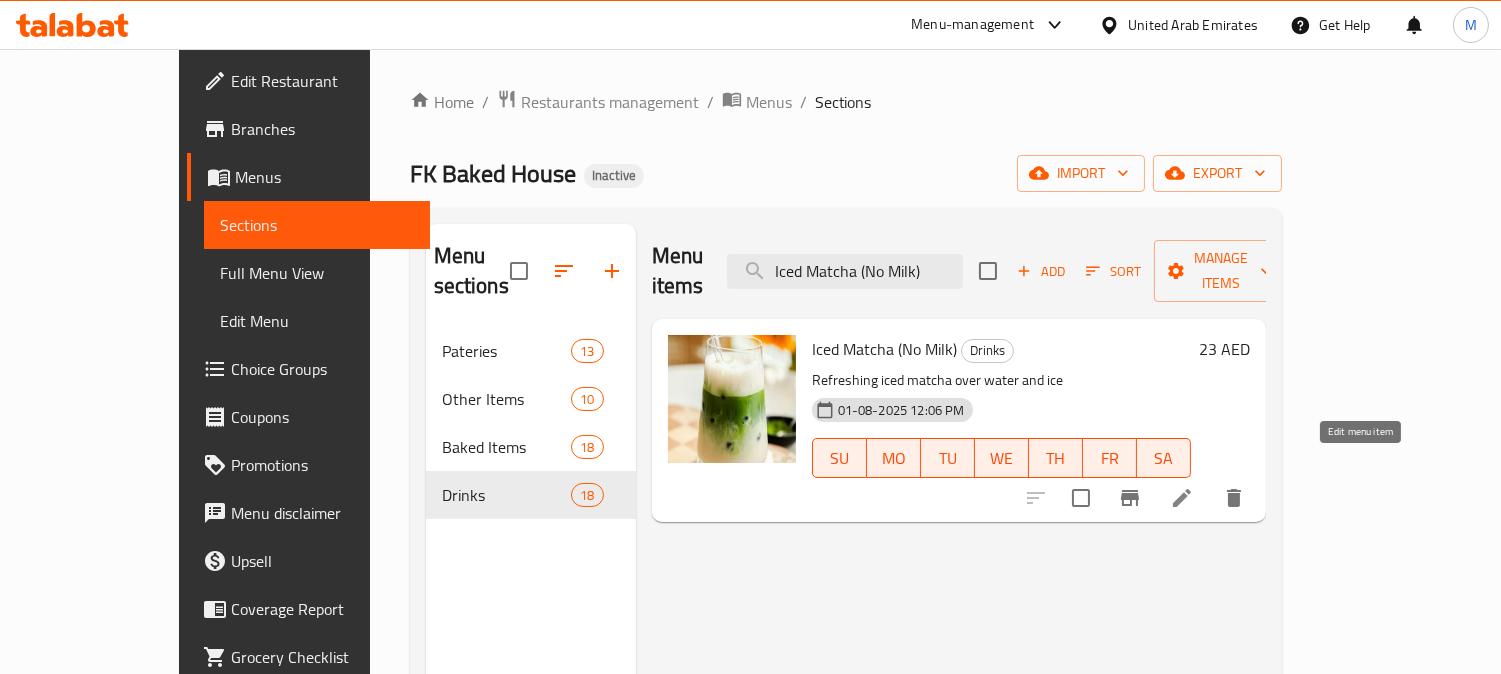 type on "Iced Matcha (No Milk)" 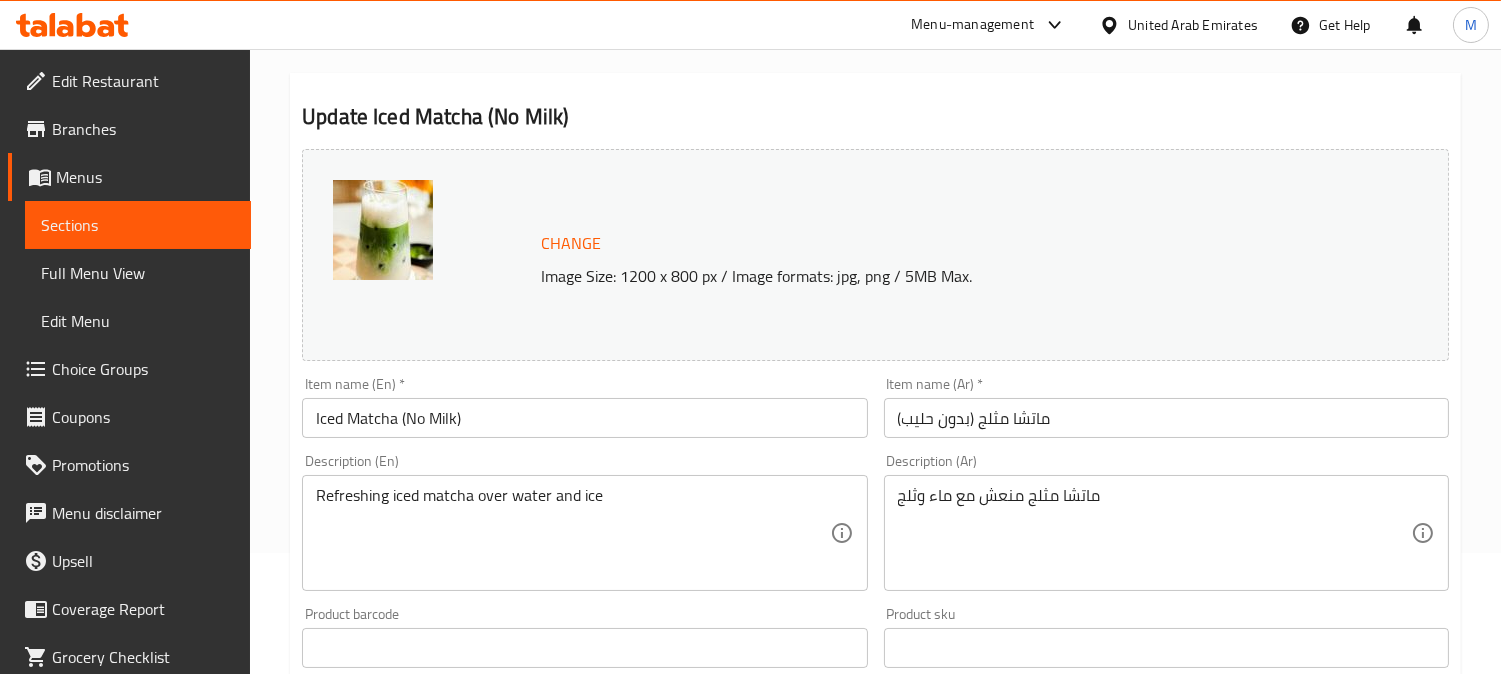 scroll, scrollTop: 333, scrollLeft: 0, axis: vertical 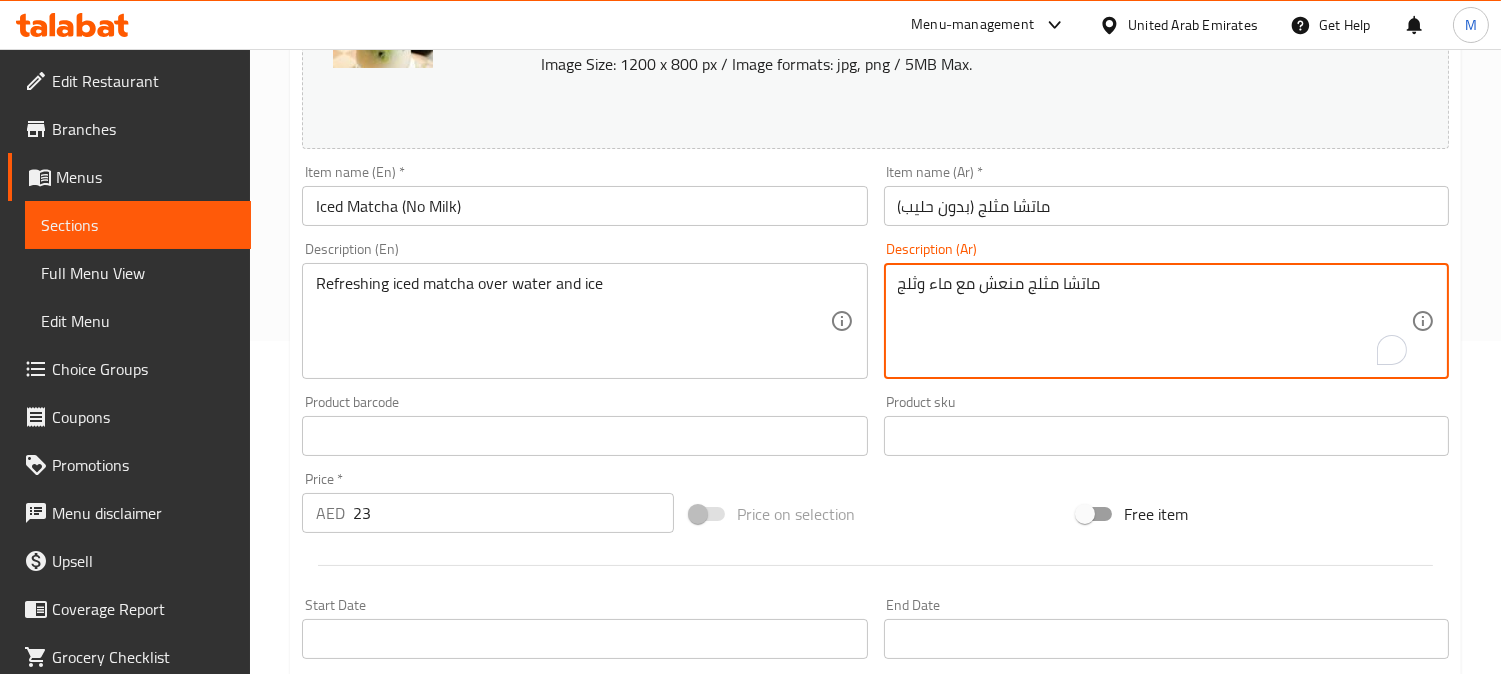 click on "ماتشا مثلج منعش مع ماء وثلج" at bounding box center [1154, 321] 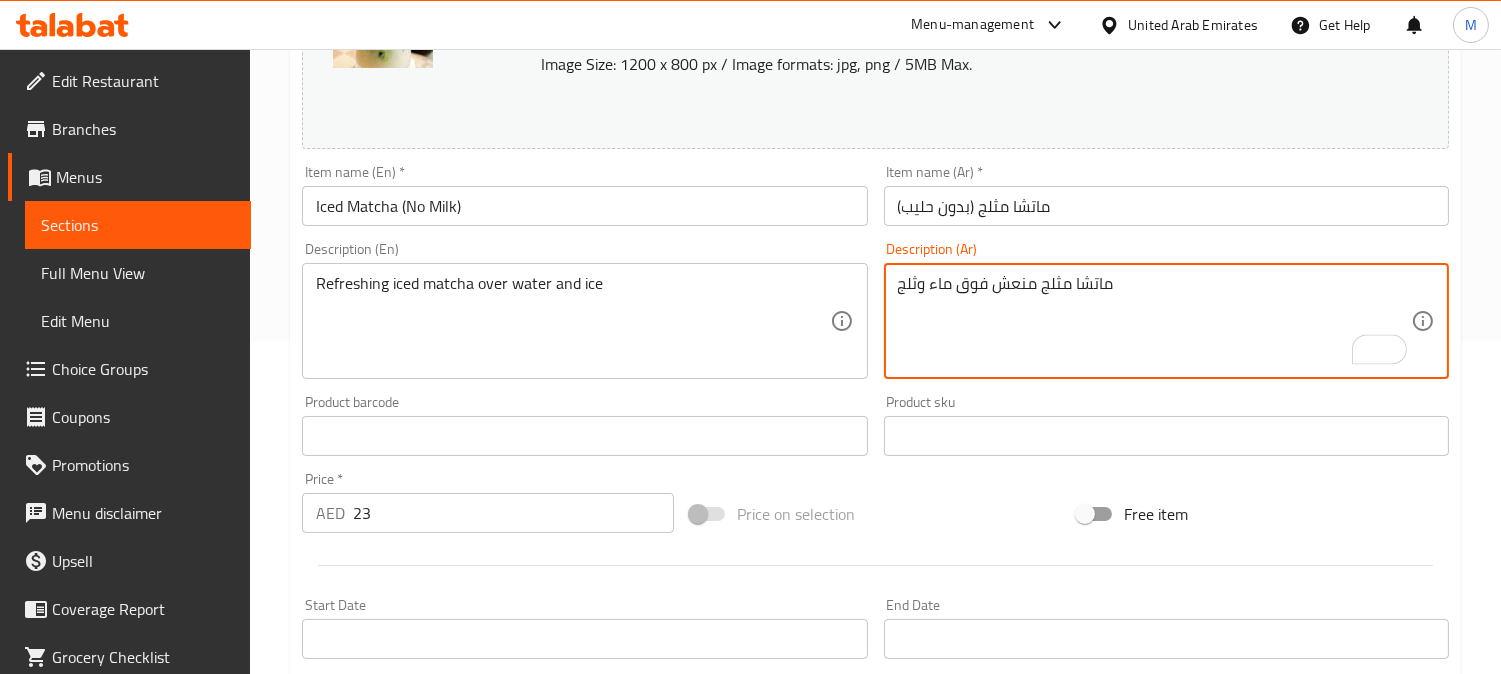 type on "ماتشا مثلج منعش فوق ماء وثلج" 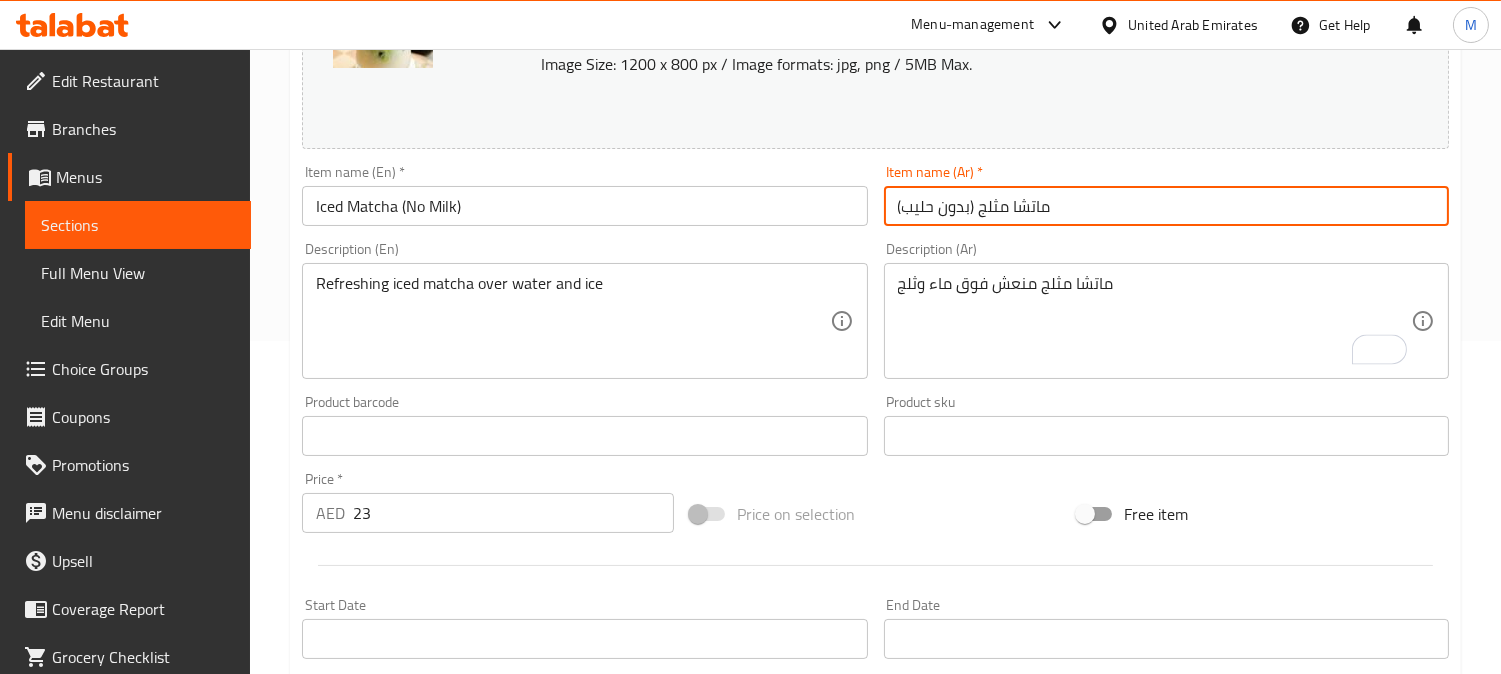 click on "Update" at bounding box center [439, 1022] 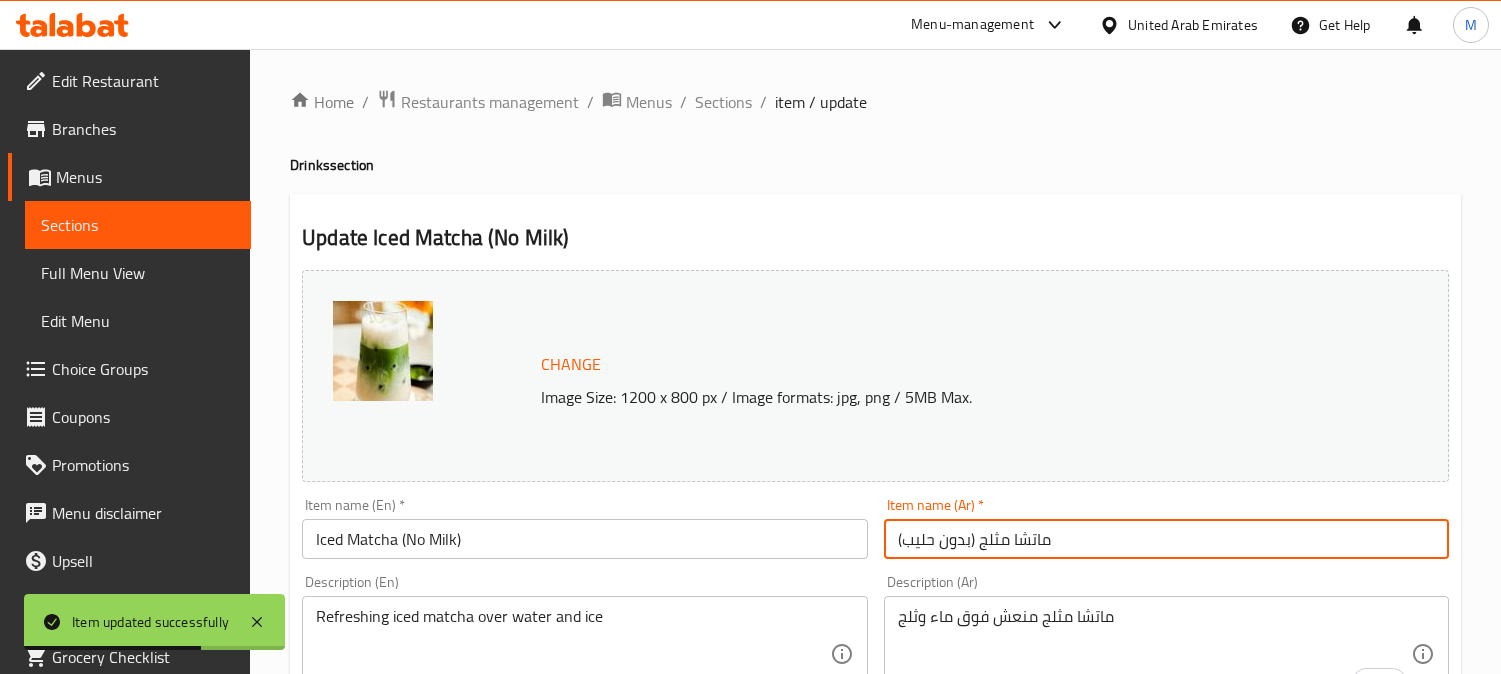 scroll, scrollTop: 333, scrollLeft: 0, axis: vertical 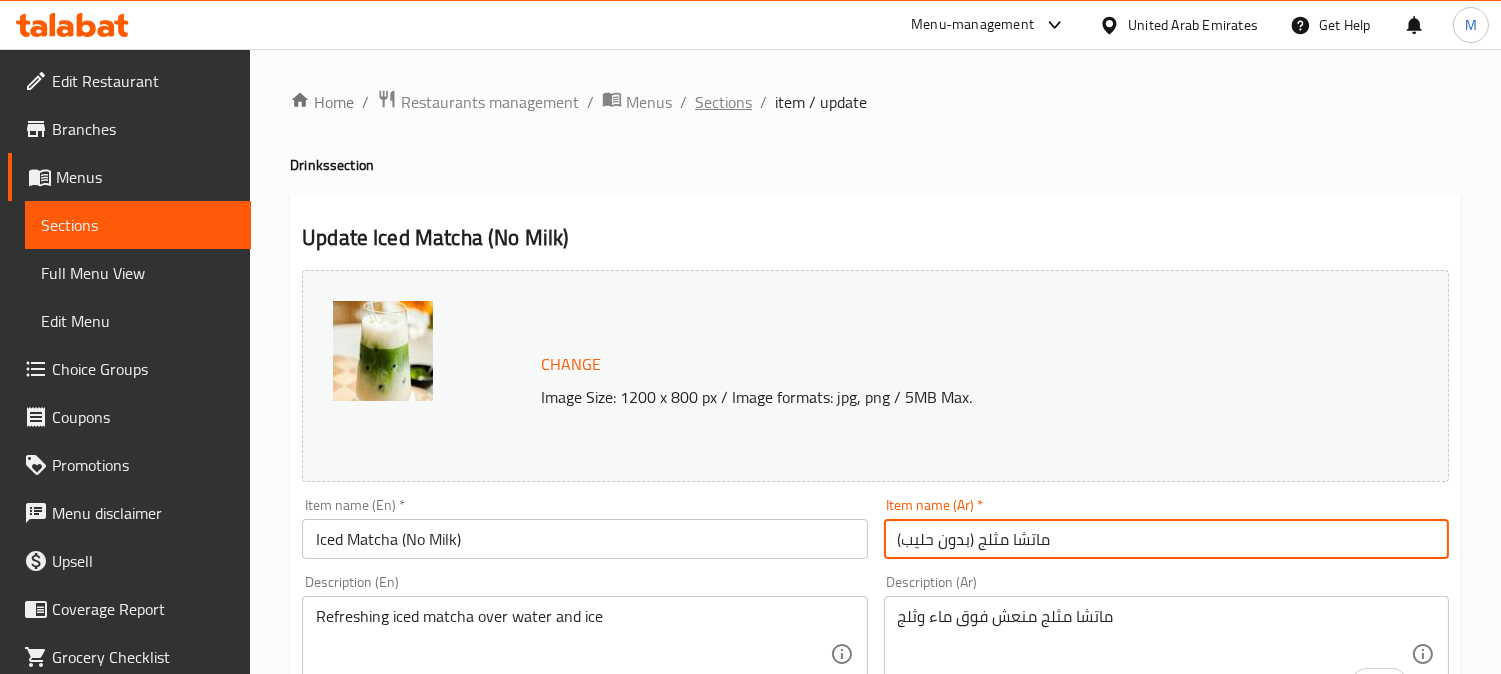 click on "Sections" at bounding box center (723, 102) 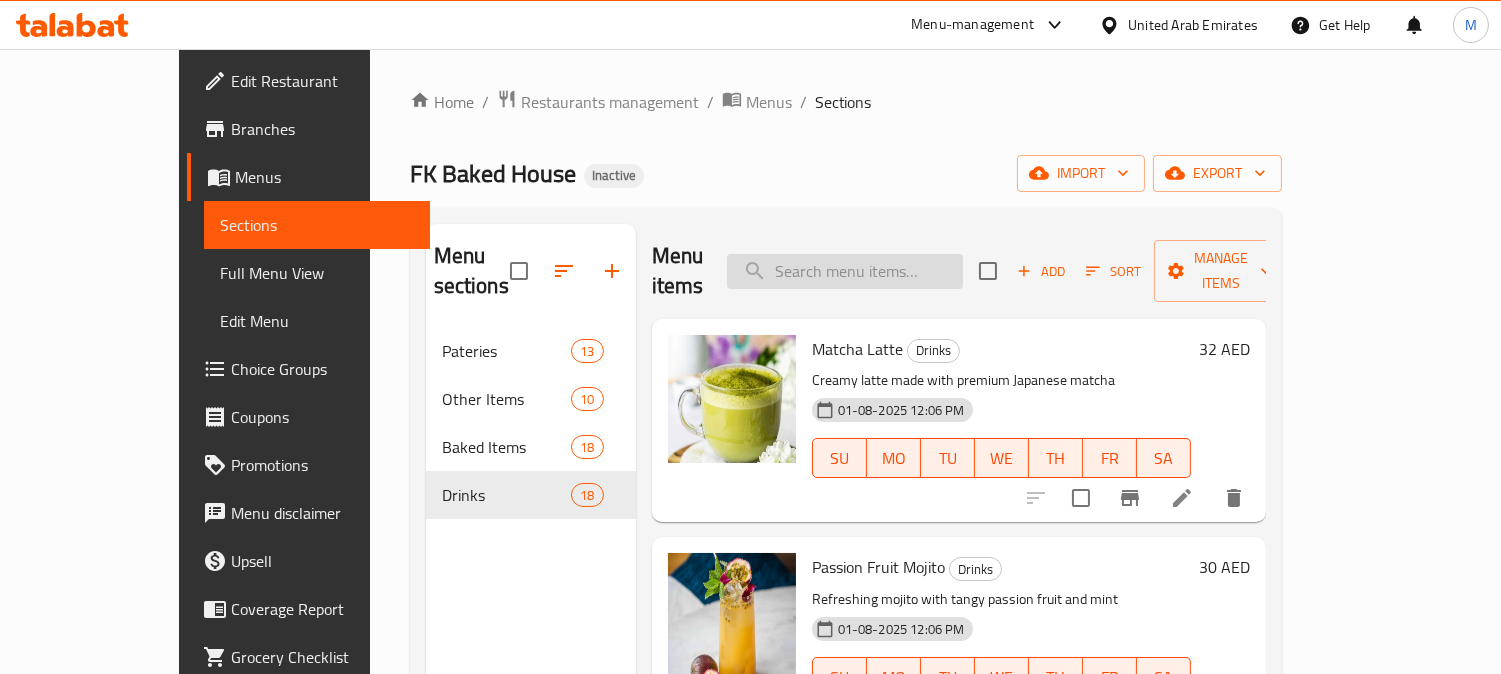 click at bounding box center (845, 271) 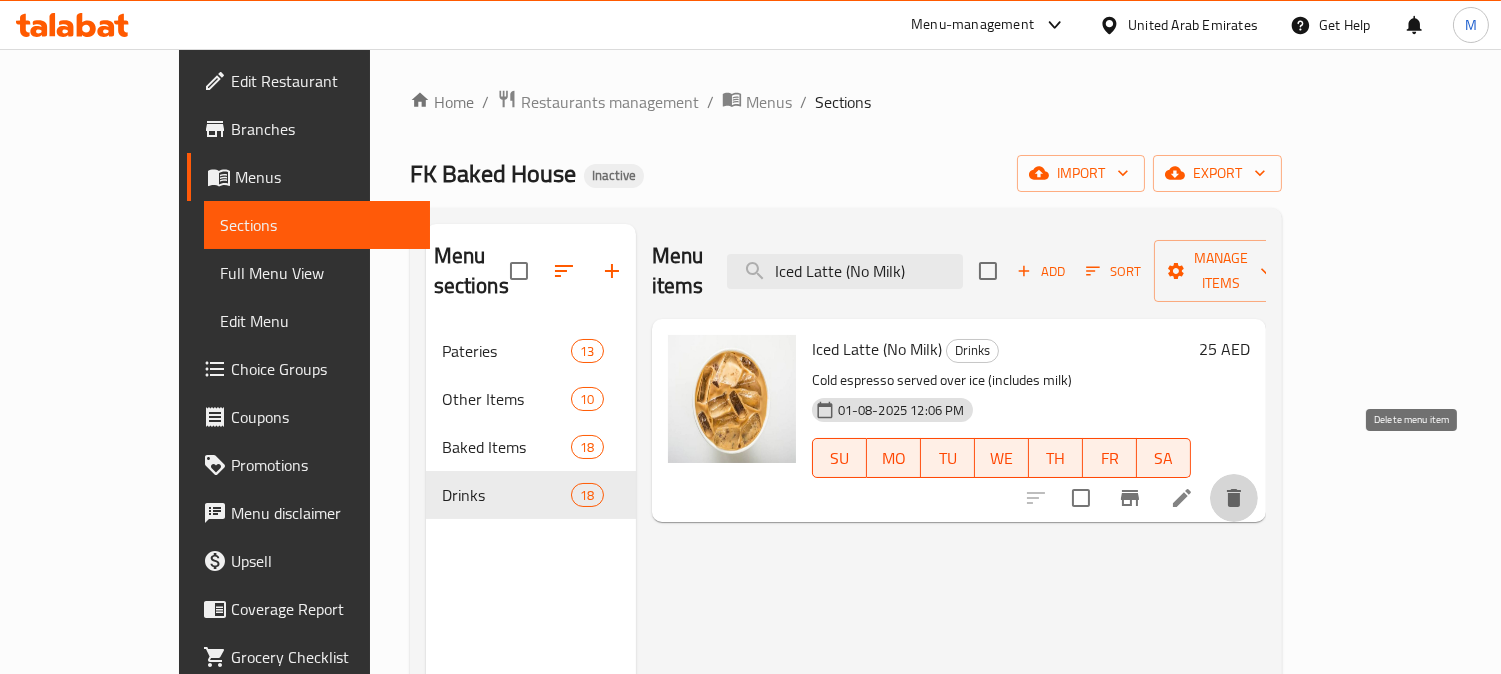 drag, startPoint x: 1405, startPoint y: 470, endPoint x: 1427, endPoint y: 470, distance: 22 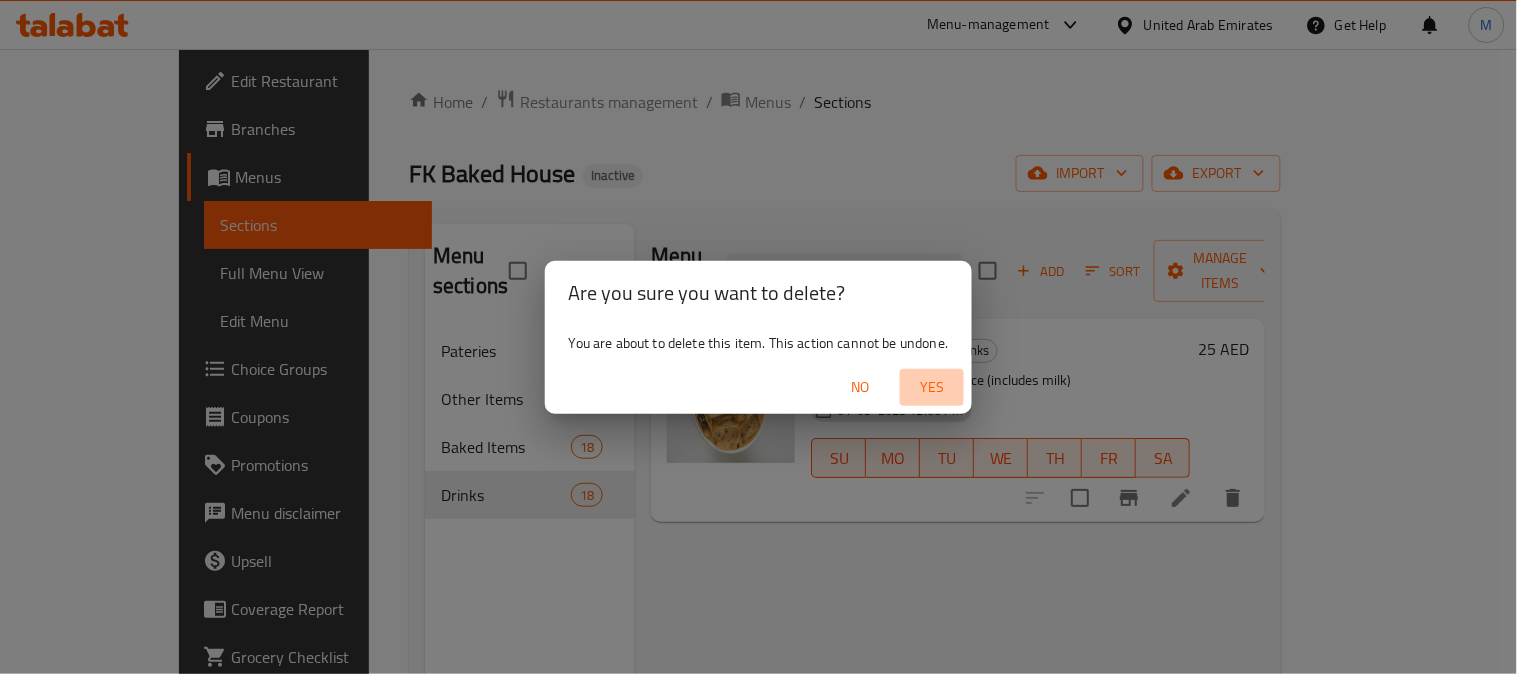 click on "Yes" at bounding box center [932, 387] 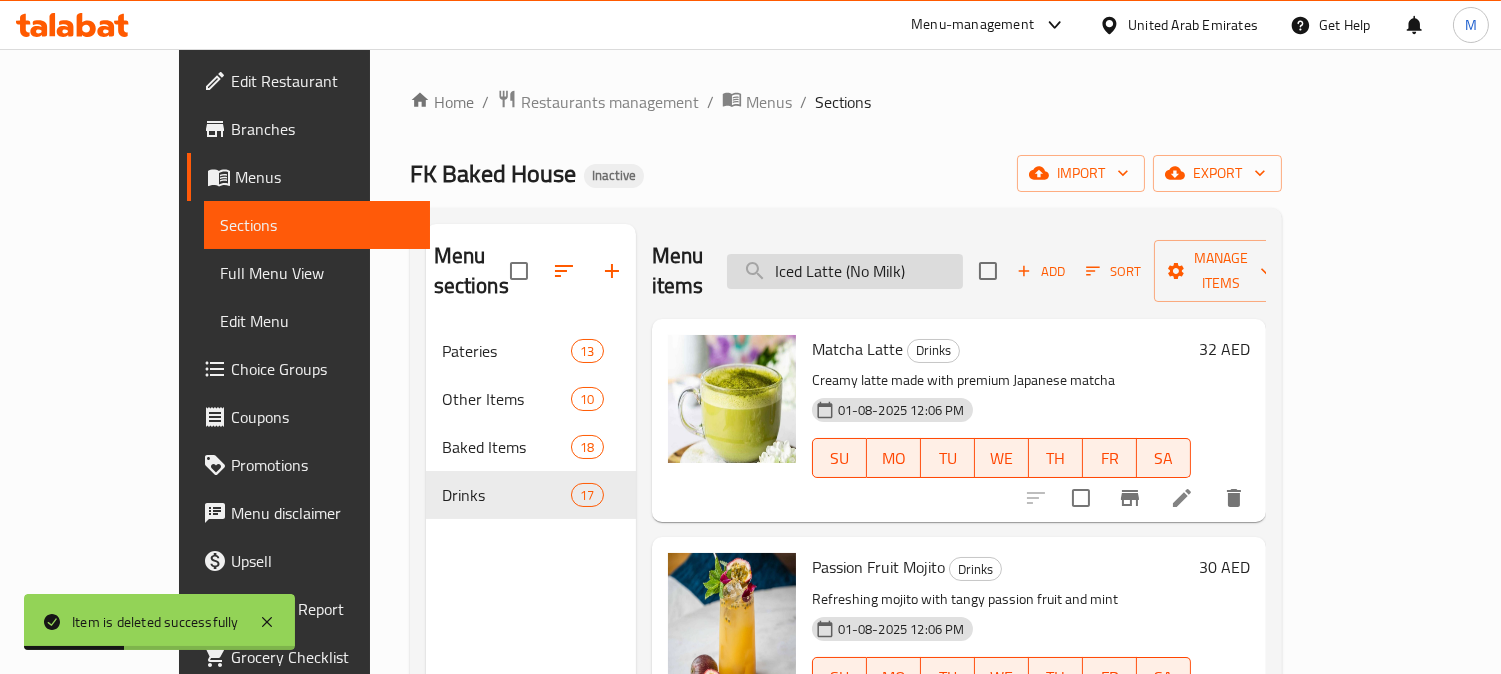 click on "Iced Latte (No Milk)" at bounding box center [845, 271] 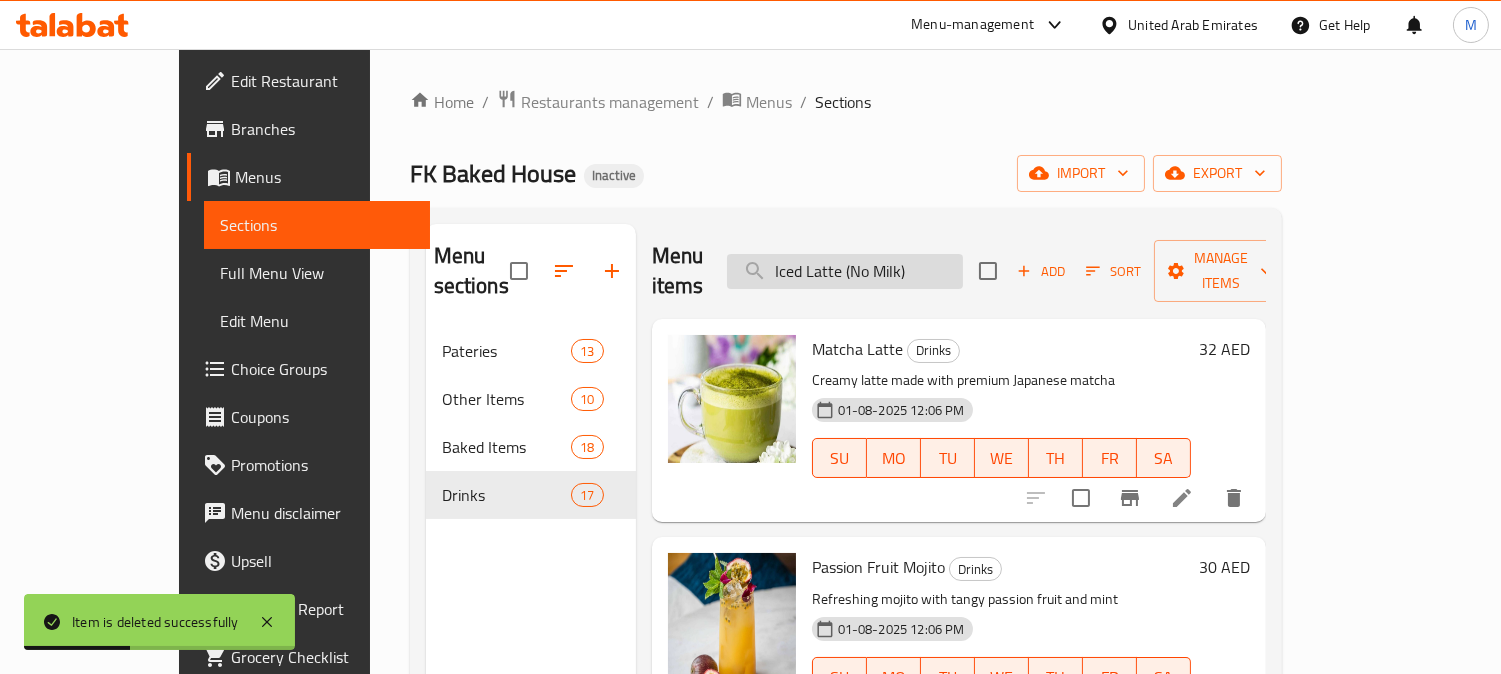 click on "Iced Latte (No Milk)" at bounding box center (845, 271) 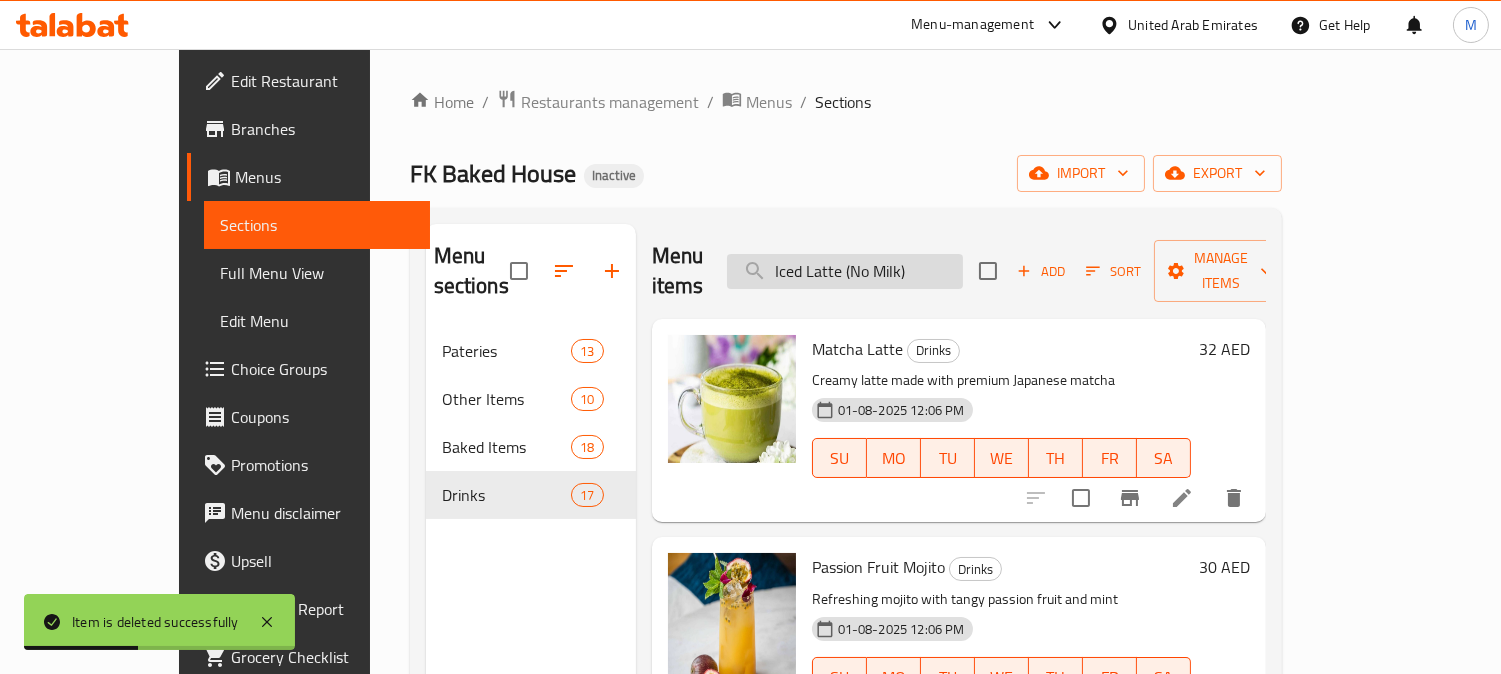 click on "Iced Latte (No Milk)" at bounding box center [845, 271] 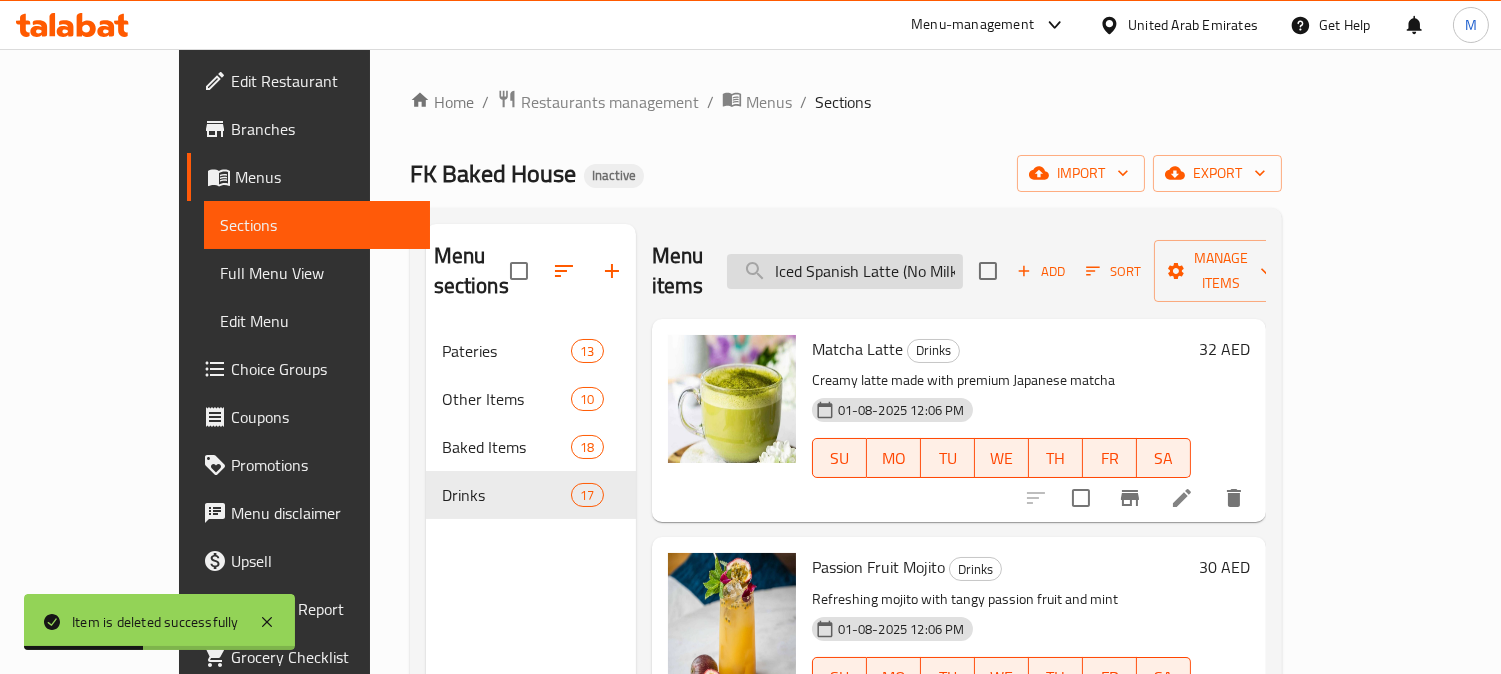 scroll, scrollTop: 0, scrollLeft: 5, axis: horizontal 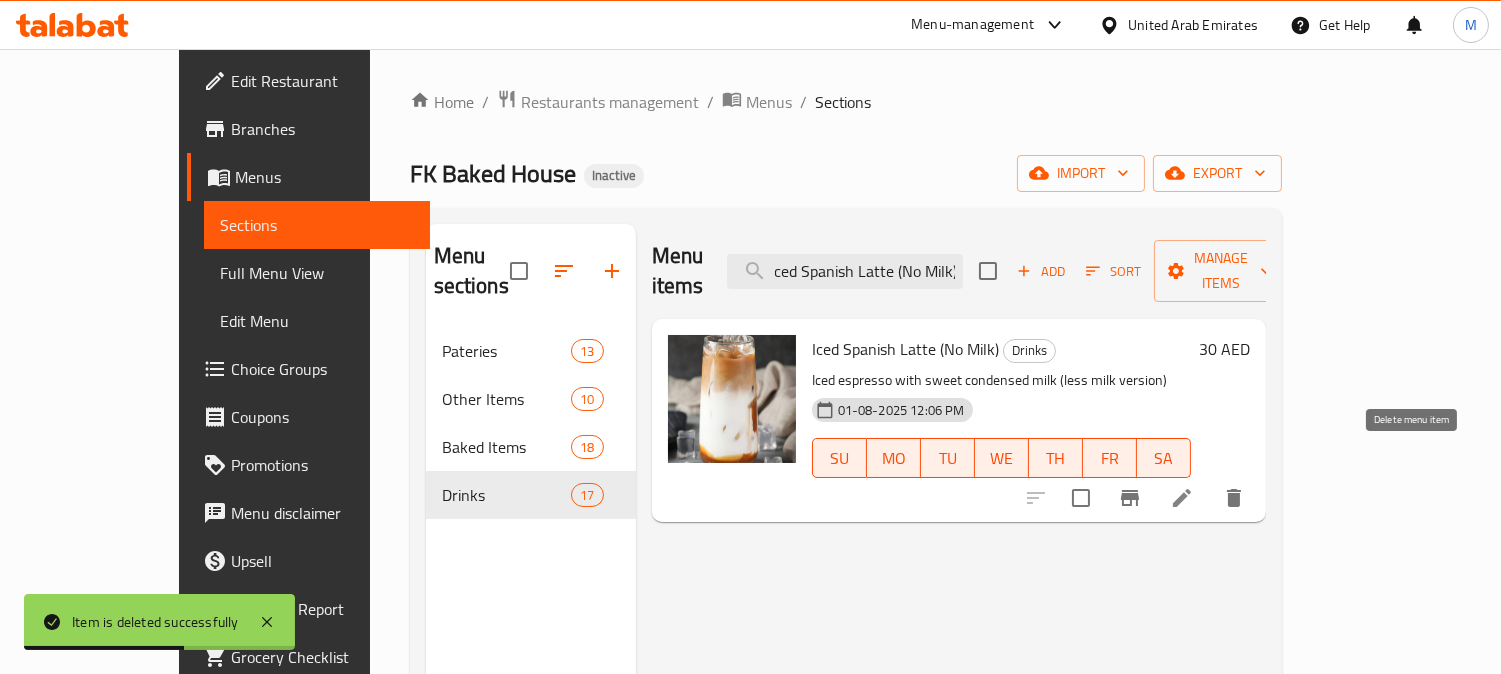 click 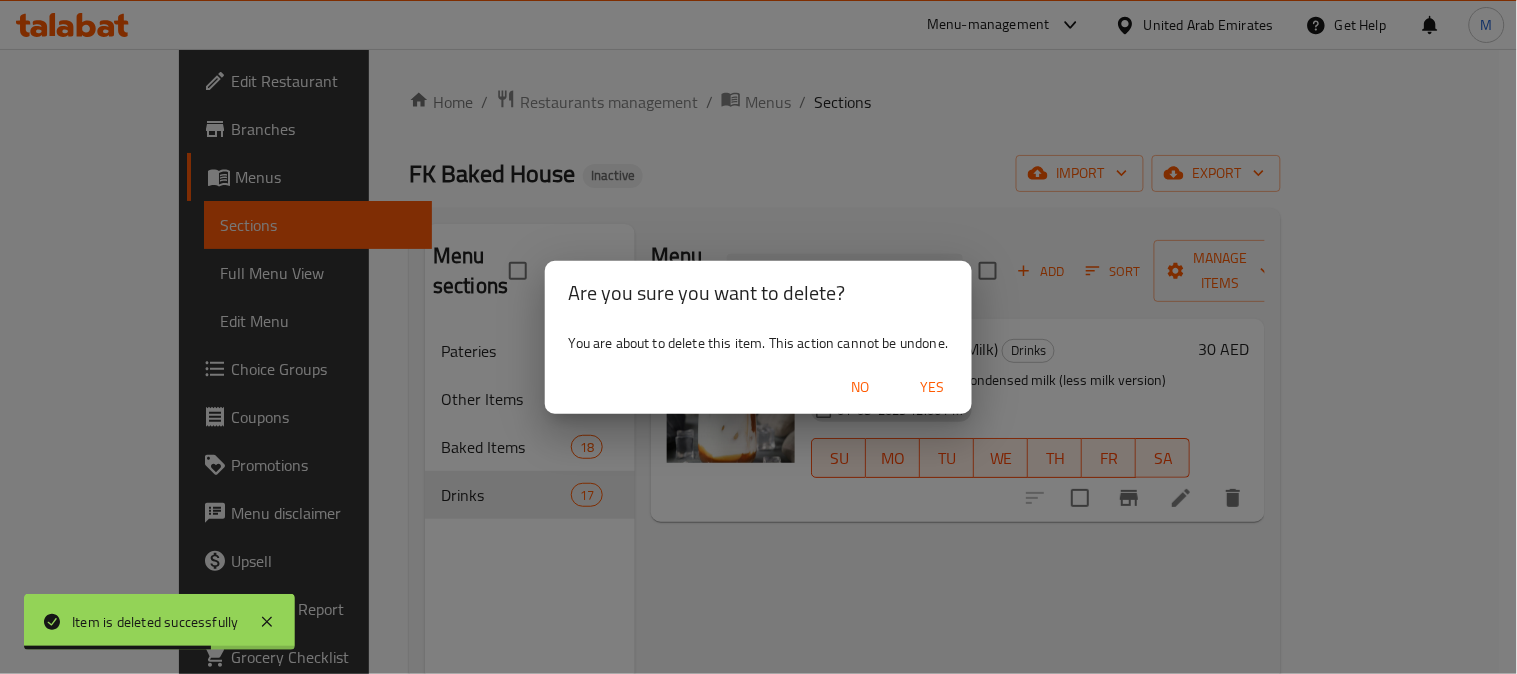 click on "Yes" at bounding box center (932, 387) 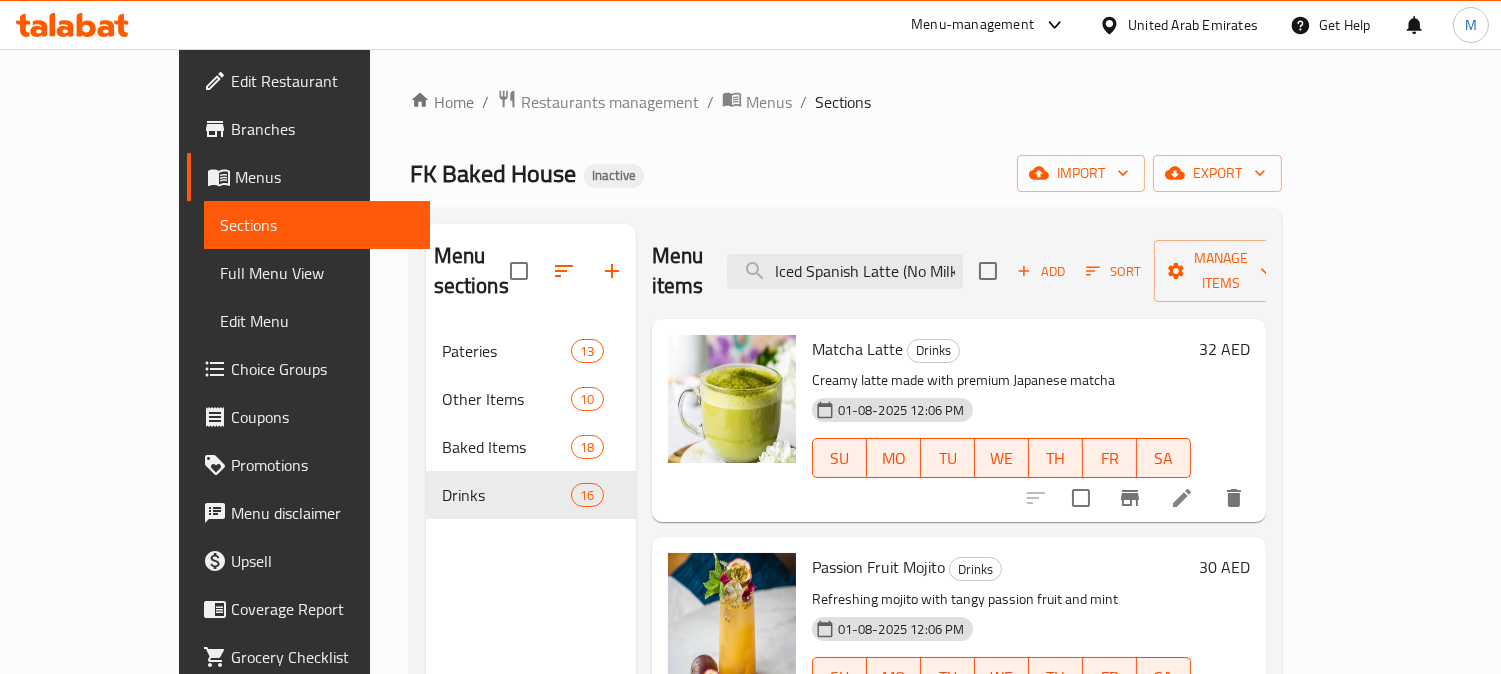 click on "Home / Restaurants management / Menus / Sections" at bounding box center [846, 102] 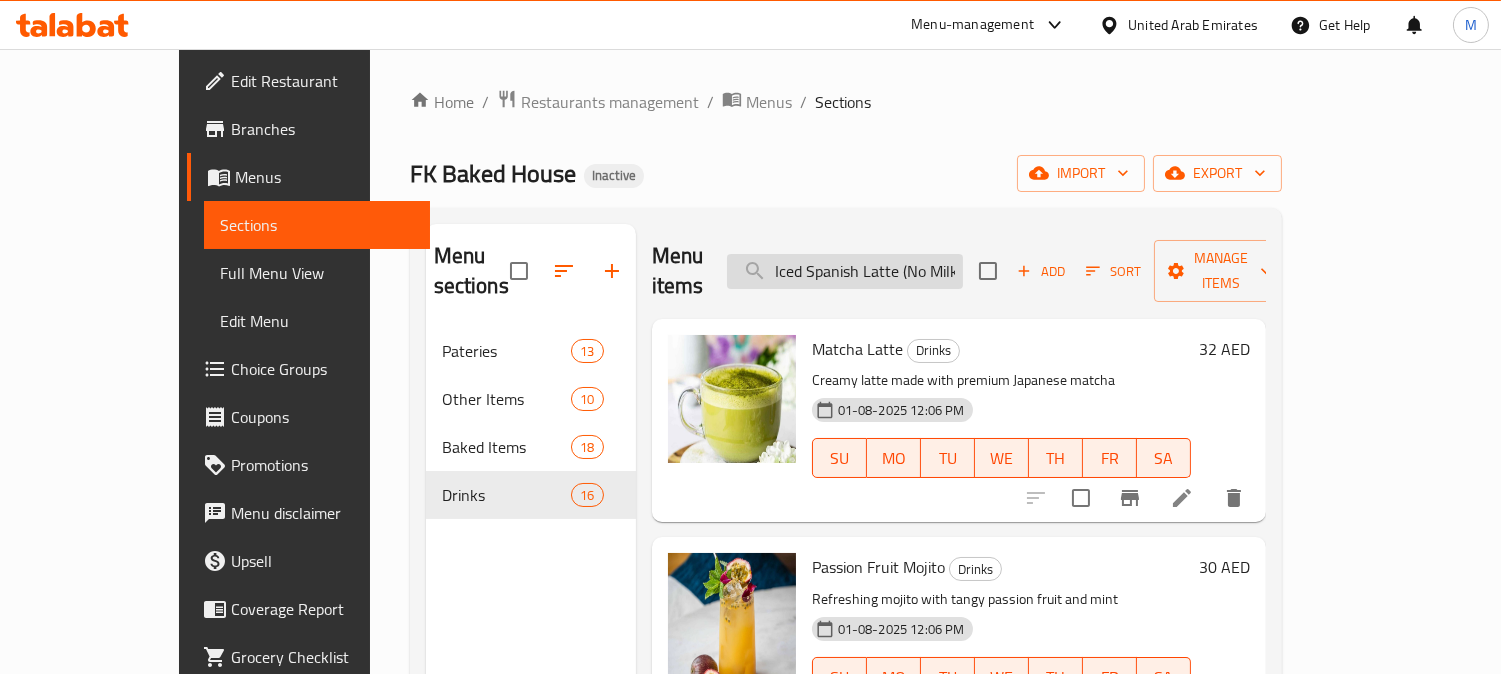 click on "Iced Spanish Latte (No Milk)" at bounding box center [845, 271] 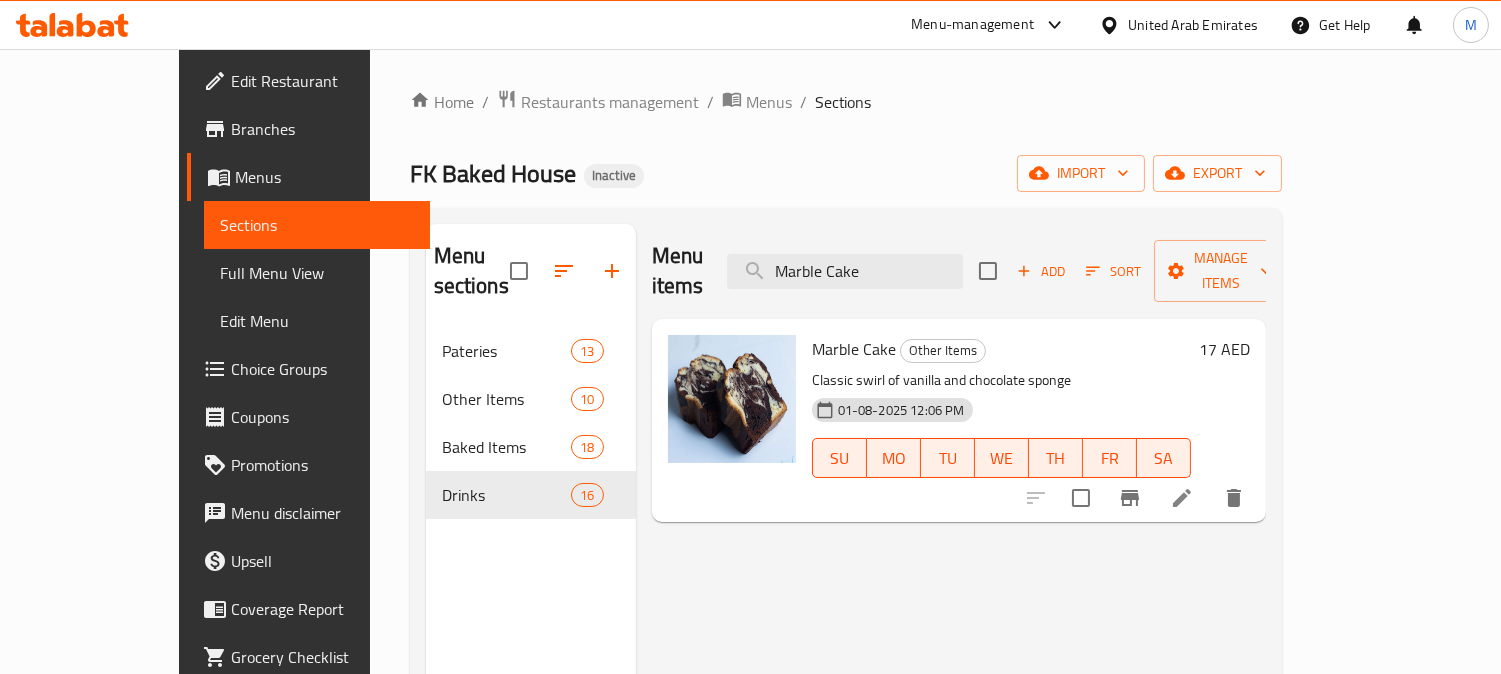type on "Marble Cake" 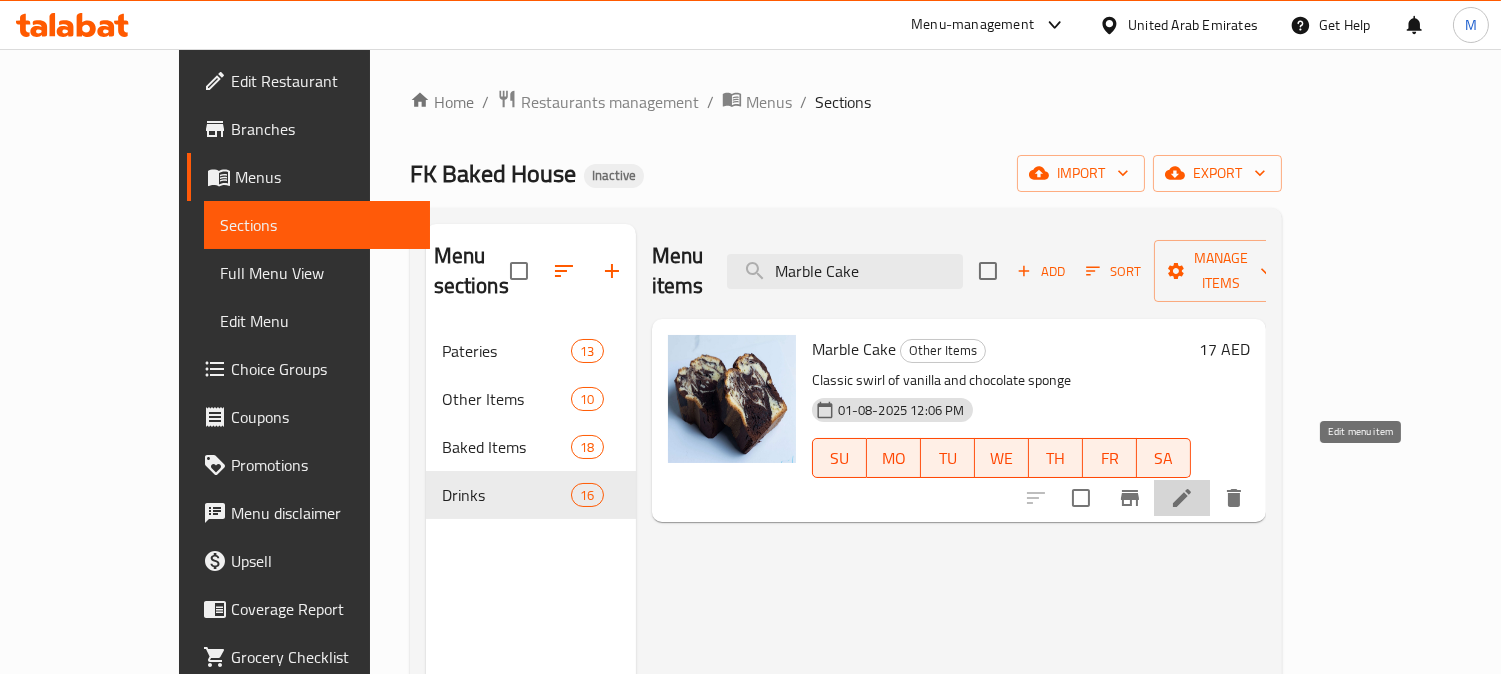 click 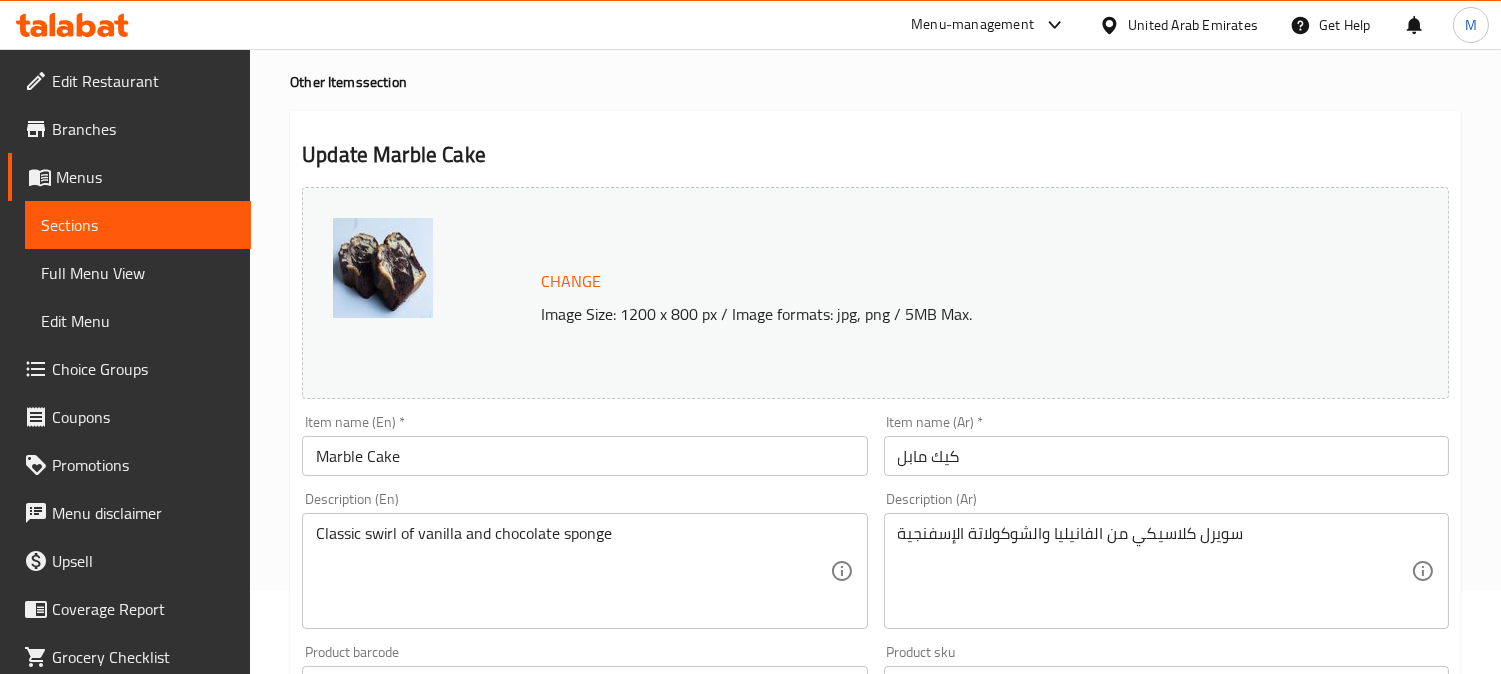 scroll, scrollTop: 222, scrollLeft: 0, axis: vertical 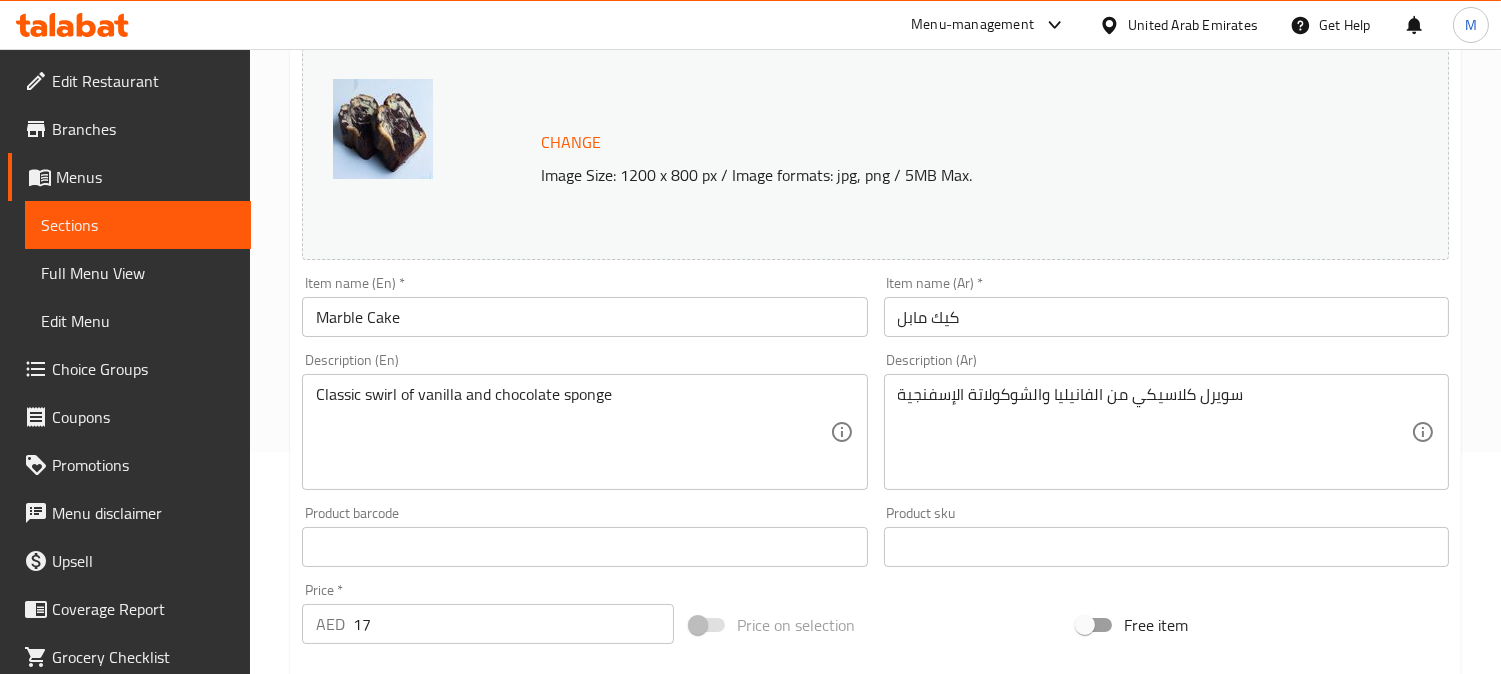 click on "Marble Cake" at bounding box center [584, 317] 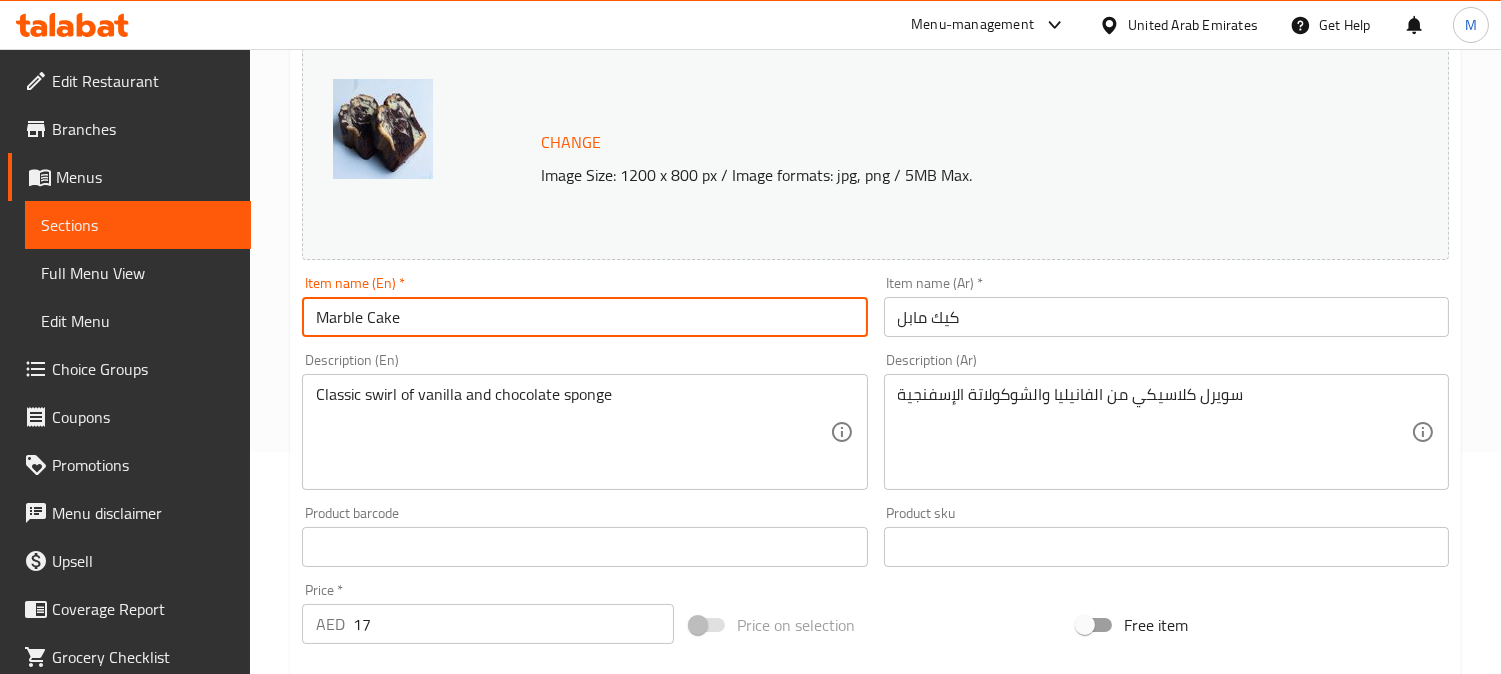 click on "Marble Cake" at bounding box center [584, 317] 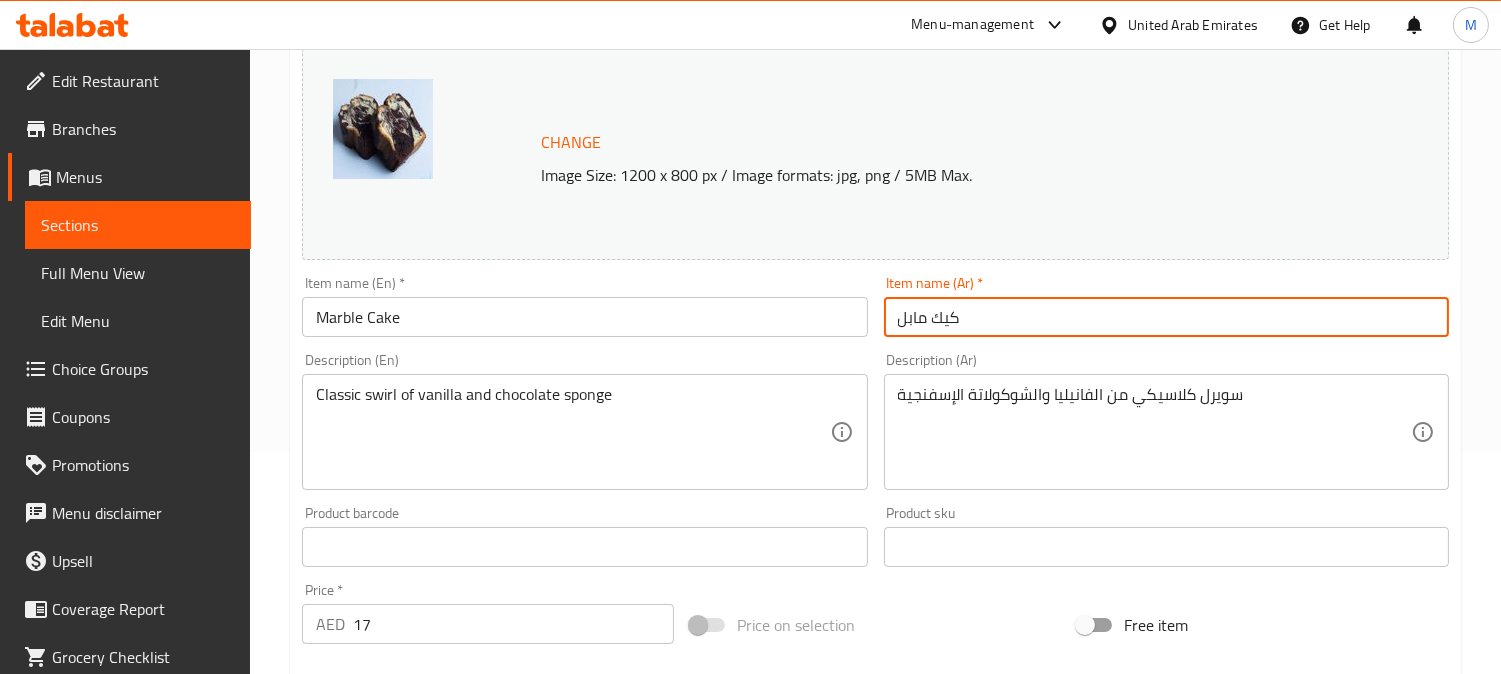 click on "كيك مابل" at bounding box center (1166, 317) 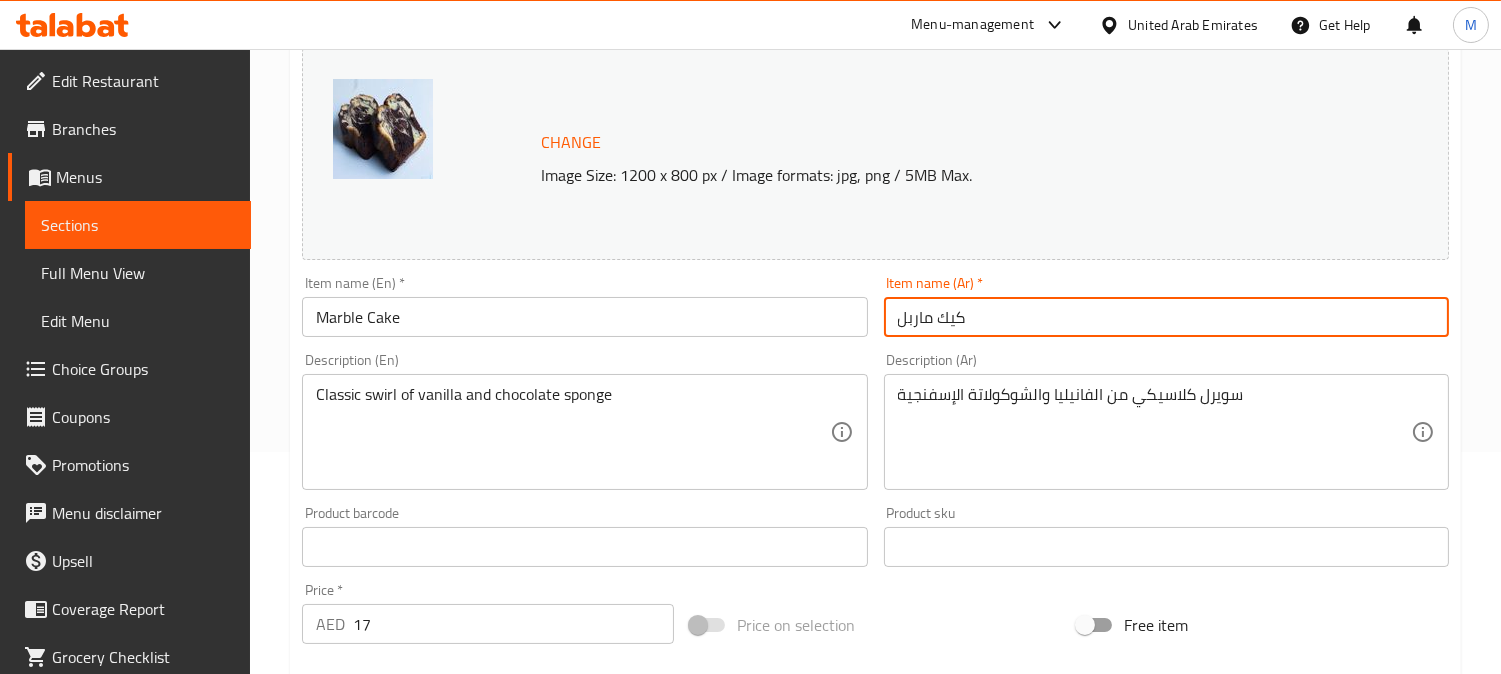 type on "كيك ماربل" 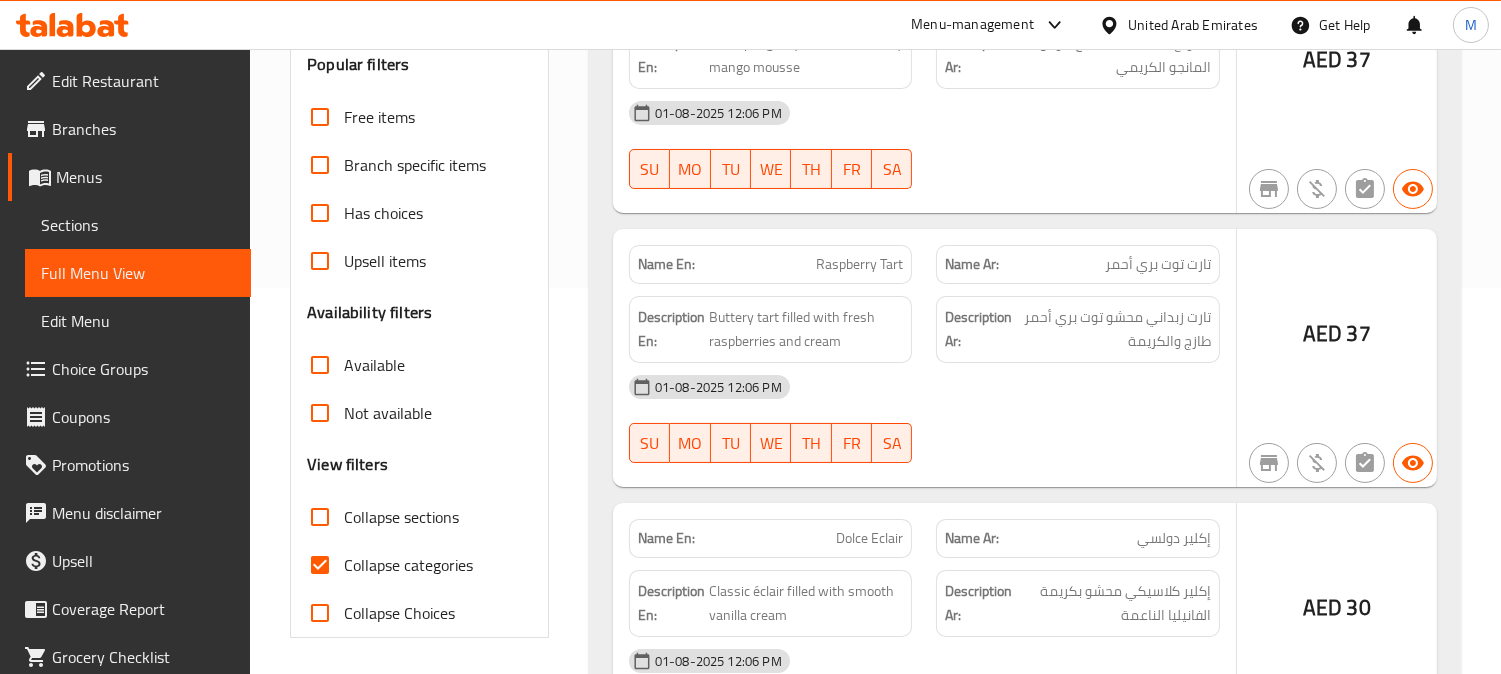 scroll, scrollTop: 390, scrollLeft: 0, axis: vertical 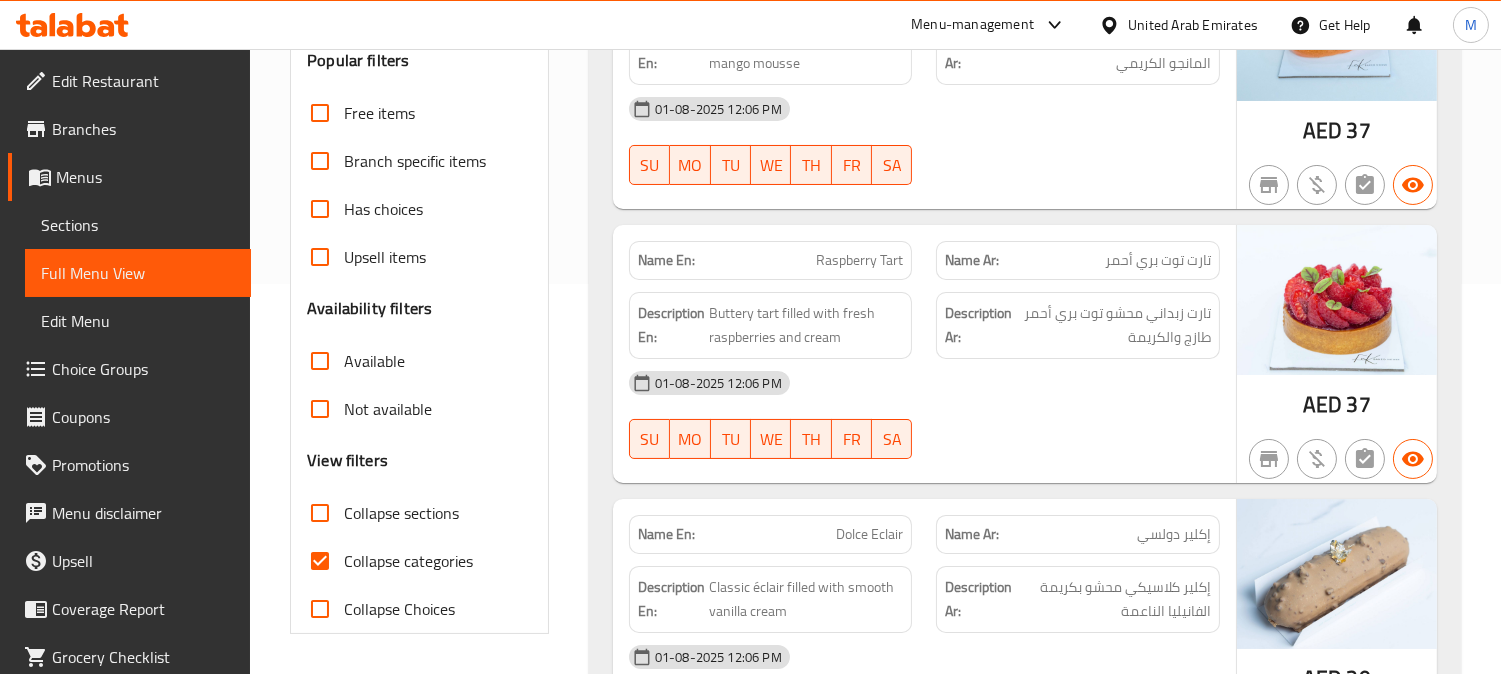 click on "Collapse categories" at bounding box center (320, 561) 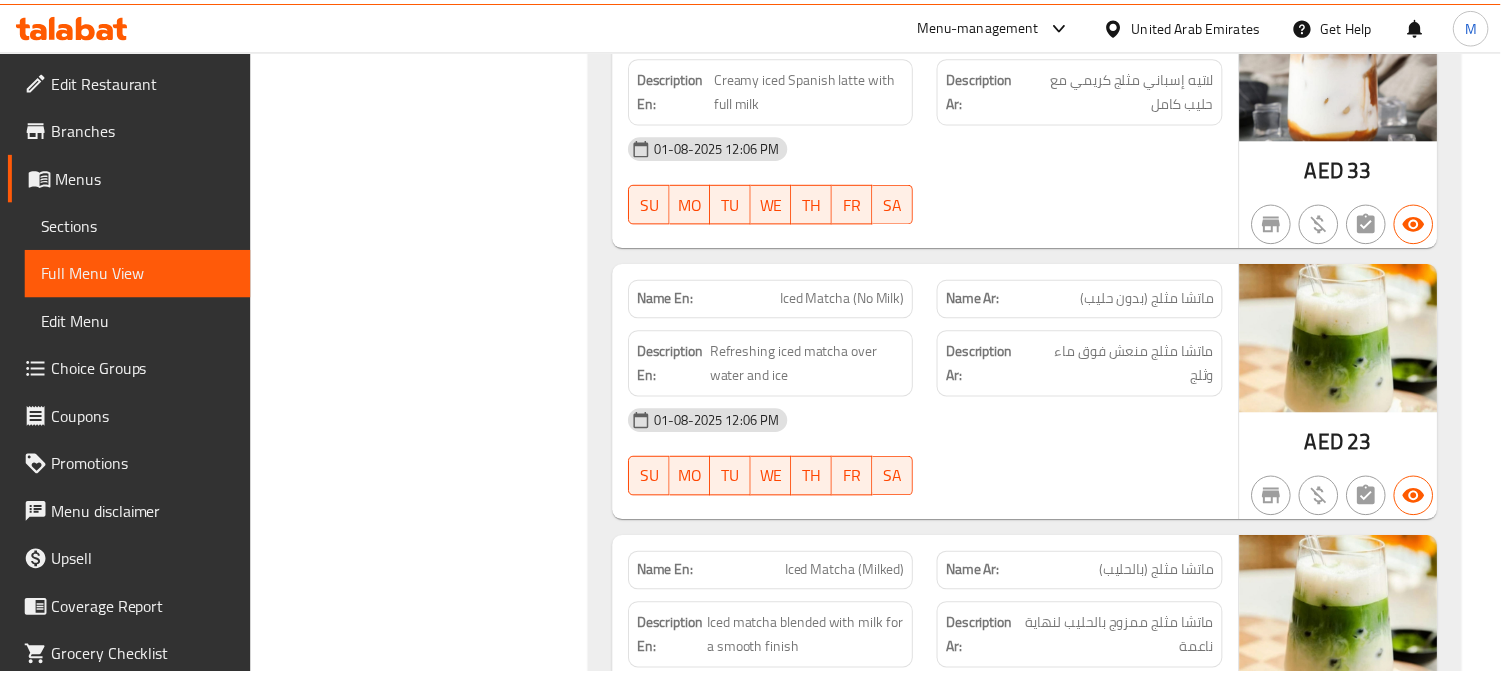 scroll, scrollTop: 15792, scrollLeft: 0, axis: vertical 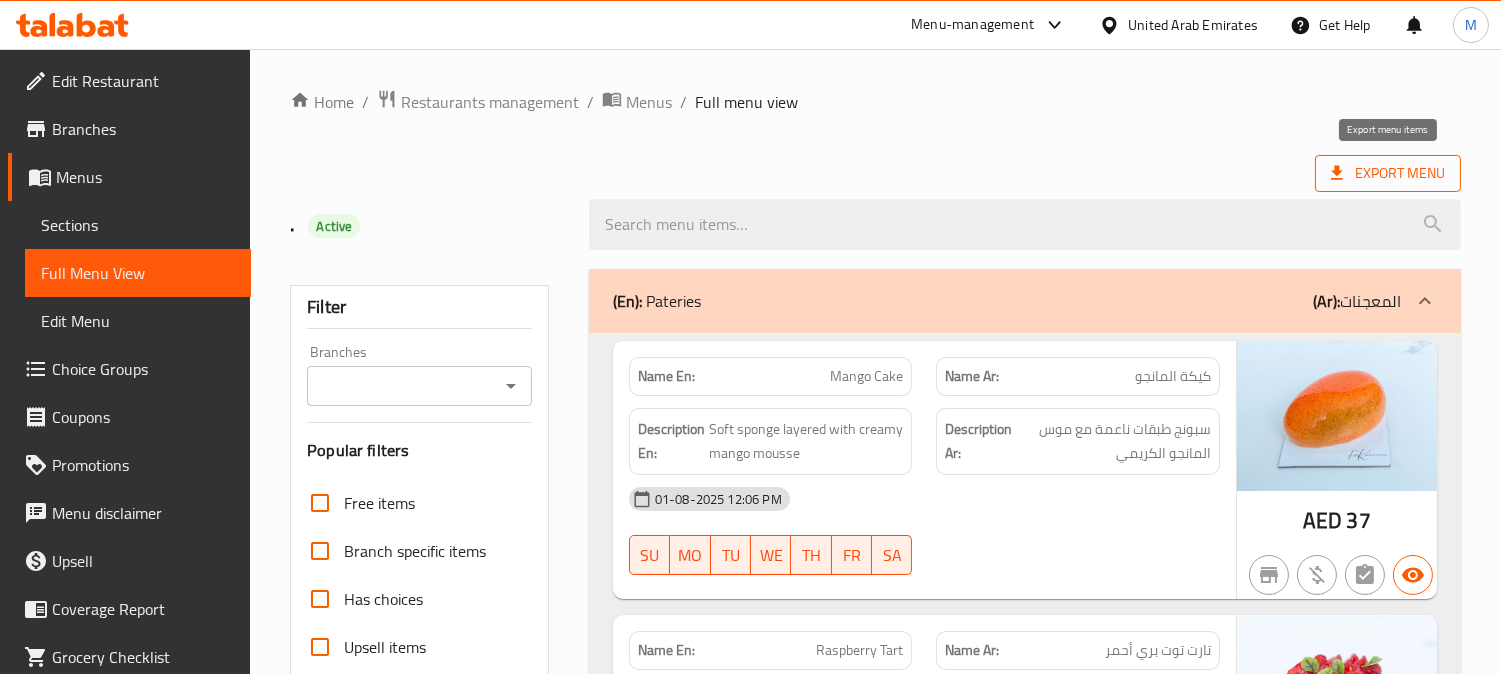 click on "Export Menu" at bounding box center (1388, 173) 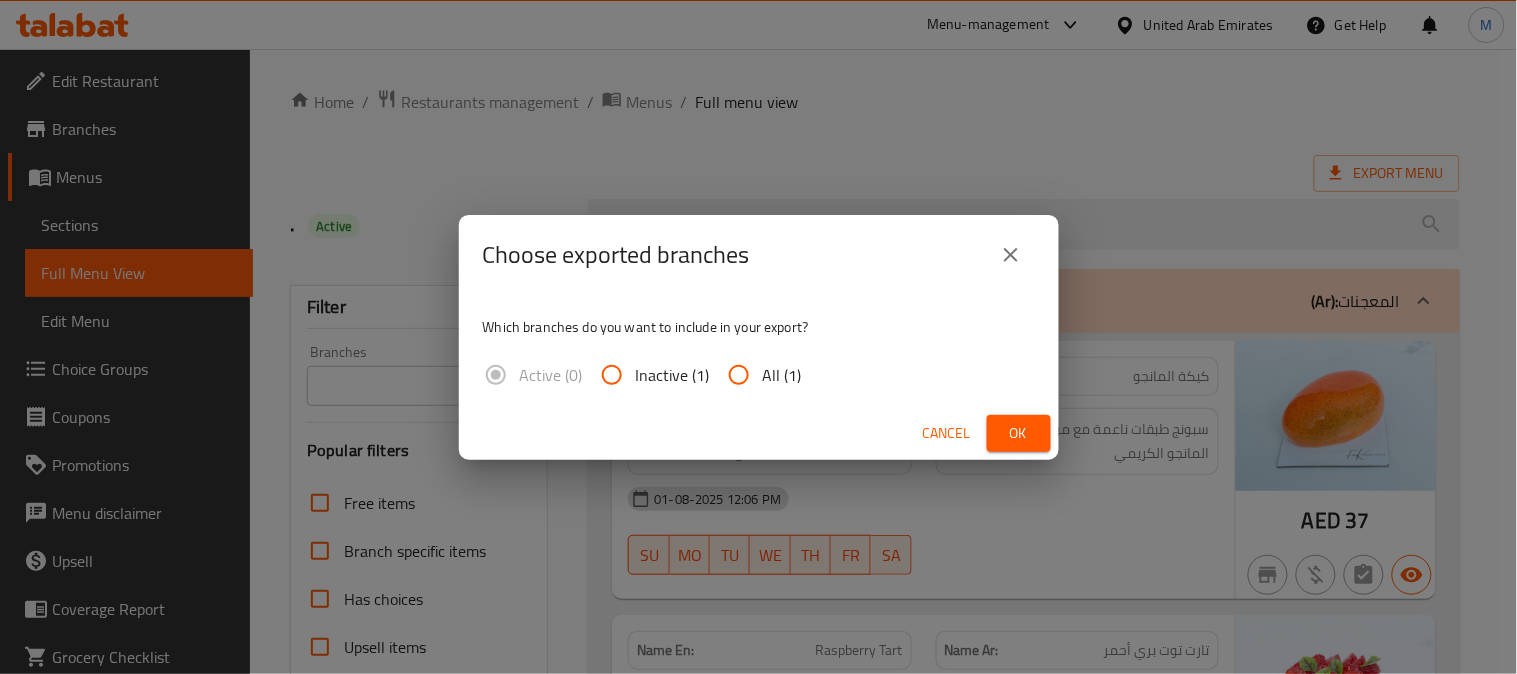 click on "All (1)" at bounding box center [739, 375] 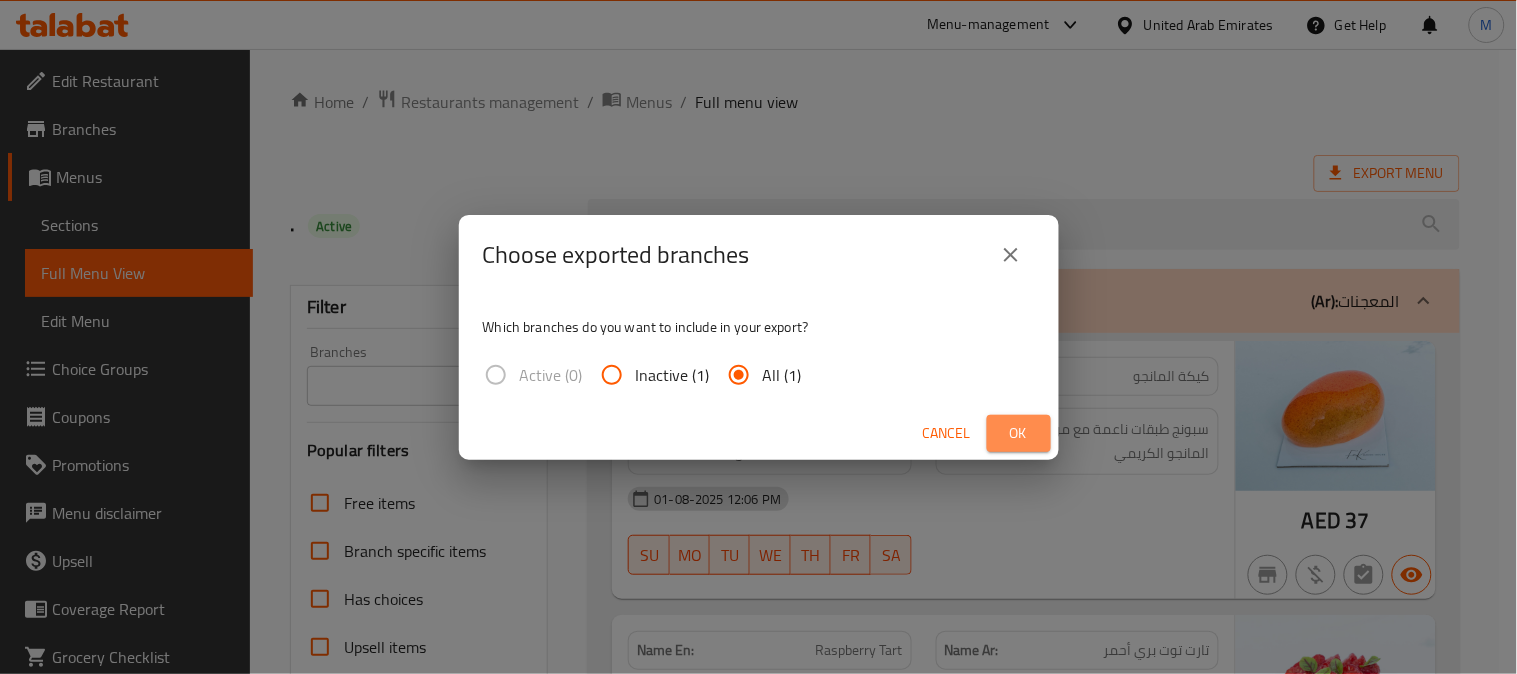 drag, startPoint x: 1015, startPoint y: 430, endPoint x: 1005, endPoint y: 445, distance: 18.027756 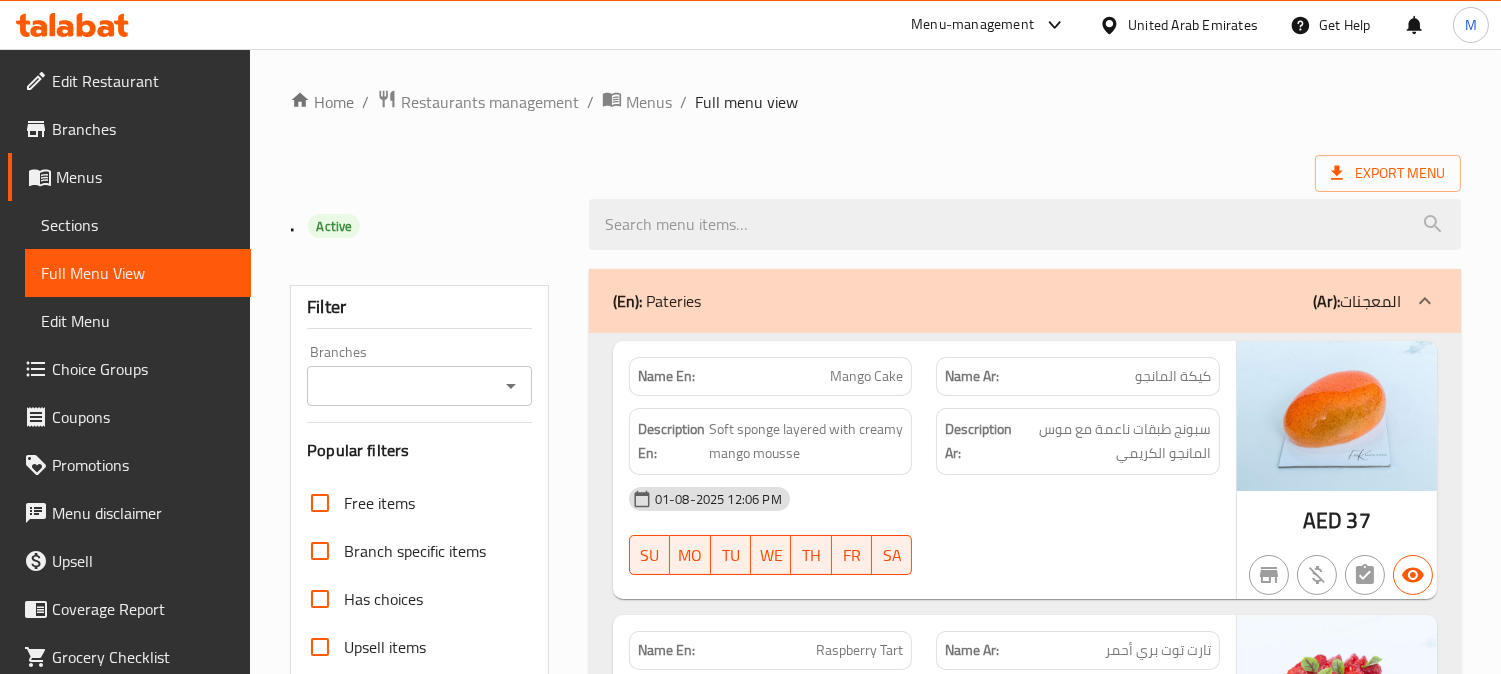 click 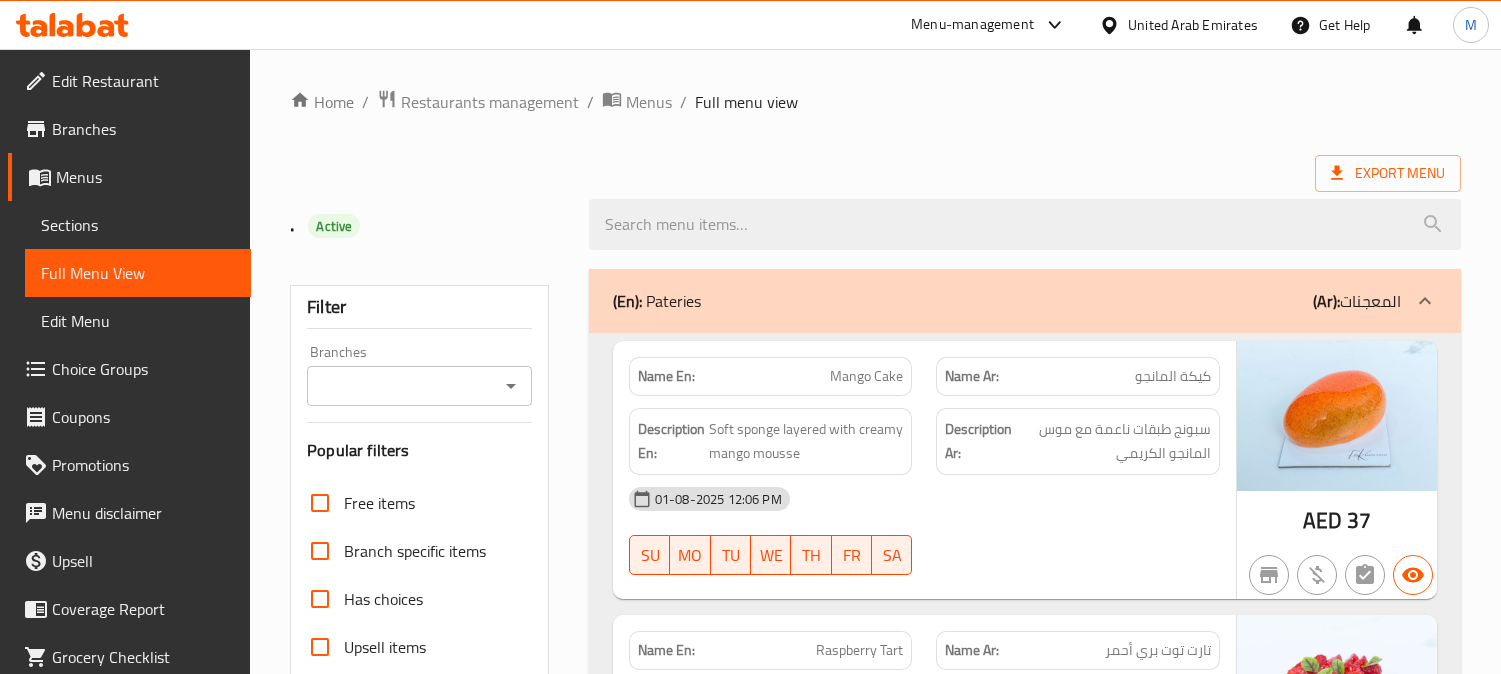 scroll, scrollTop: 0, scrollLeft: 0, axis: both 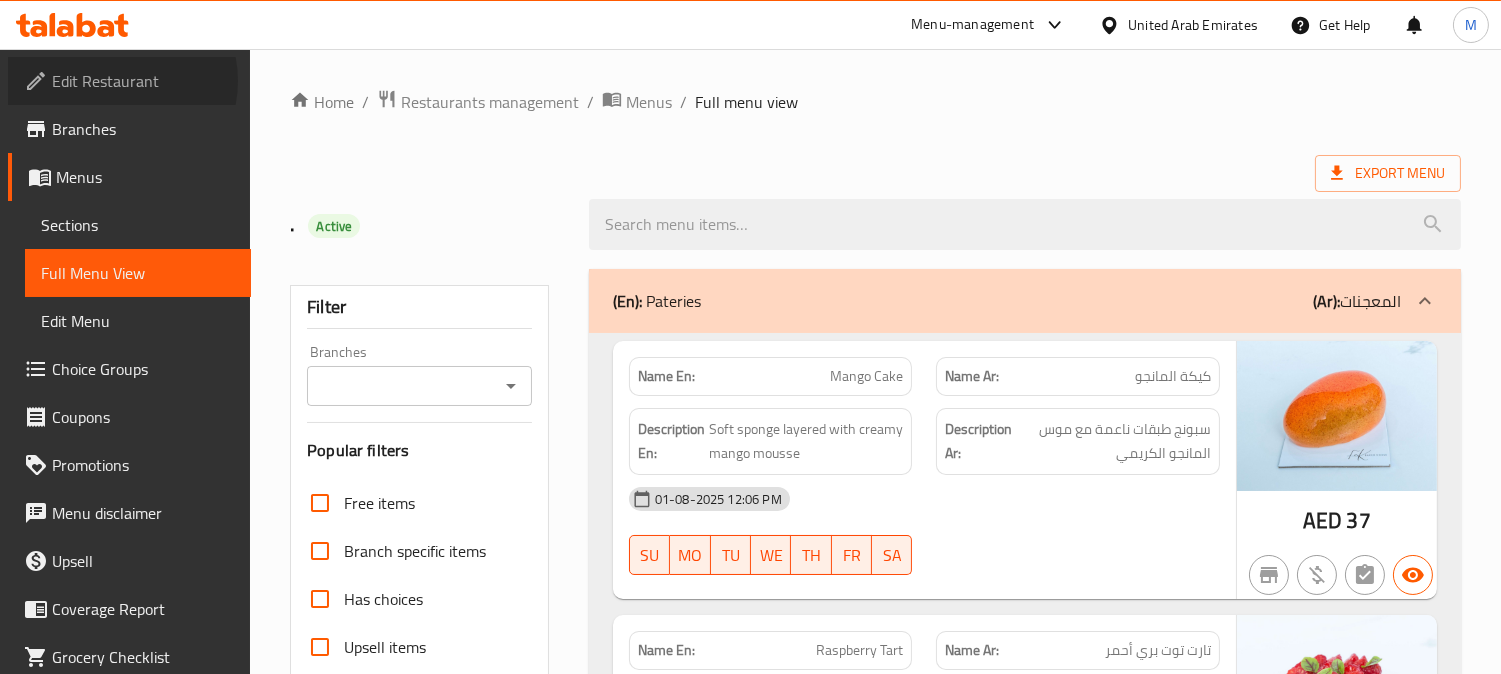 click on "Edit Restaurant" at bounding box center [143, 81] 